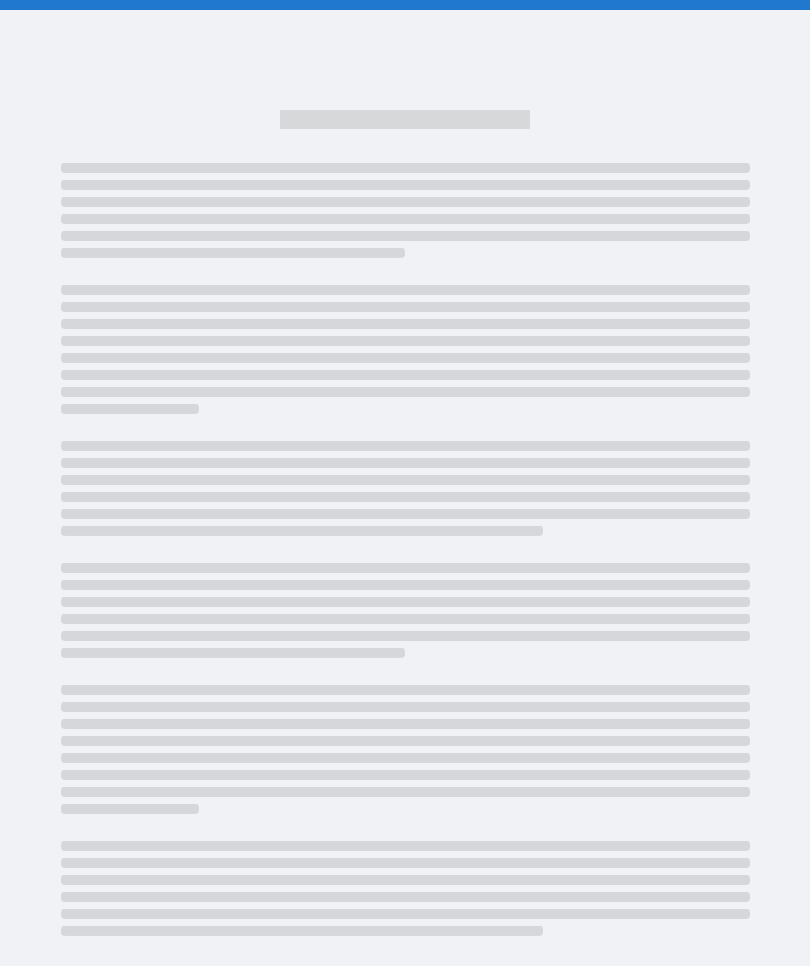 scroll, scrollTop: 0, scrollLeft: 0, axis: both 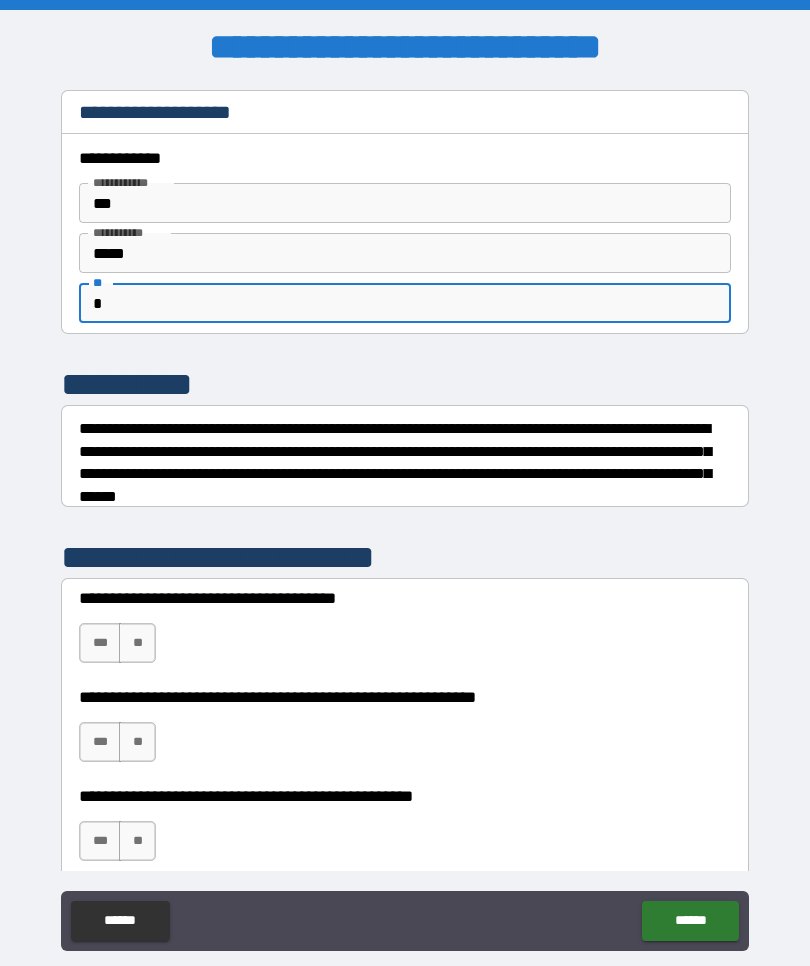 click on "*" at bounding box center (405, 303) 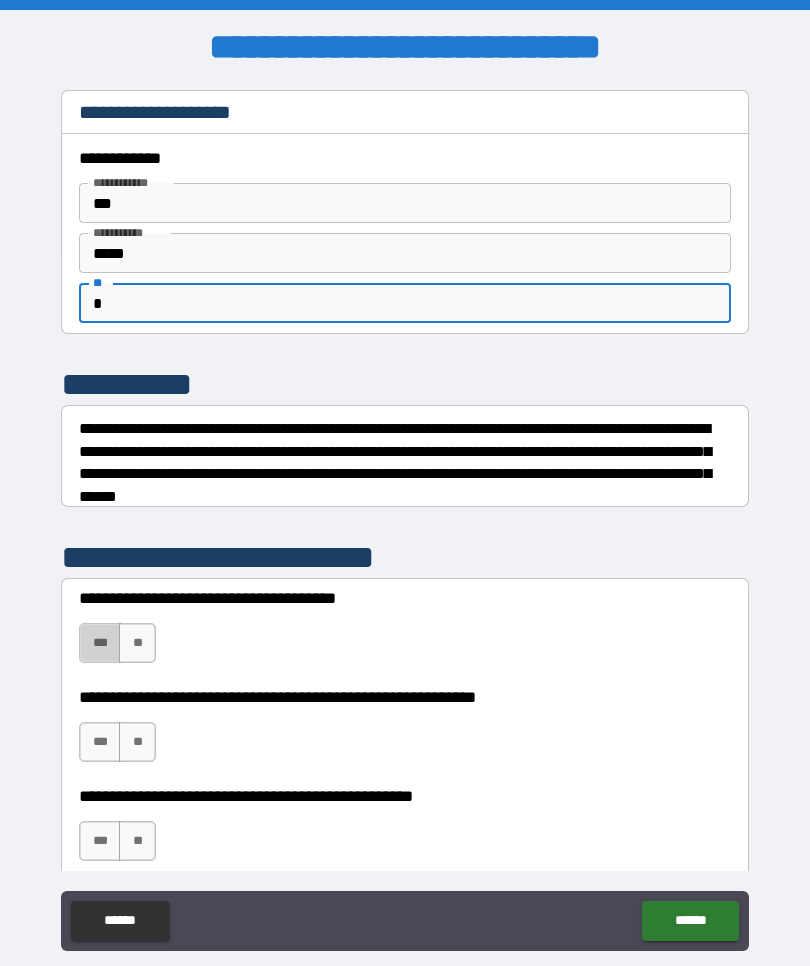click on "***" at bounding box center (100, 643) 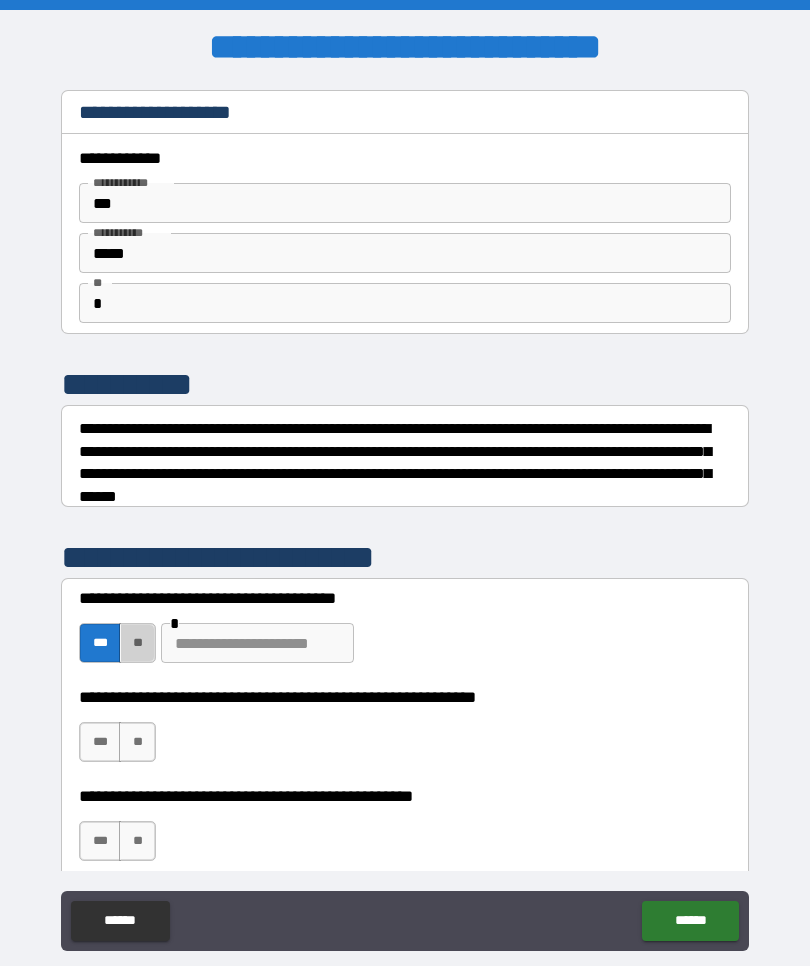 click on "**" at bounding box center (137, 643) 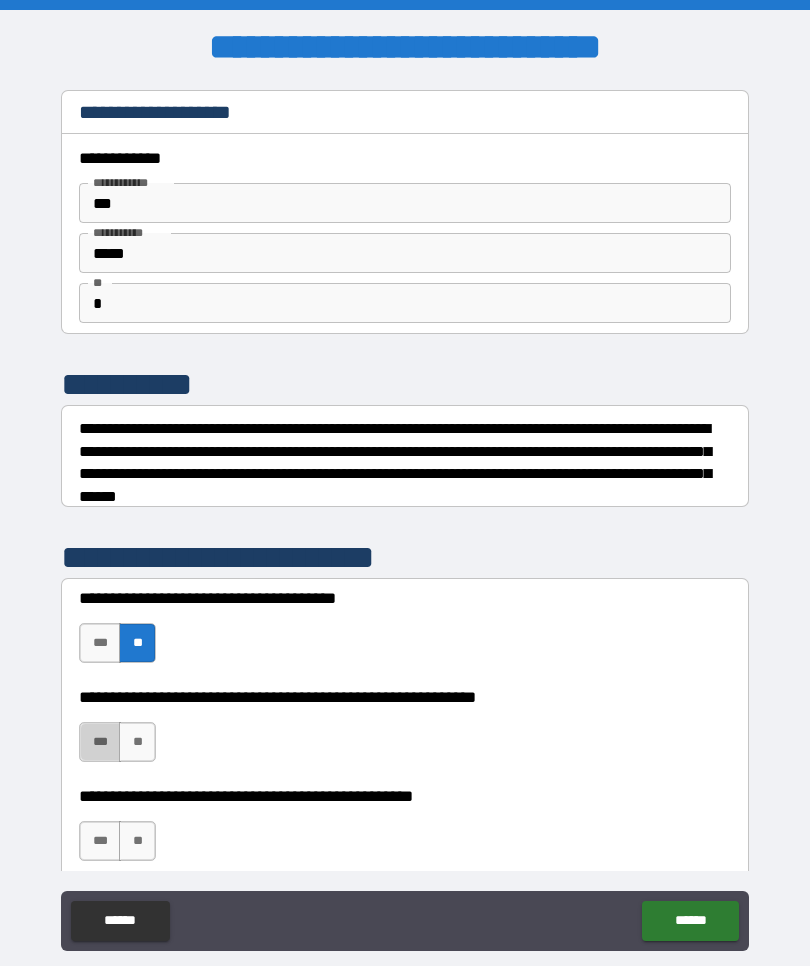click on "***" at bounding box center [100, 742] 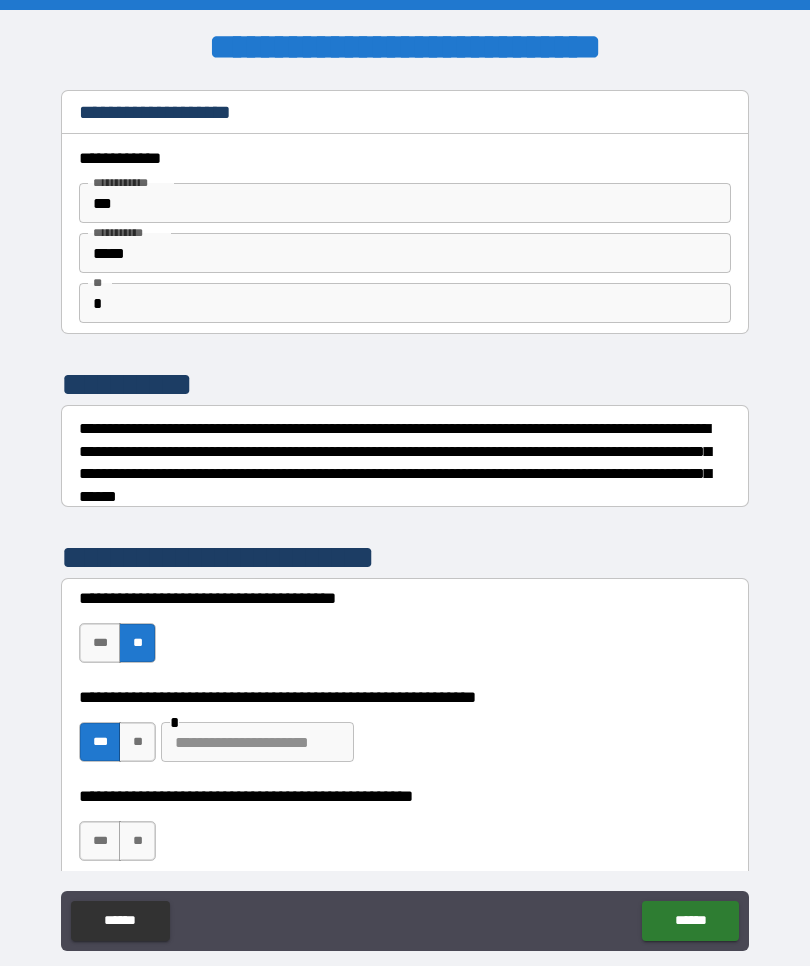 click on "**" at bounding box center [137, 742] 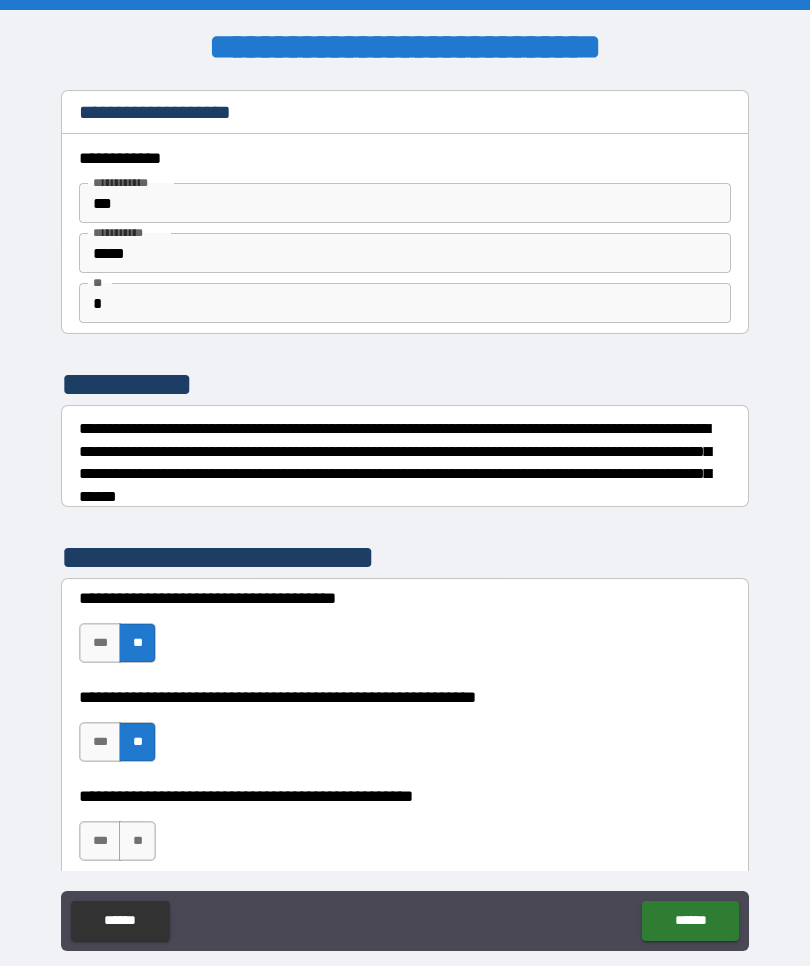 click on "**" at bounding box center [137, 841] 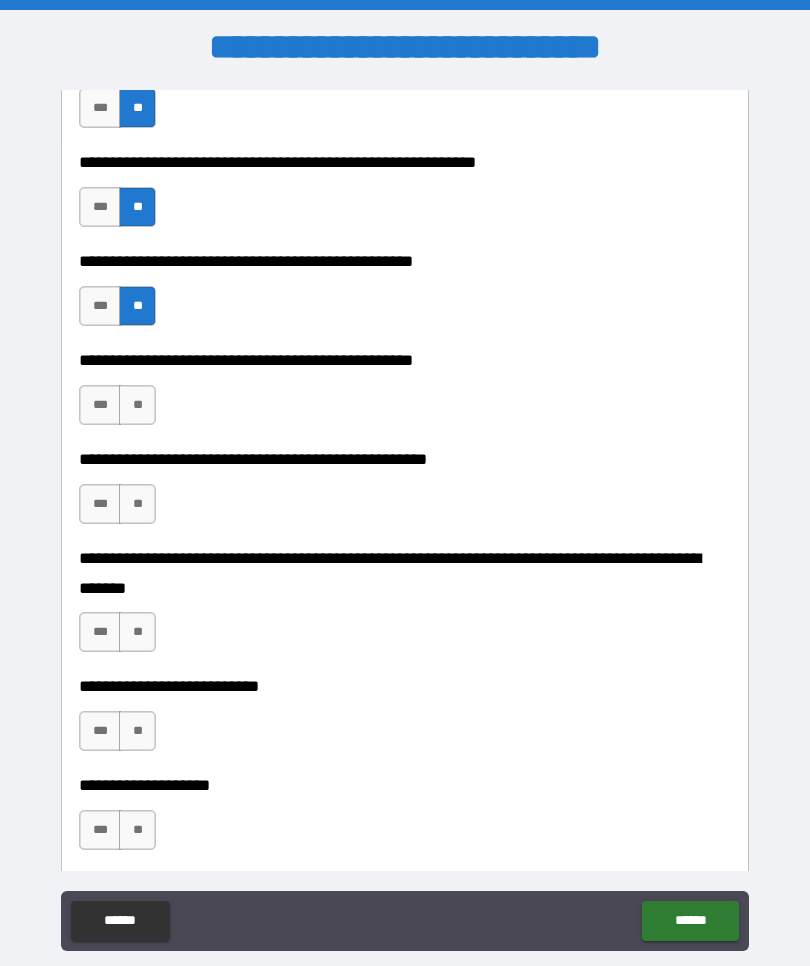 scroll, scrollTop: 544, scrollLeft: 0, axis: vertical 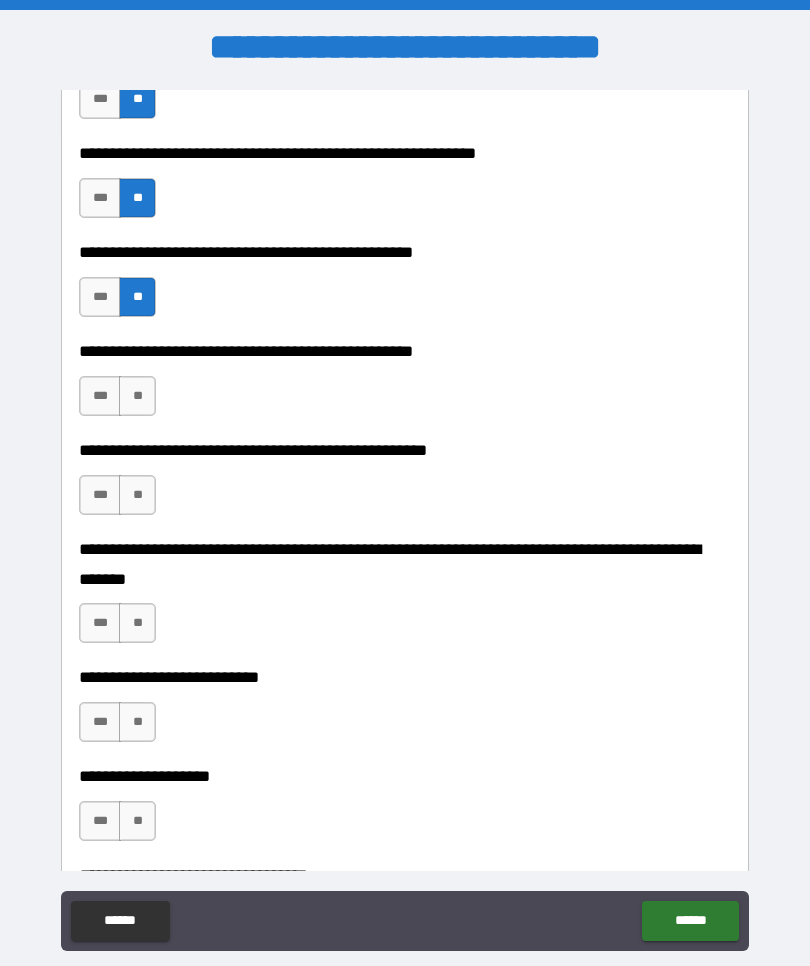 click on "**" at bounding box center [137, 495] 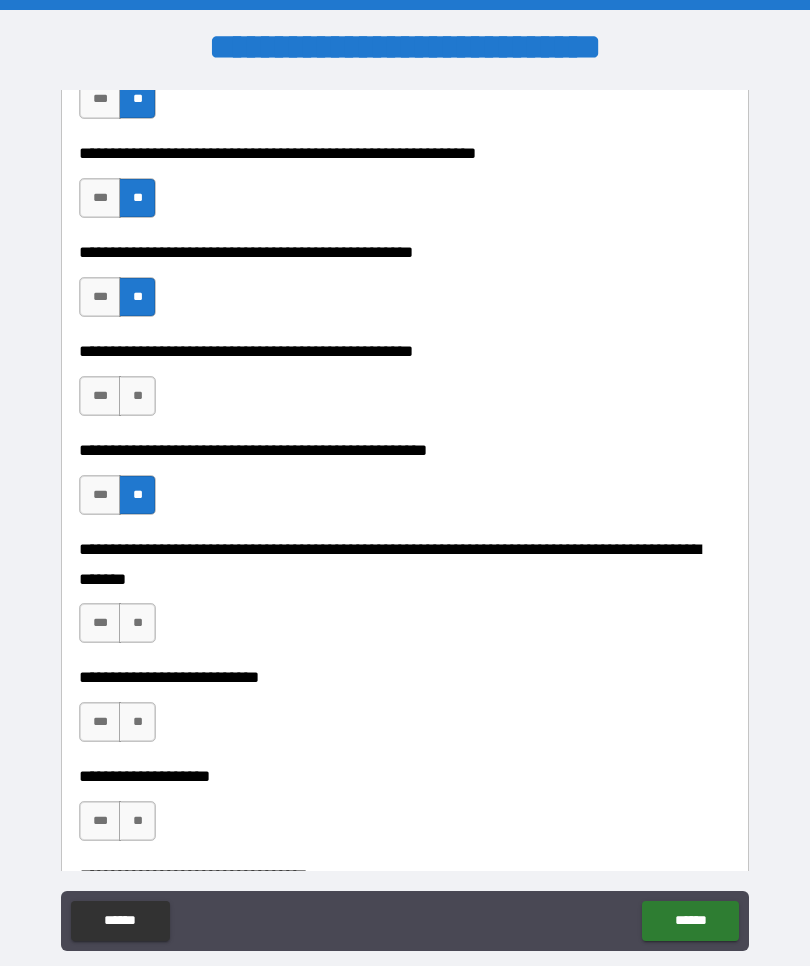 click on "***" at bounding box center [100, 396] 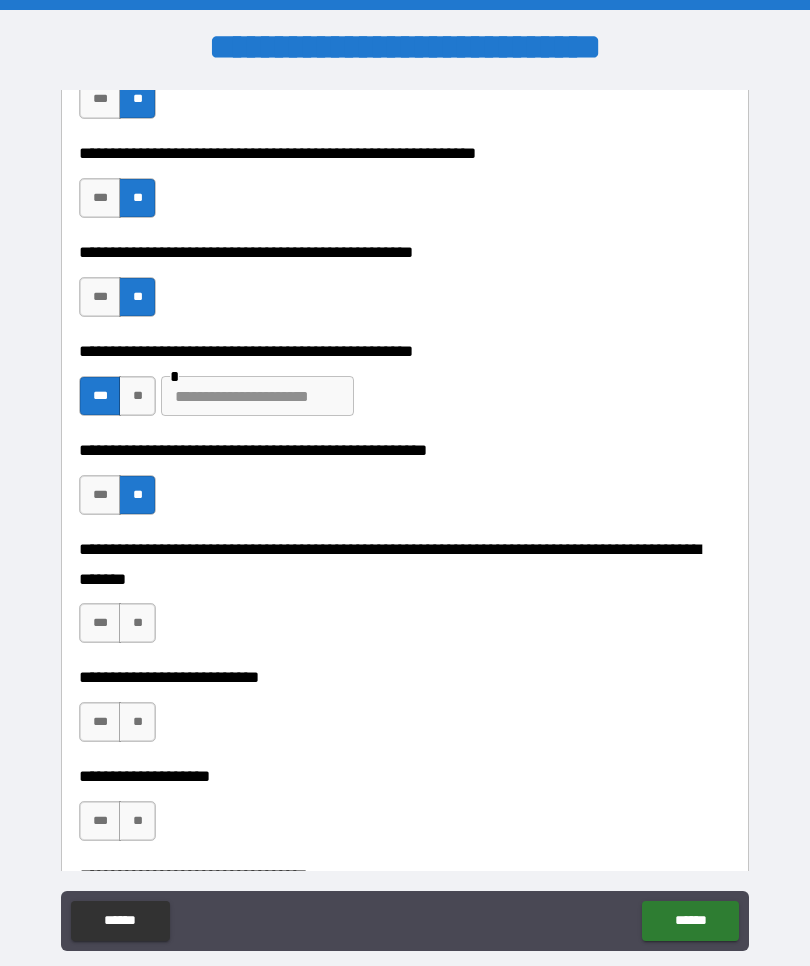 click at bounding box center [257, 396] 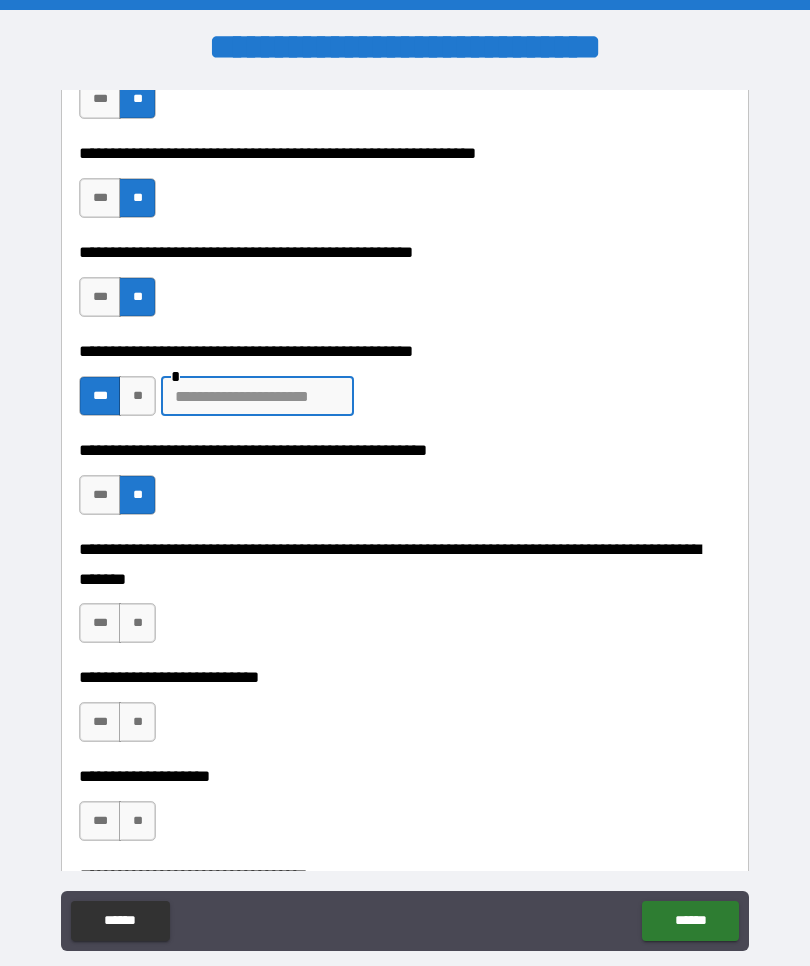 click on "**" at bounding box center (137, 623) 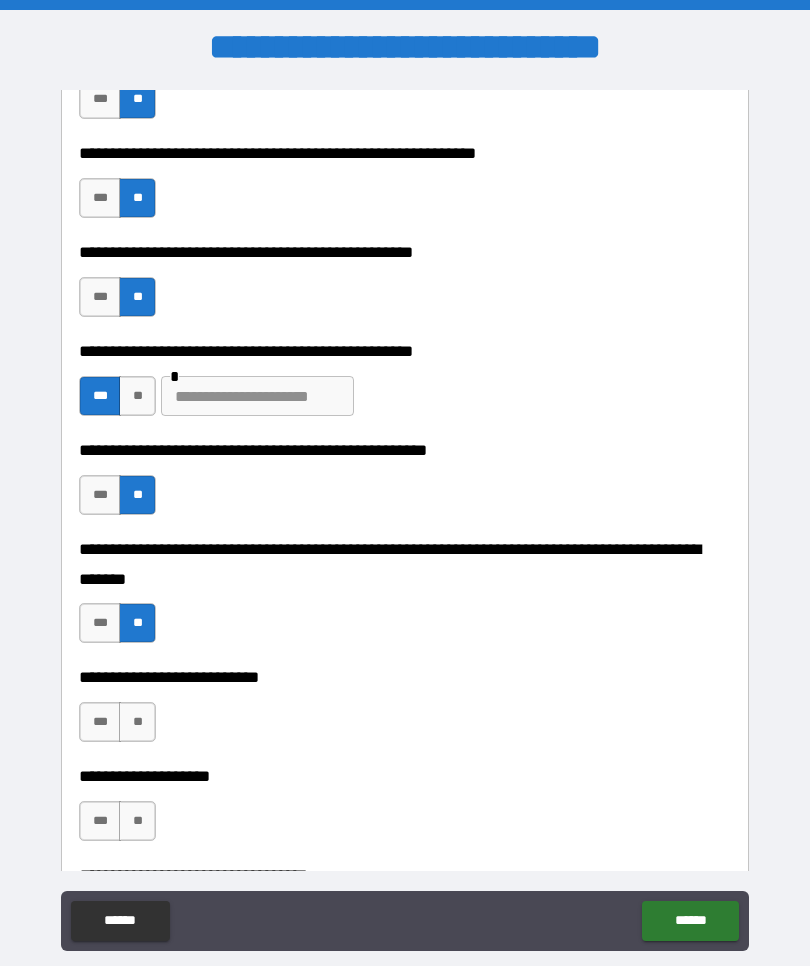 click on "**" at bounding box center [137, 722] 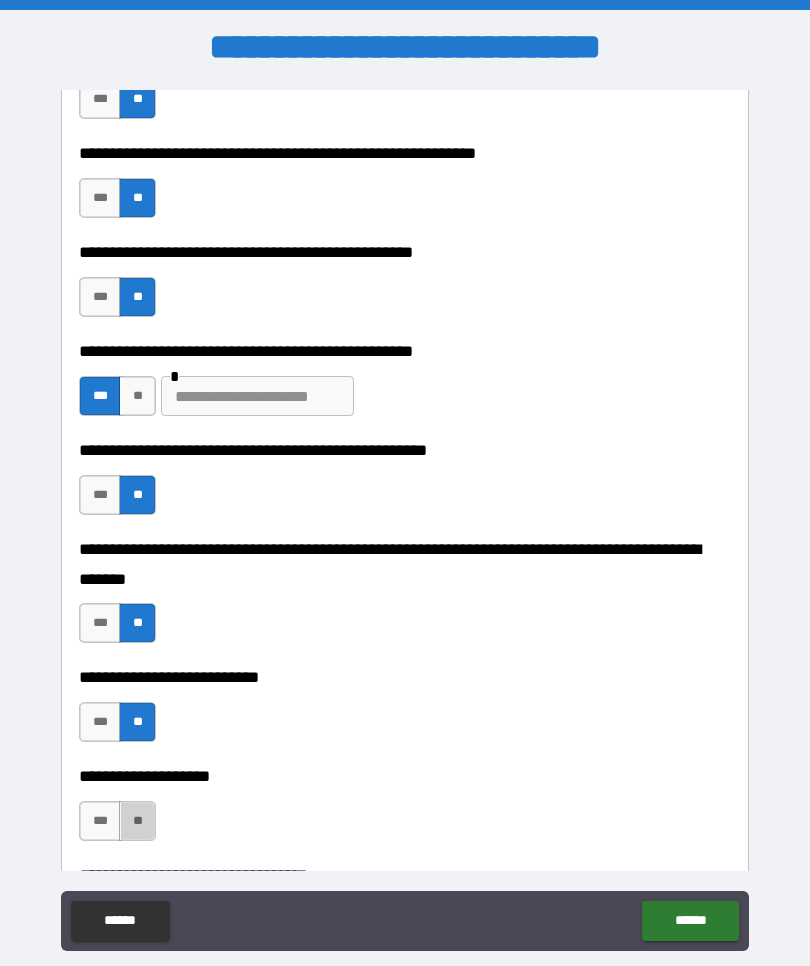 click on "**" at bounding box center [137, 821] 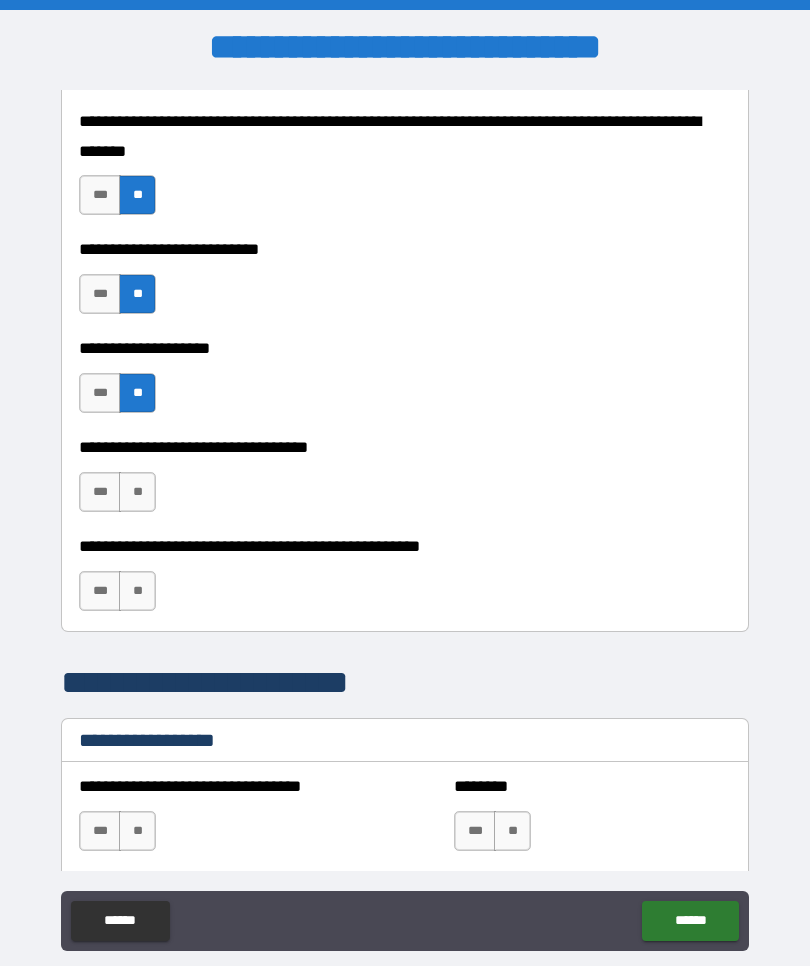 scroll, scrollTop: 974, scrollLeft: 0, axis: vertical 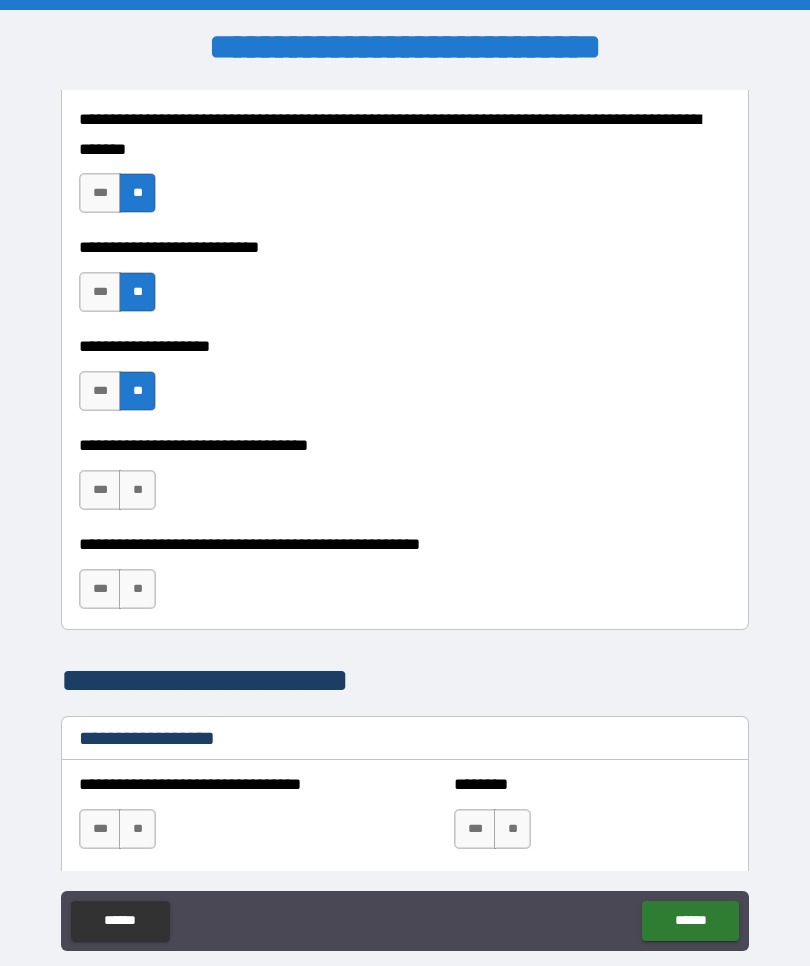click on "**" at bounding box center [137, 490] 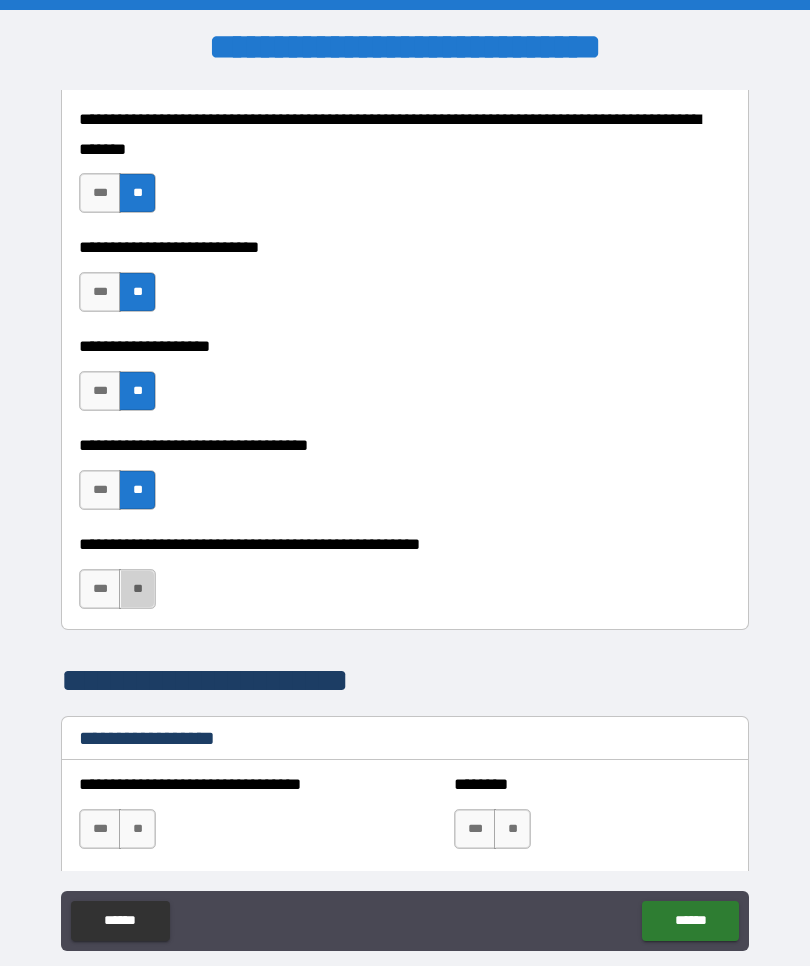 click on "**" at bounding box center [137, 589] 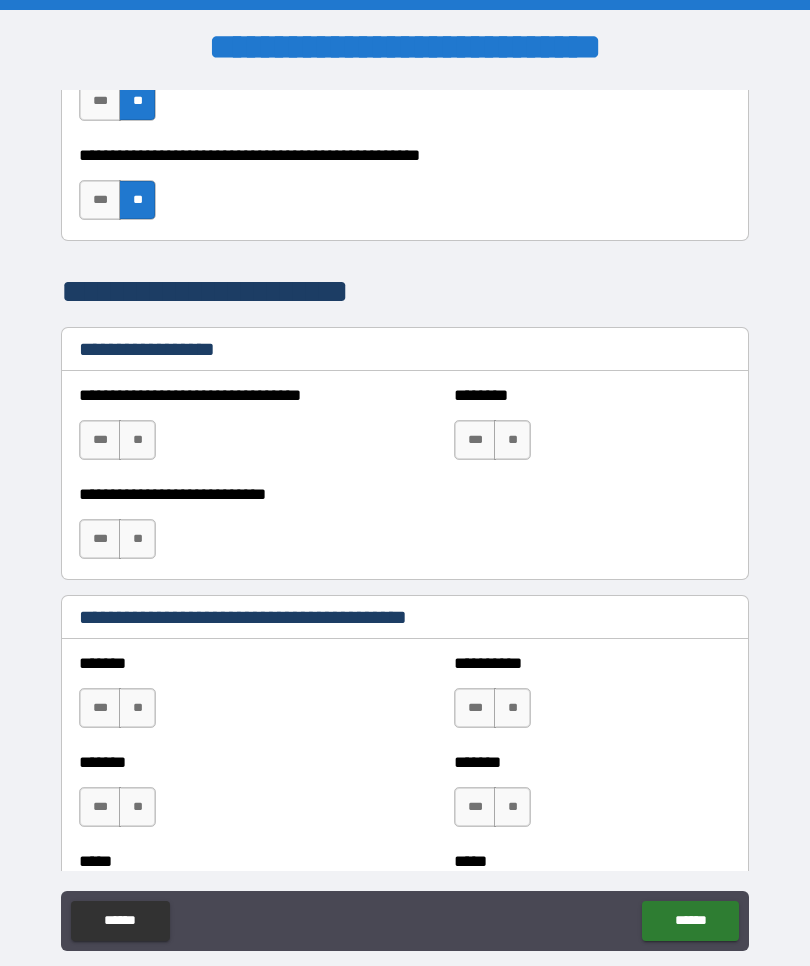 scroll, scrollTop: 1365, scrollLeft: 0, axis: vertical 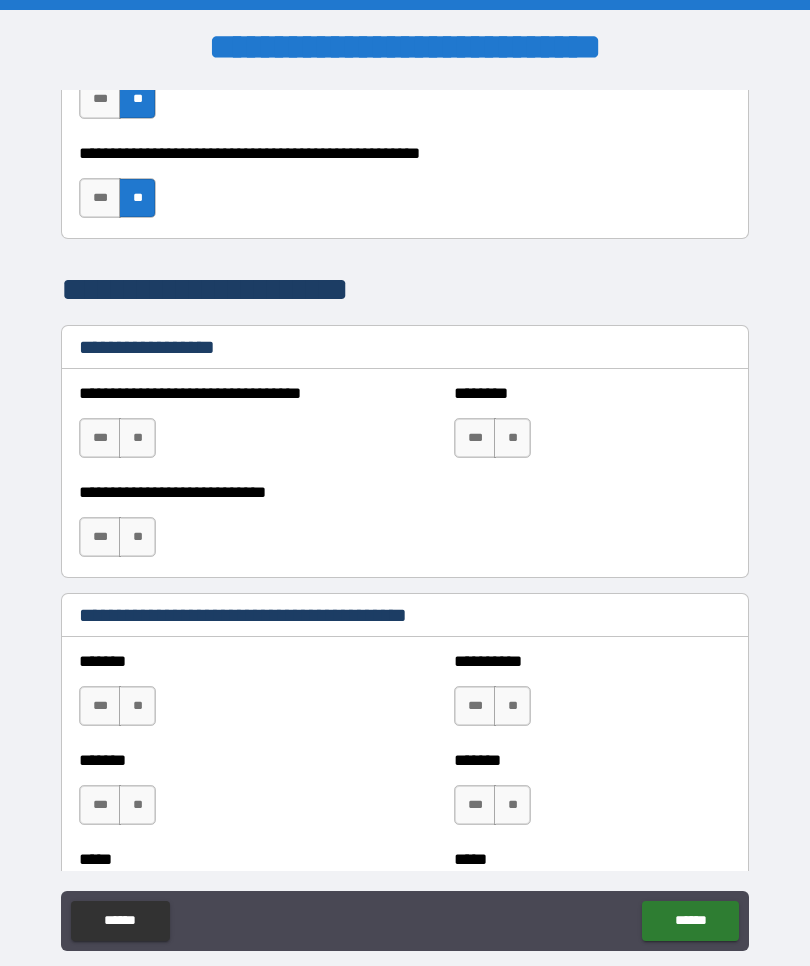 click on "**" at bounding box center [137, 438] 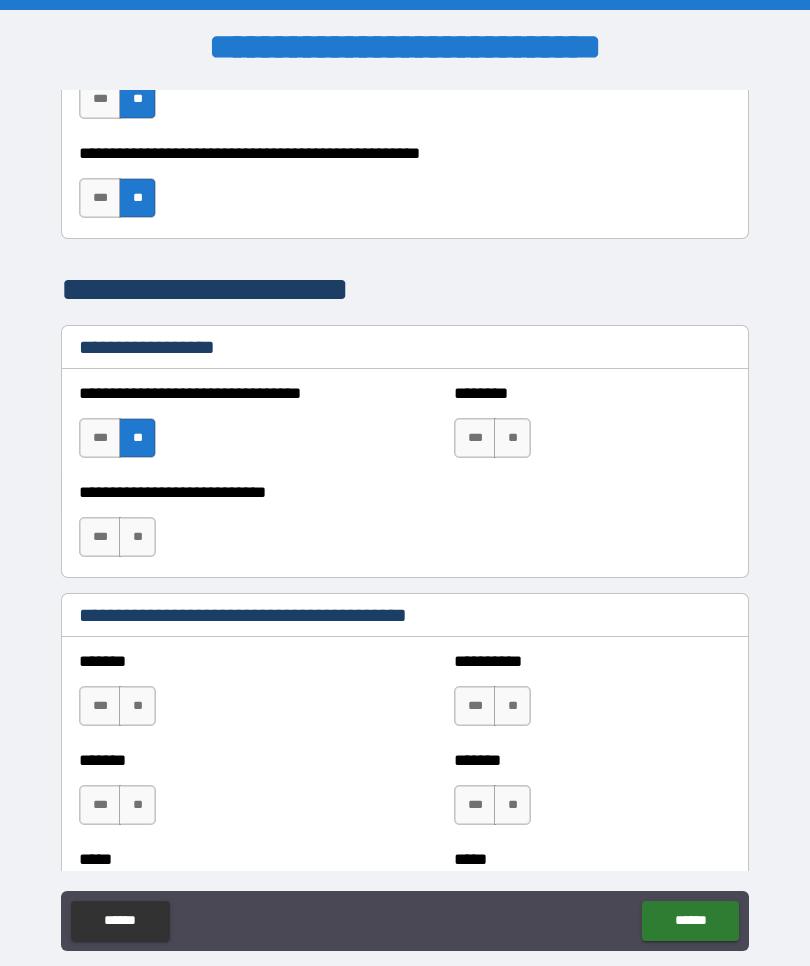 click on "**" at bounding box center (512, 438) 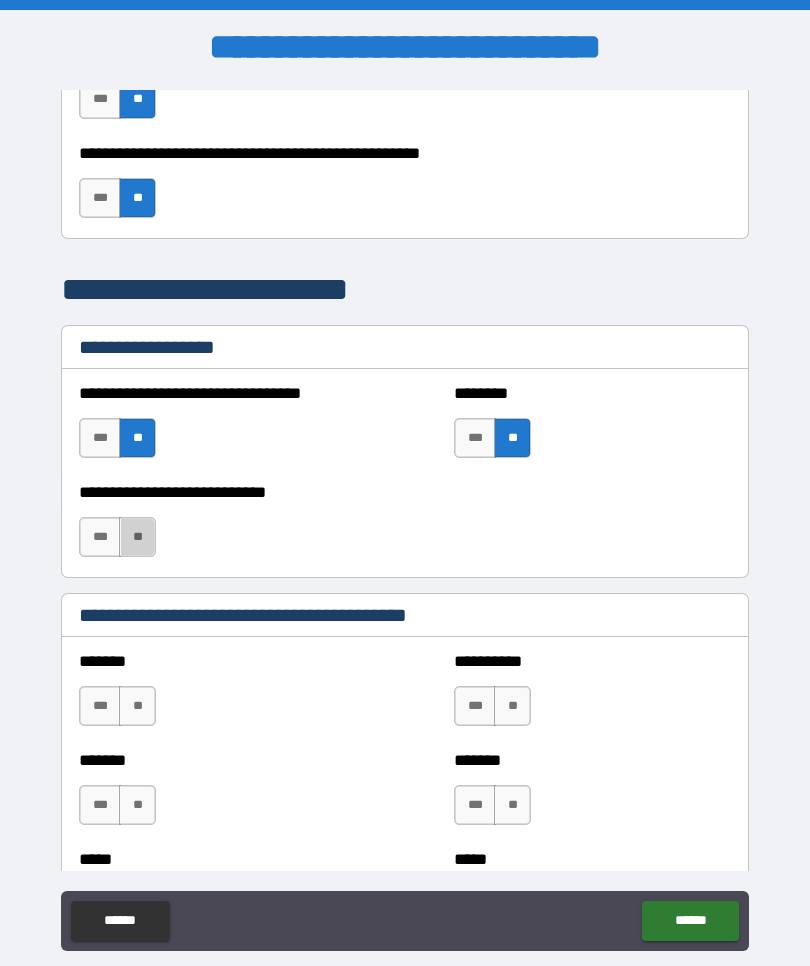 click on "**" at bounding box center [137, 537] 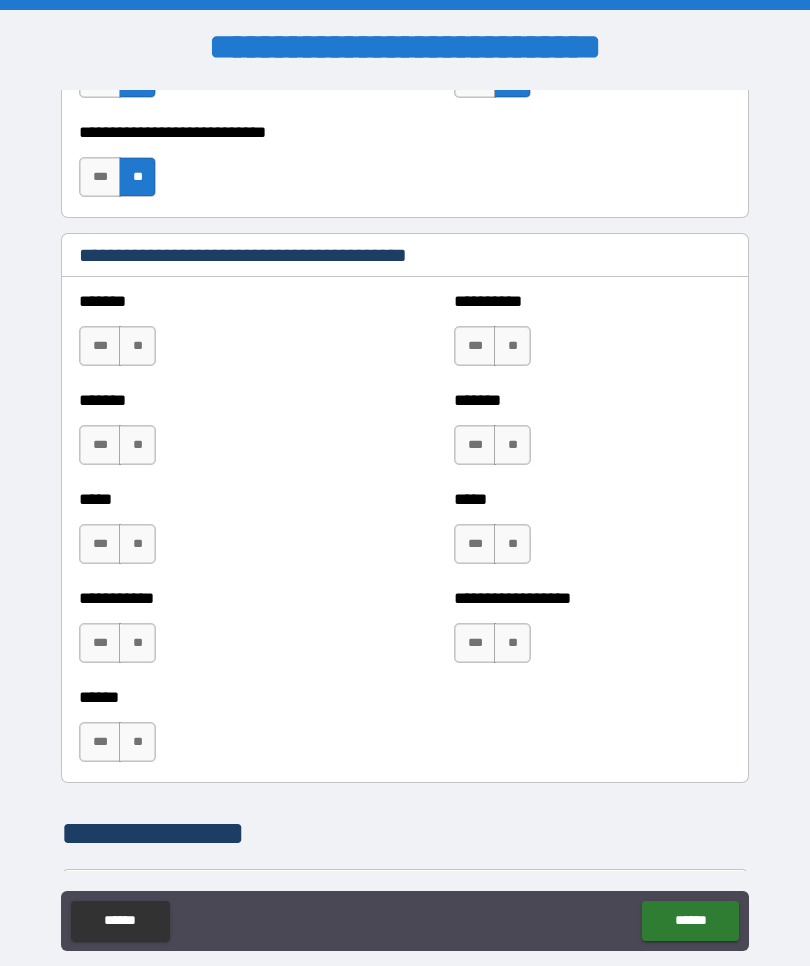 scroll, scrollTop: 1727, scrollLeft: 0, axis: vertical 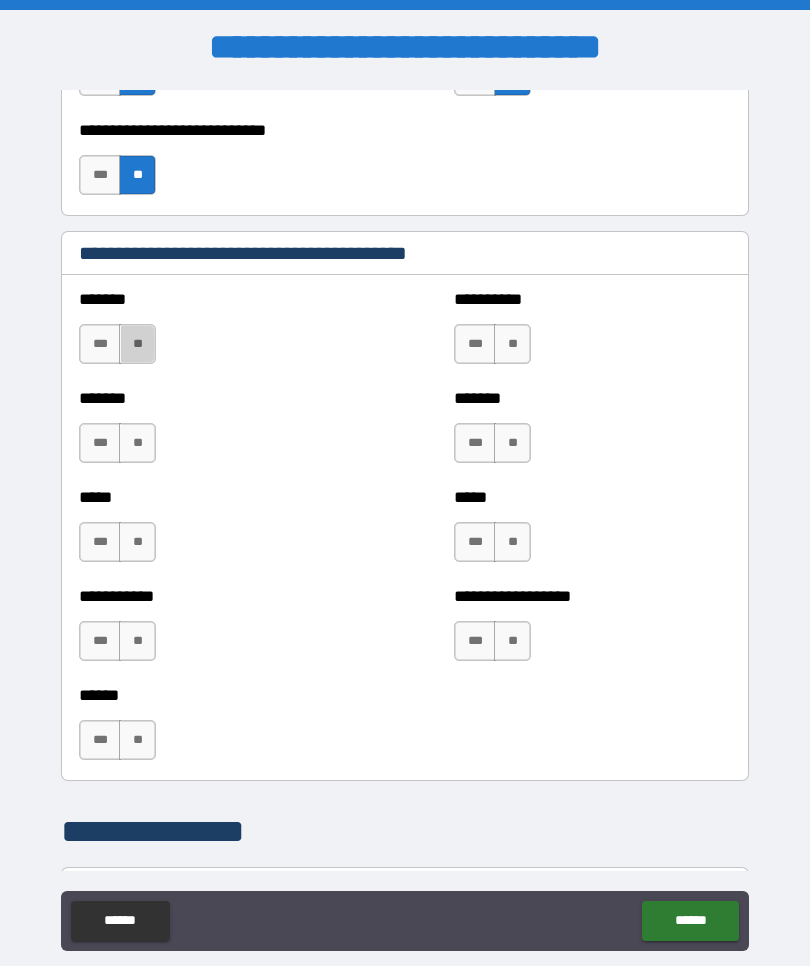 click on "**" at bounding box center (137, 344) 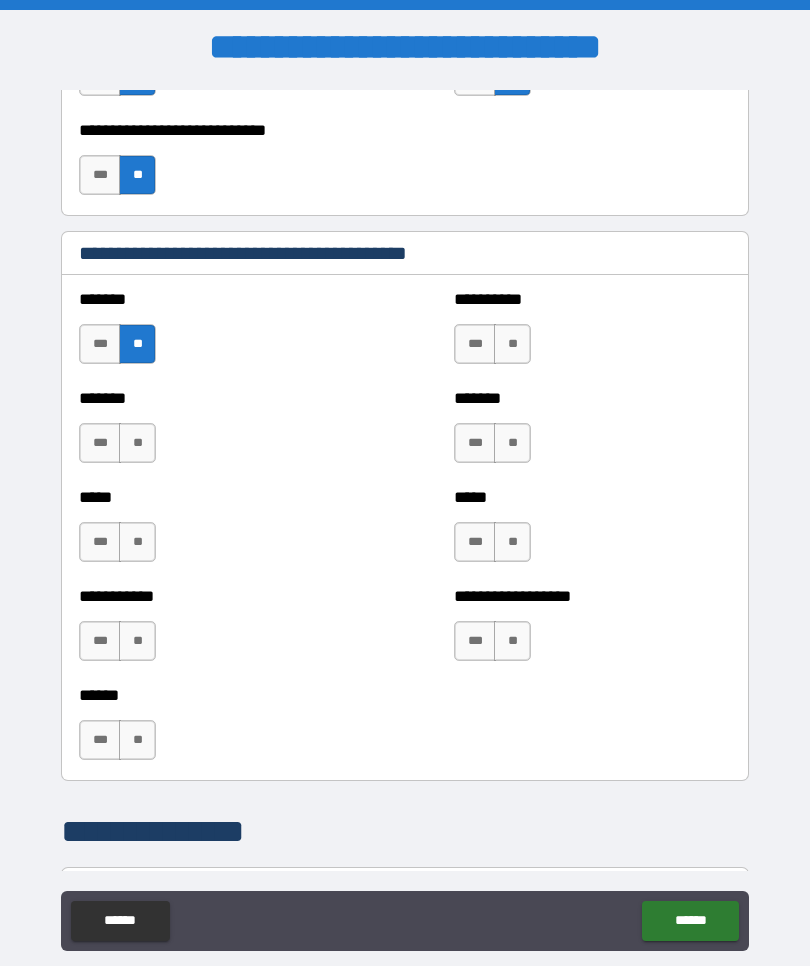 click on "**" at bounding box center [512, 344] 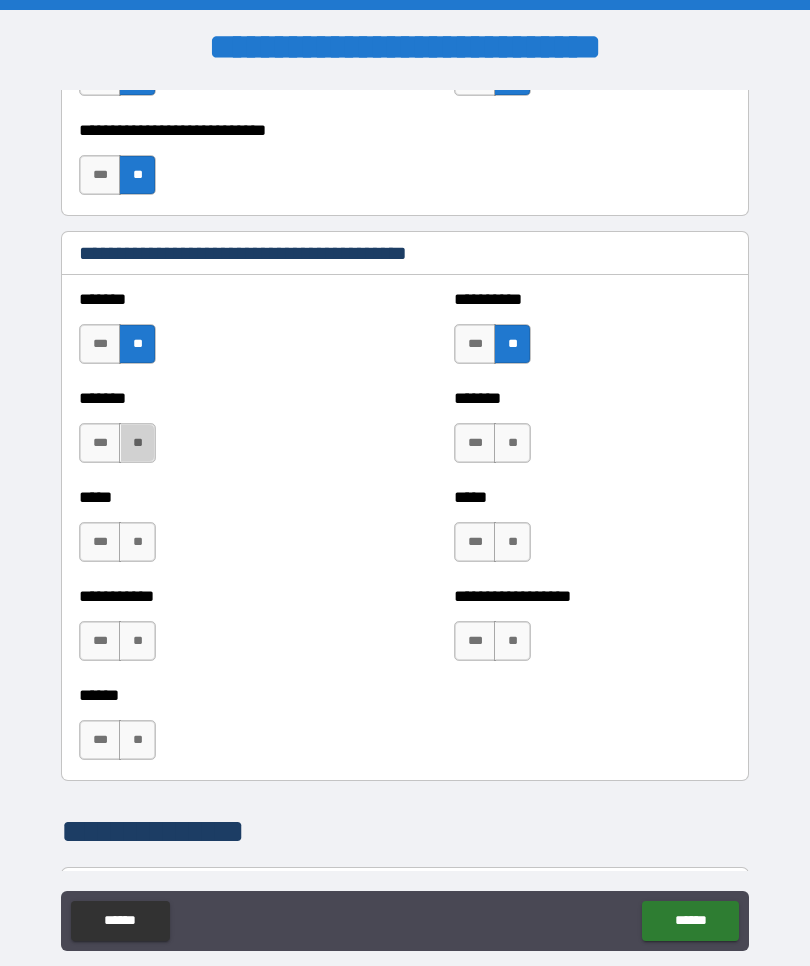click on "**" at bounding box center (137, 443) 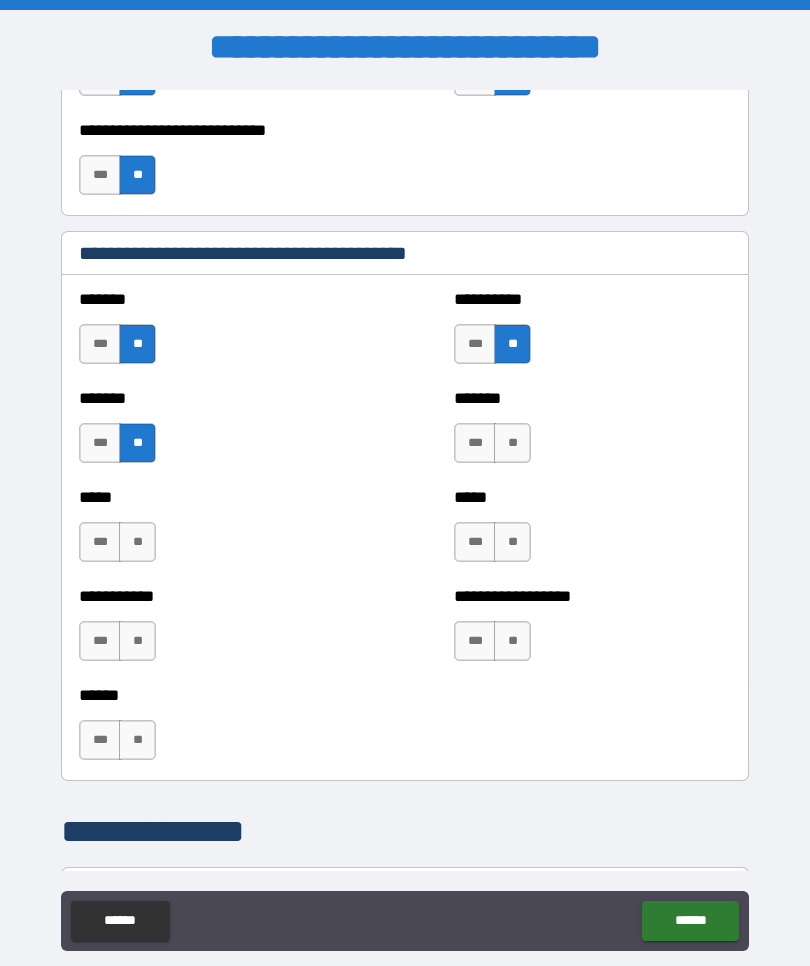 click on "**" at bounding box center [512, 443] 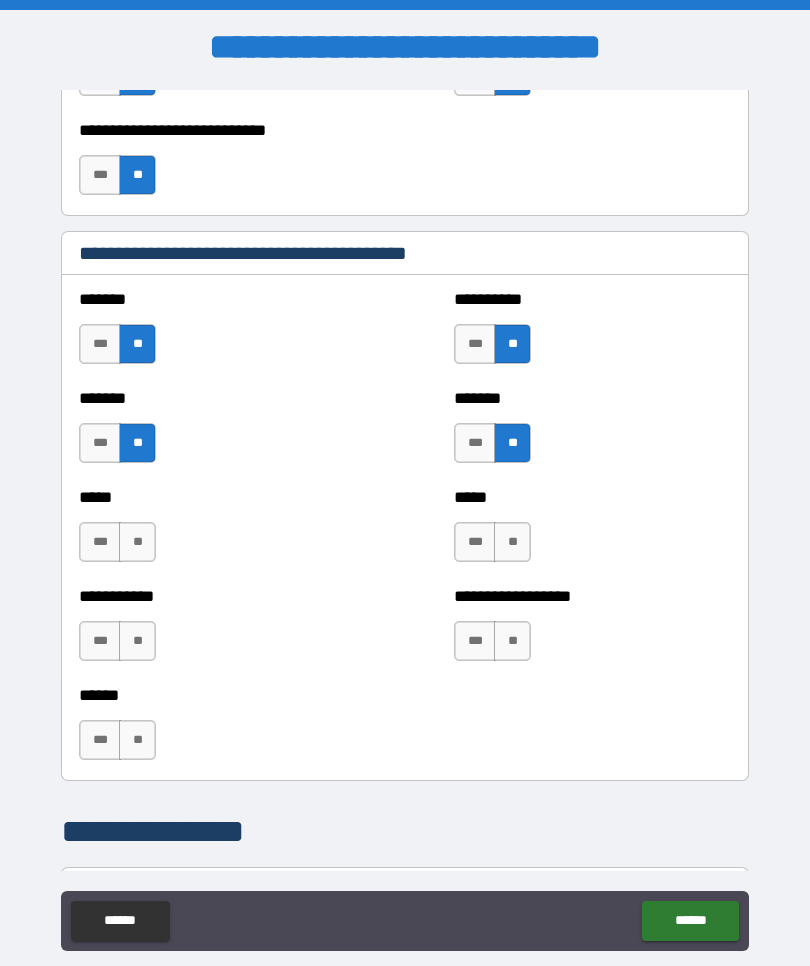 click on "**" at bounding box center (137, 542) 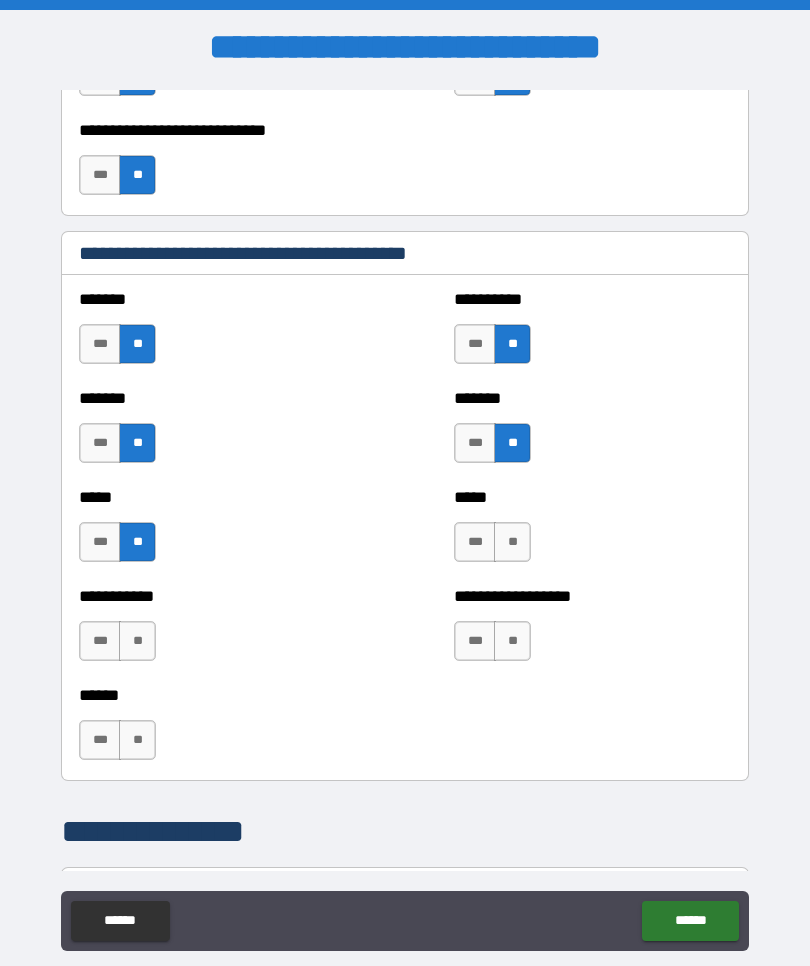 click on "**" at bounding box center (512, 542) 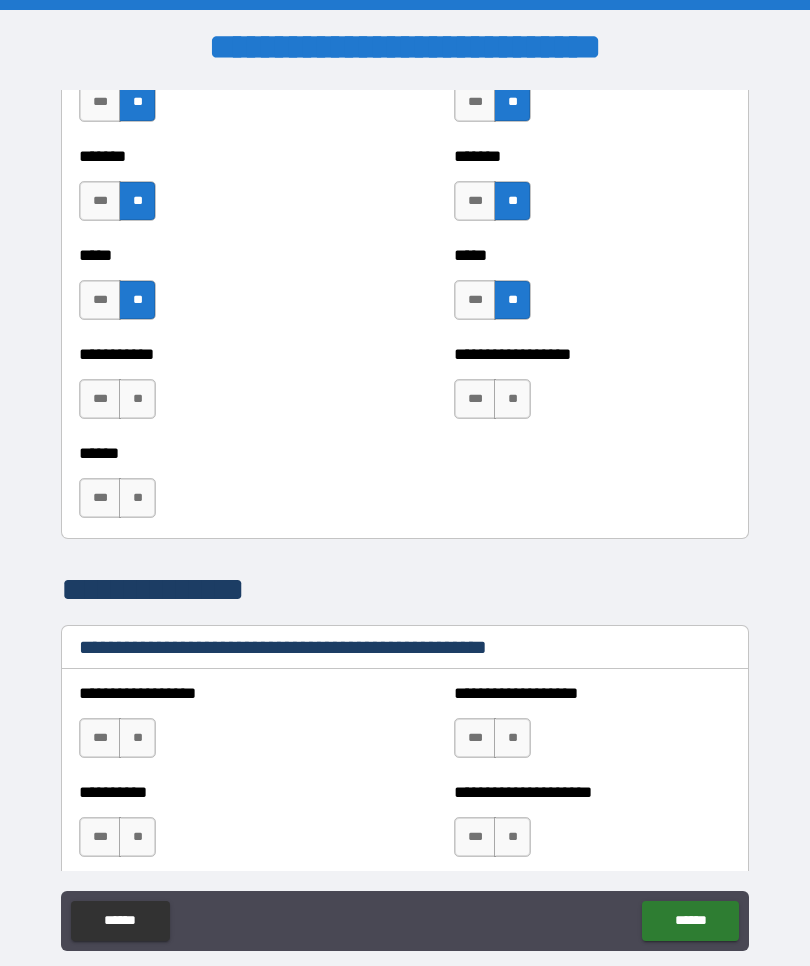scroll, scrollTop: 1970, scrollLeft: 0, axis: vertical 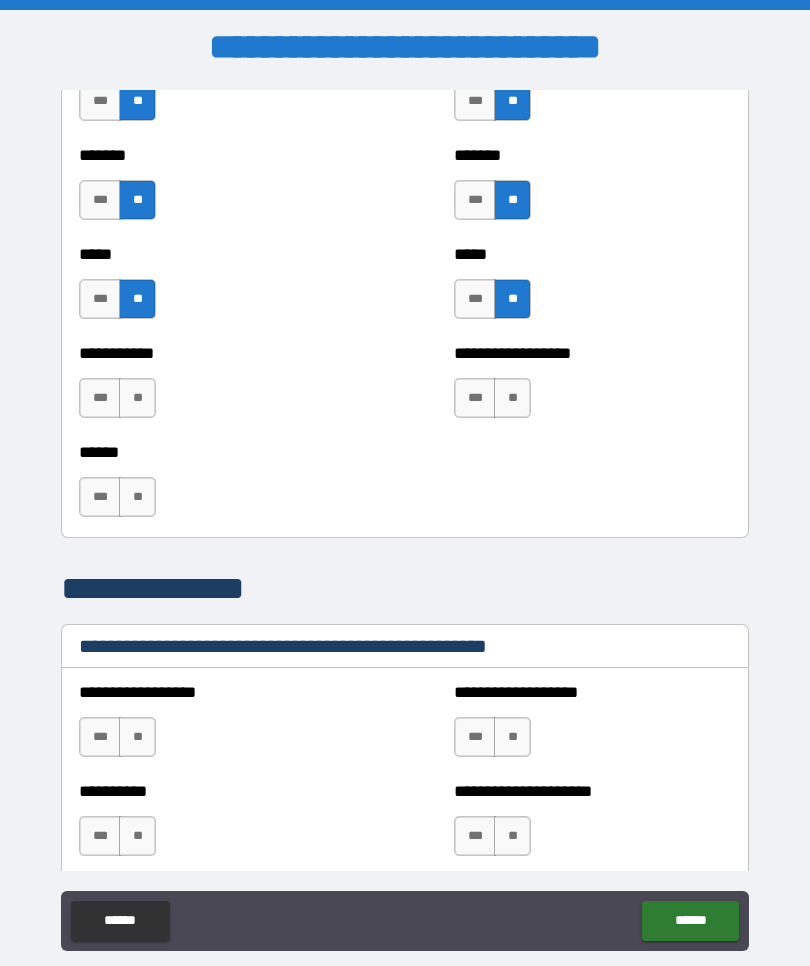 click on "**" at bounding box center [137, 398] 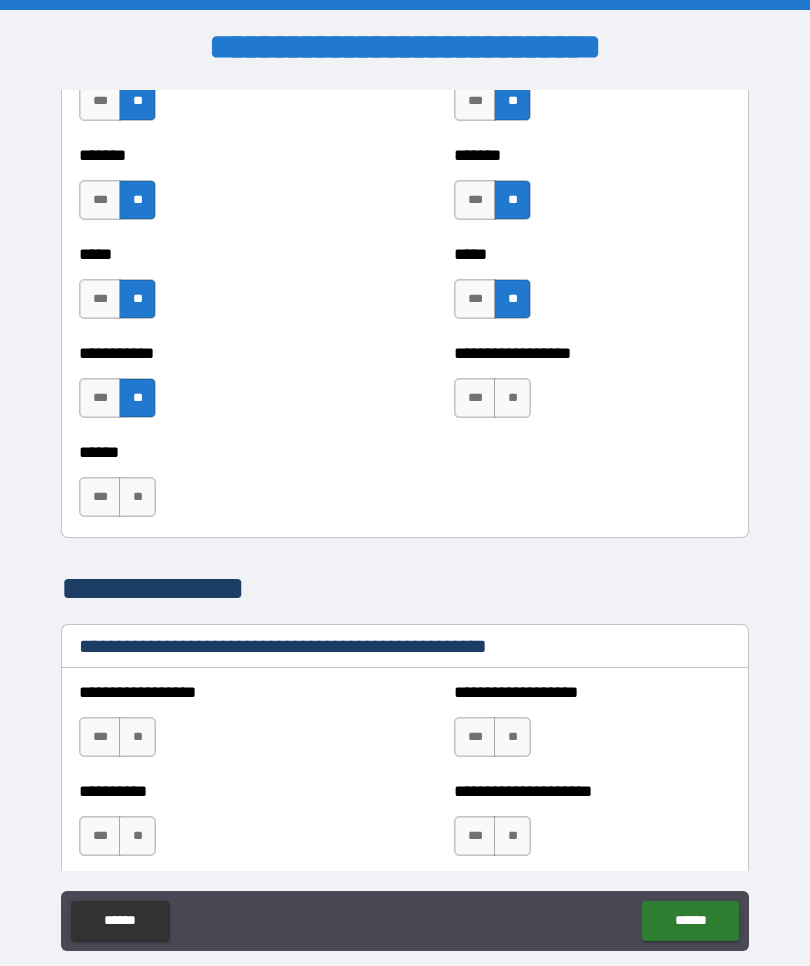 click on "**" at bounding box center (512, 398) 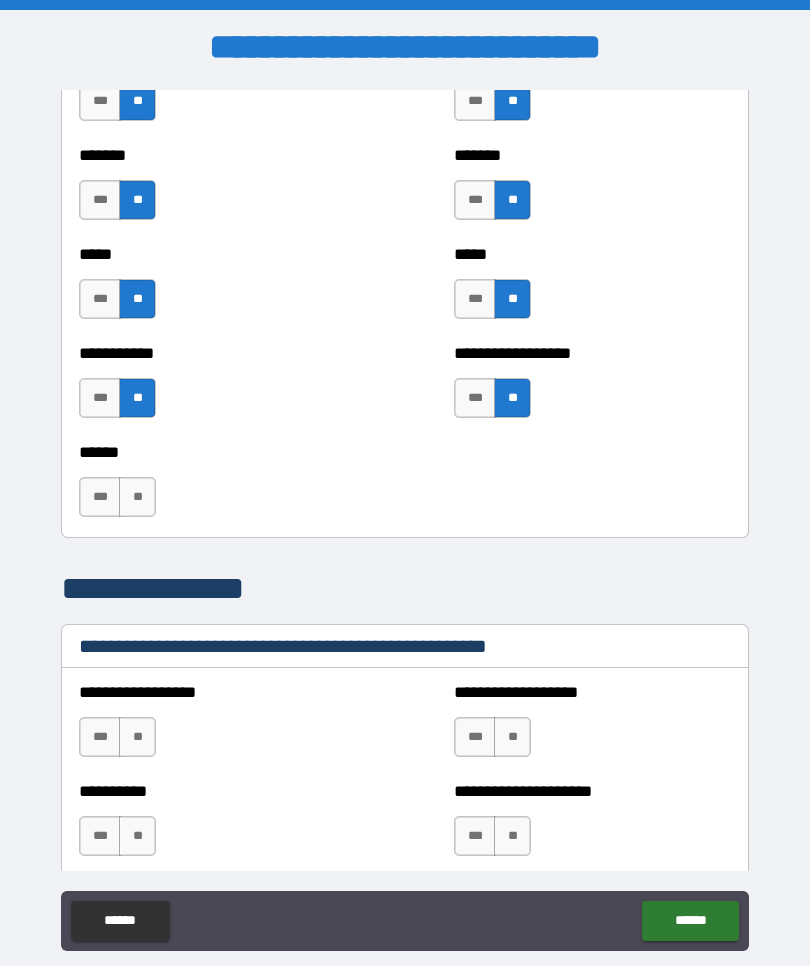 click on "**" at bounding box center (137, 497) 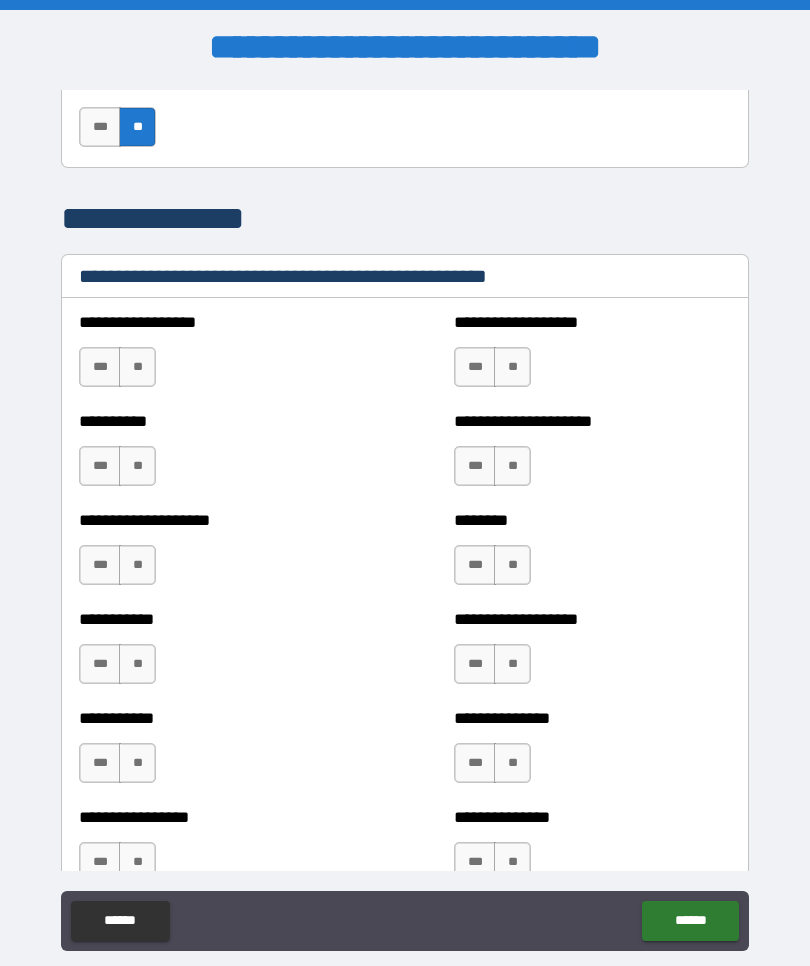 scroll, scrollTop: 2342, scrollLeft: 0, axis: vertical 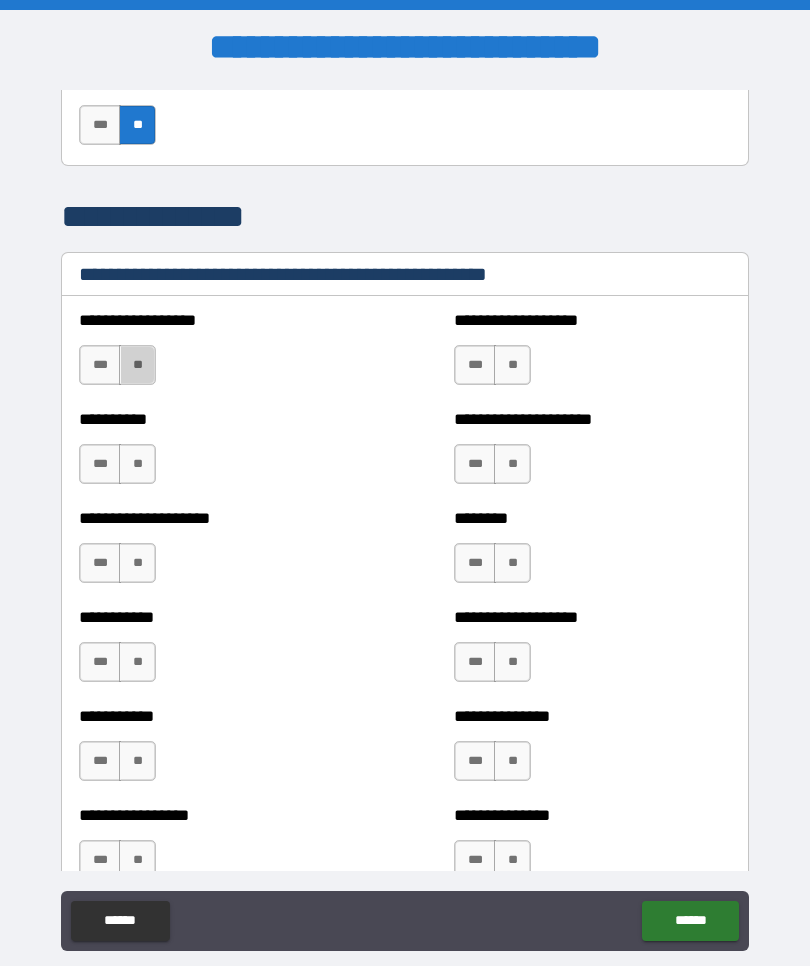 click on "**" at bounding box center (137, 365) 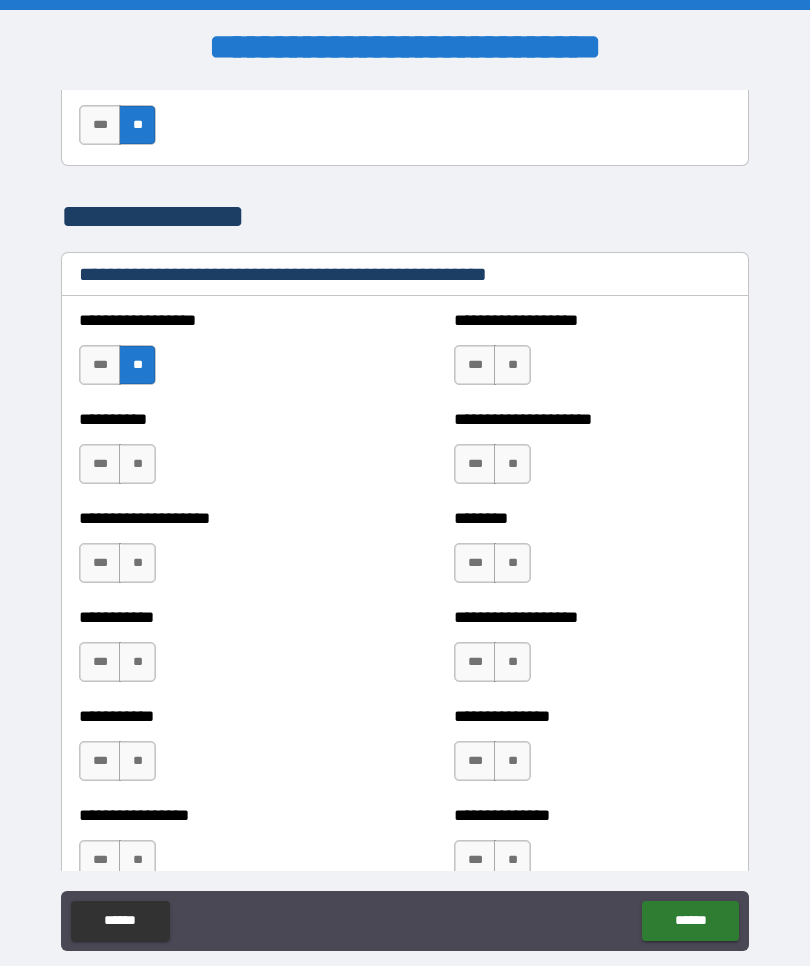 click on "**" at bounding box center [137, 464] 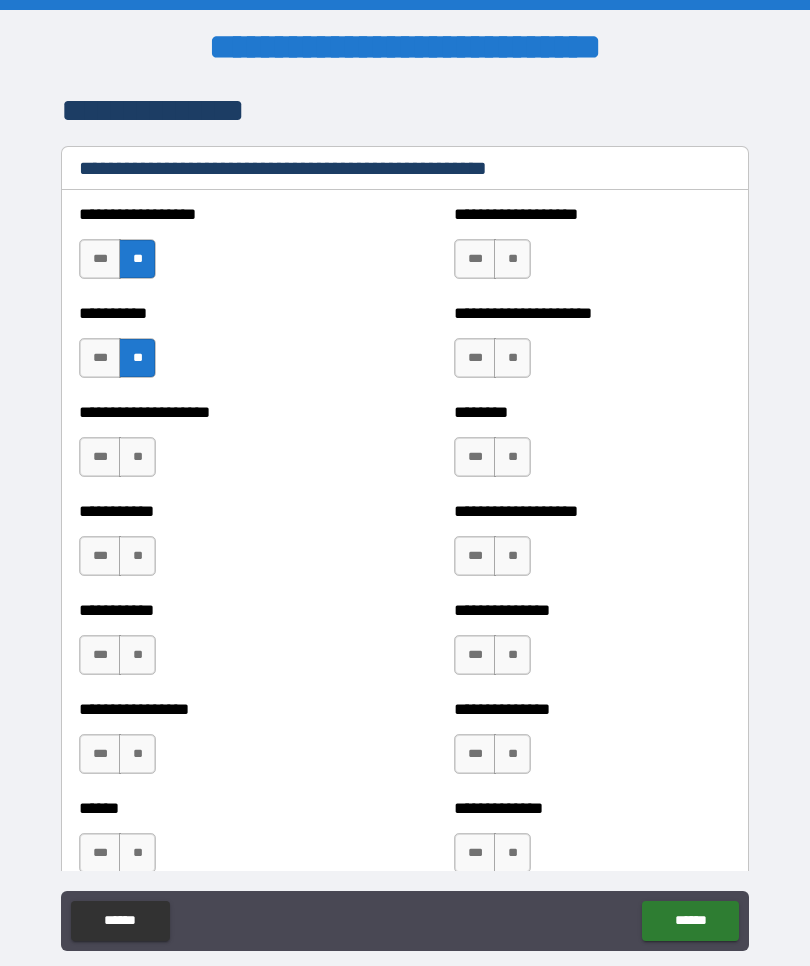 scroll, scrollTop: 2450, scrollLeft: 0, axis: vertical 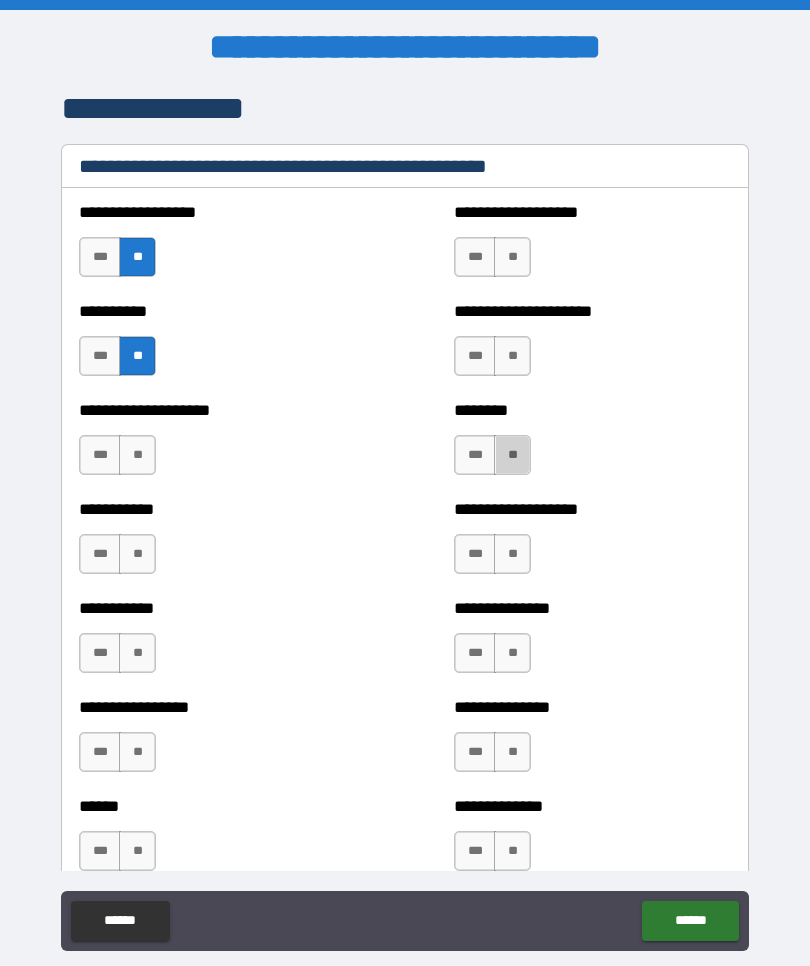 click on "**" at bounding box center (512, 455) 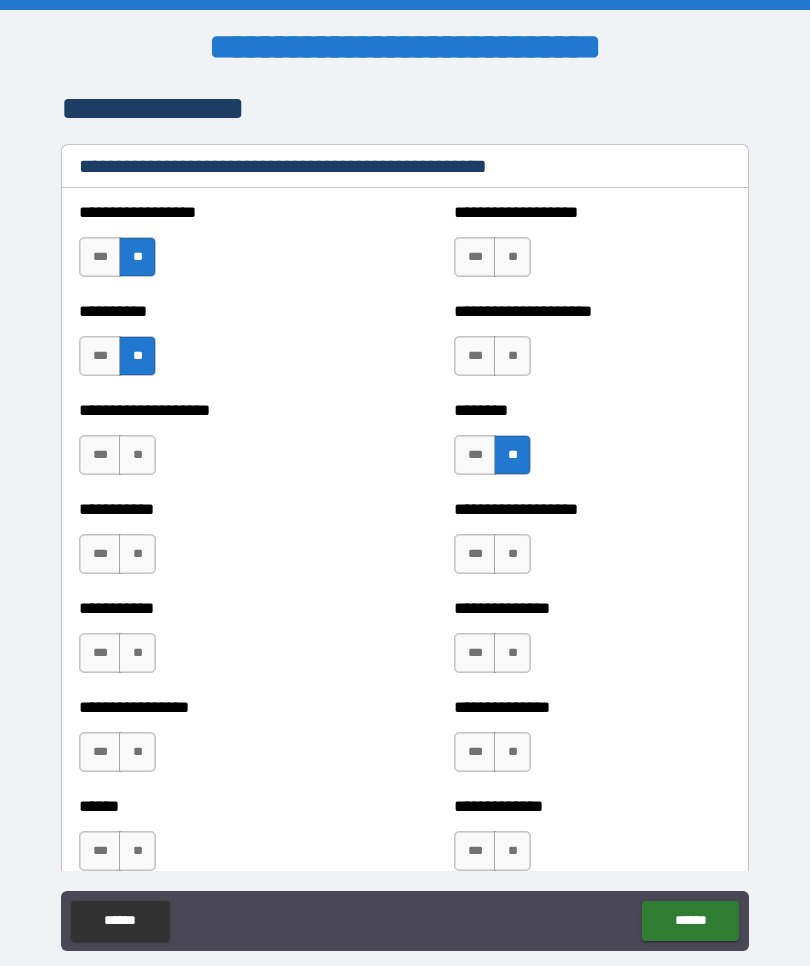 click on "**" at bounding box center [137, 455] 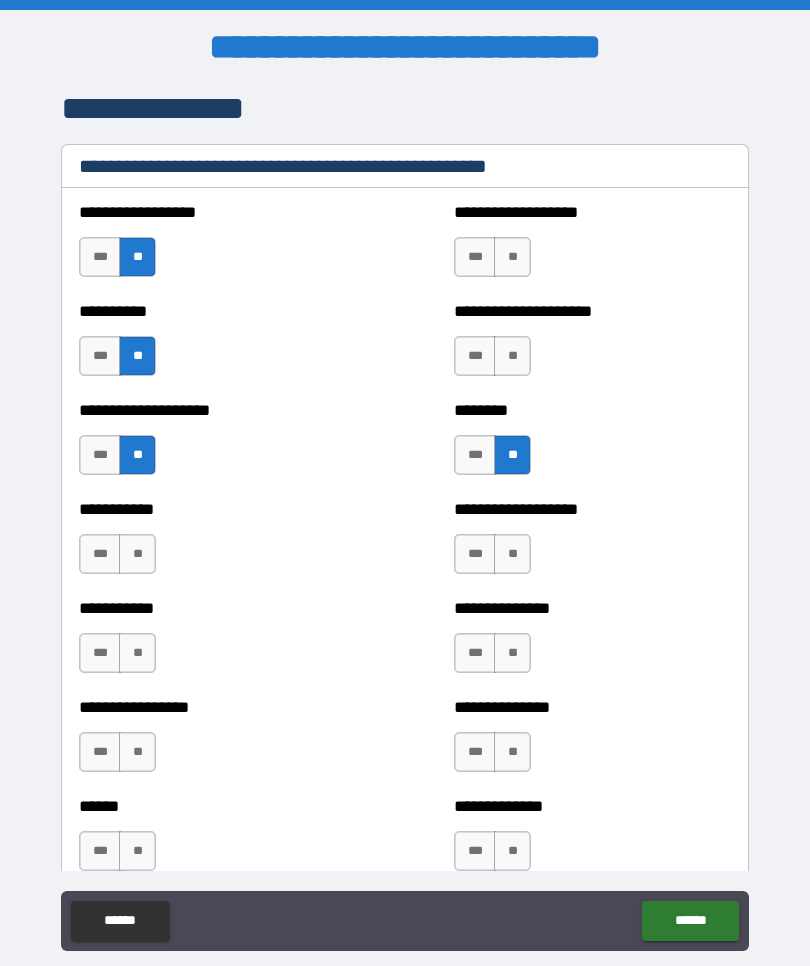 click on "**********" at bounding box center (405, 346) 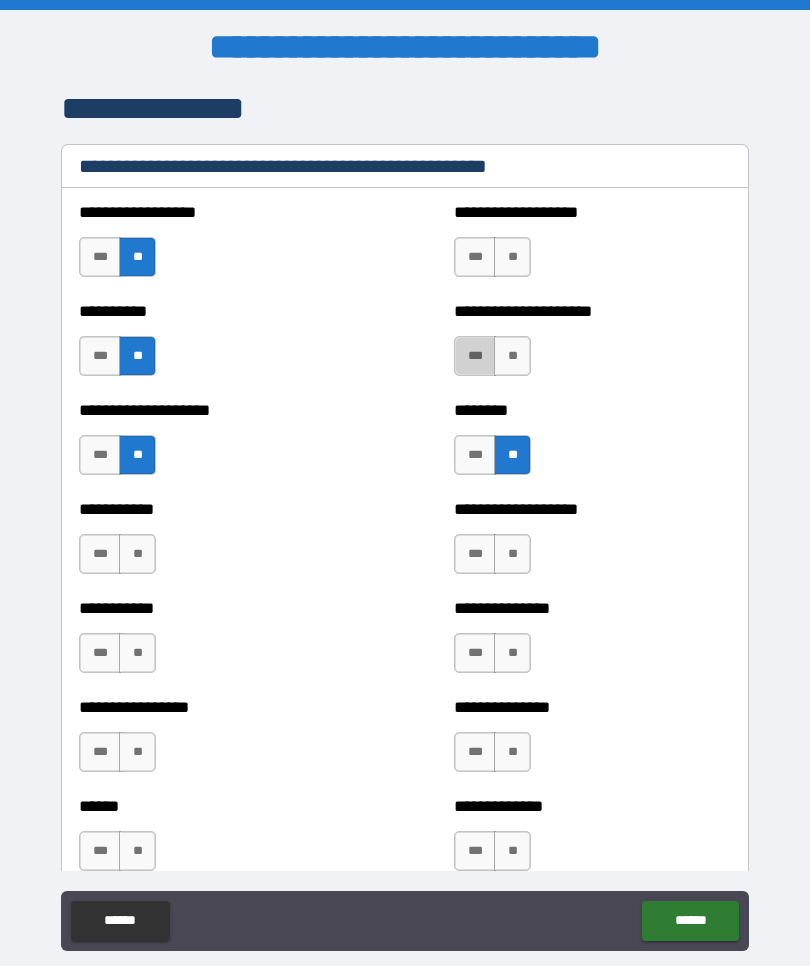click on "***" at bounding box center (475, 356) 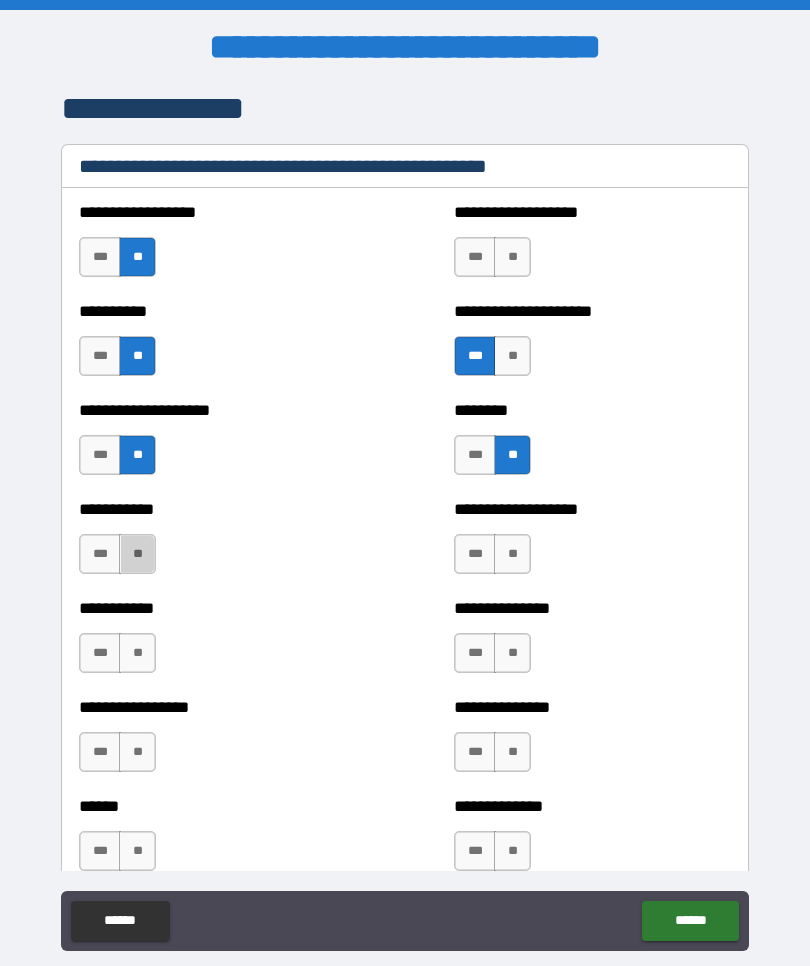 click on "**" at bounding box center (137, 554) 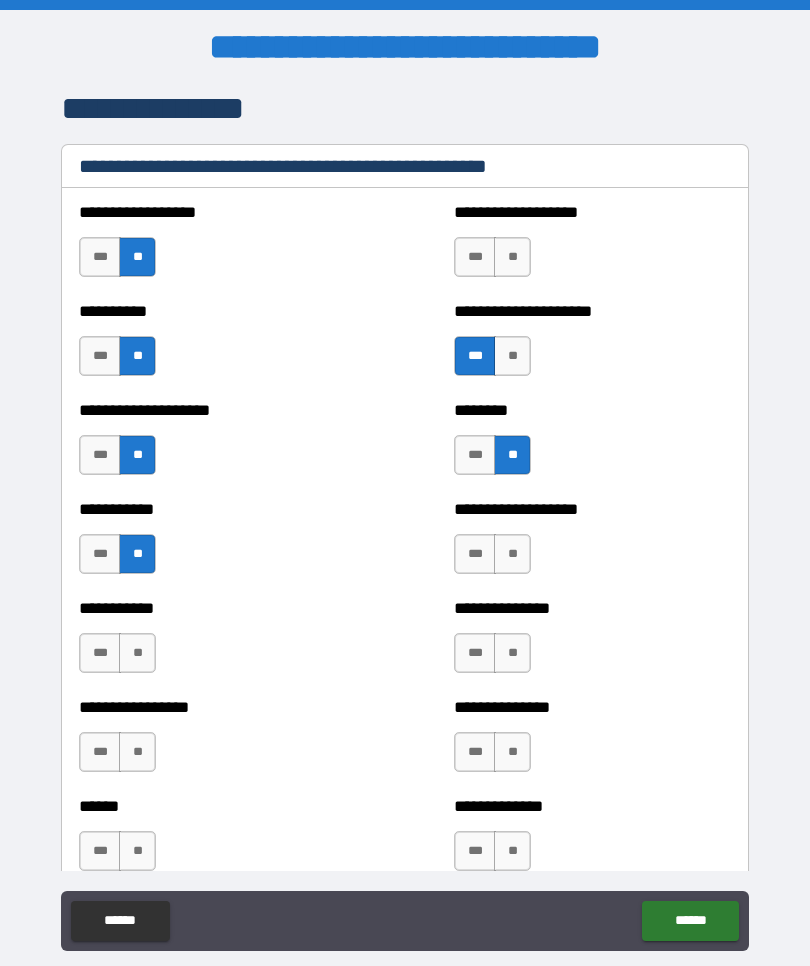 click on "**" at bounding box center [512, 554] 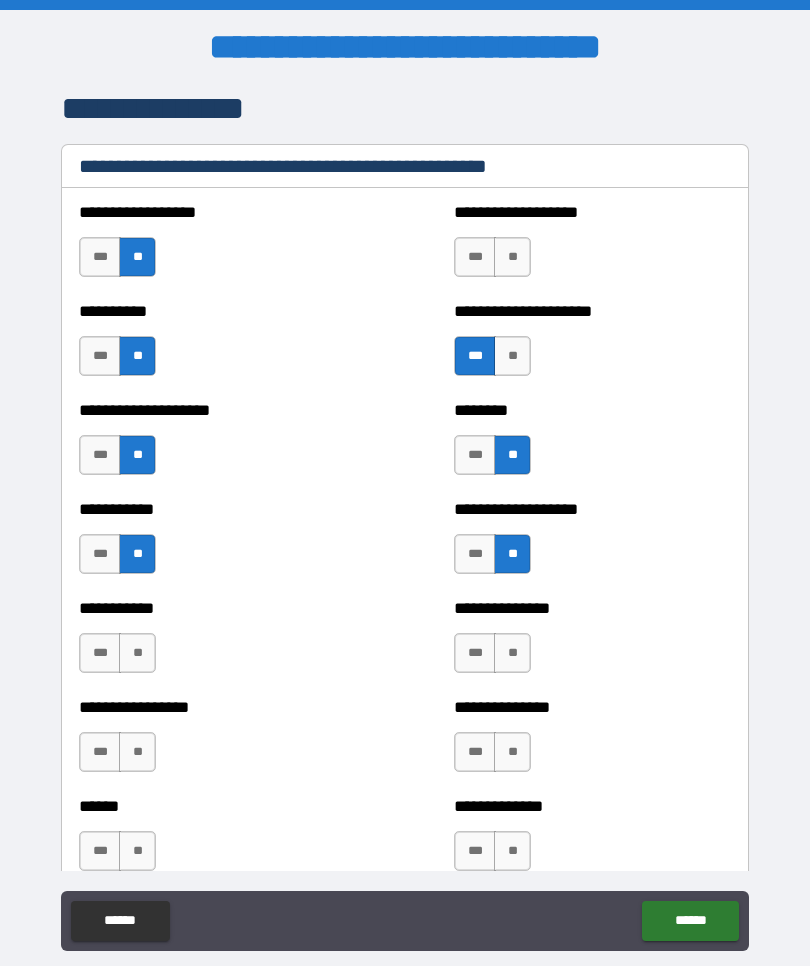 click on "**" at bounding box center (137, 653) 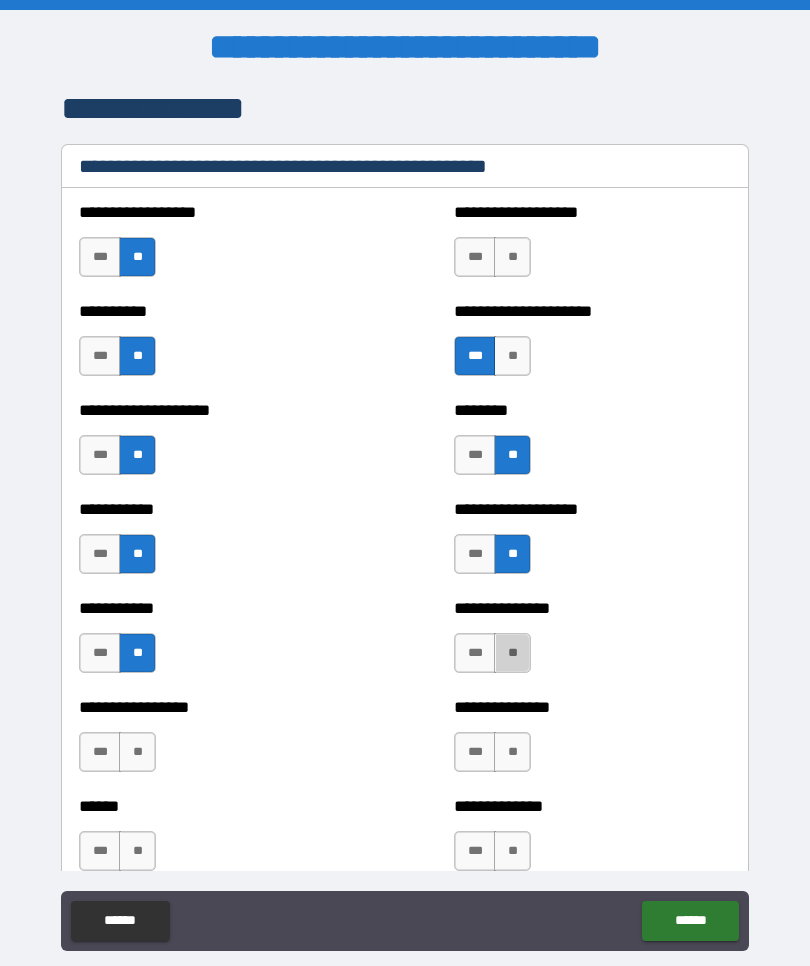 click on "**" at bounding box center [512, 653] 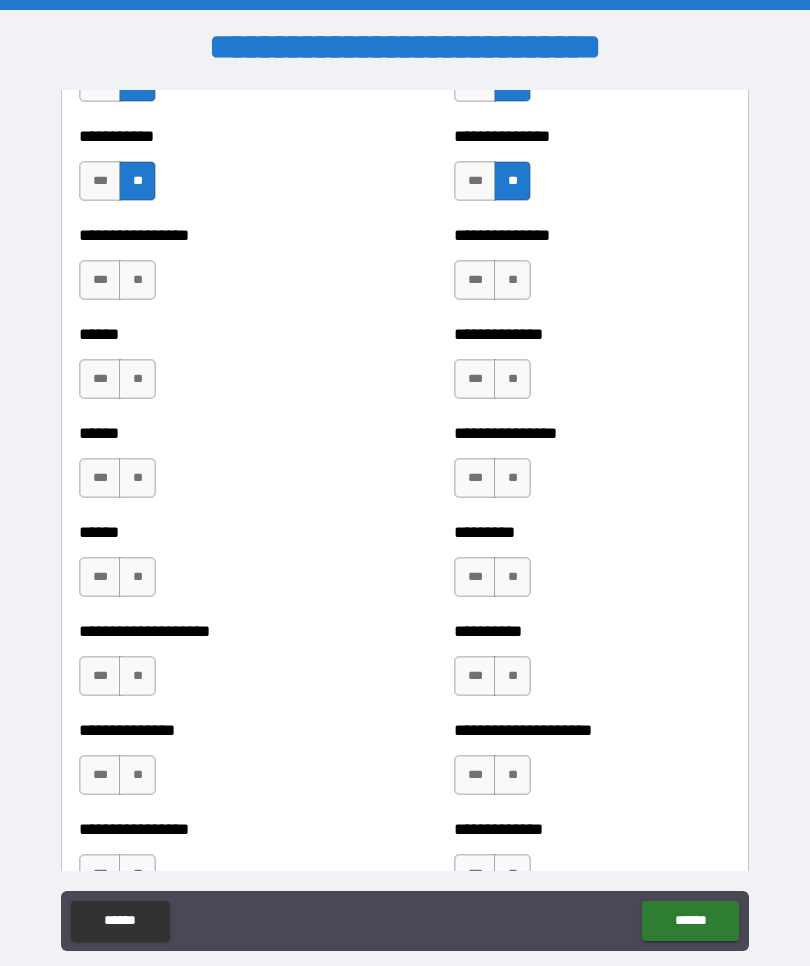 scroll, scrollTop: 2924, scrollLeft: 0, axis: vertical 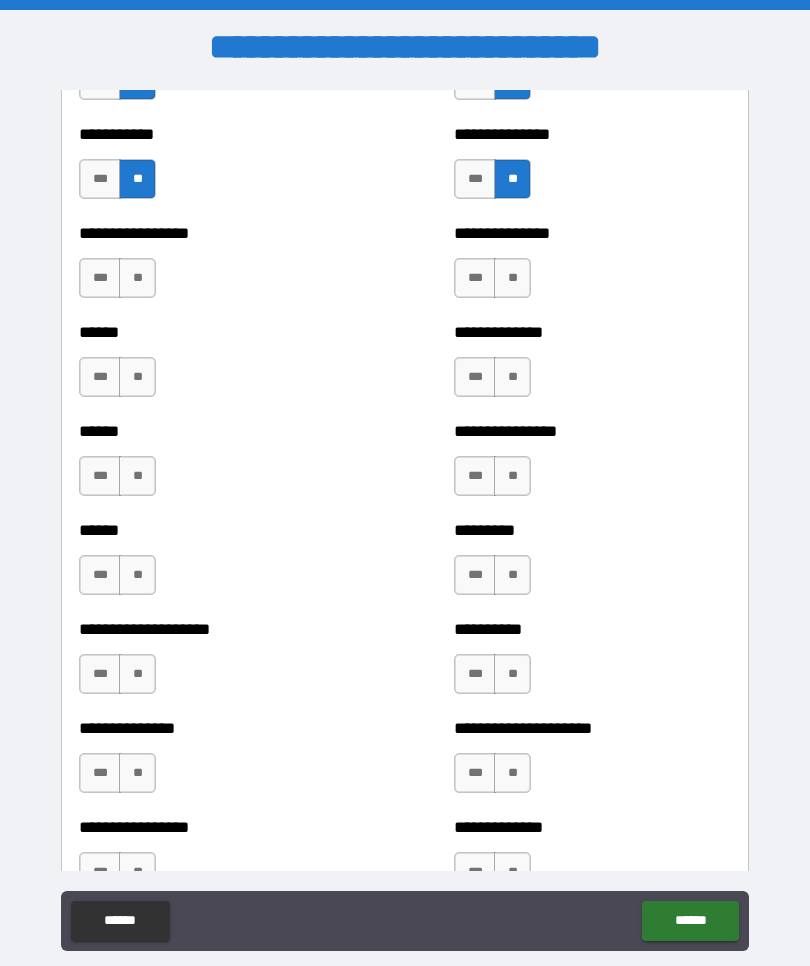 click on "**" at bounding box center (137, 278) 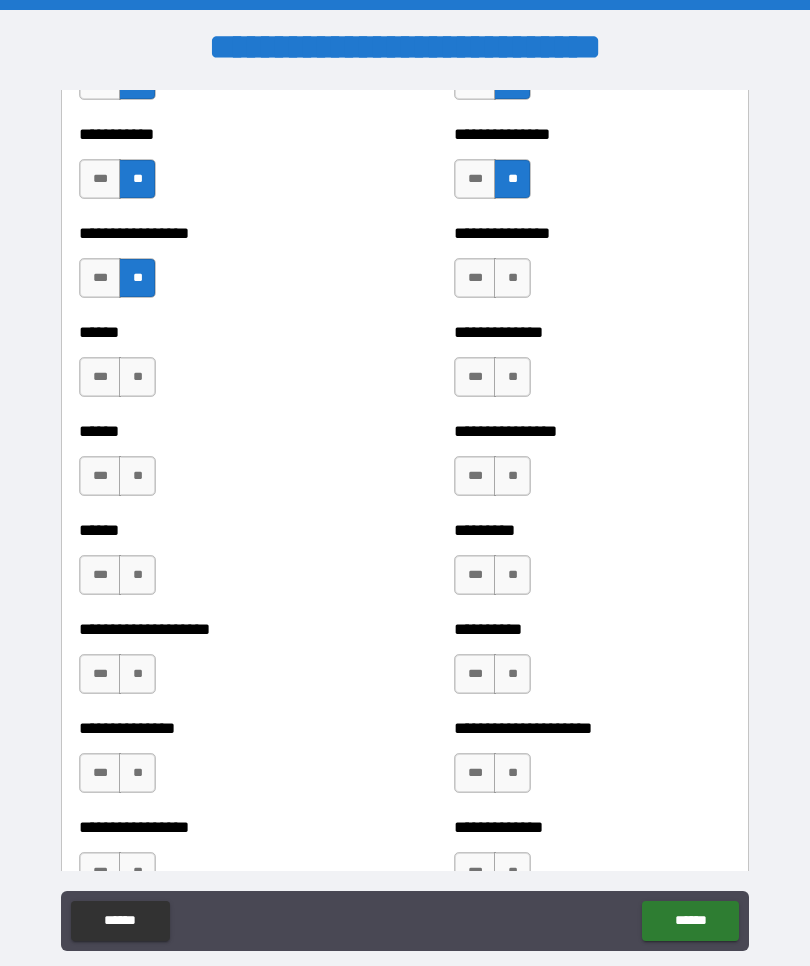 click on "**" at bounding box center [512, 278] 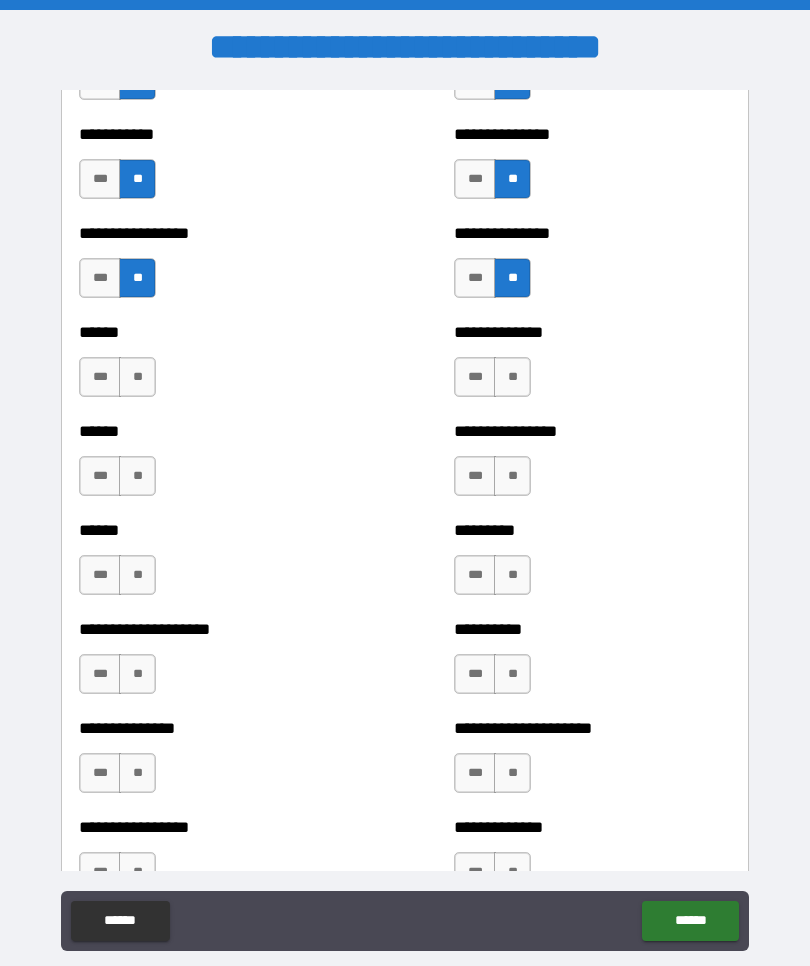 click on "**" at bounding box center (137, 377) 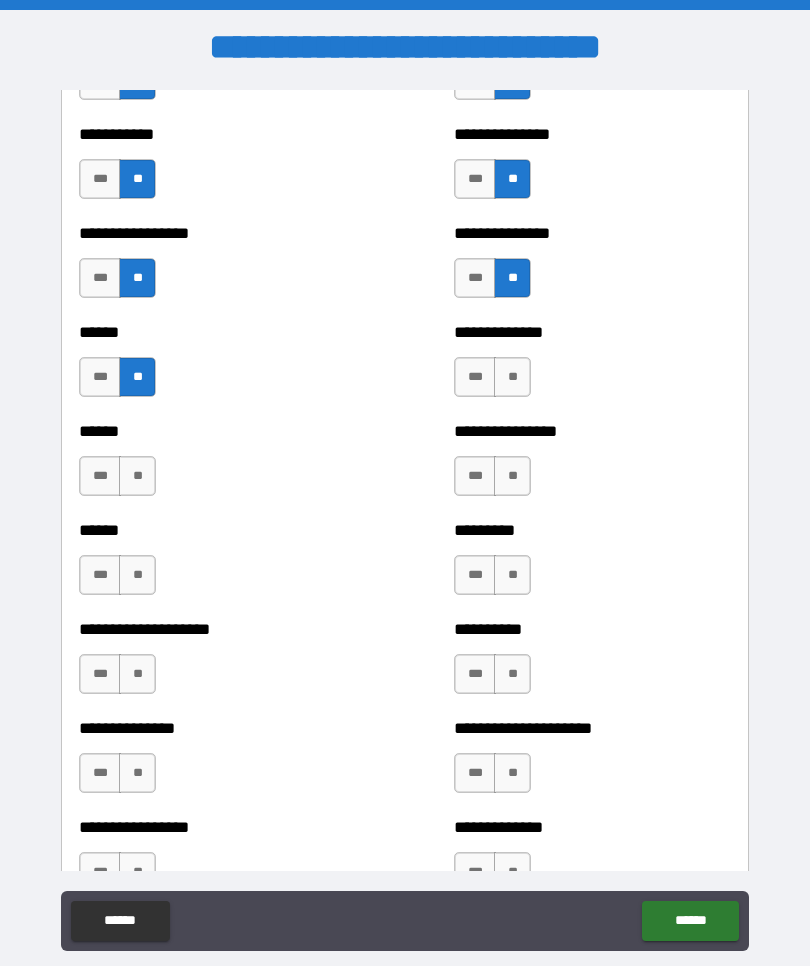 click on "**" at bounding box center [512, 377] 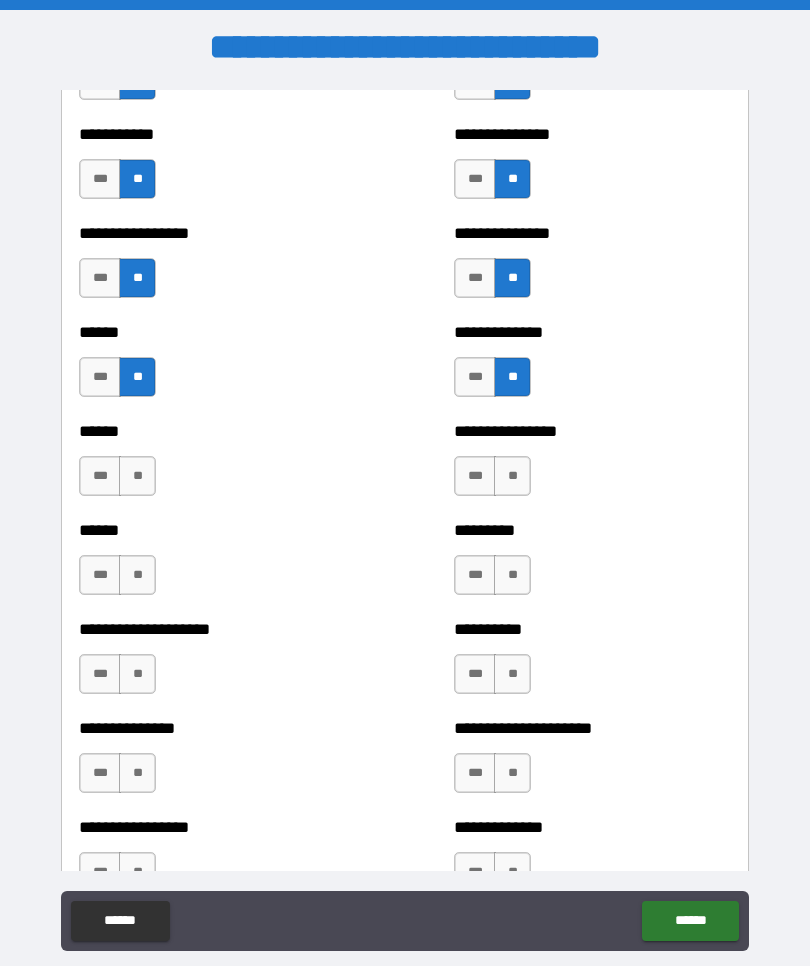 click on "**" at bounding box center (137, 476) 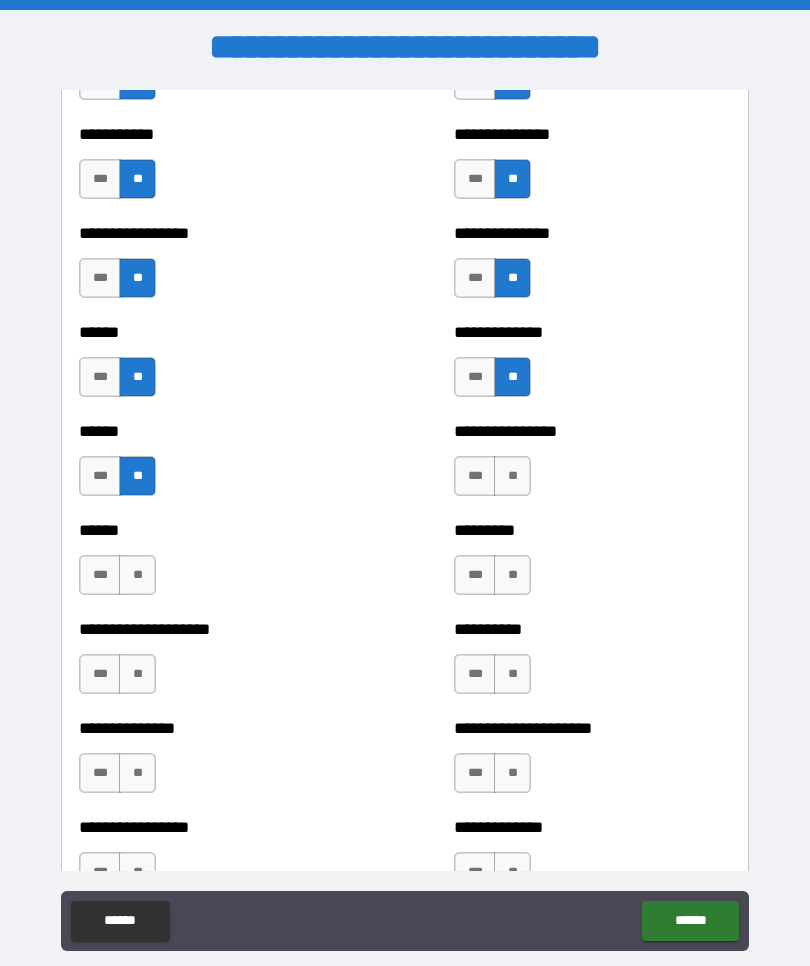 click on "**" at bounding box center (512, 476) 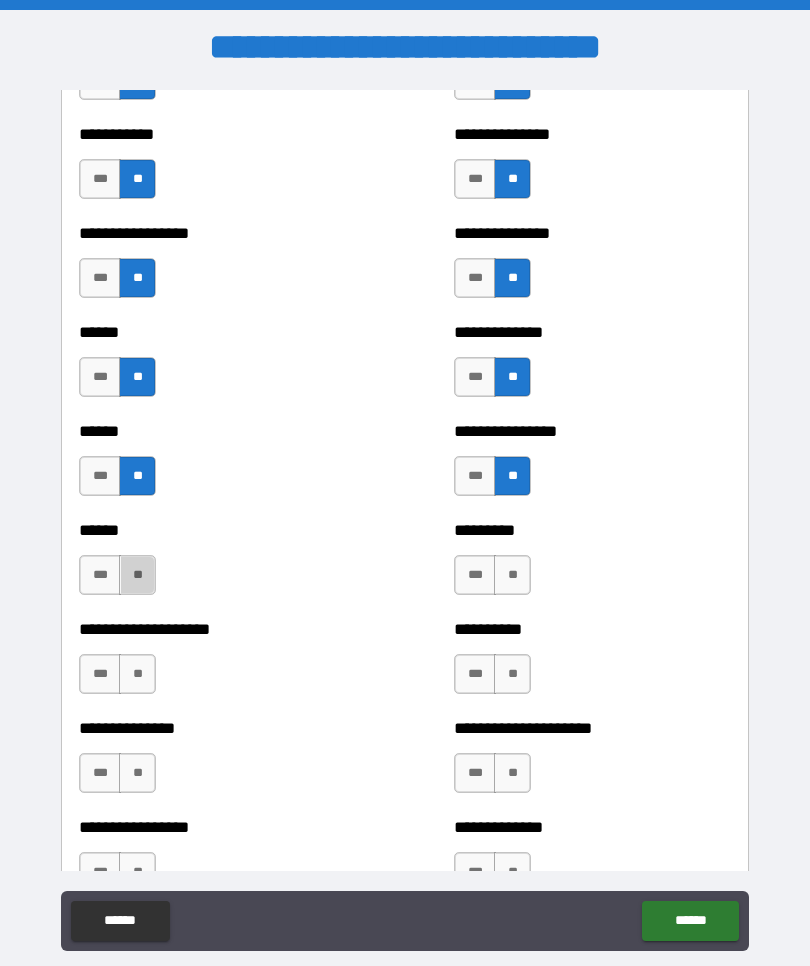 click on "**" at bounding box center (137, 575) 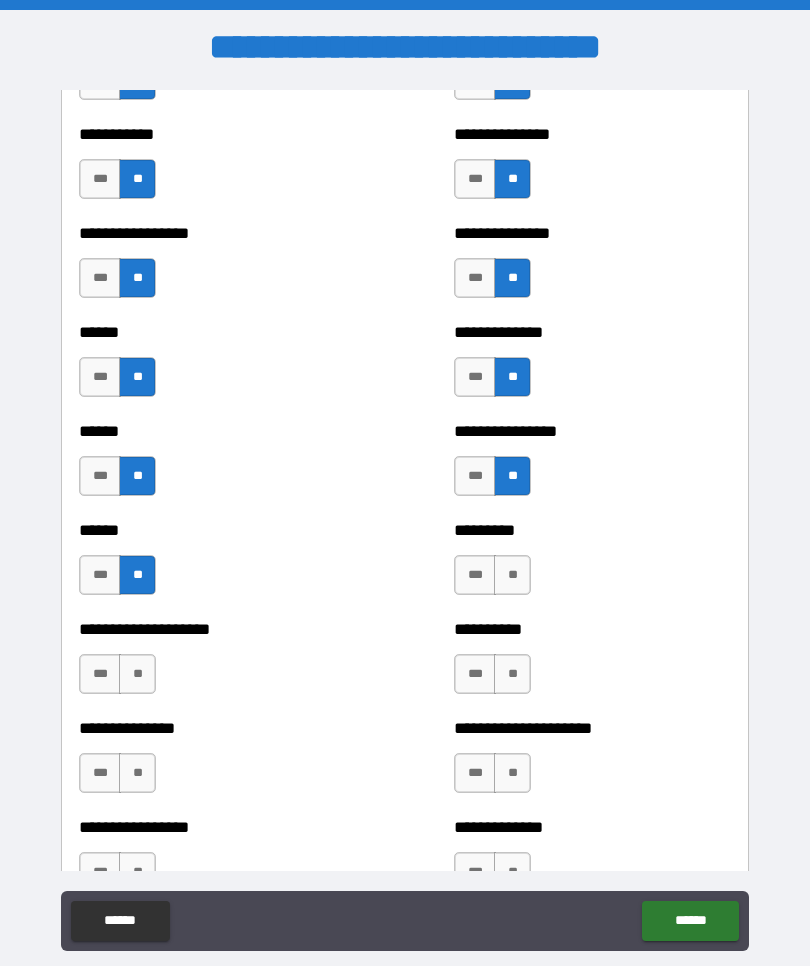click on "**" at bounding box center [512, 575] 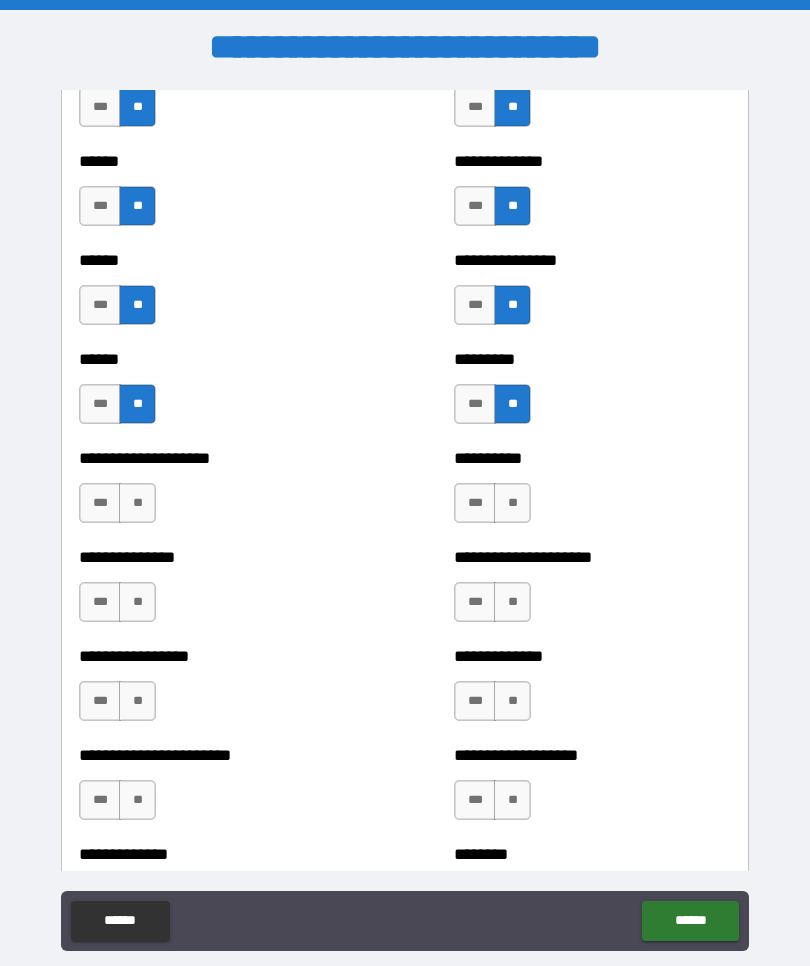 scroll, scrollTop: 3114, scrollLeft: 0, axis: vertical 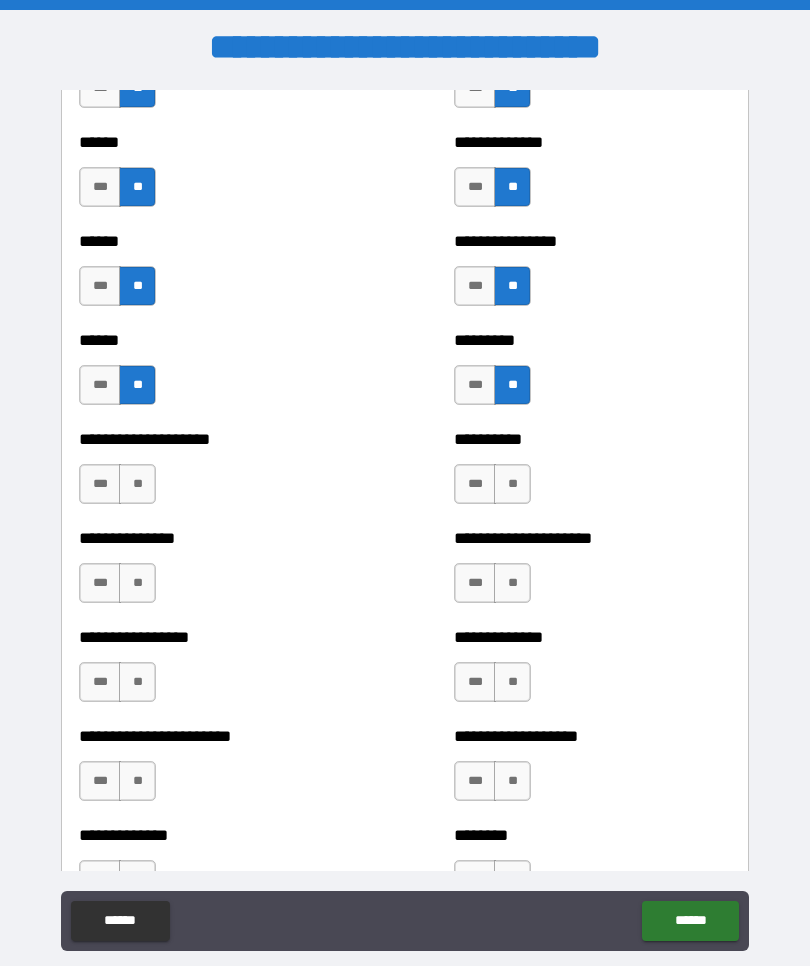 click on "***" at bounding box center (100, 484) 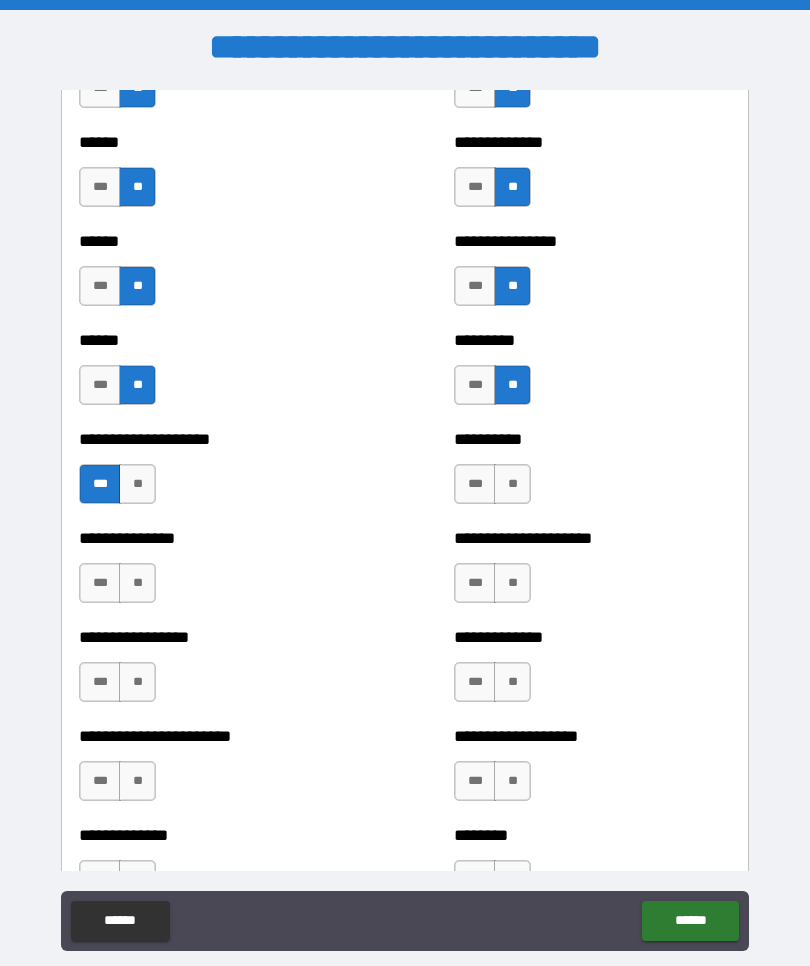 click on "**" at bounding box center (512, 484) 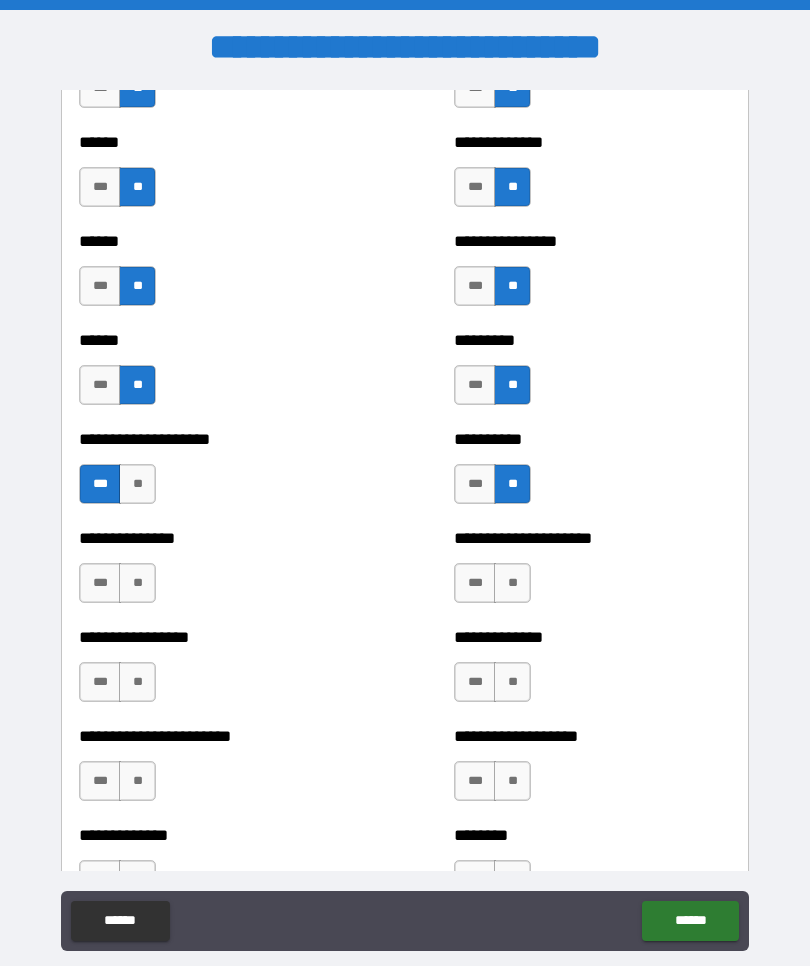 click on "***" at bounding box center [100, 583] 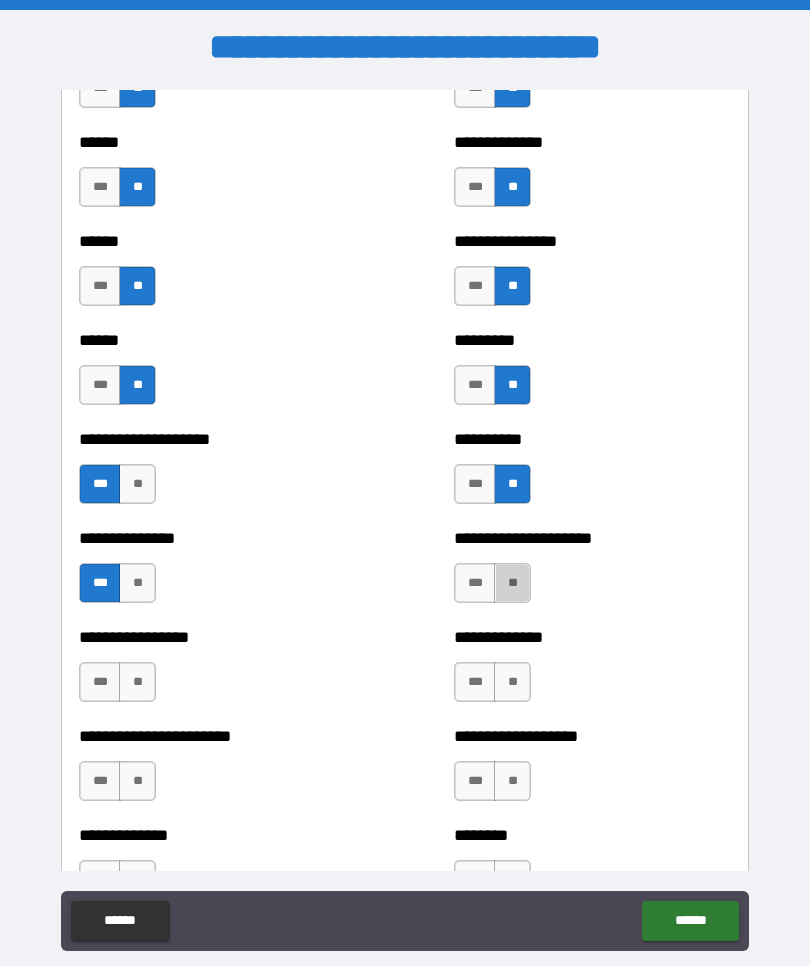 click on "**" at bounding box center (512, 583) 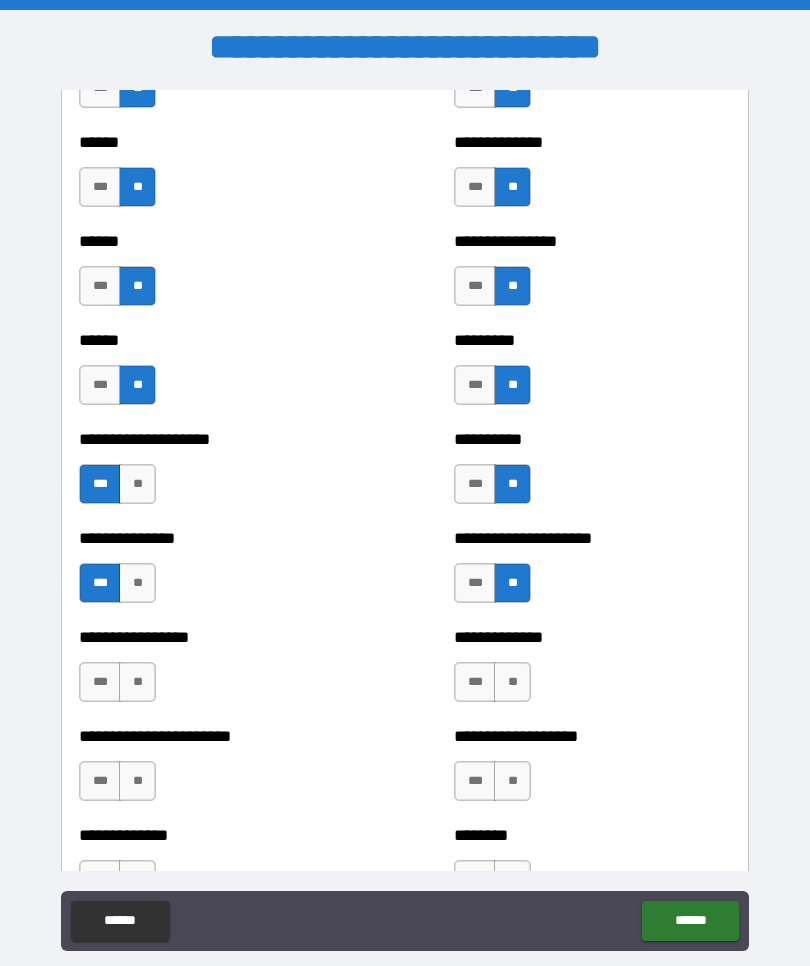 click on "***" at bounding box center (100, 682) 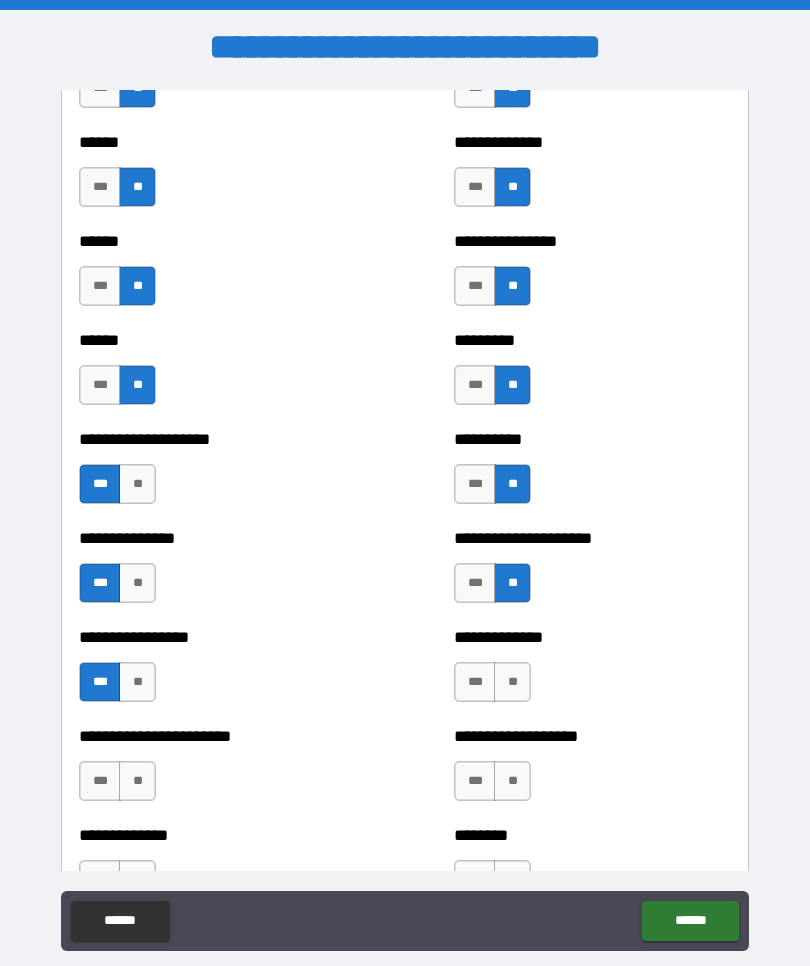 click on "**" at bounding box center (512, 682) 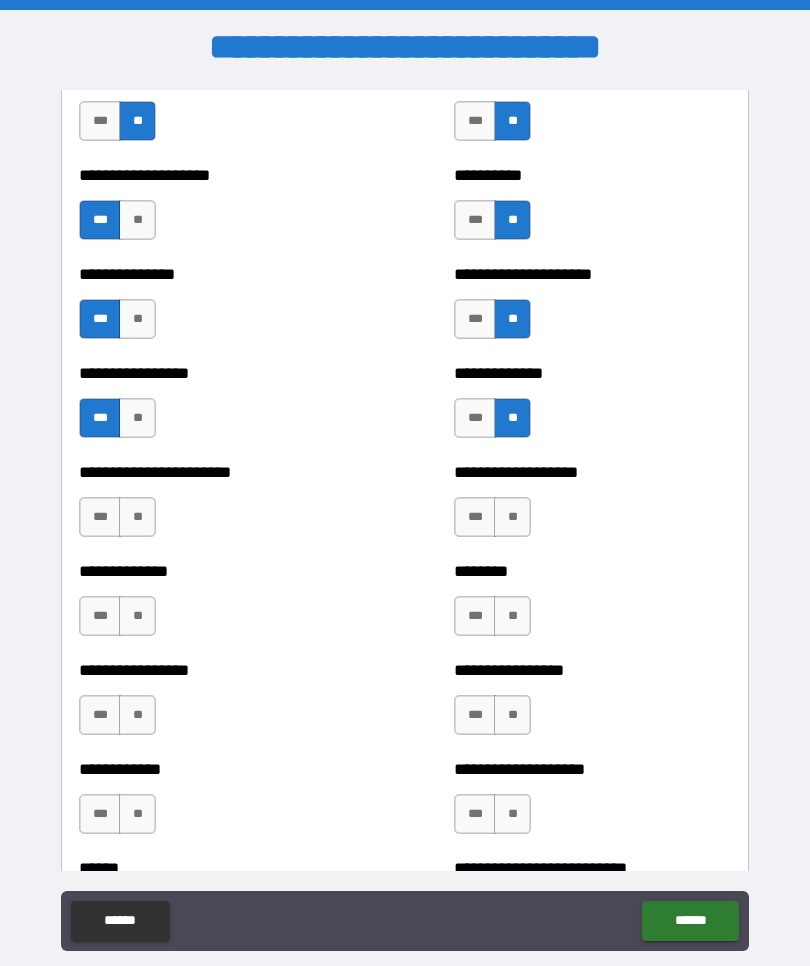 scroll, scrollTop: 3379, scrollLeft: 0, axis: vertical 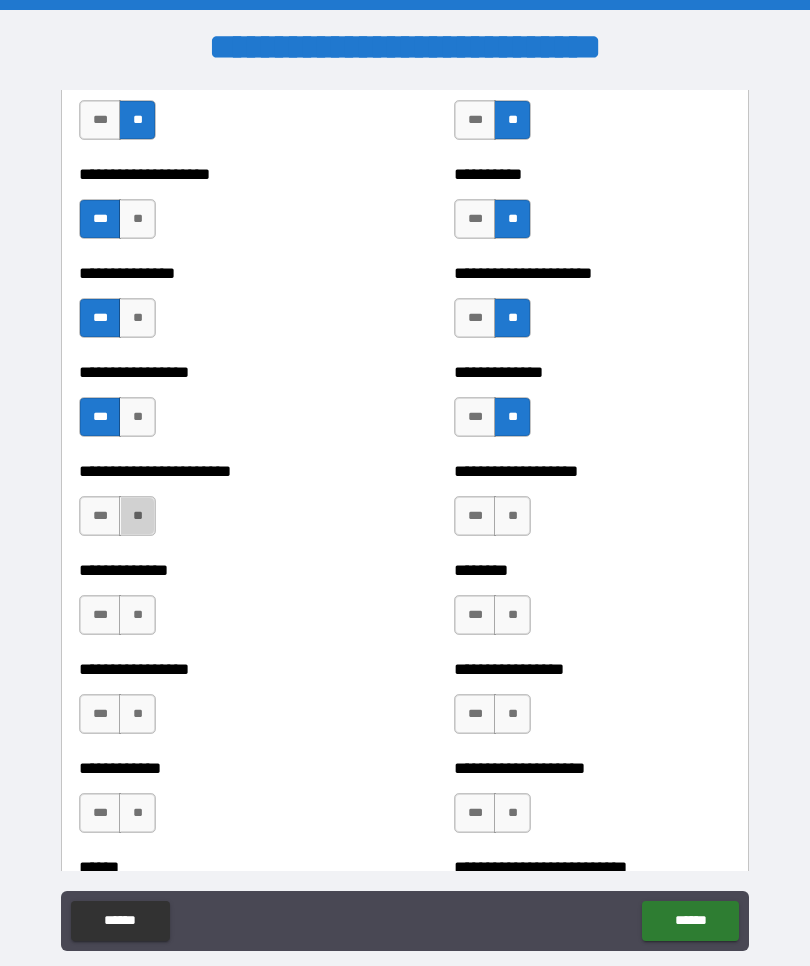 click on "**" at bounding box center [137, 516] 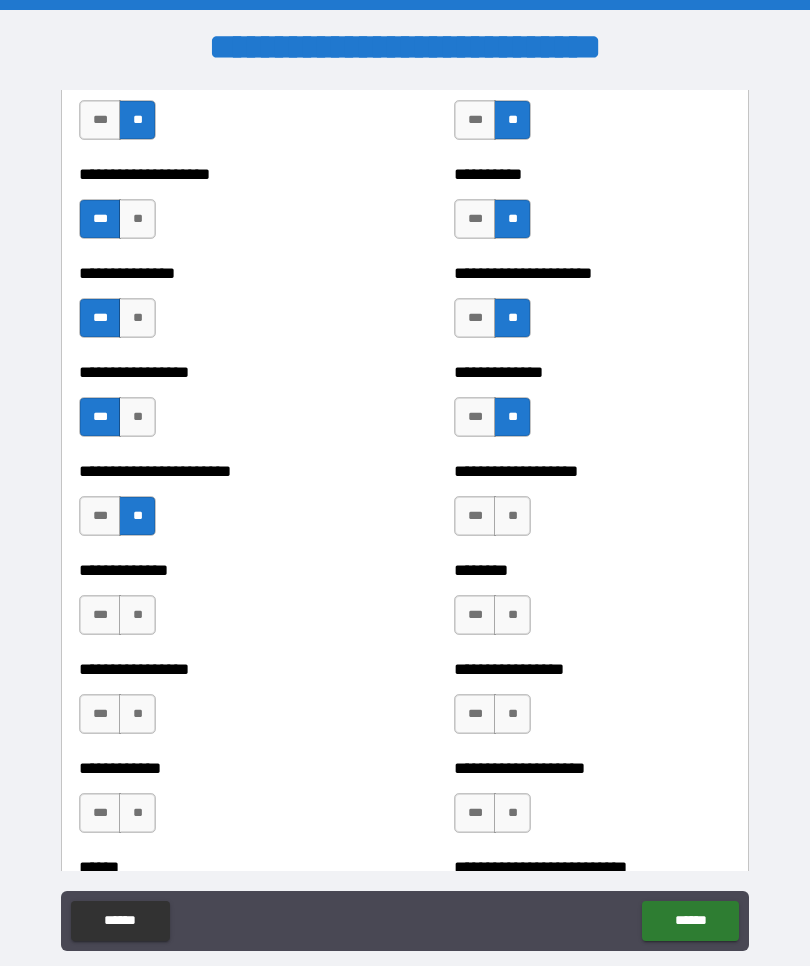 click on "**" at bounding box center (512, 516) 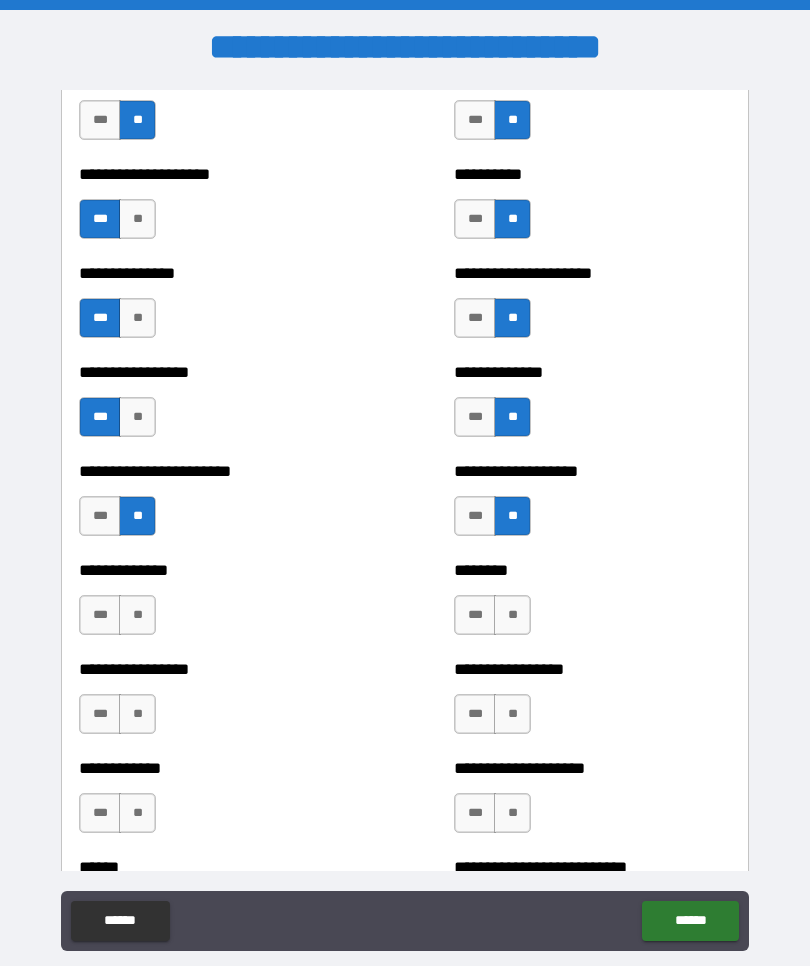 click on "**" at bounding box center (137, 615) 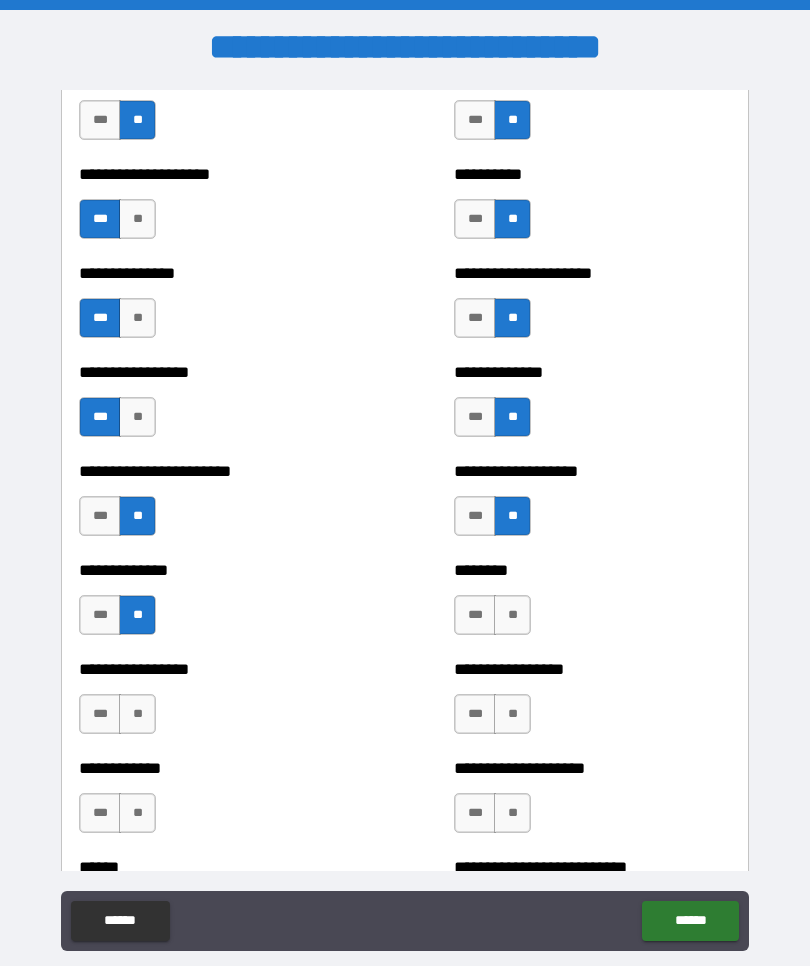 click on "**" at bounding box center [512, 615] 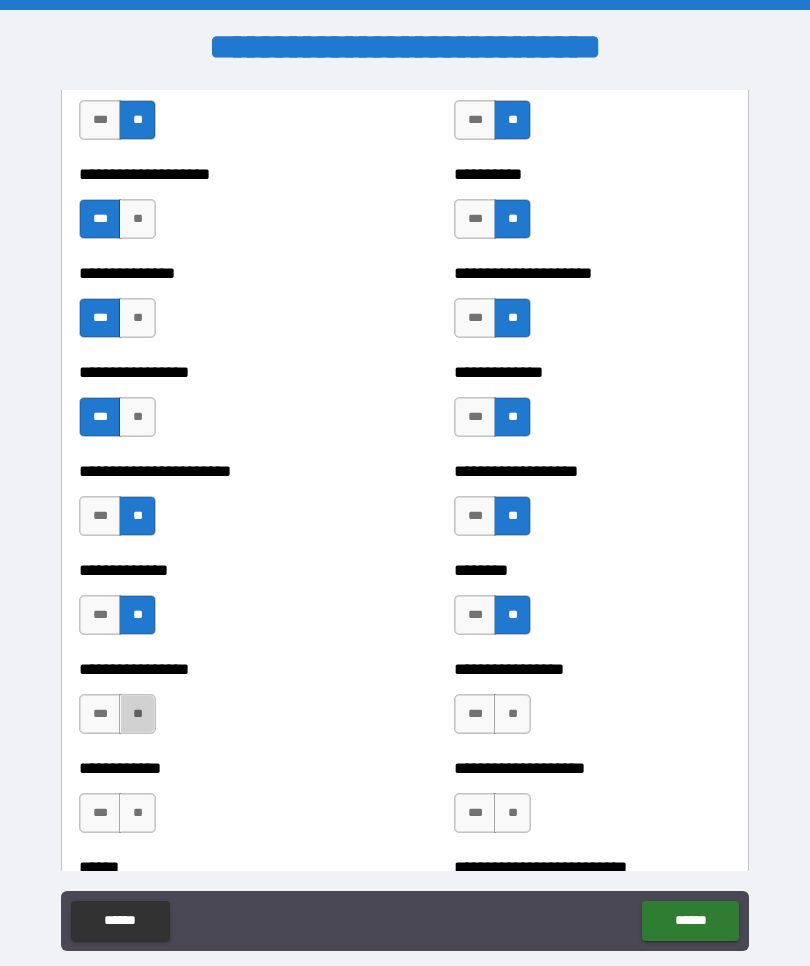 click on "**" at bounding box center [137, 714] 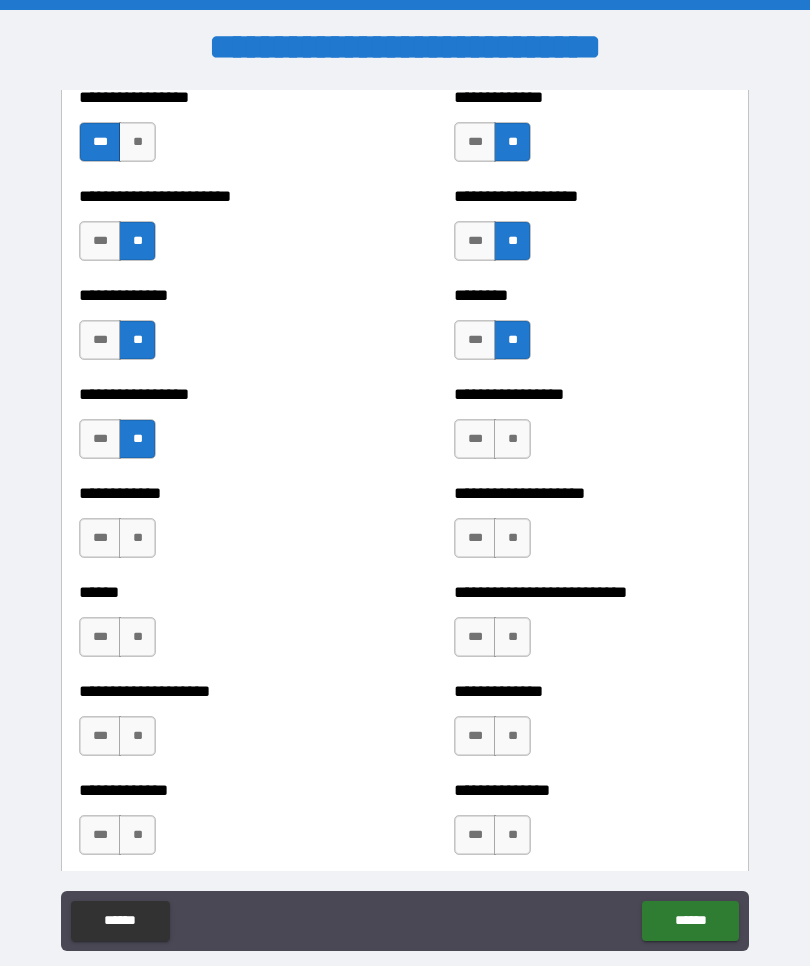 scroll, scrollTop: 3663, scrollLeft: 0, axis: vertical 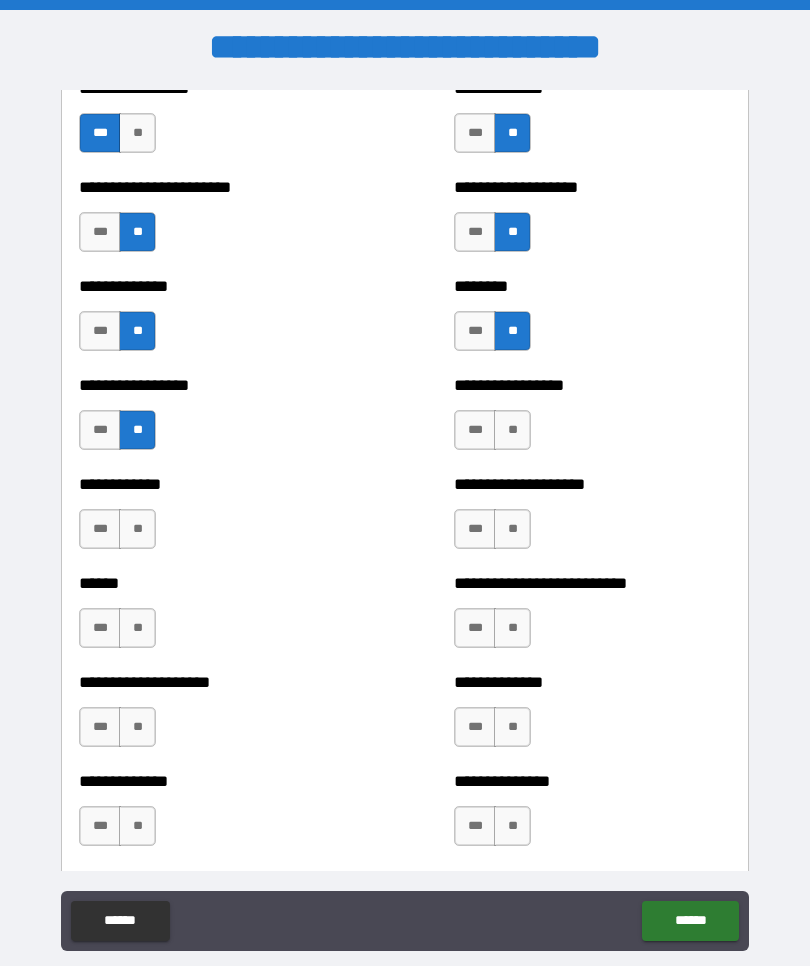 click on "**" at bounding box center (512, 430) 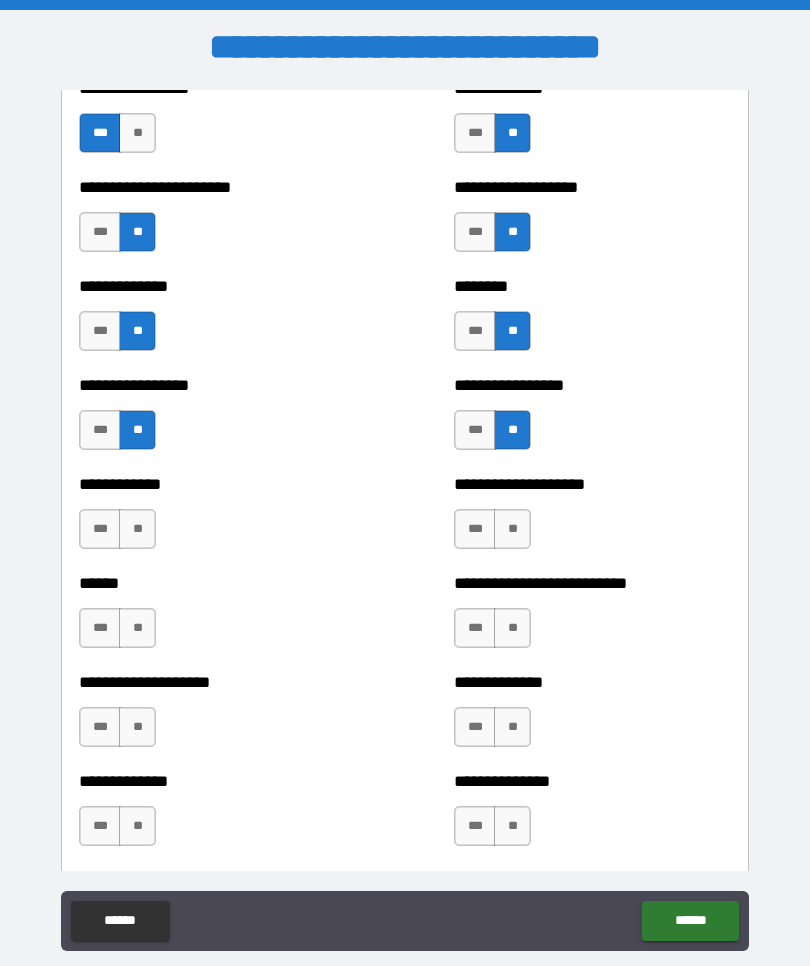 click on "**" at bounding box center (137, 529) 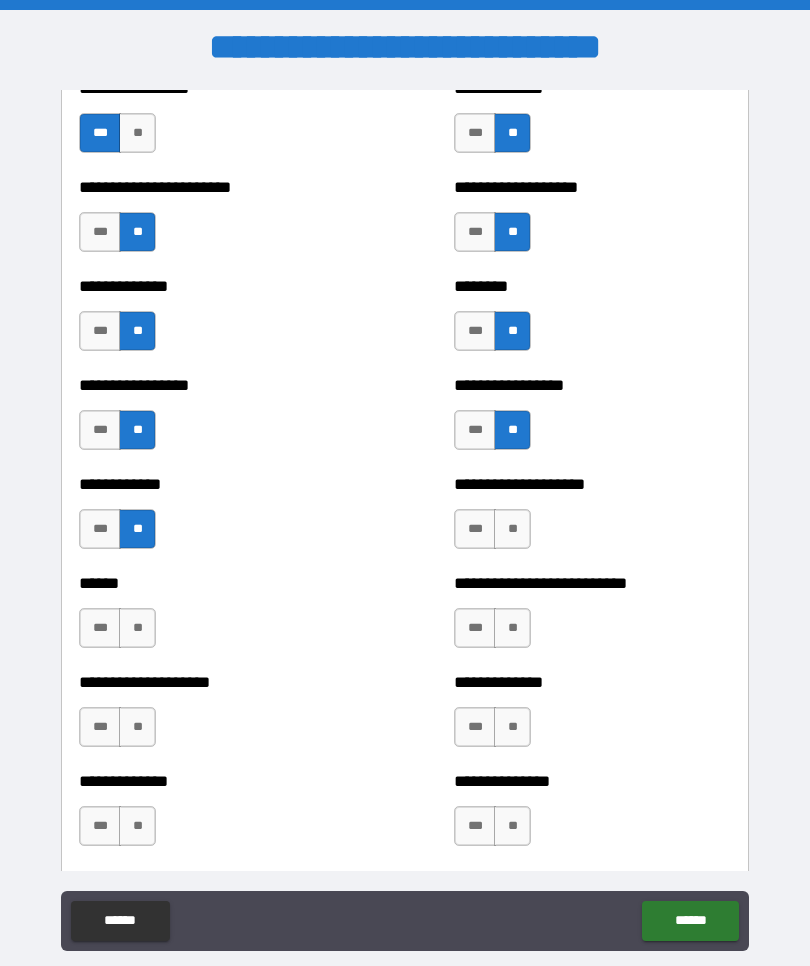 click on "**" at bounding box center (512, 529) 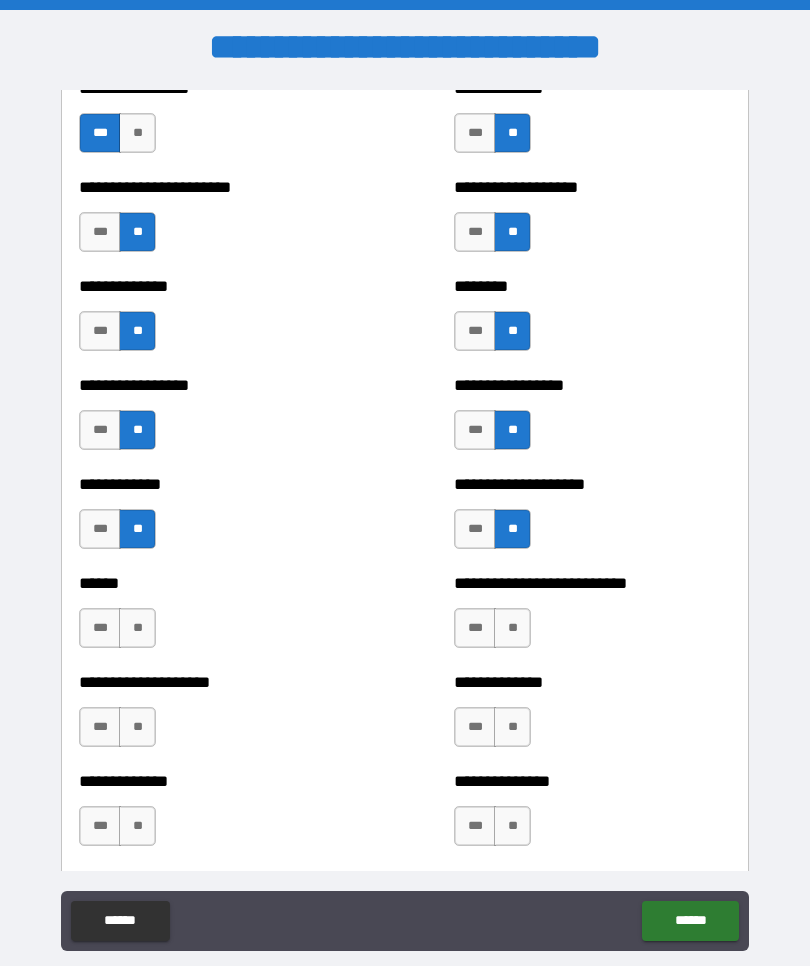 click on "***" at bounding box center (100, 628) 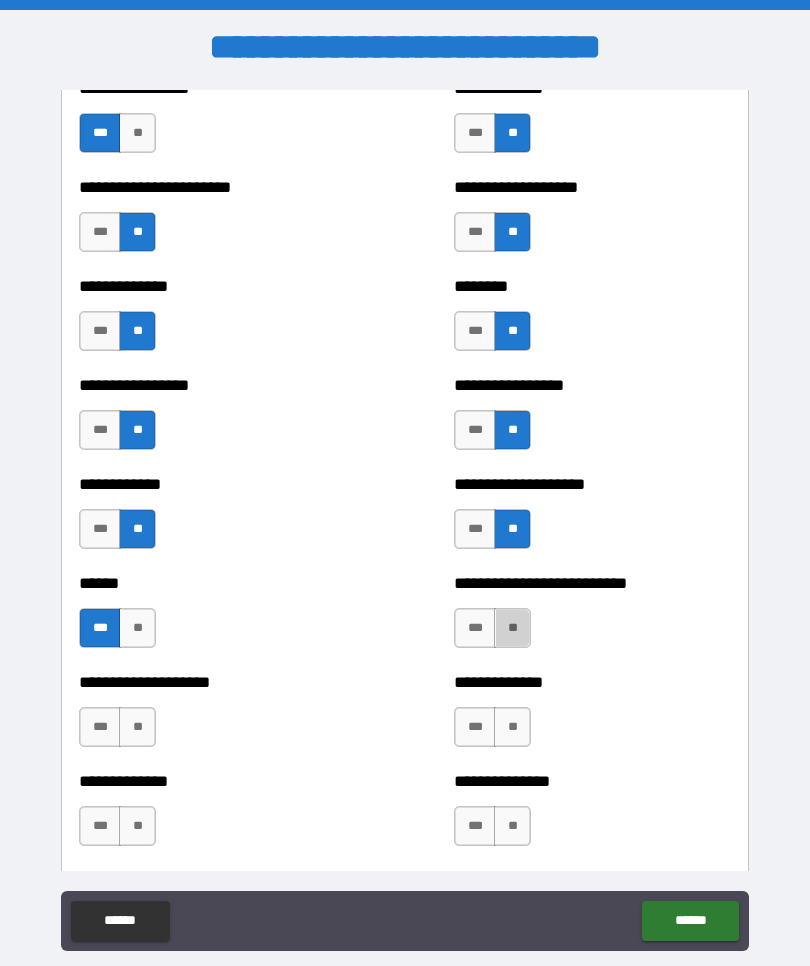 click on "**" at bounding box center [512, 628] 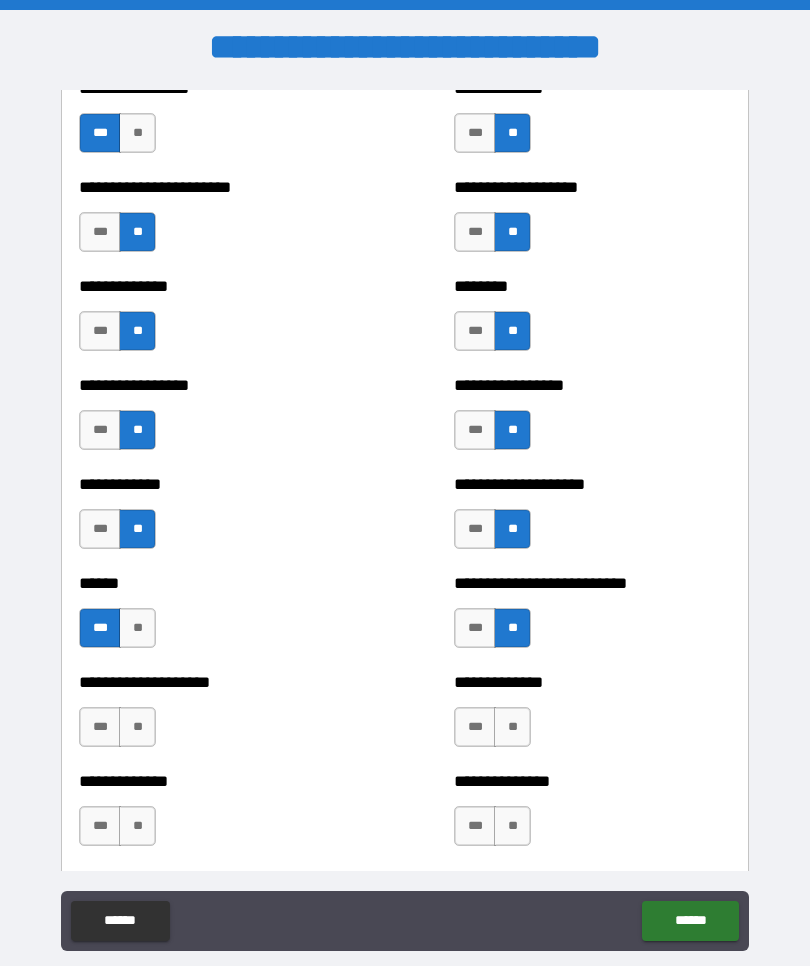 click on "**" at bounding box center (137, 727) 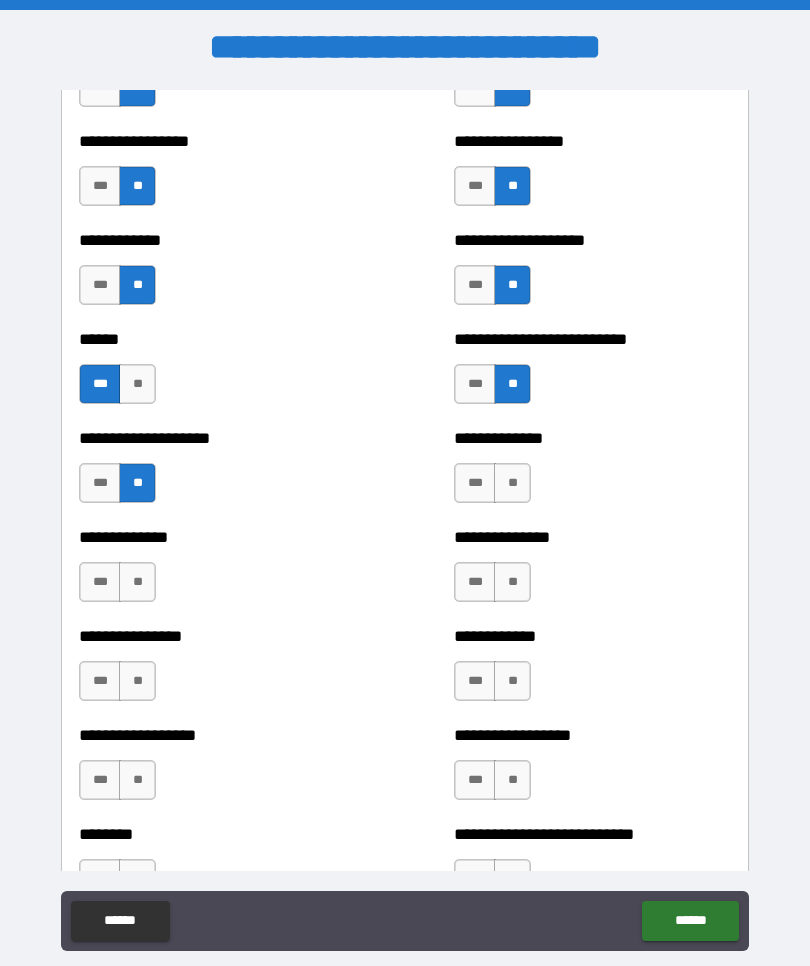scroll, scrollTop: 3912, scrollLeft: 0, axis: vertical 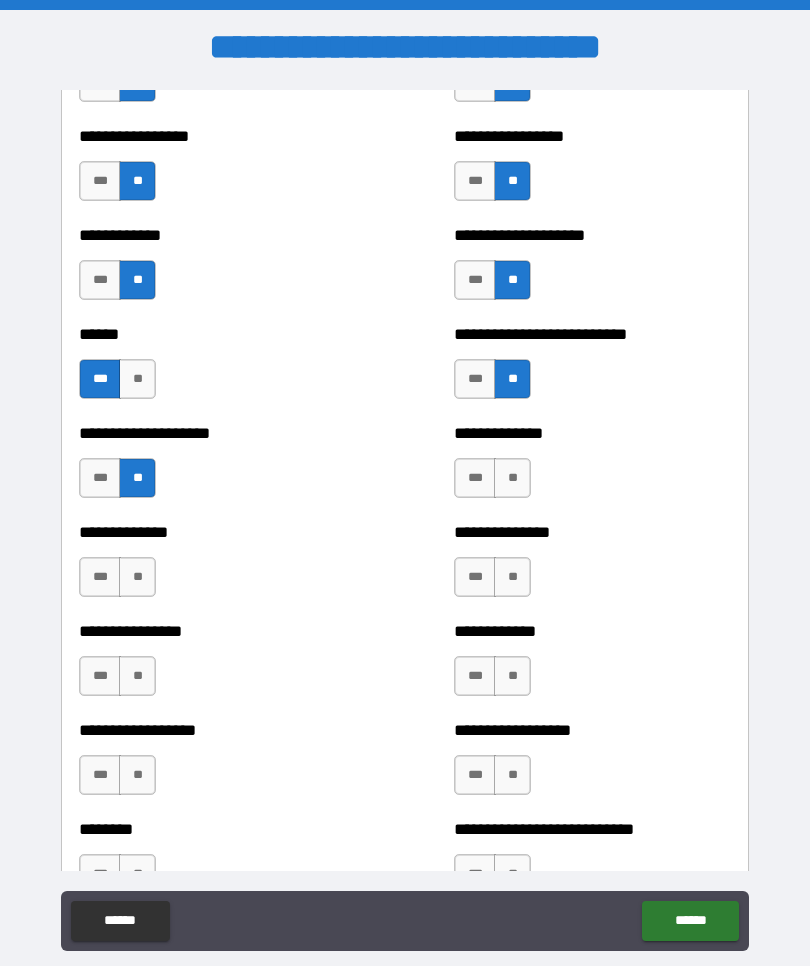 click on "**" at bounding box center (512, 478) 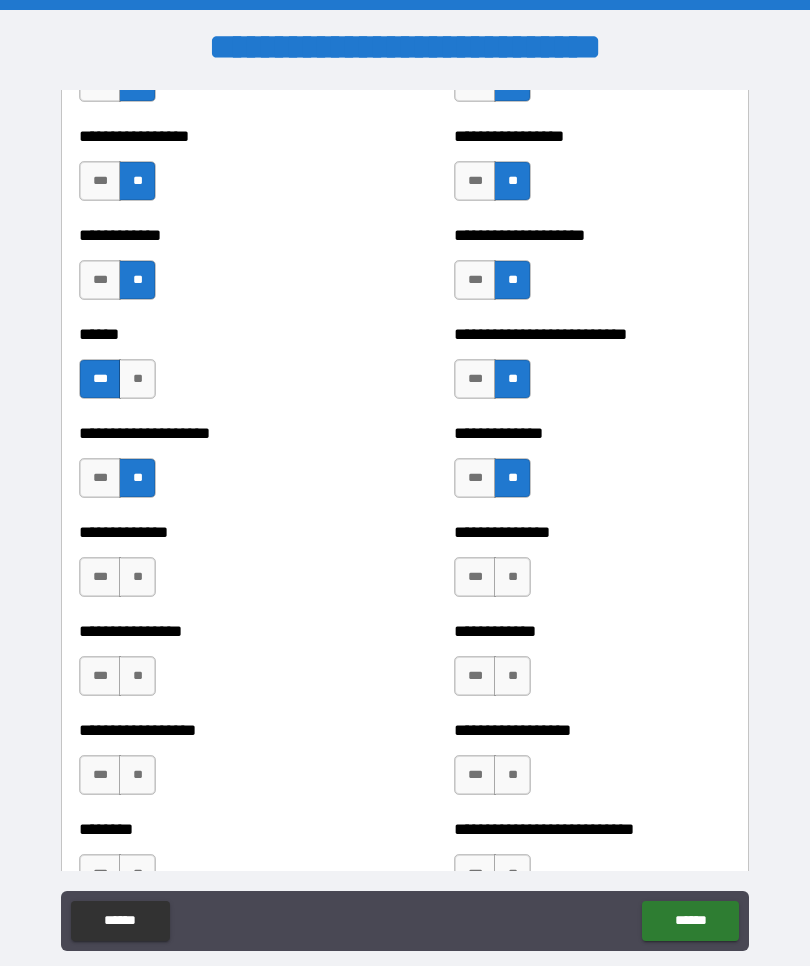 click on "**" at bounding box center (137, 577) 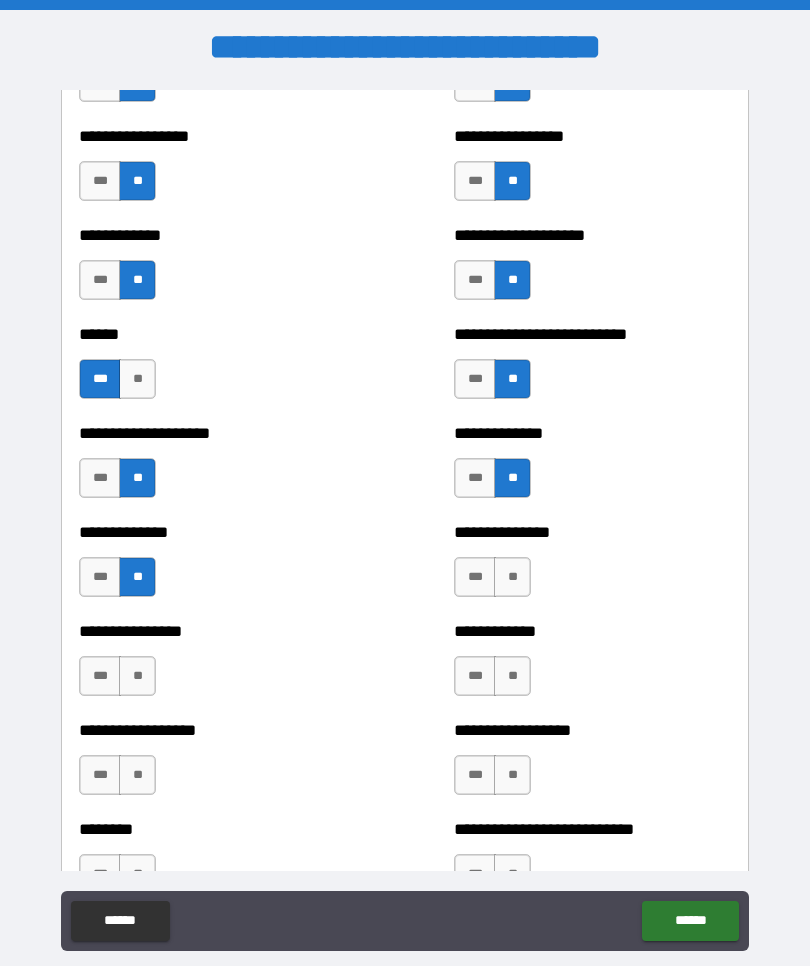 click on "**" at bounding box center (512, 577) 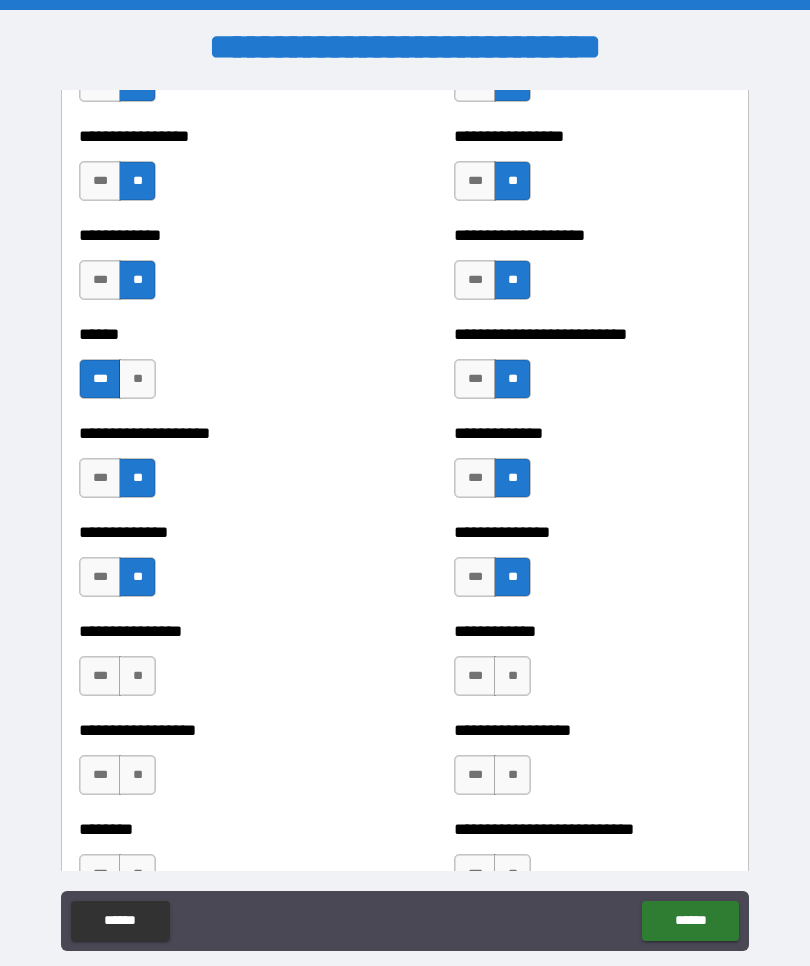 click on "**" at bounding box center [137, 676] 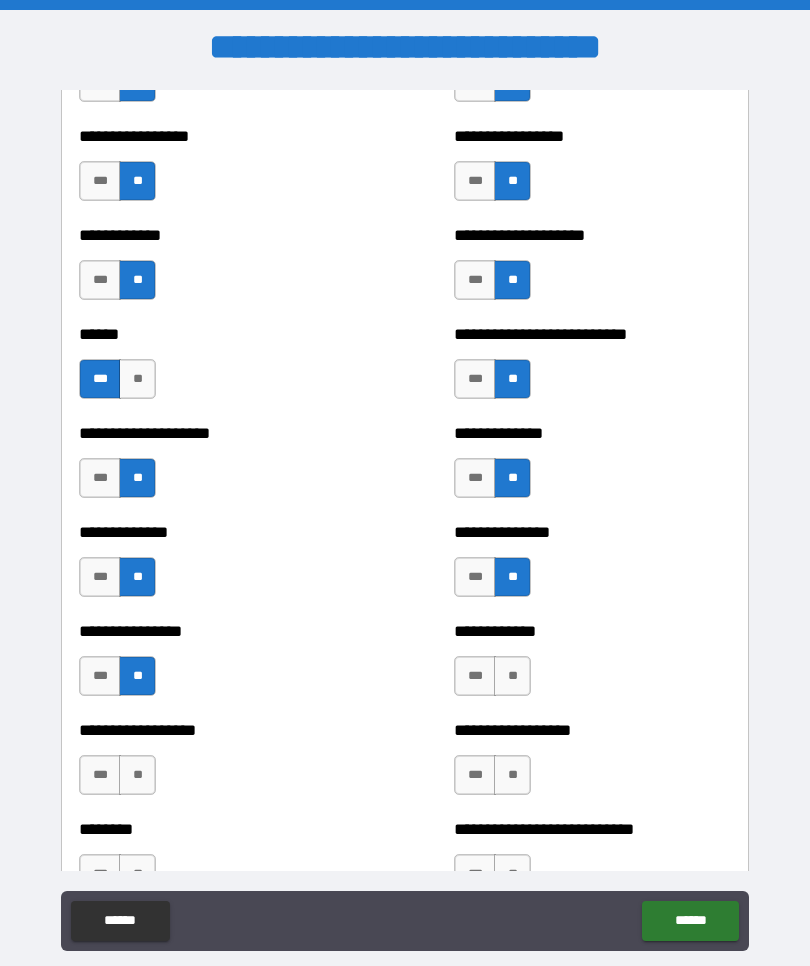 click on "**" at bounding box center [512, 676] 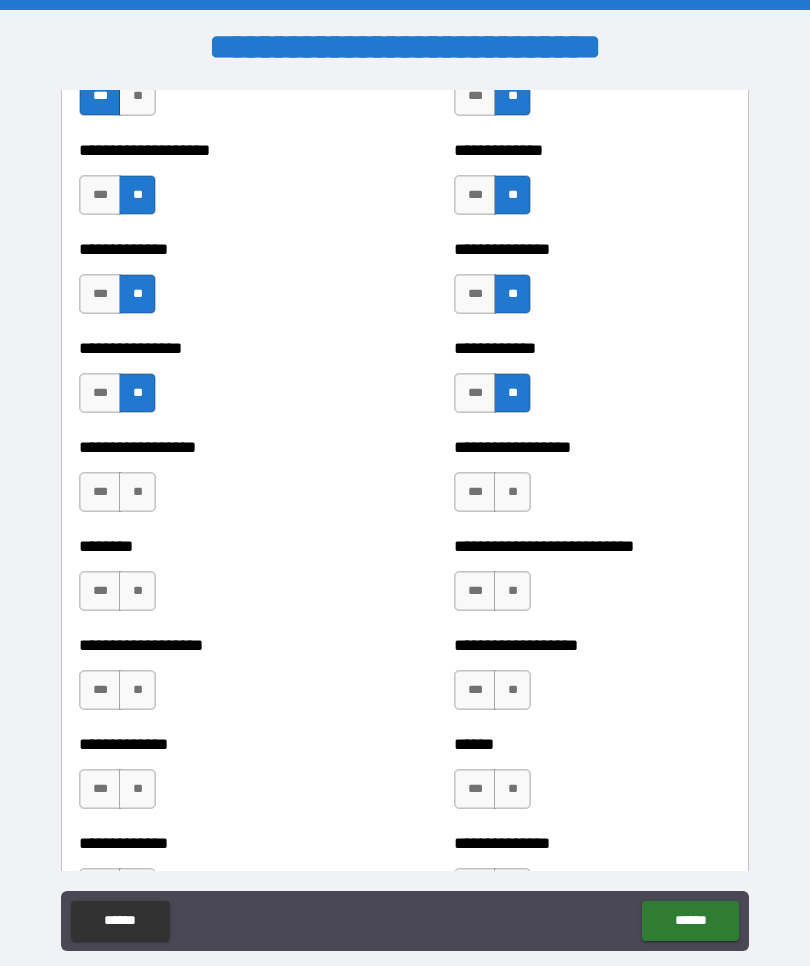 scroll, scrollTop: 4214, scrollLeft: 0, axis: vertical 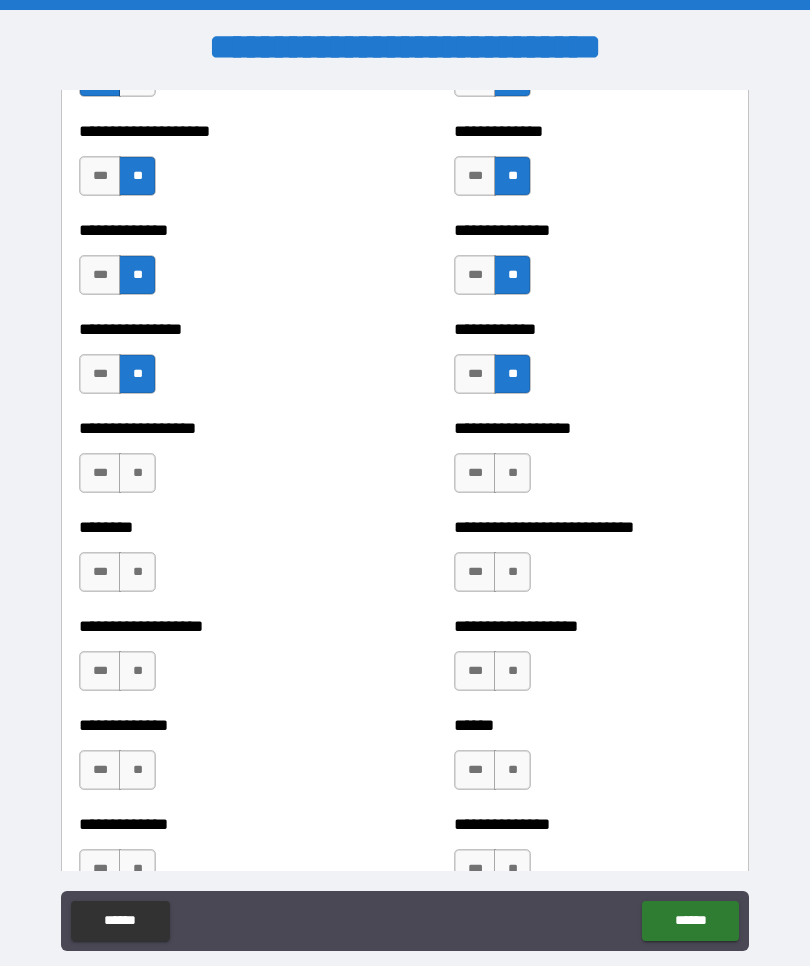 click on "**" at bounding box center [137, 473] 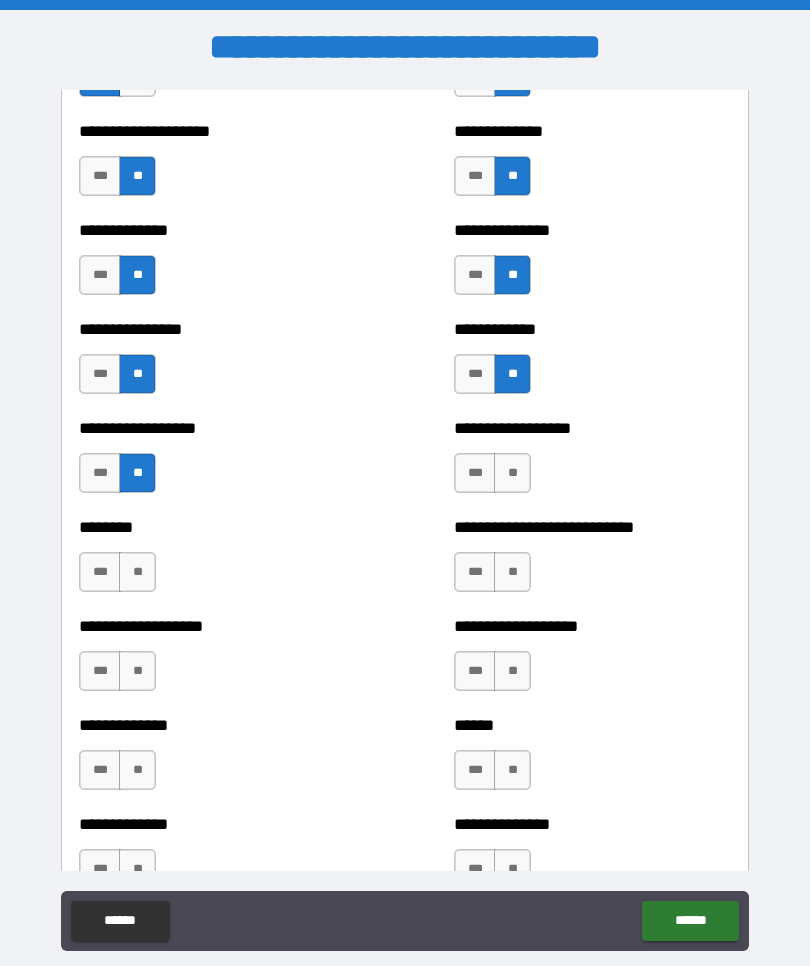 click on "**" at bounding box center (512, 473) 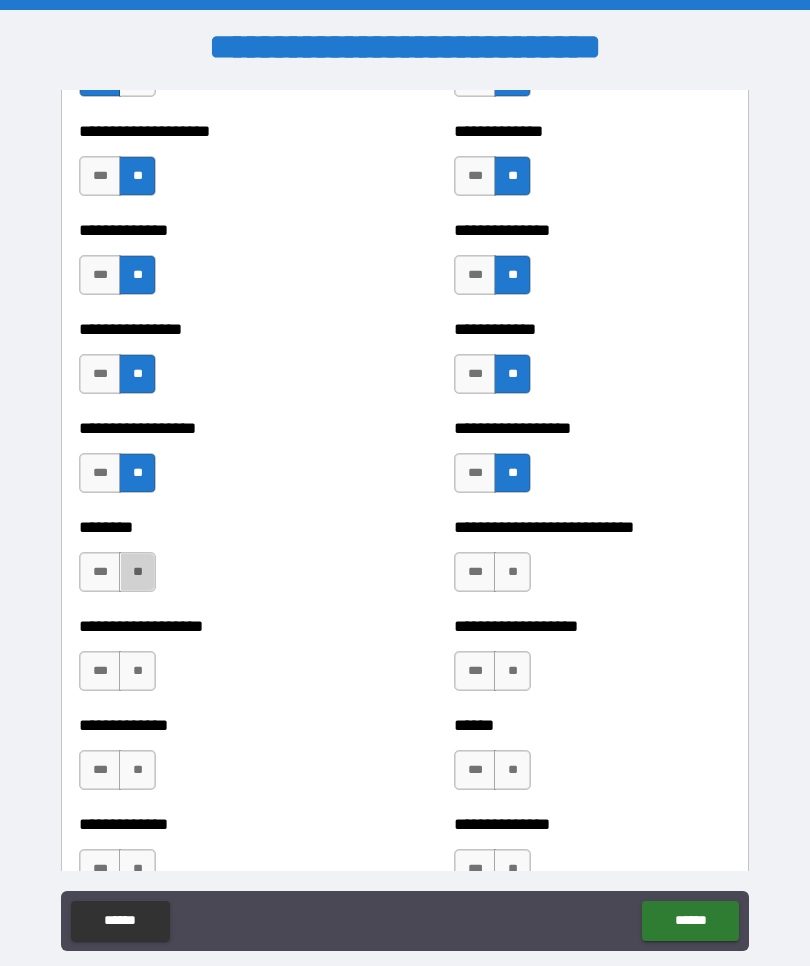 click on "**" at bounding box center (137, 572) 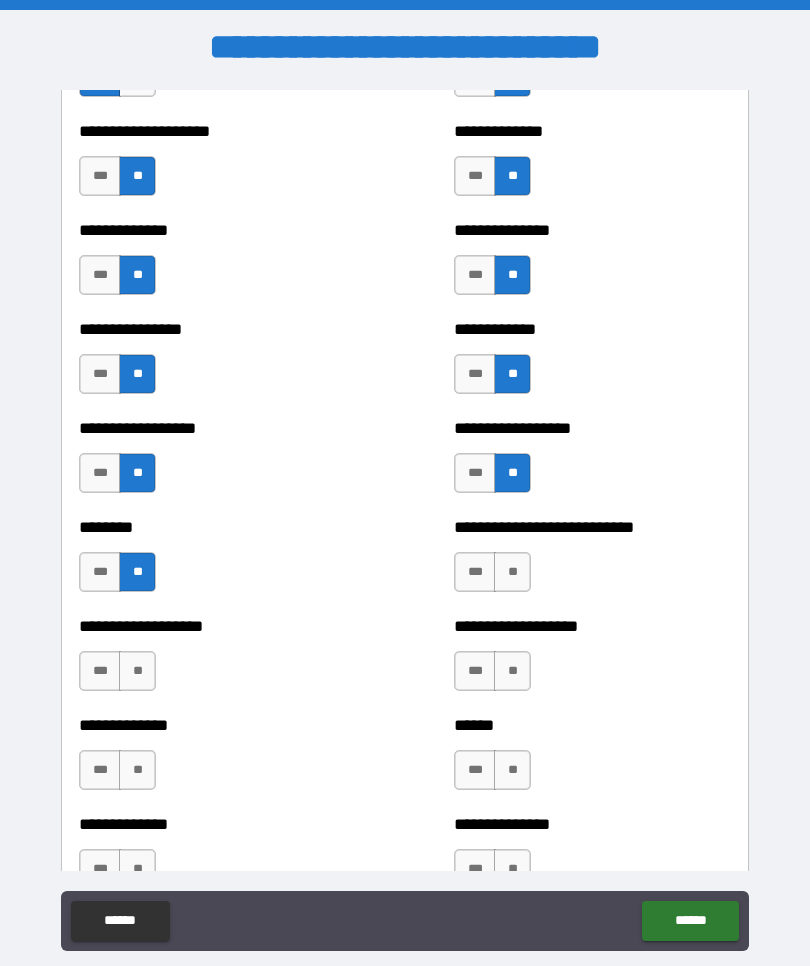 click on "**" at bounding box center (512, 572) 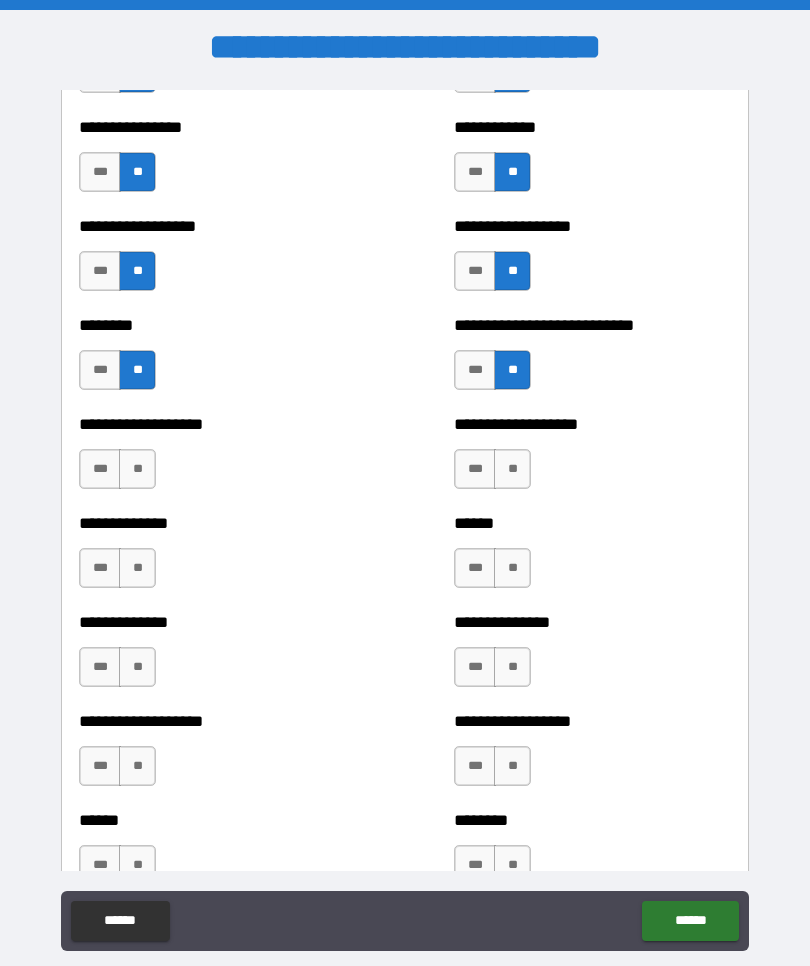 scroll, scrollTop: 4412, scrollLeft: 0, axis: vertical 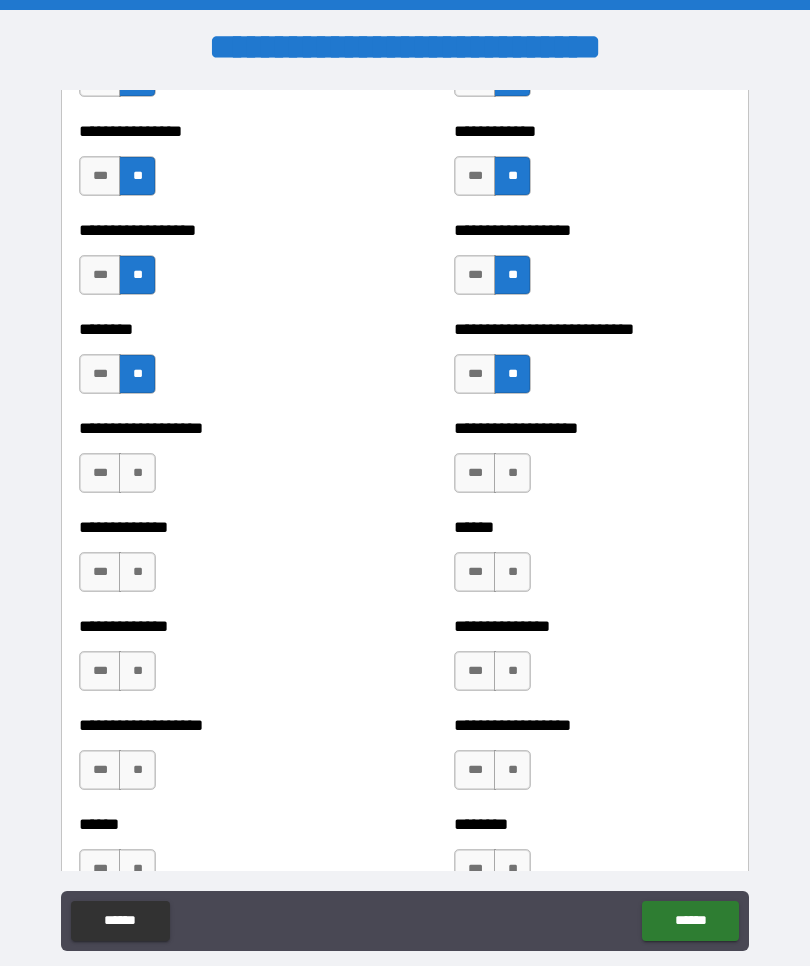 click on "**" at bounding box center [137, 473] 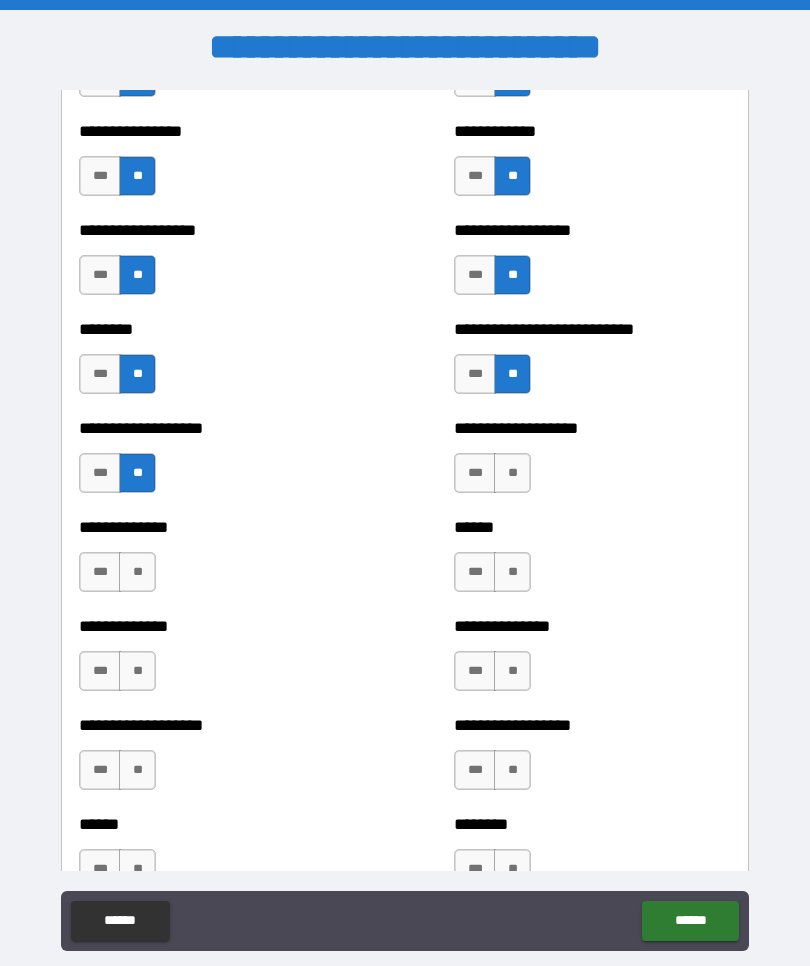 click on "**" at bounding box center [512, 473] 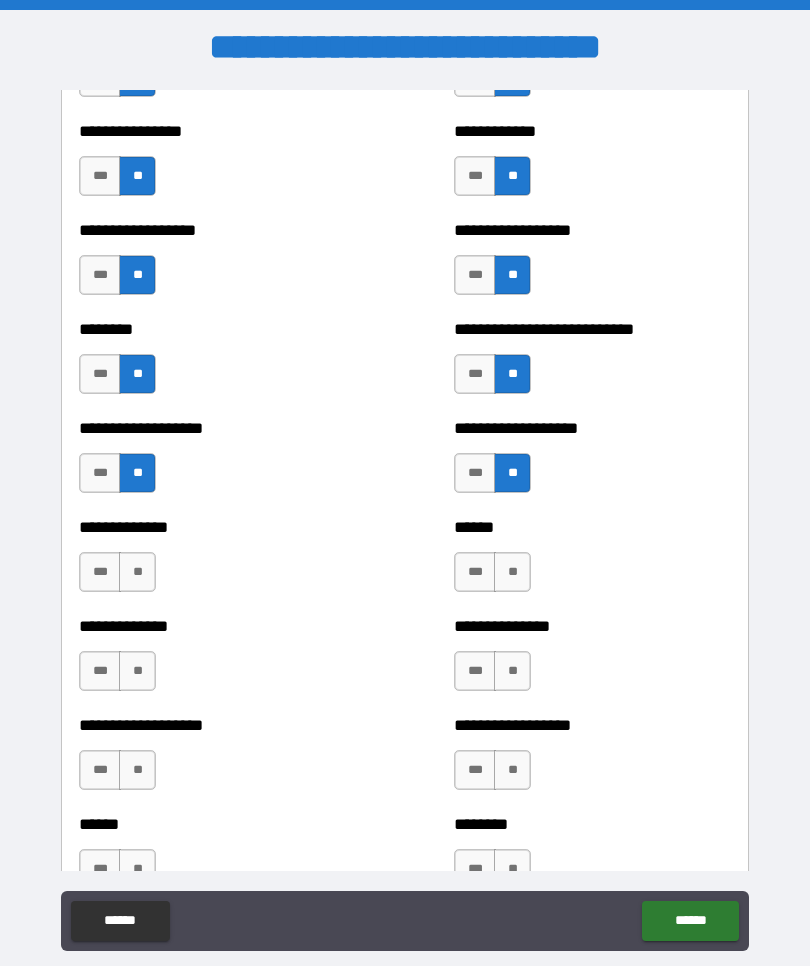 click on "**" at bounding box center [137, 572] 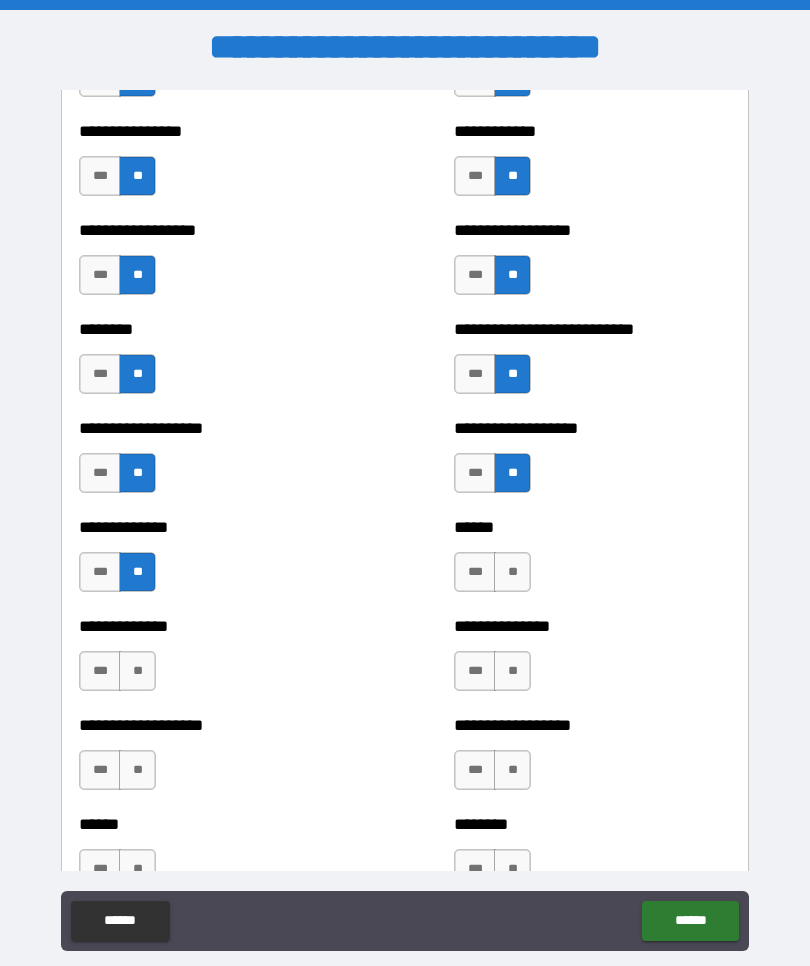 click on "**" at bounding box center [512, 572] 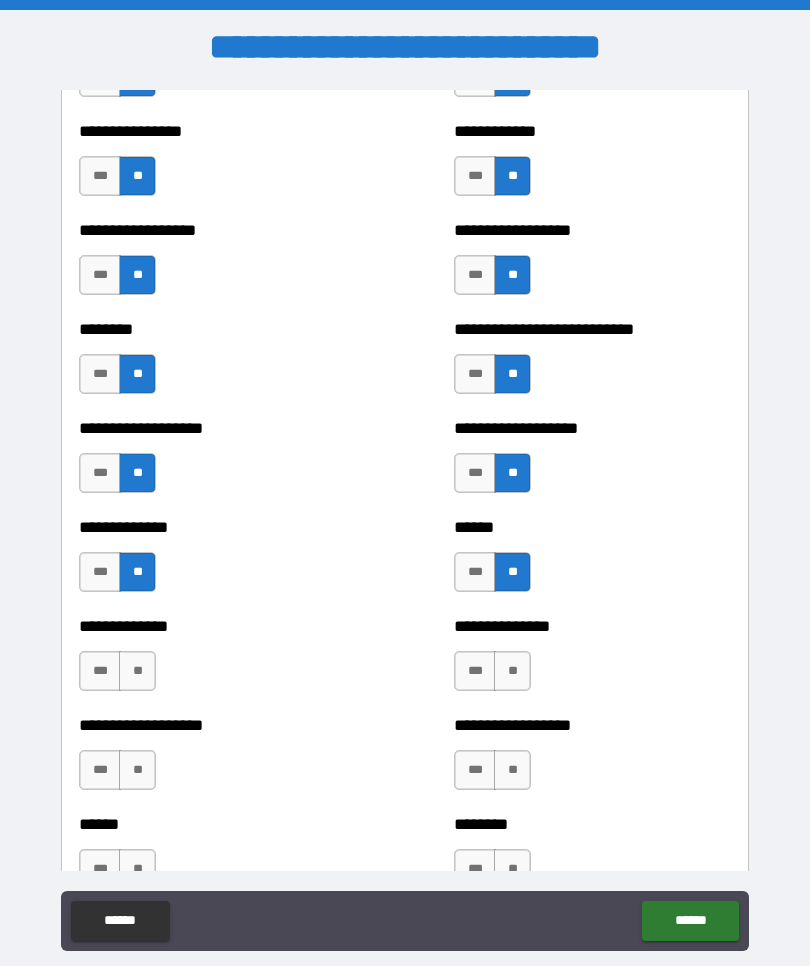 click on "**" at bounding box center [137, 671] 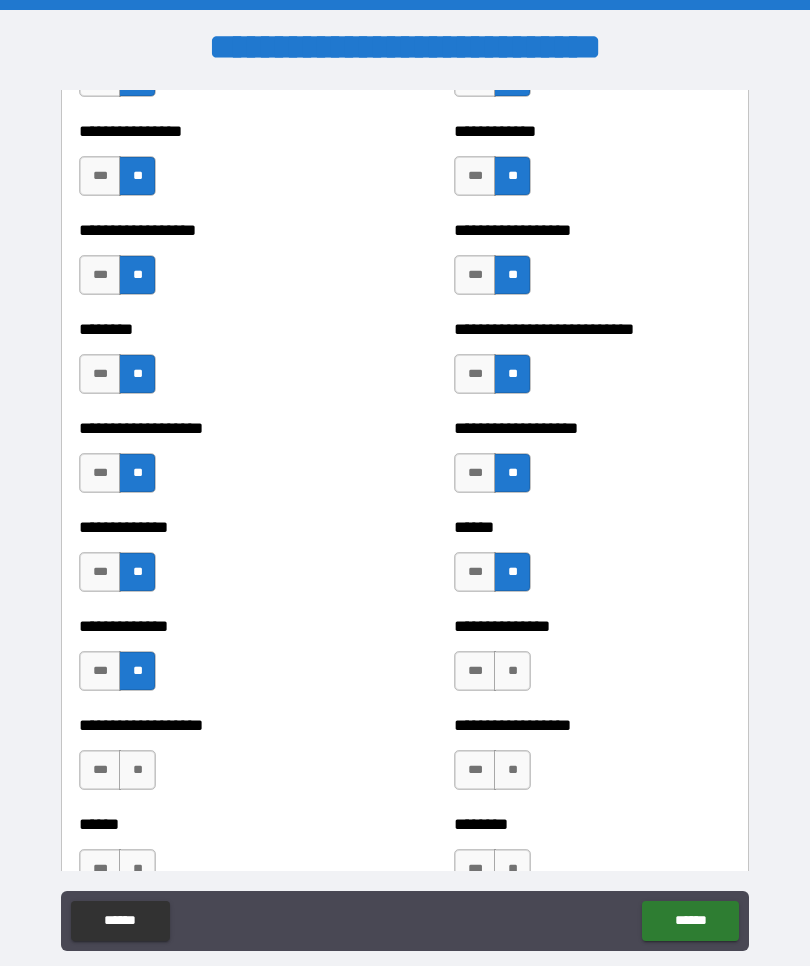 click on "**" at bounding box center (512, 671) 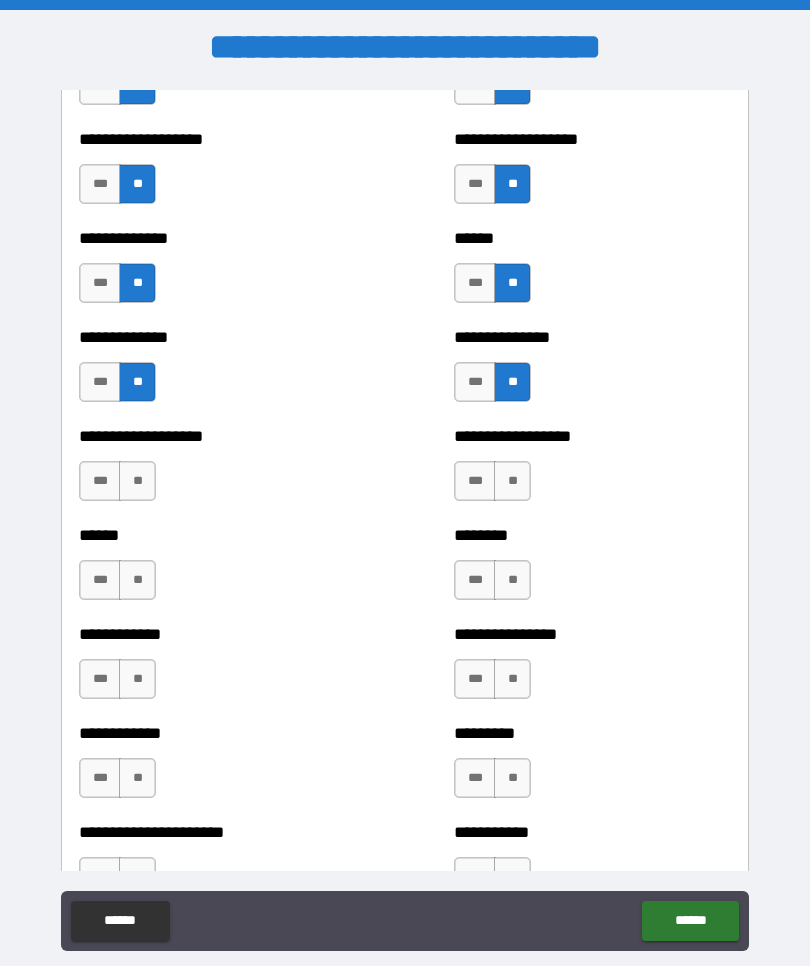 scroll, scrollTop: 4704, scrollLeft: 0, axis: vertical 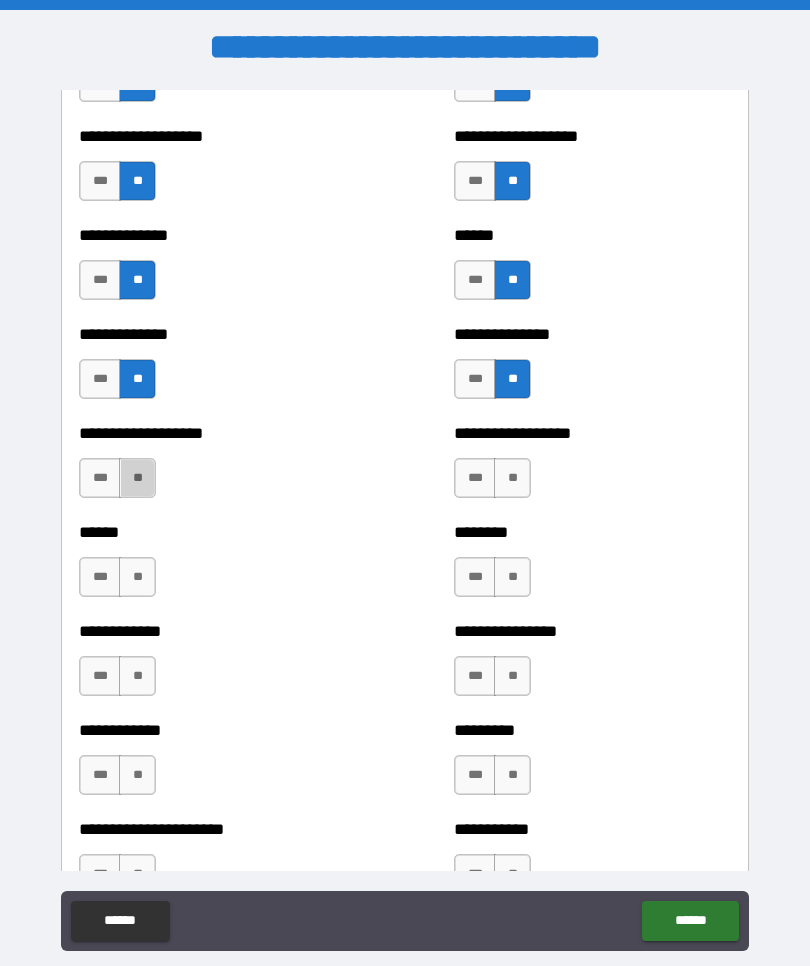 click on "**" at bounding box center [137, 478] 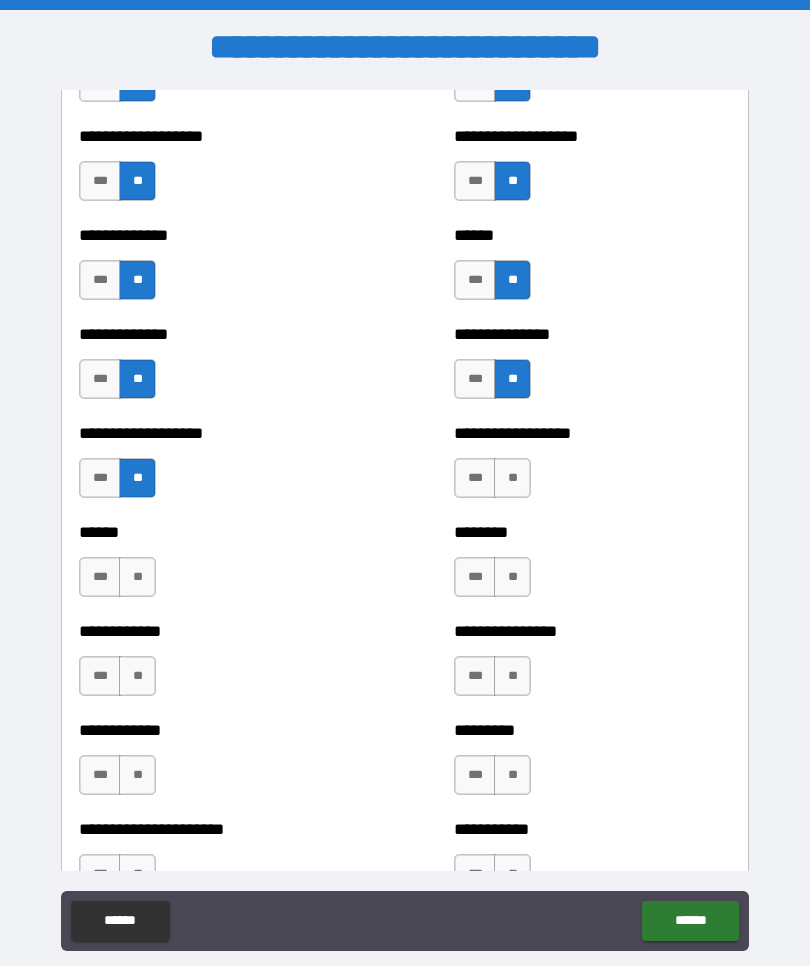 click on "**" at bounding box center [512, 478] 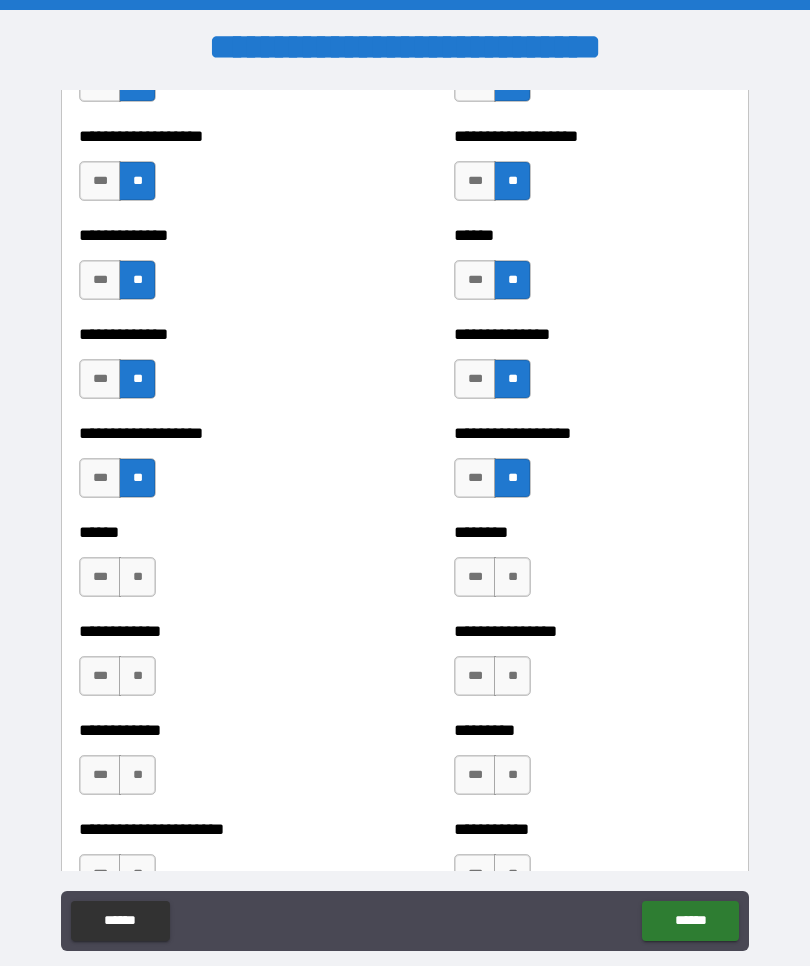 click on "**" at bounding box center (137, 577) 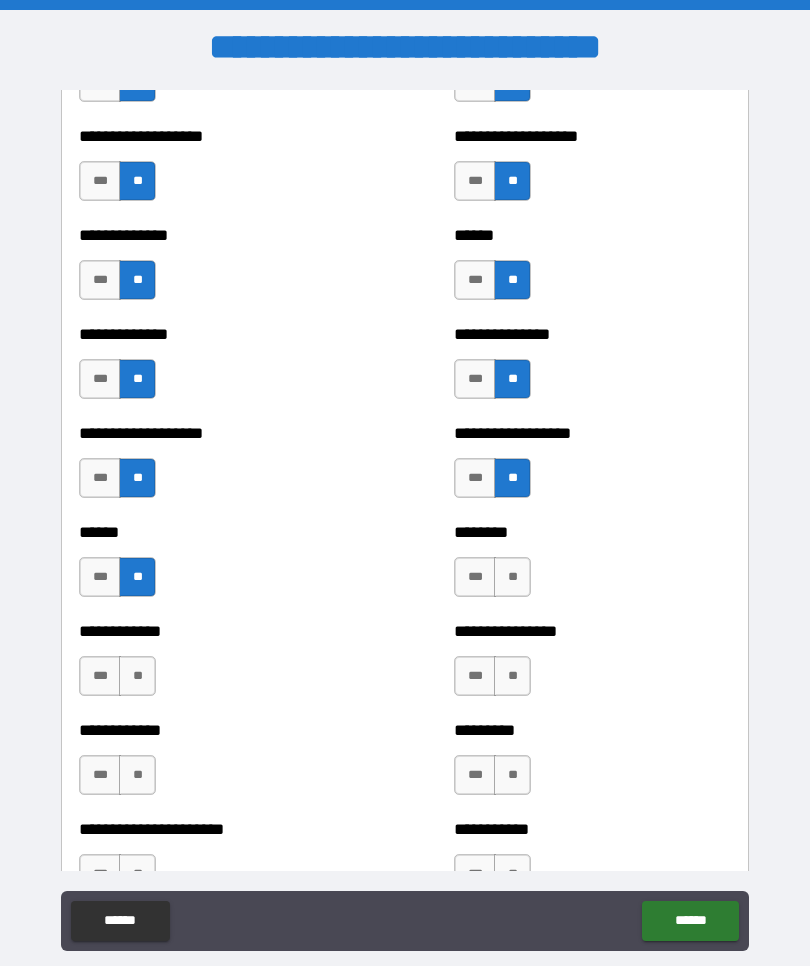 click on "**" at bounding box center [512, 577] 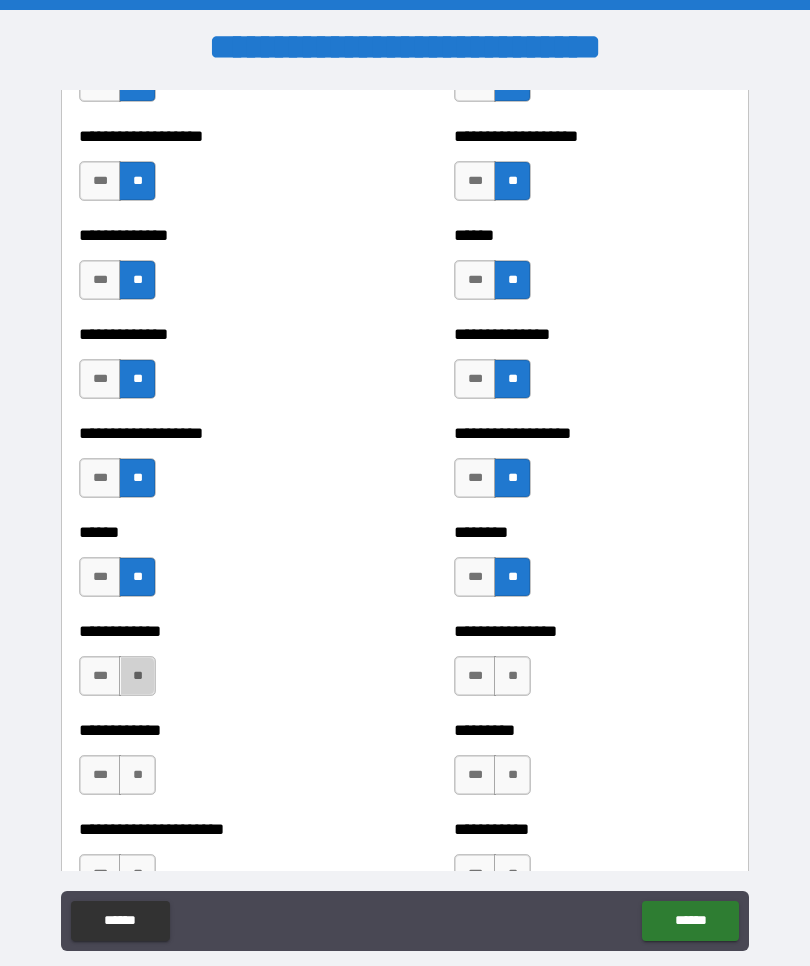 click on "**" at bounding box center (137, 676) 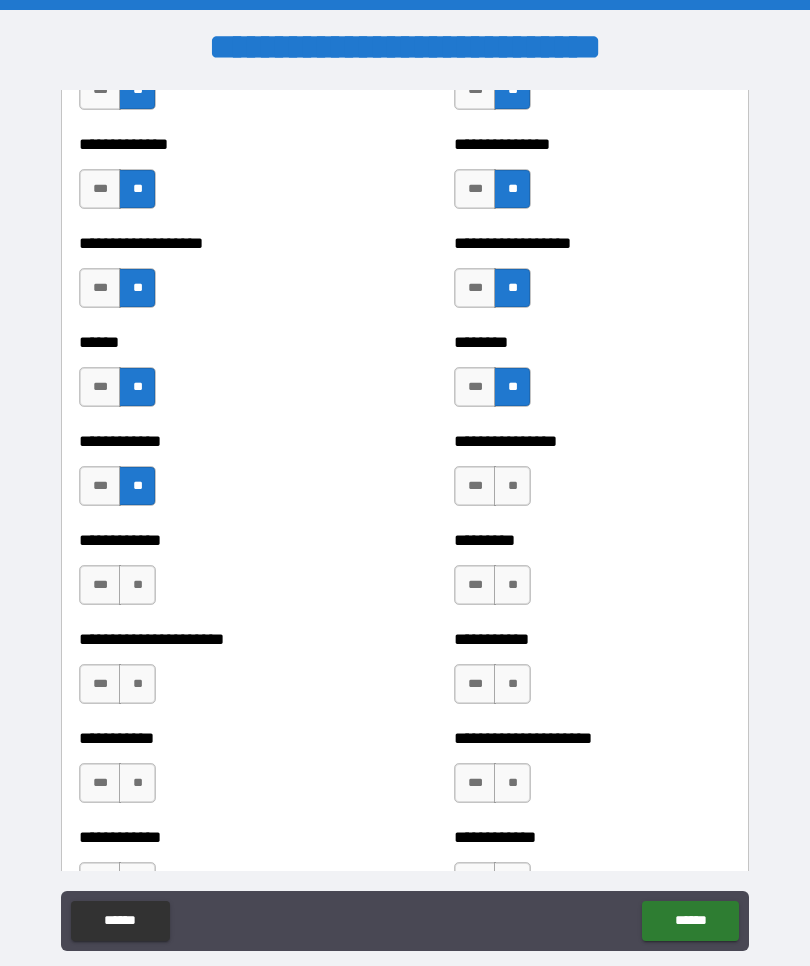 scroll, scrollTop: 4895, scrollLeft: 0, axis: vertical 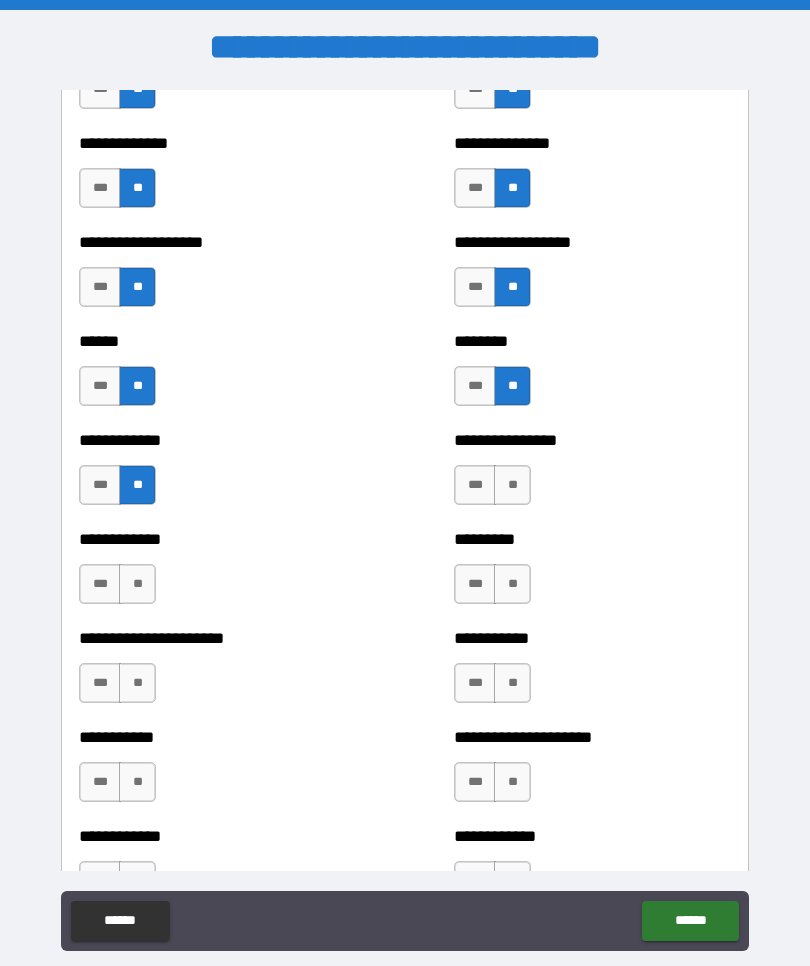 click on "**" at bounding box center [512, 485] 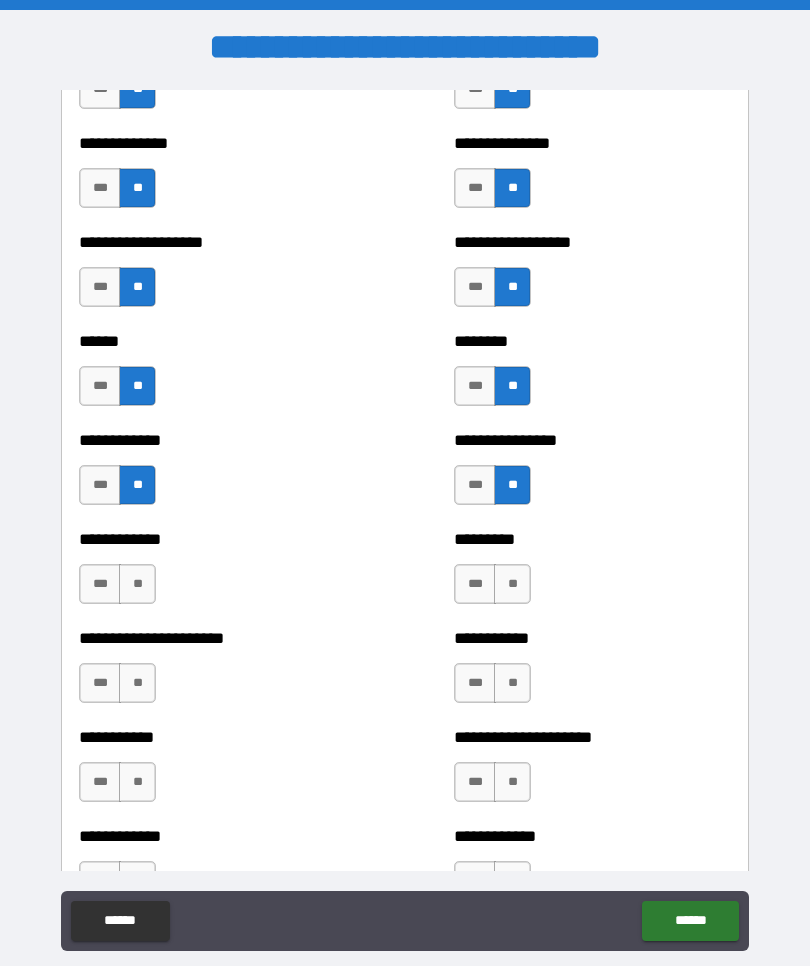 click on "**" at bounding box center [137, 584] 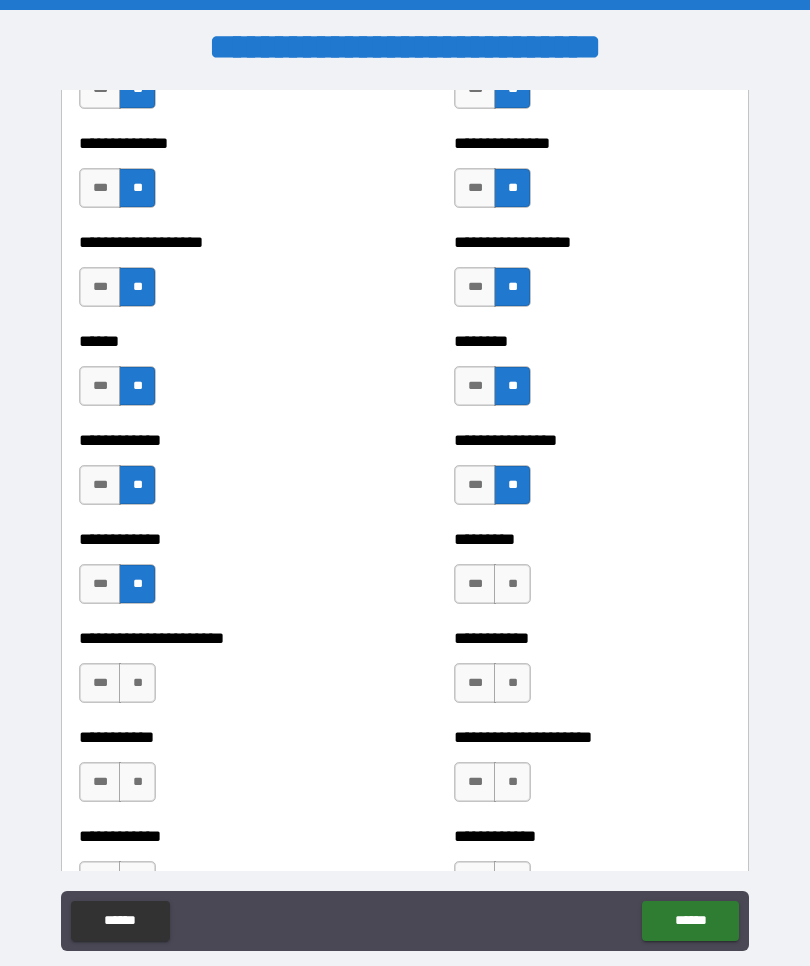 click on "***" at bounding box center (475, 584) 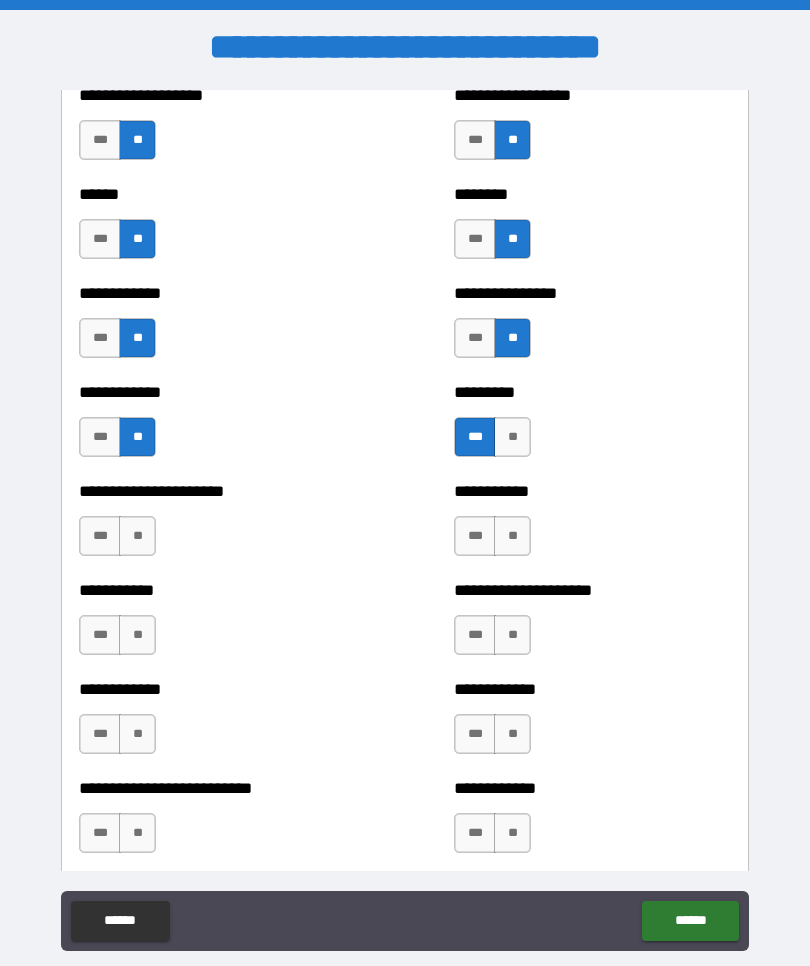 scroll, scrollTop: 5067, scrollLeft: 0, axis: vertical 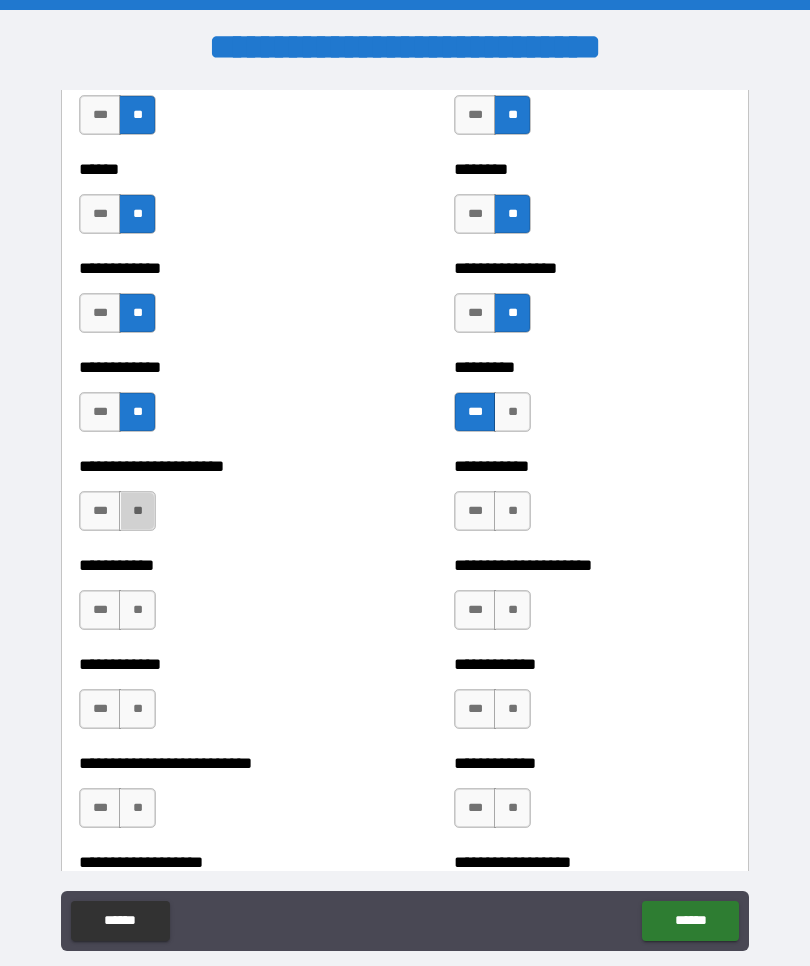 click on "**" at bounding box center [137, 511] 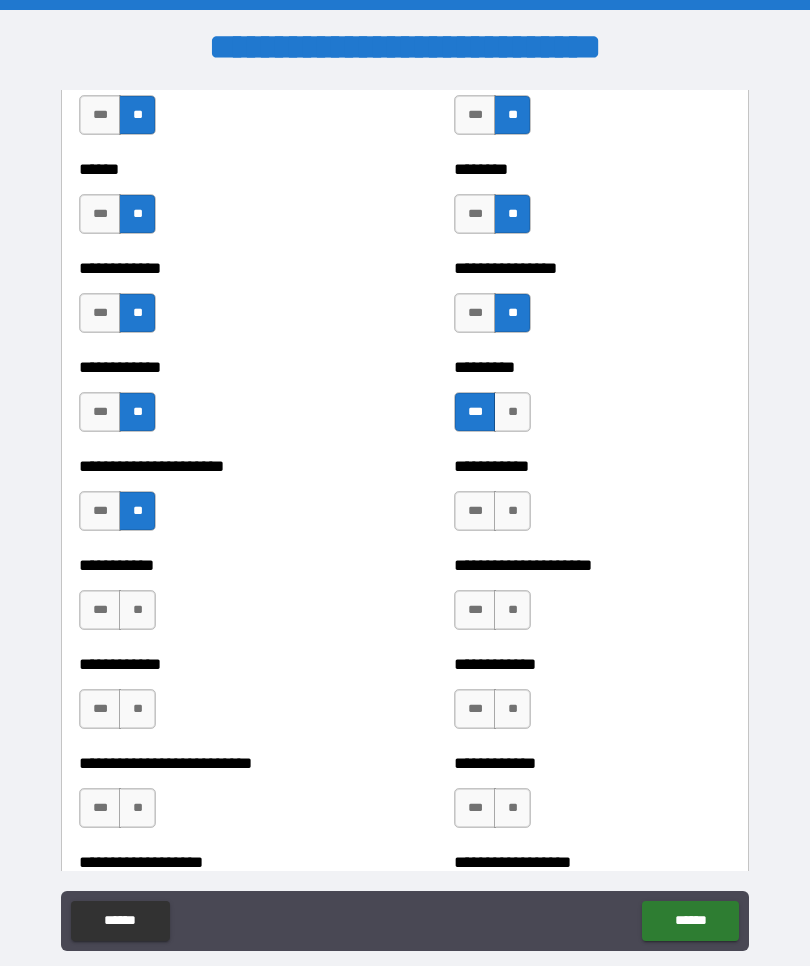 click on "**" at bounding box center (512, 511) 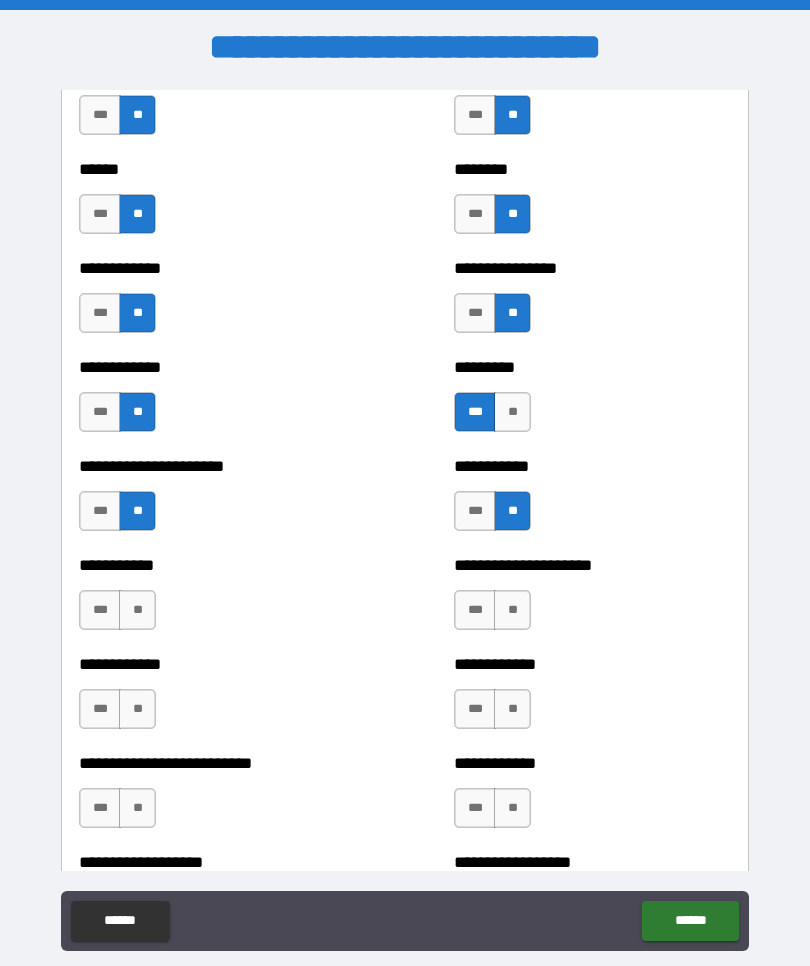 click on "**" at bounding box center (137, 610) 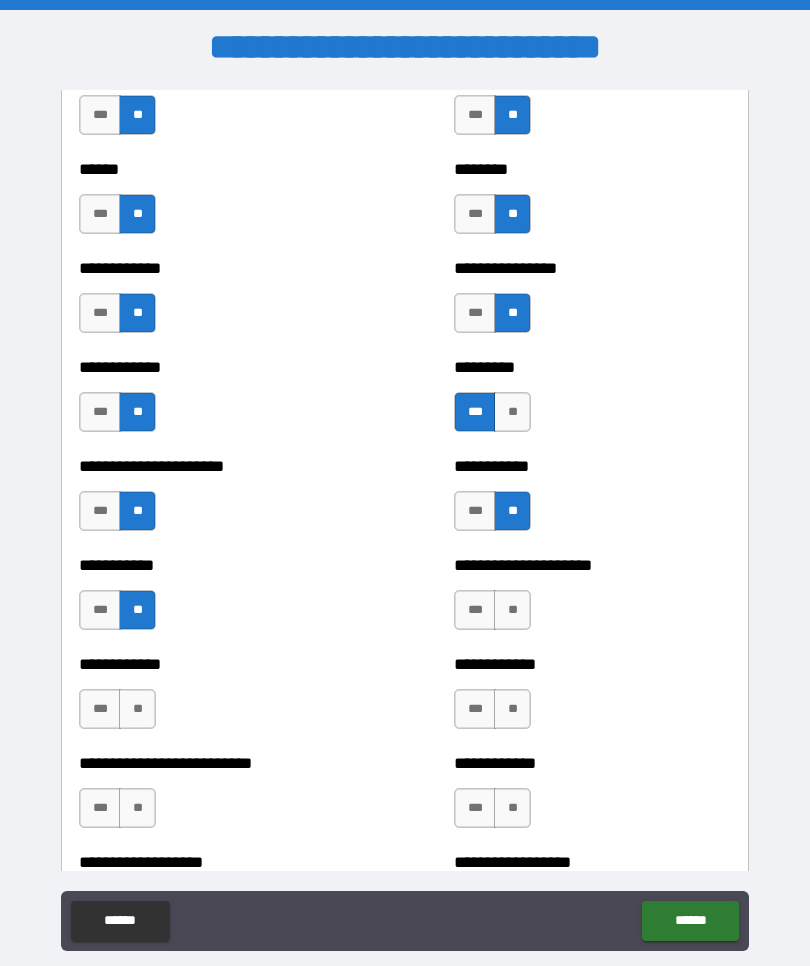 click on "**" at bounding box center [512, 610] 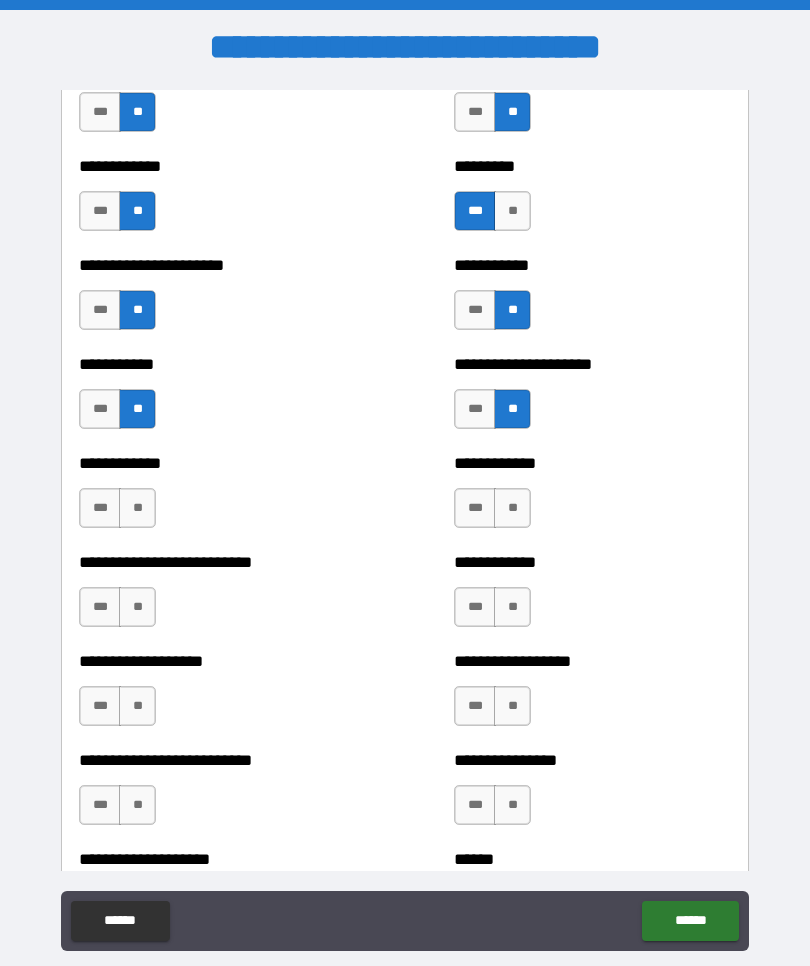 scroll, scrollTop: 5269, scrollLeft: 0, axis: vertical 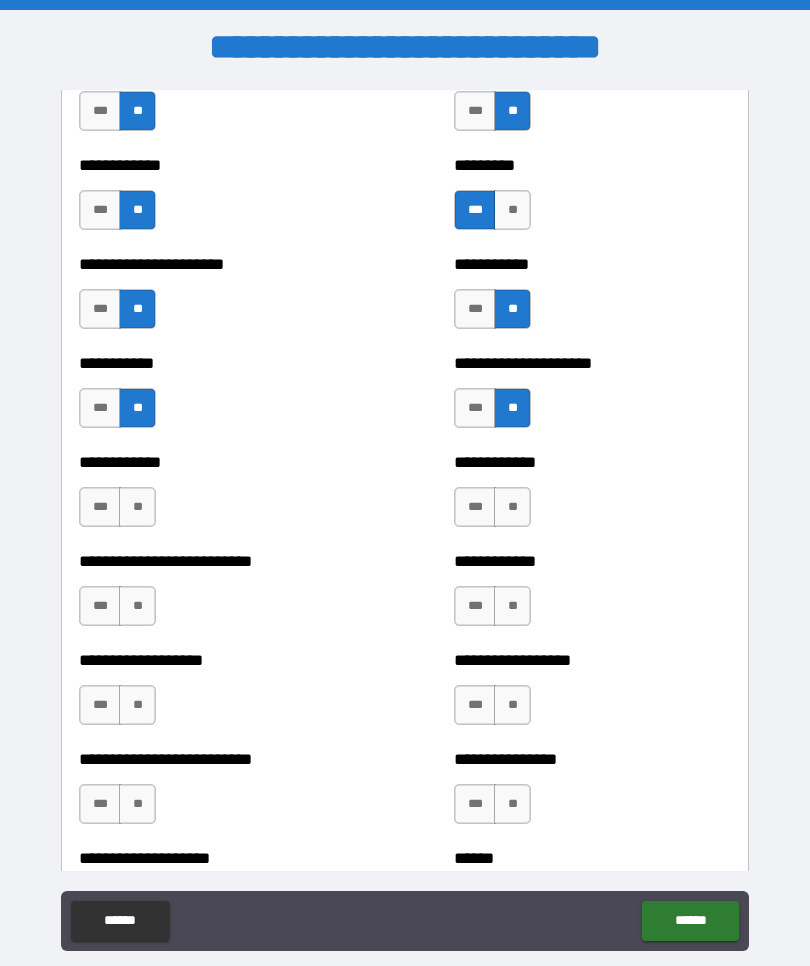 click on "**" at bounding box center [512, 507] 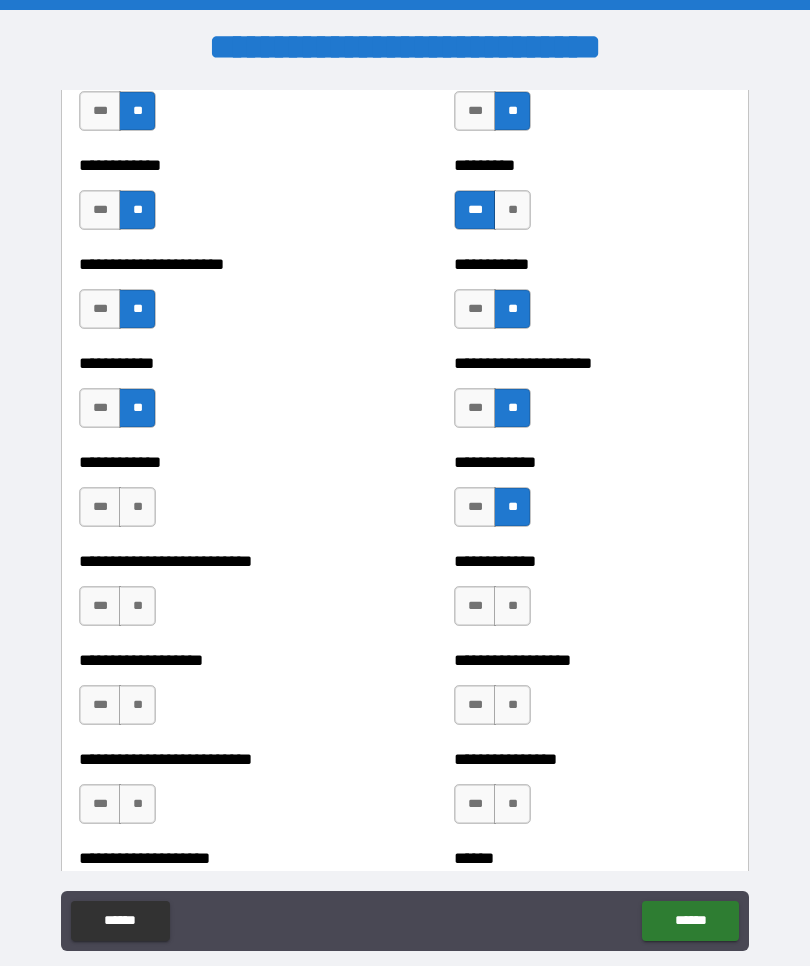 click on "**" at bounding box center [137, 507] 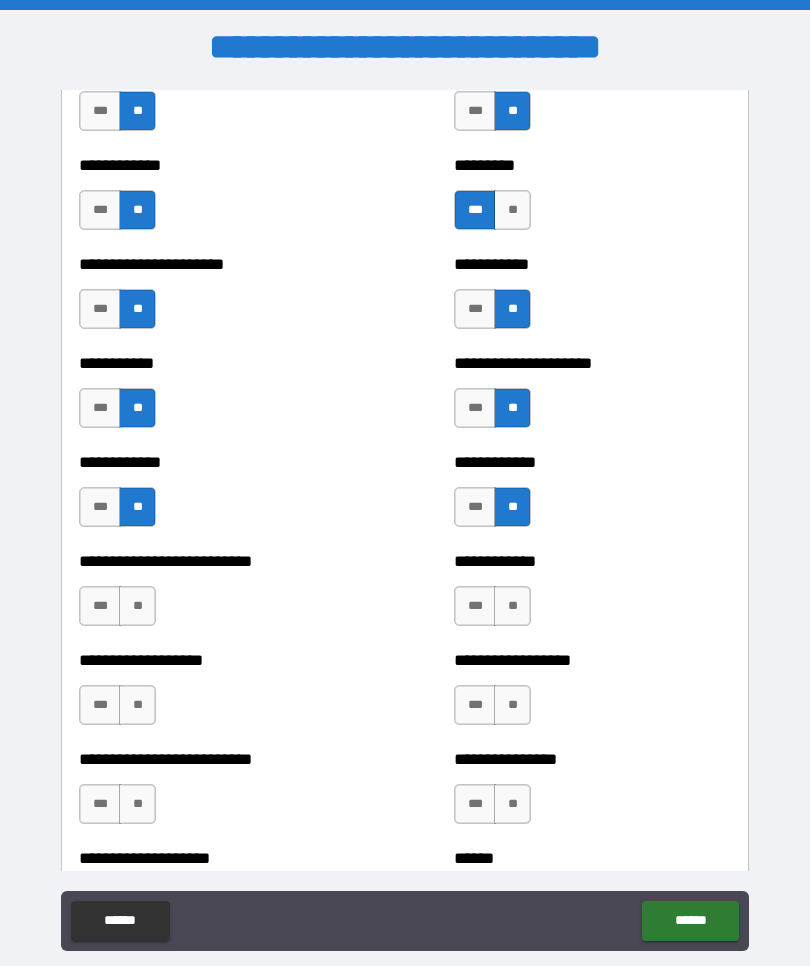 click on "***" at bounding box center [100, 606] 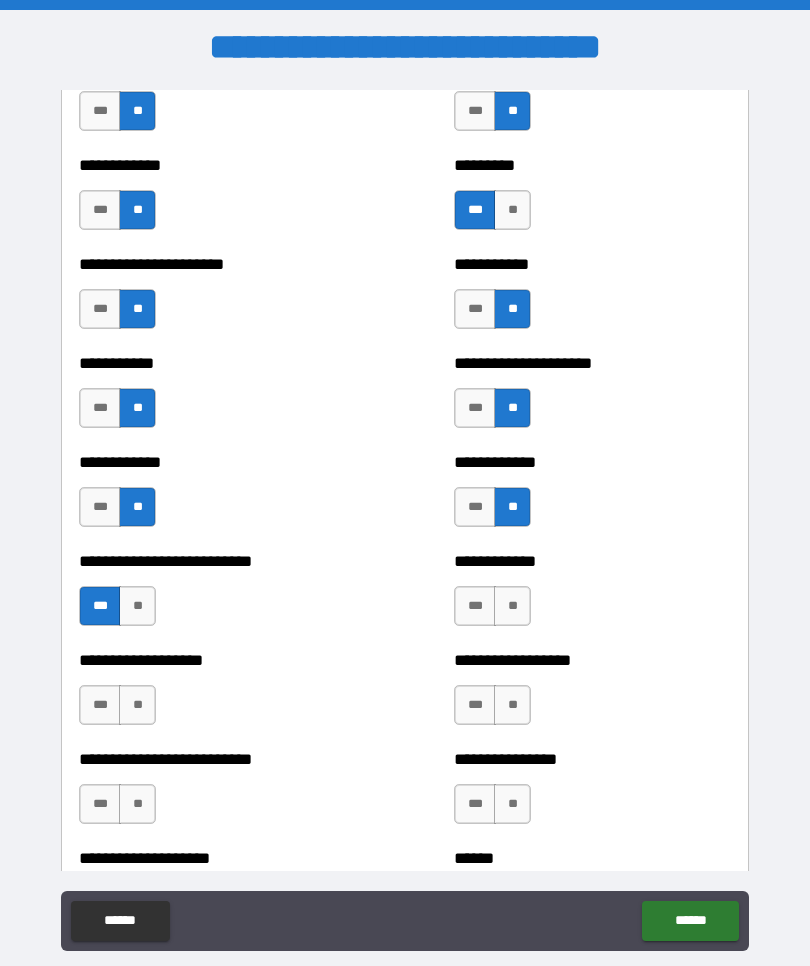 click on "**" at bounding box center [512, 606] 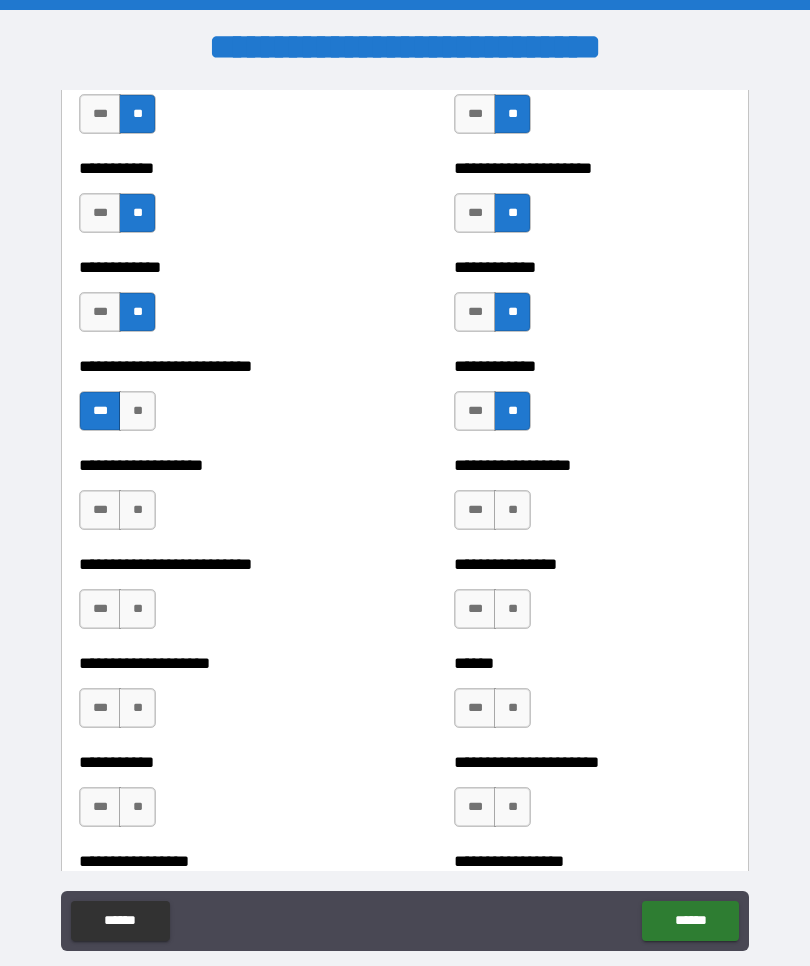 scroll, scrollTop: 5470, scrollLeft: 0, axis: vertical 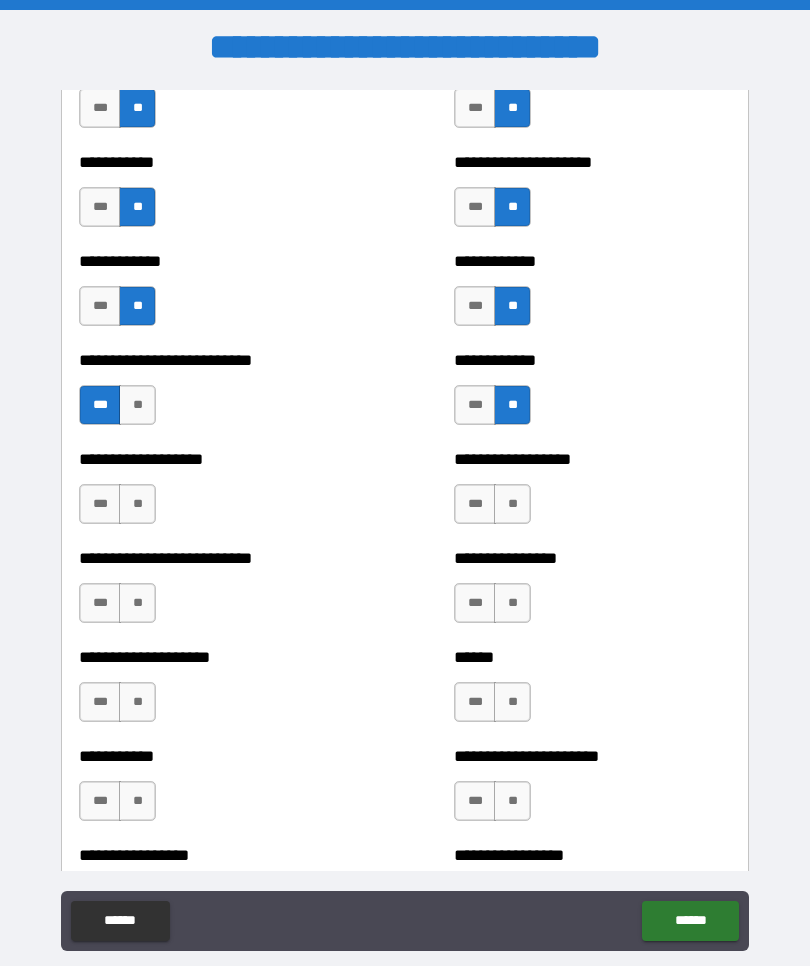 click on "**" at bounding box center [137, 504] 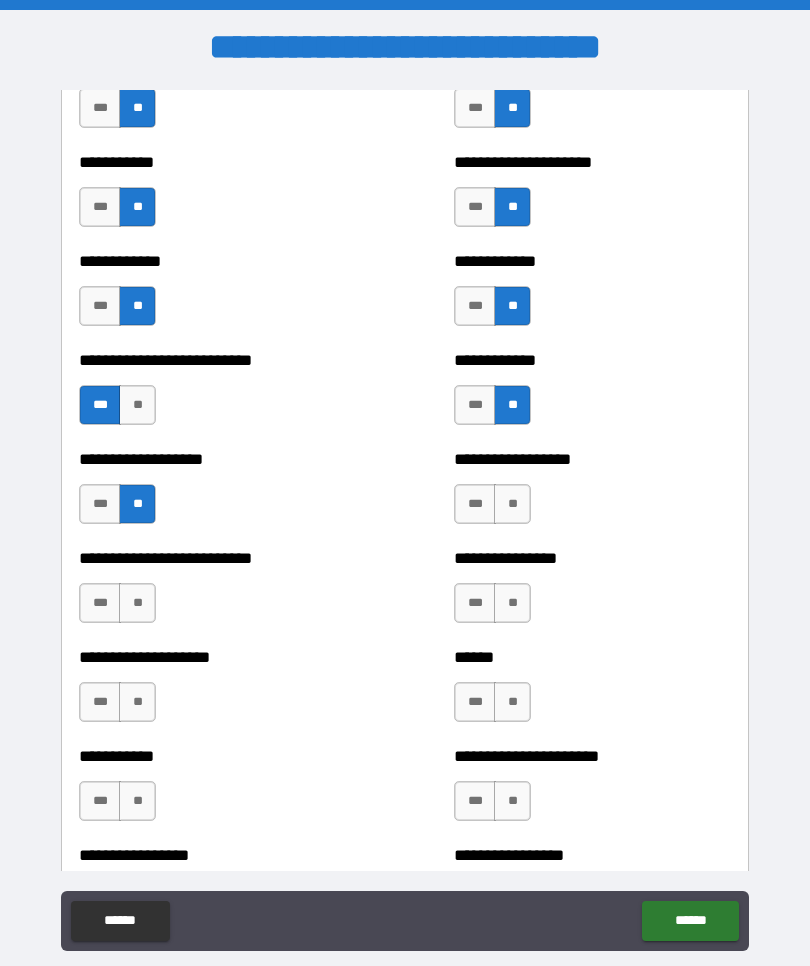 click on "**" at bounding box center [512, 504] 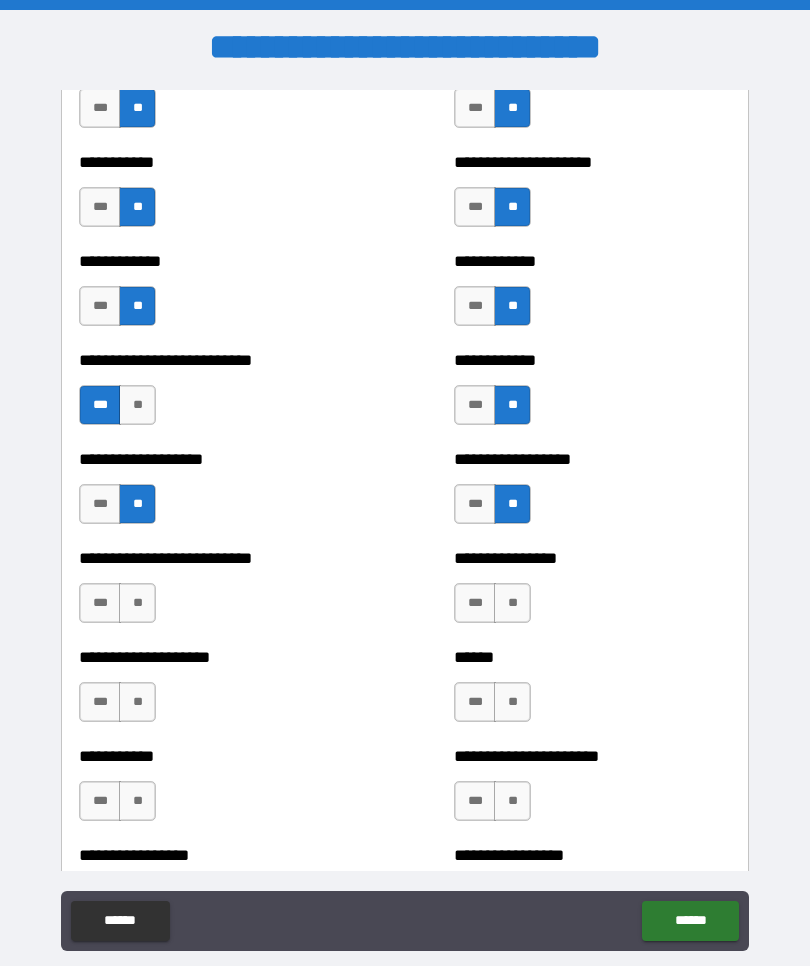 click on "**" at bounding box center [137, 603] 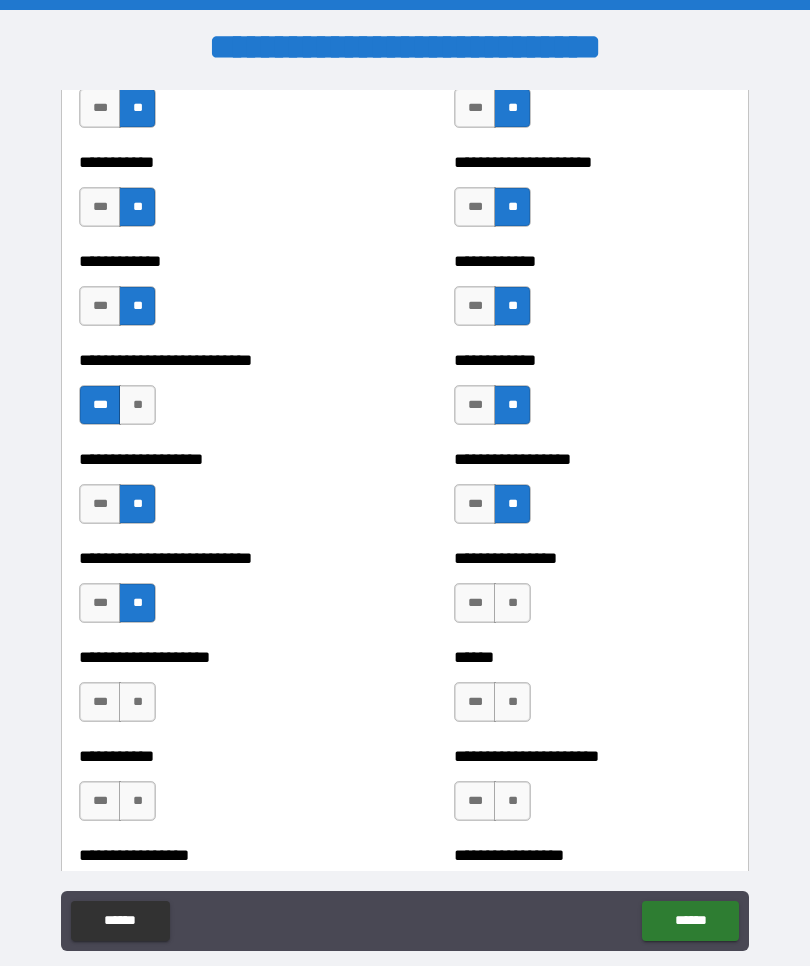 click on "**" at bounding box center [512, 603] 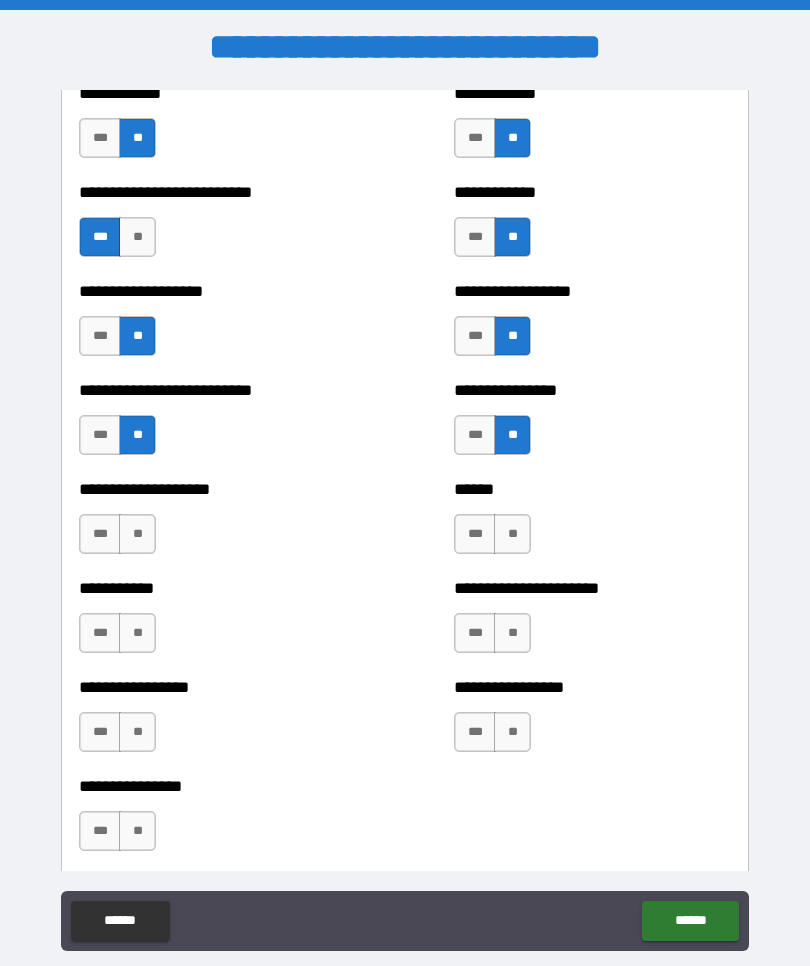 scroll, scrollTop: 5640, scrollLeft: 0, axis: vertical 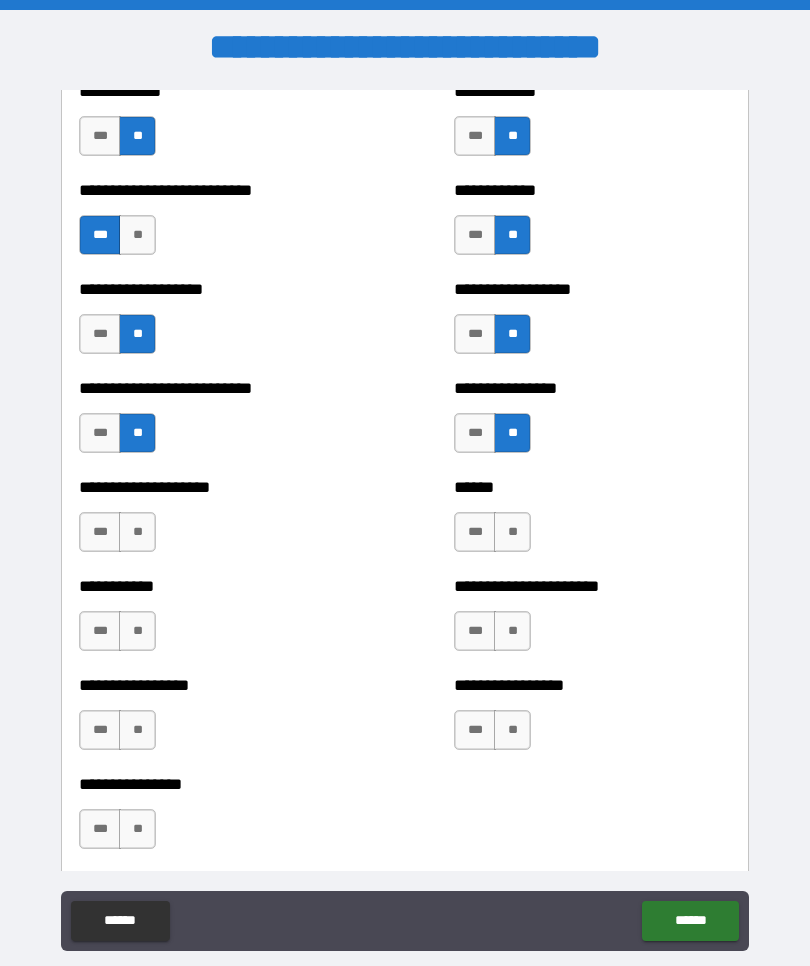 click on "**" at bounding box center (137, 532) 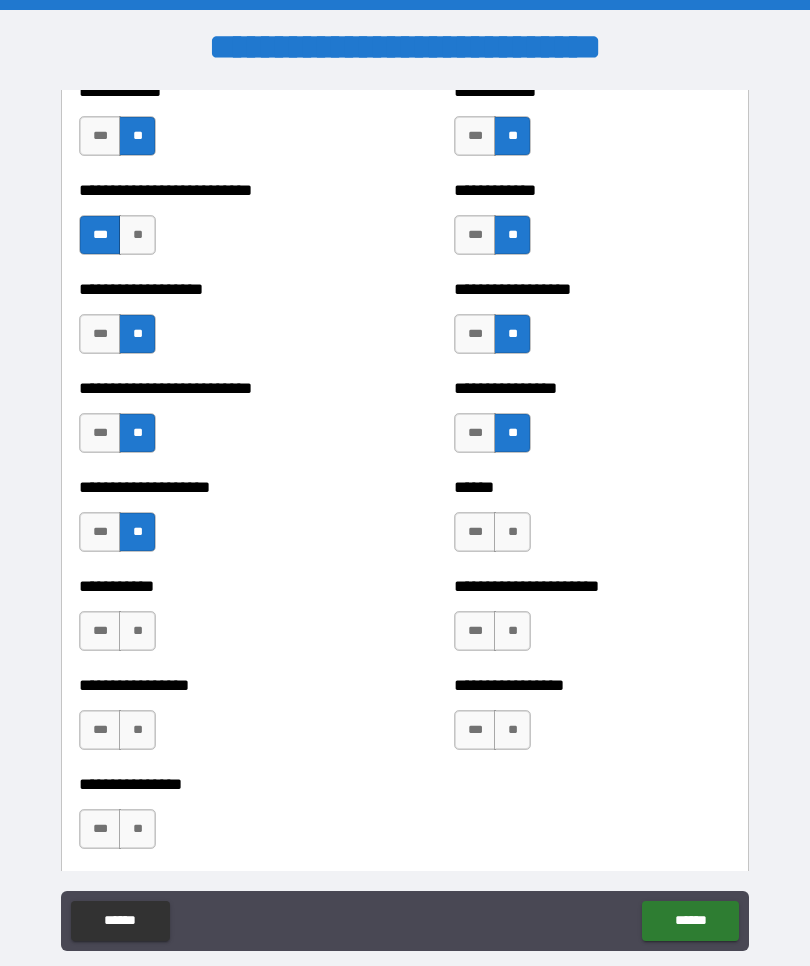 click on "**" at bounding box center [512, 532] 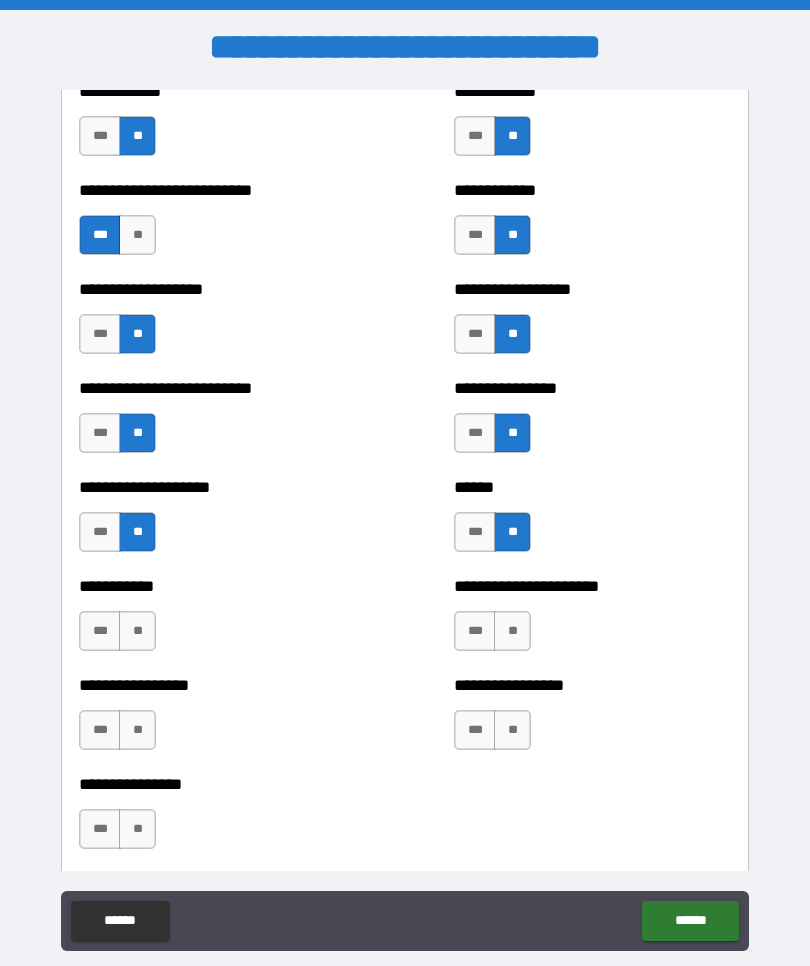click on "**" at bounding box center [137, 631] 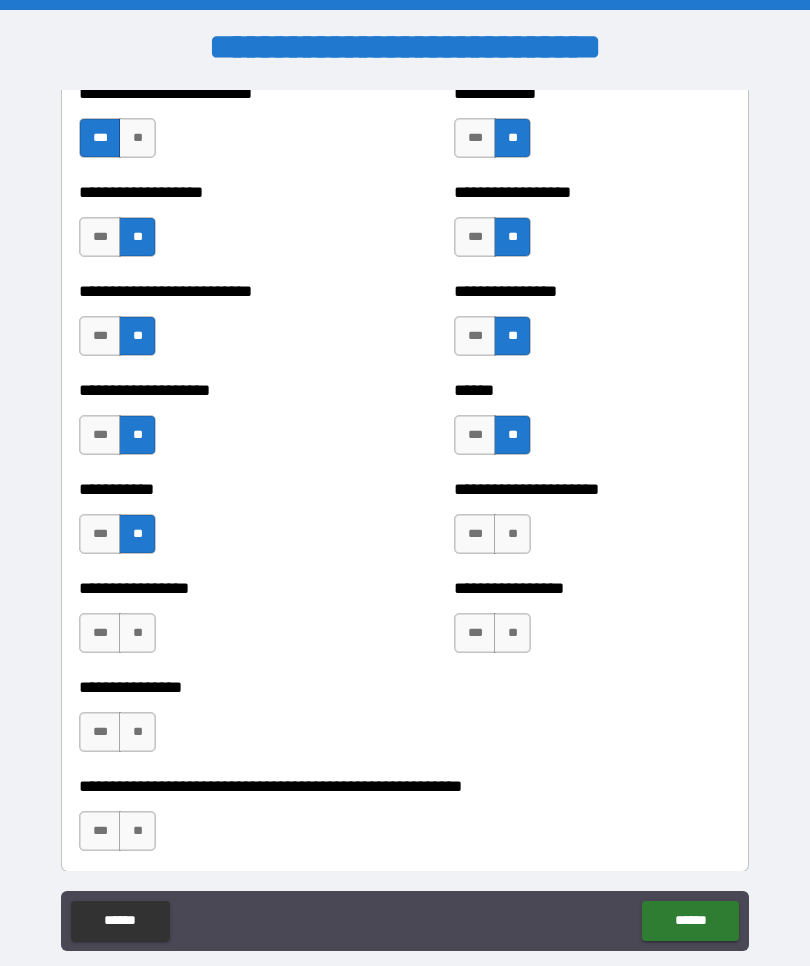 scroll, scrollTop: 5740, scrollLeft: 0, axis: vertical 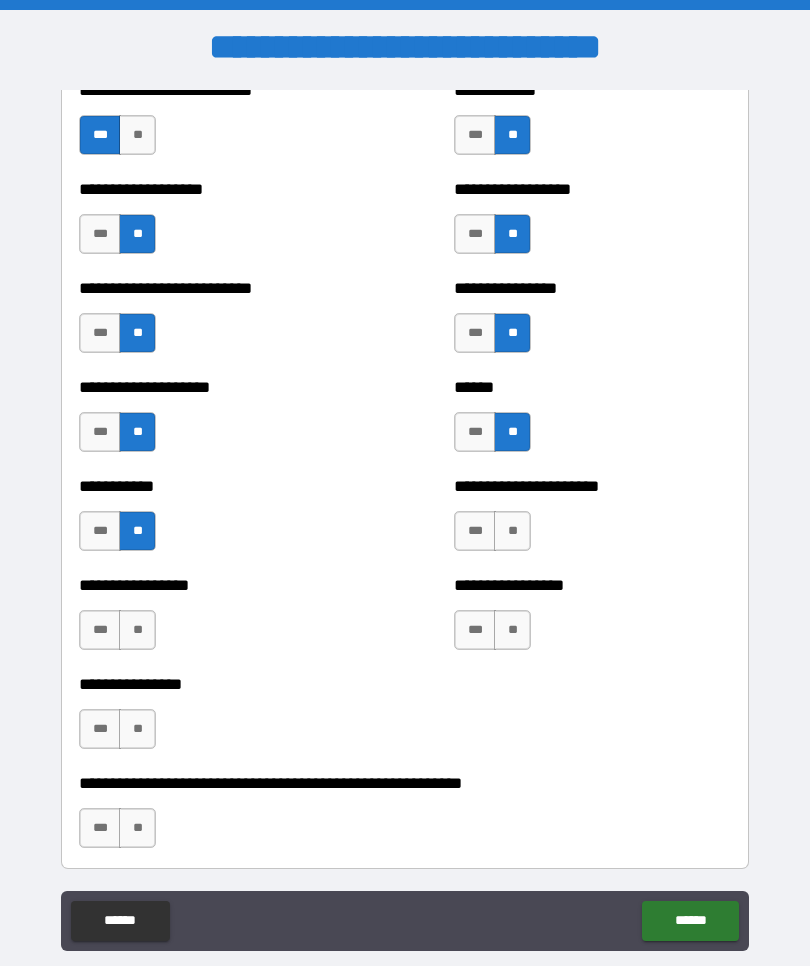 click on "***" at bounding box center [475, 531] 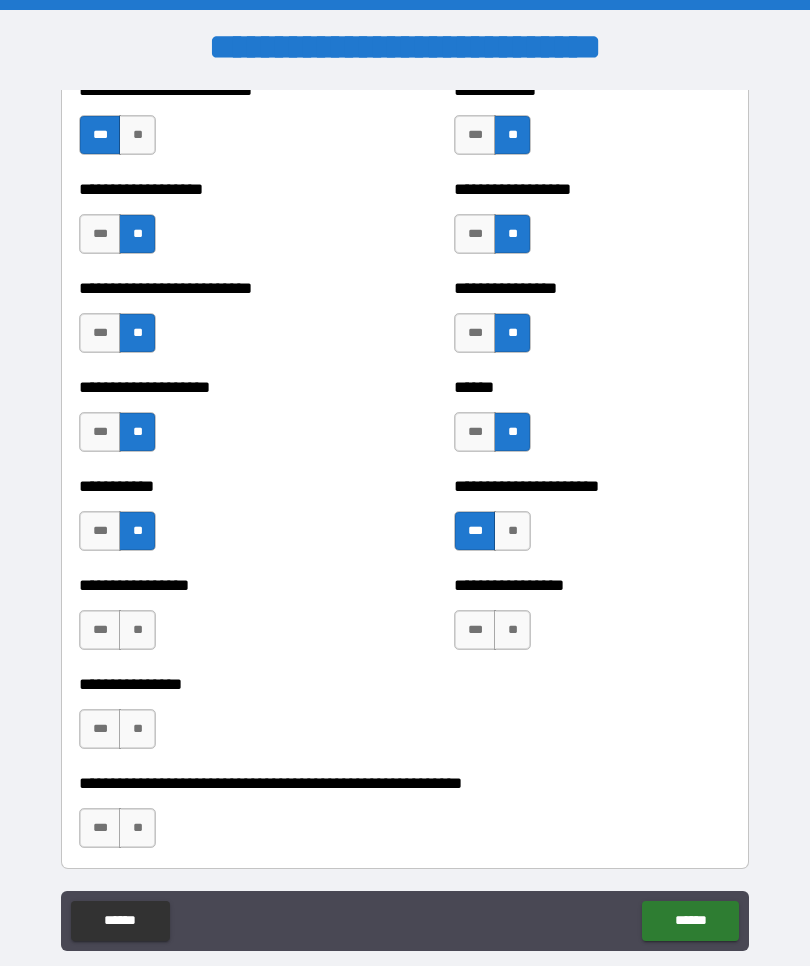 click on "**" at bounding box center (137, 630) 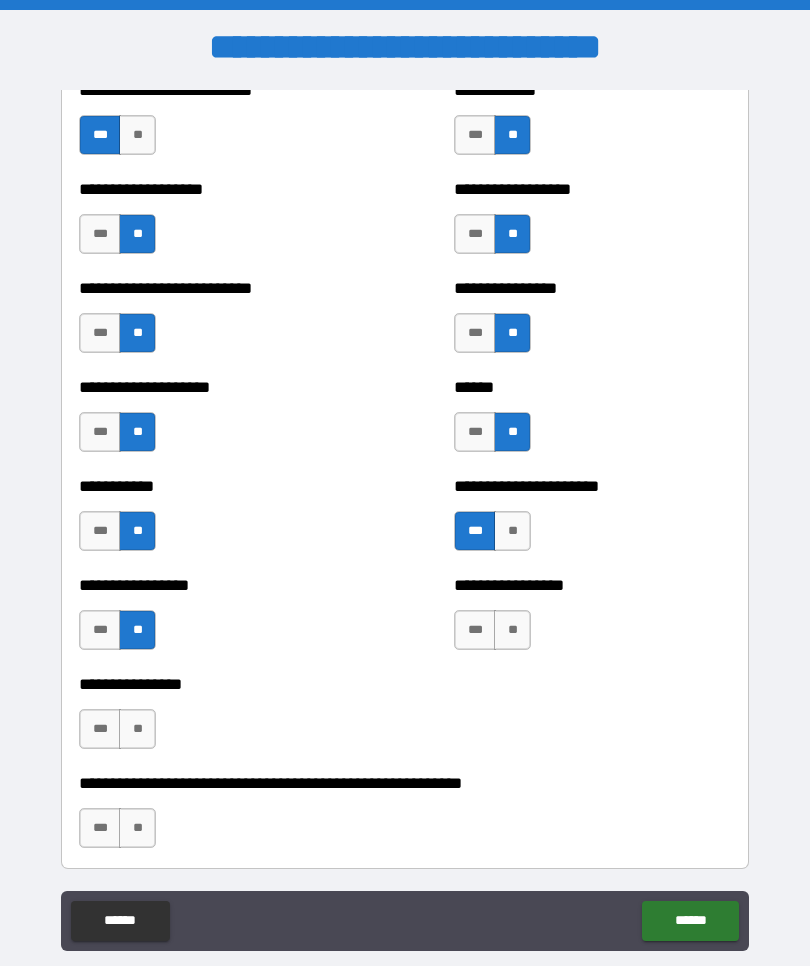 click on "**" at bounding box center (512, 630) 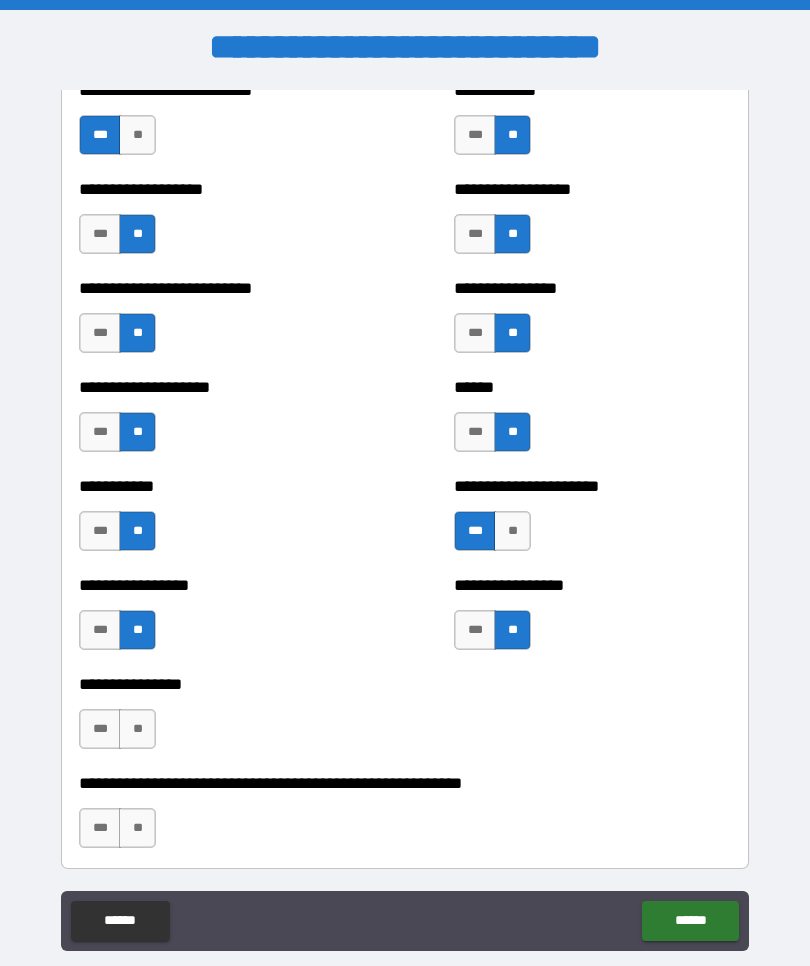 click on "**" at bounding box center [137, 729] 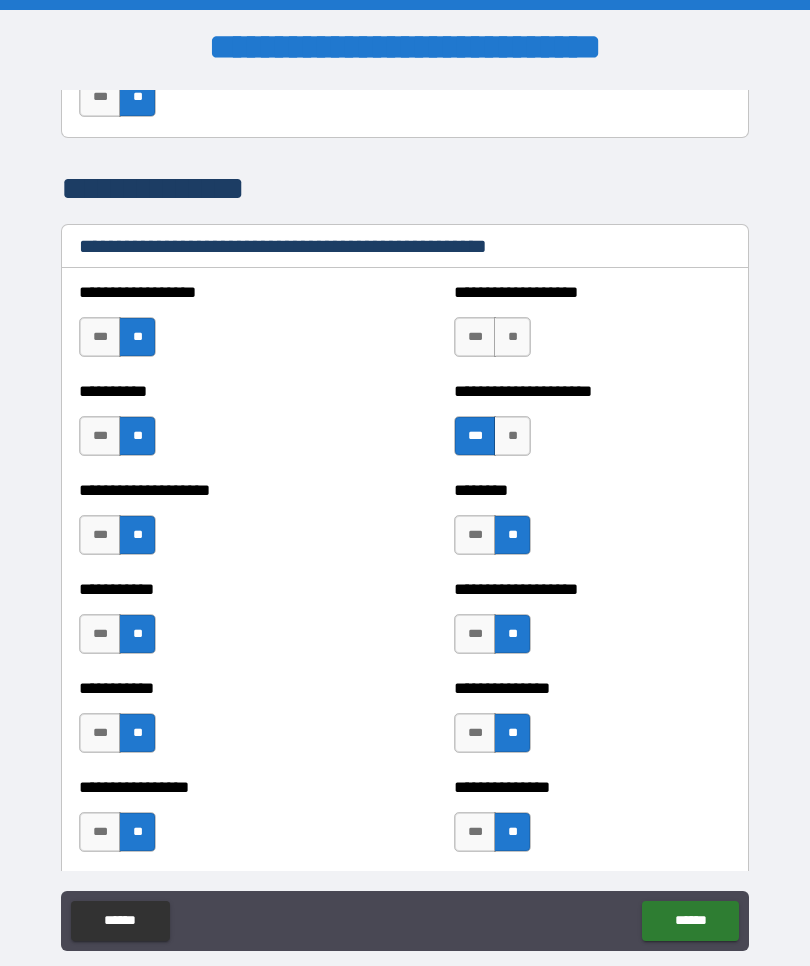 scroll, scrollTop: 2367, scrollLeft: 0, axis: vertical 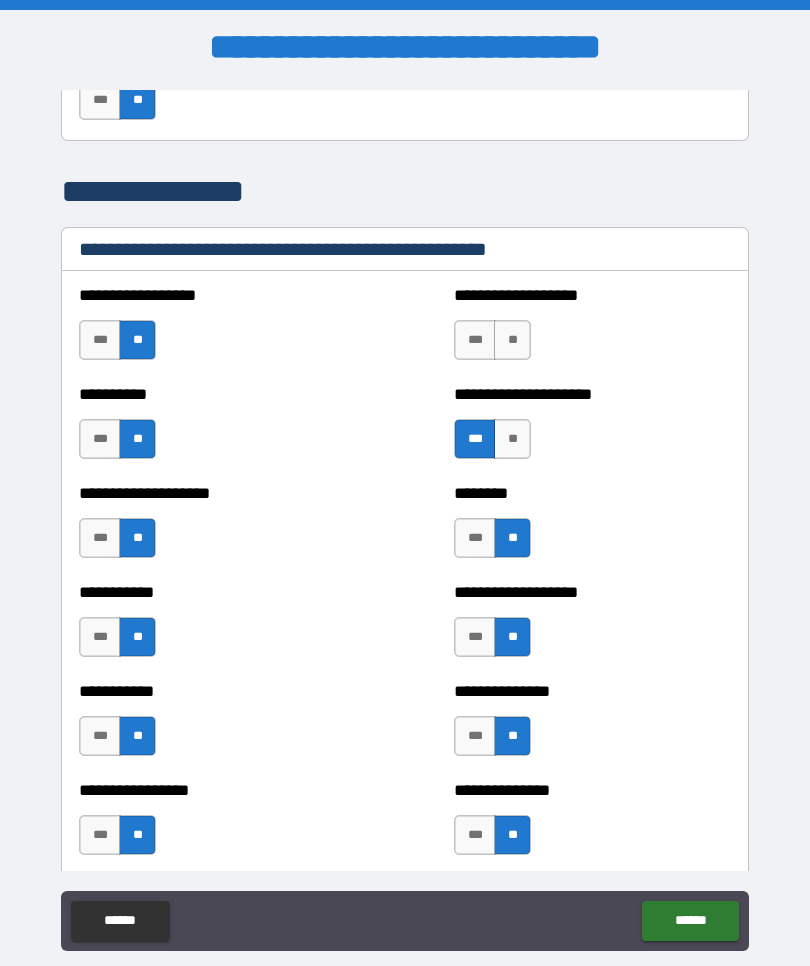 click on "***" at bounding box center [475, 340] 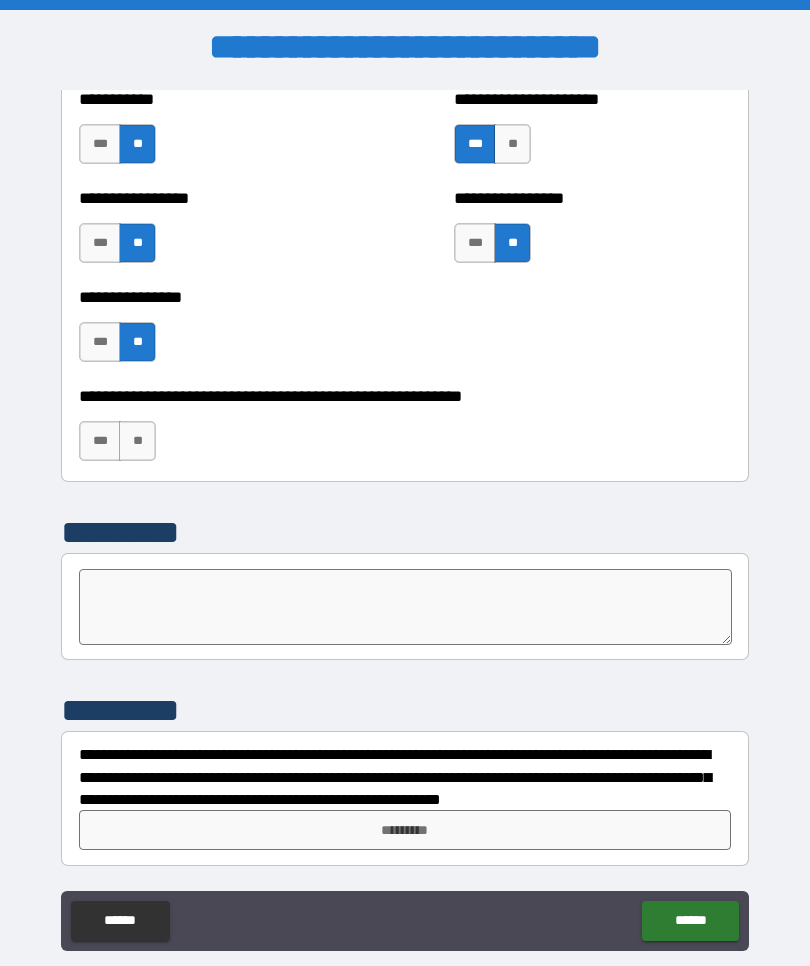 scroll, scrollTop: 6127, scrollLeft: 0, axis: vertical 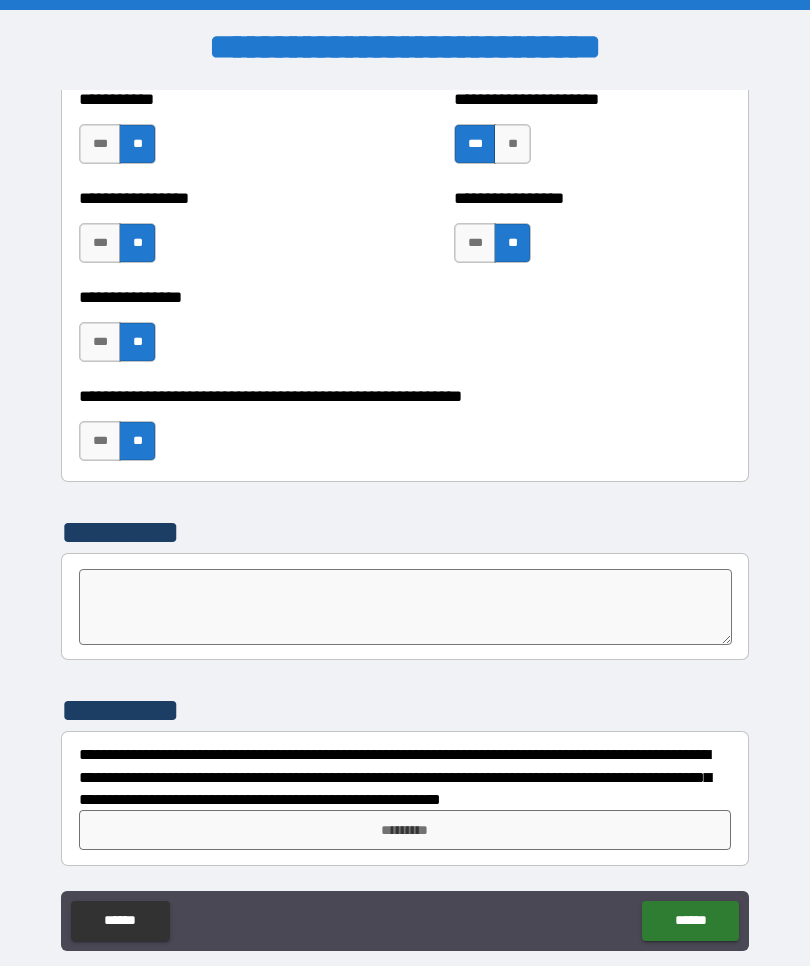 click on "*********" at bounding box center (405, 830) 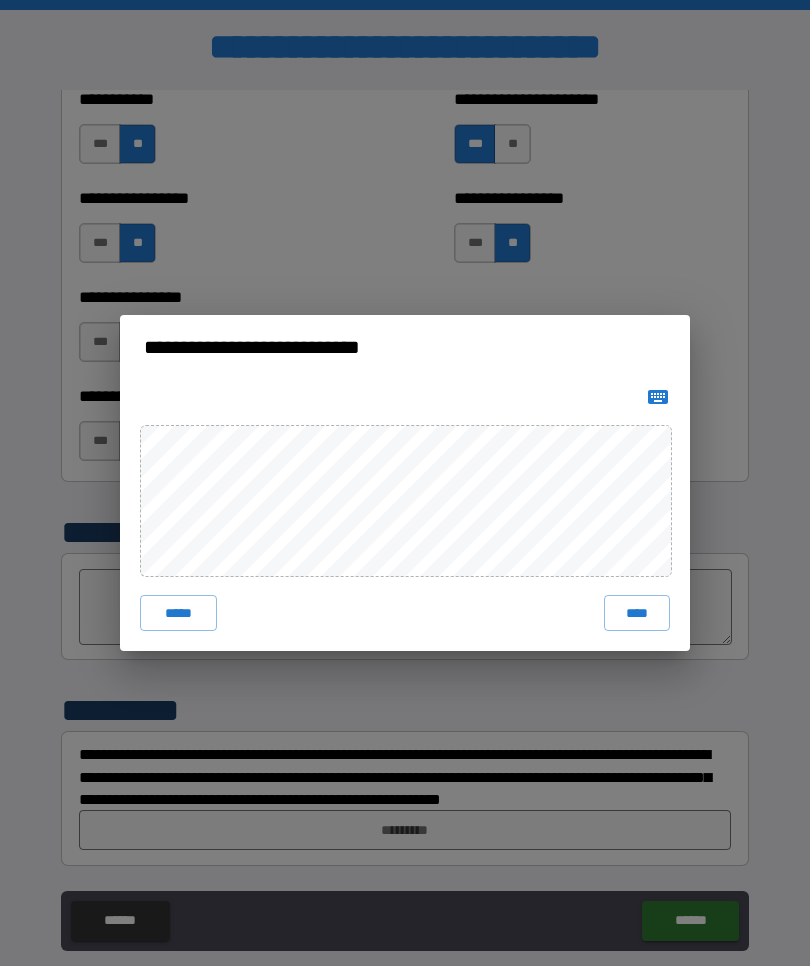 click on "*****" at bounding box center [178, 613] 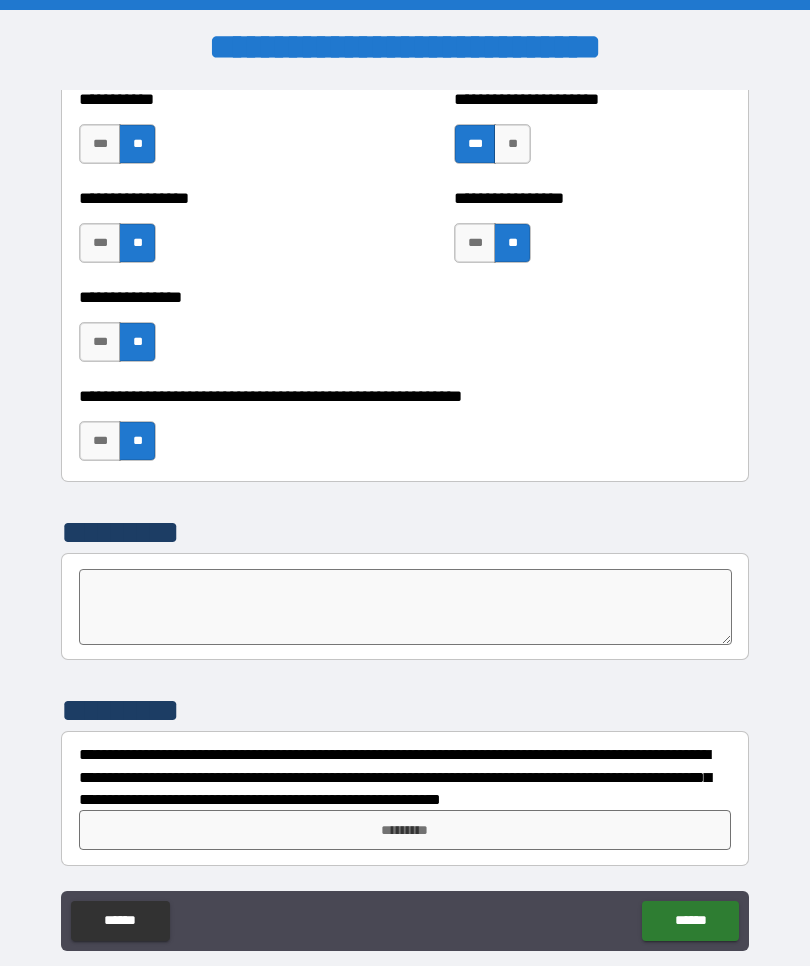 scroll, scrollTop: 6127, scrollLeft: 0, axis: vertical 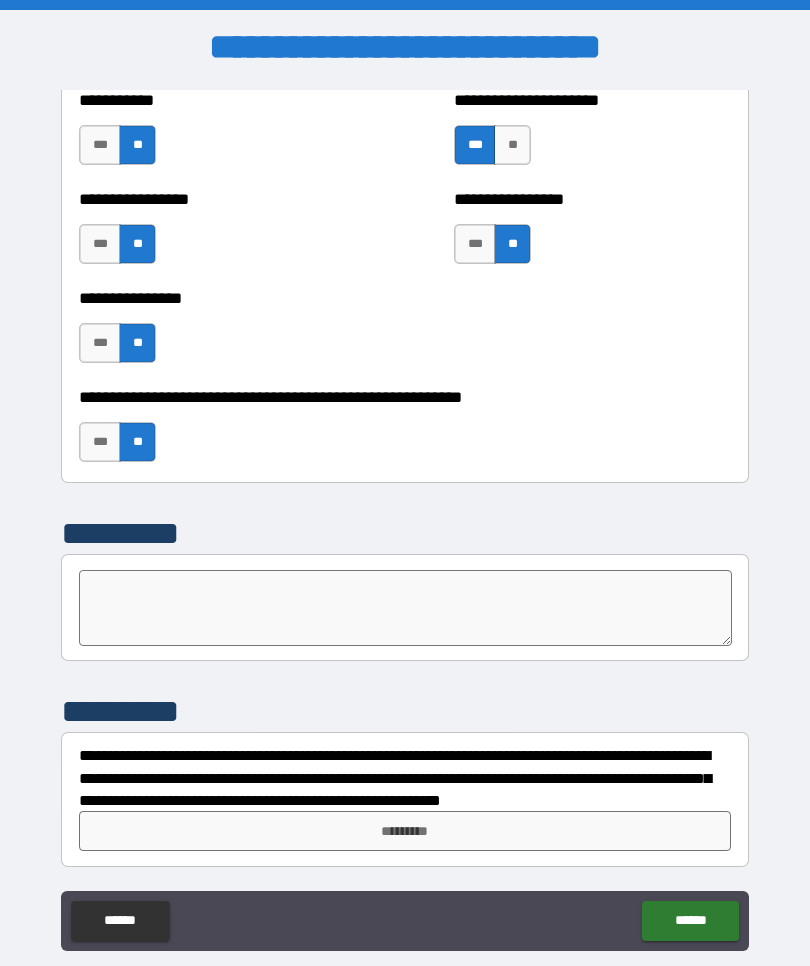 click on "**********" at bounding box center [405, 520] 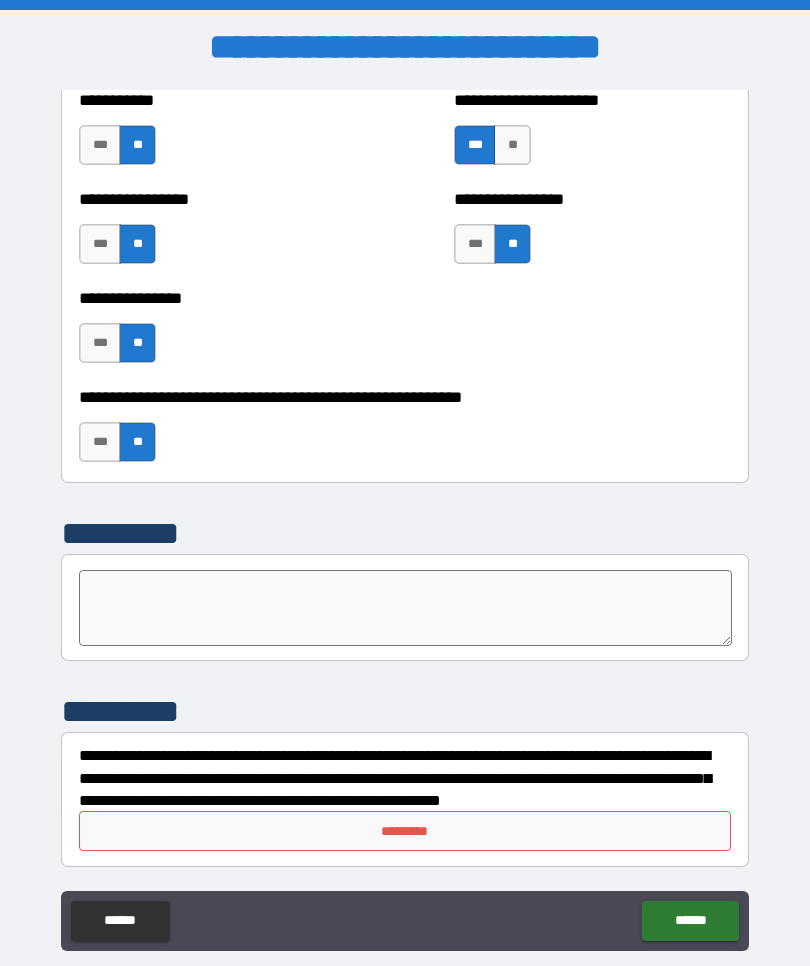 click on "**********" at bounding box center (405, 520) 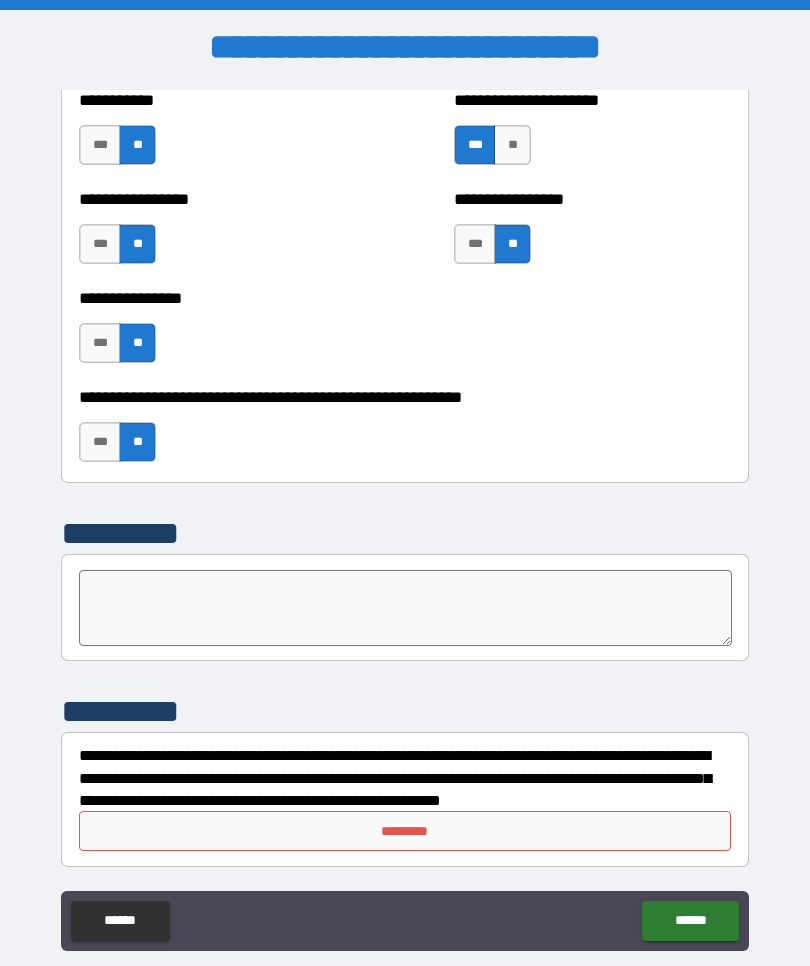 click on "******   ******" at bounding box center (405, 923) 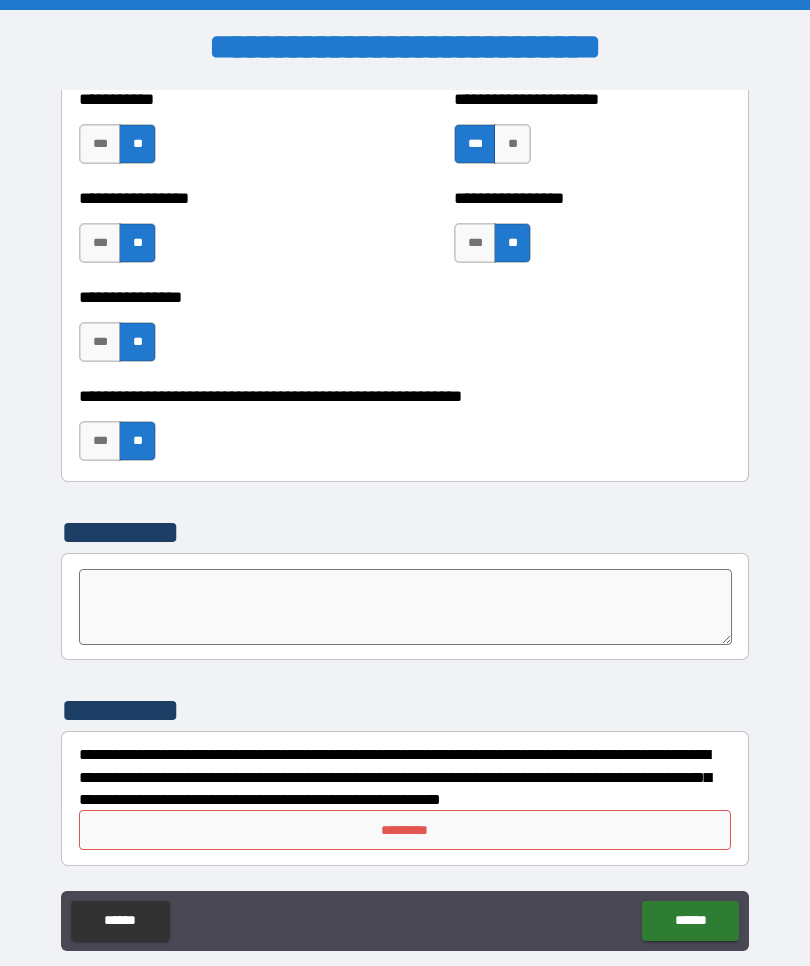 scroll, scrollTop: 6127, scrollLeft: 0, axis: vertical 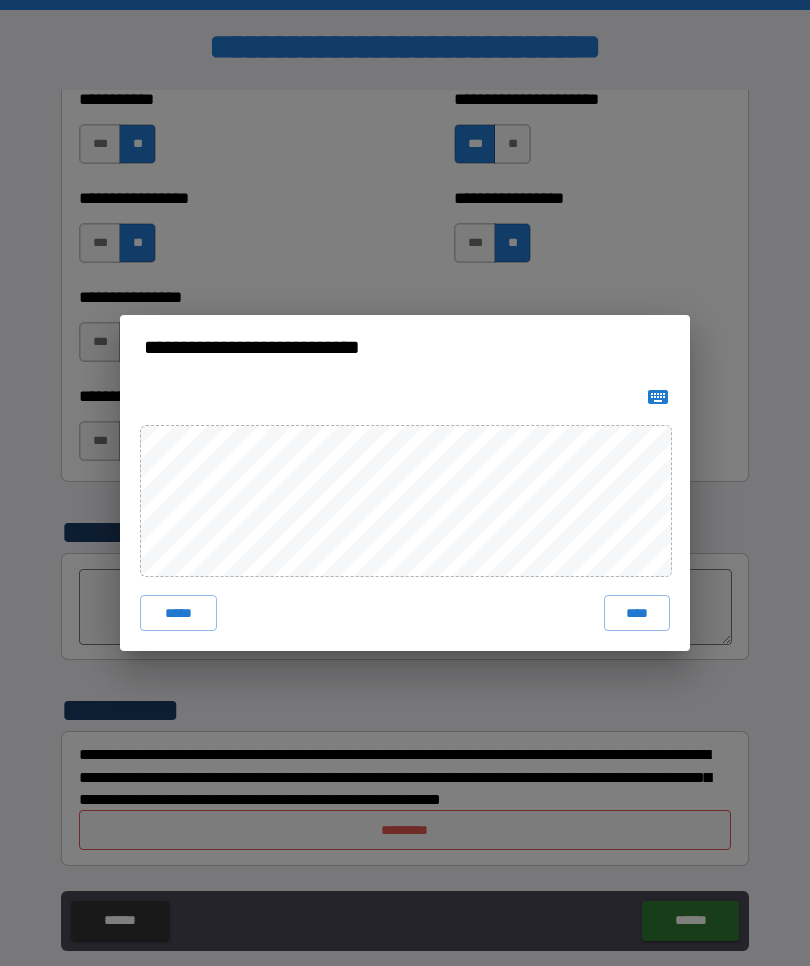 click on "**********" at bounding box center (405, 483) 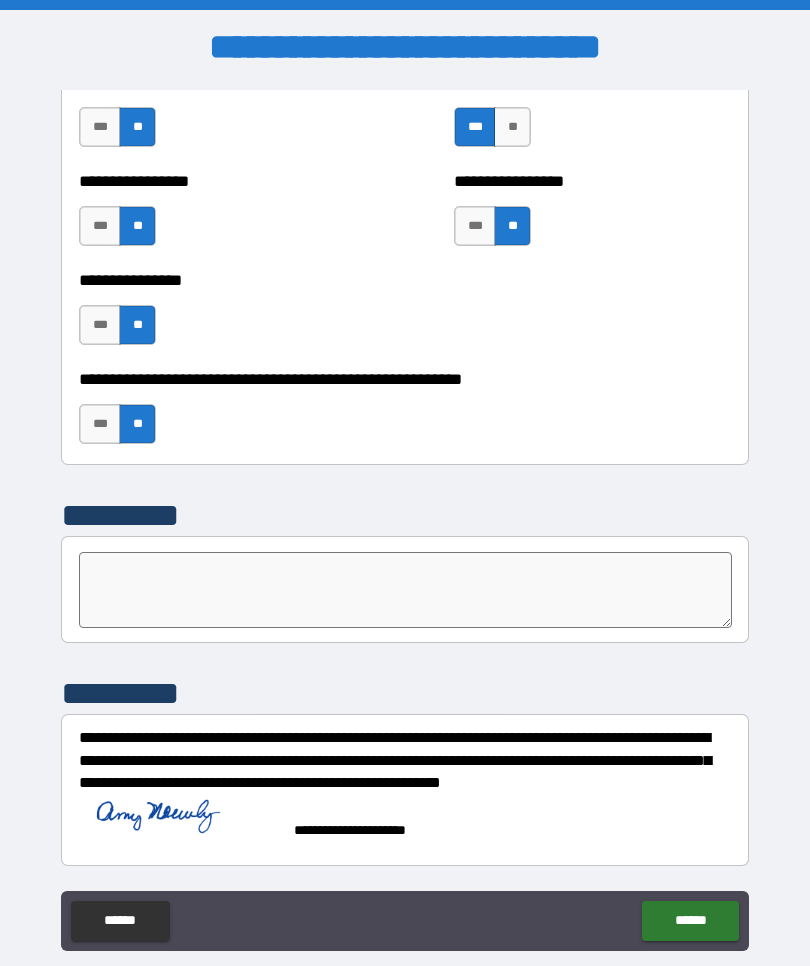 scroll, scrollTop: 6144, scrollLeft: 0, axis: vertical 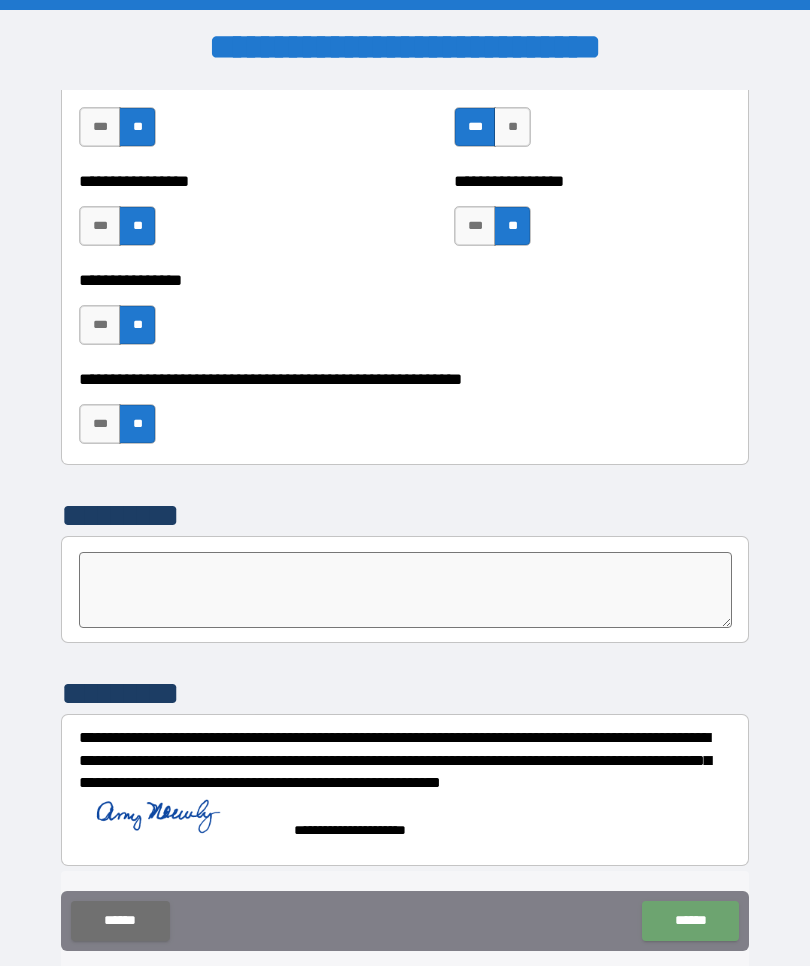 click on "******" at bounding box center [690, 921] 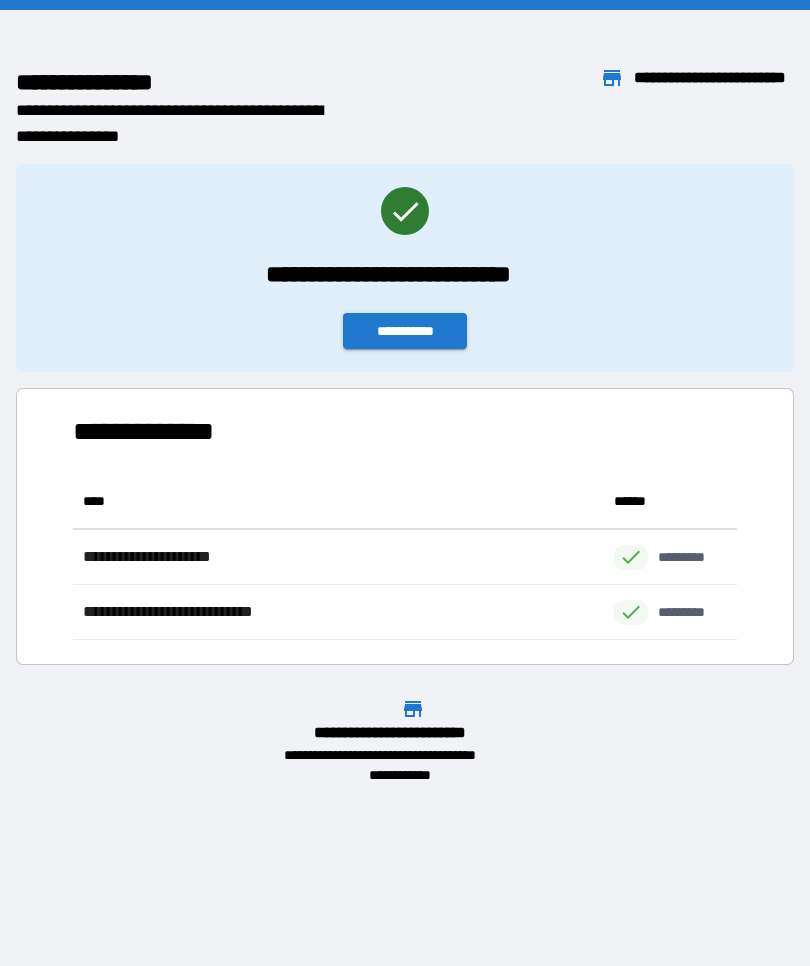 scroll, scrollTop: 1, scrollLeft: 1, axis: both 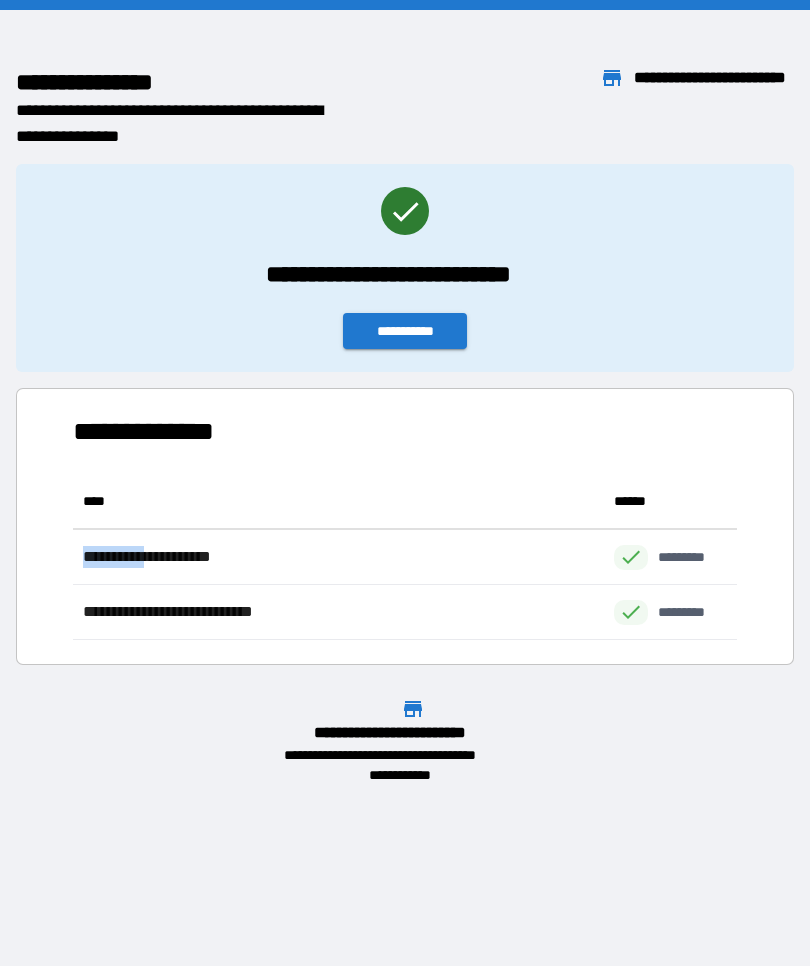 click on "**********" at bounding box center [405, 331] 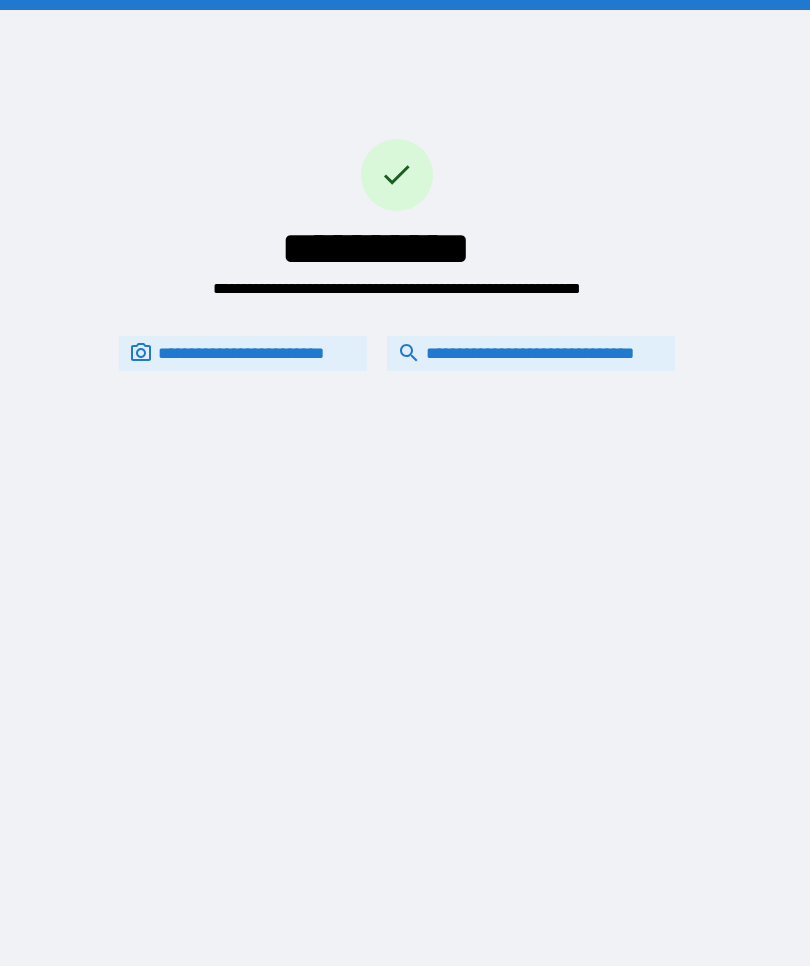 click on "**********" at bounding box center (531, 353) 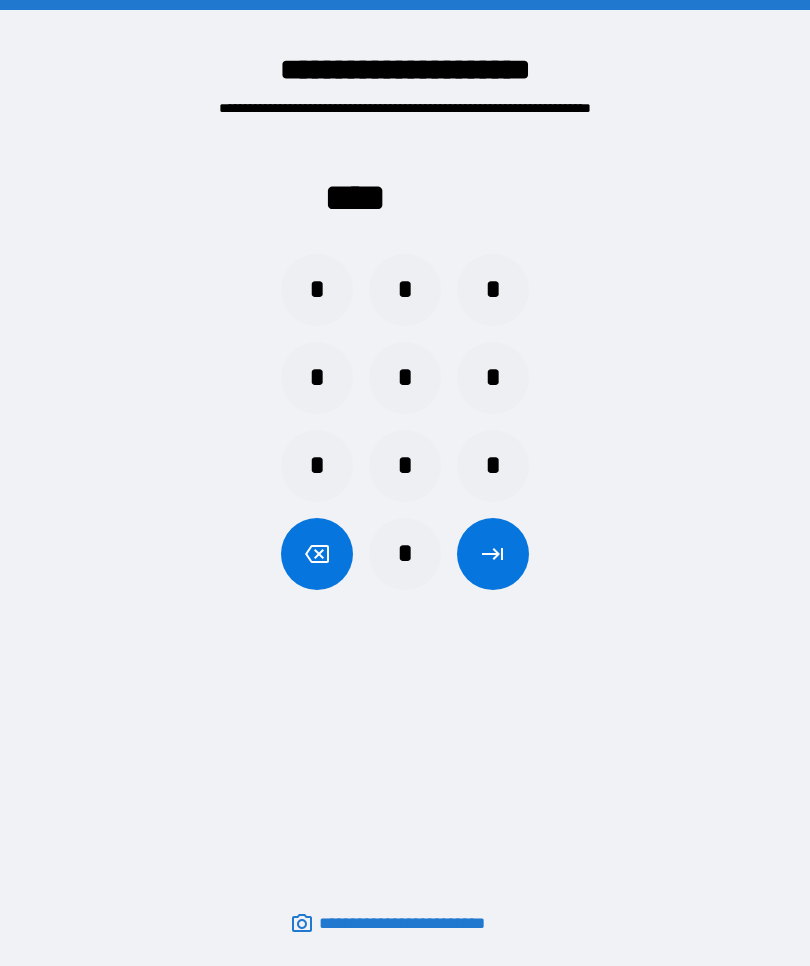 click on "*" at bounding box center (493, 378) 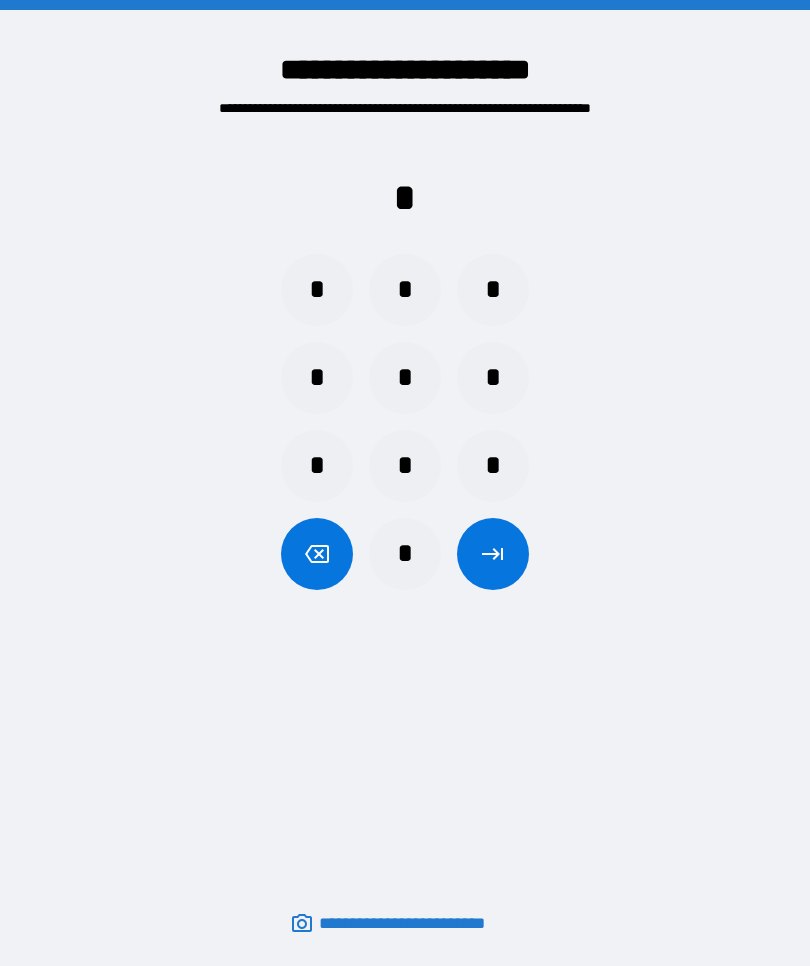 click on "*" at bounding box center (317, 290) 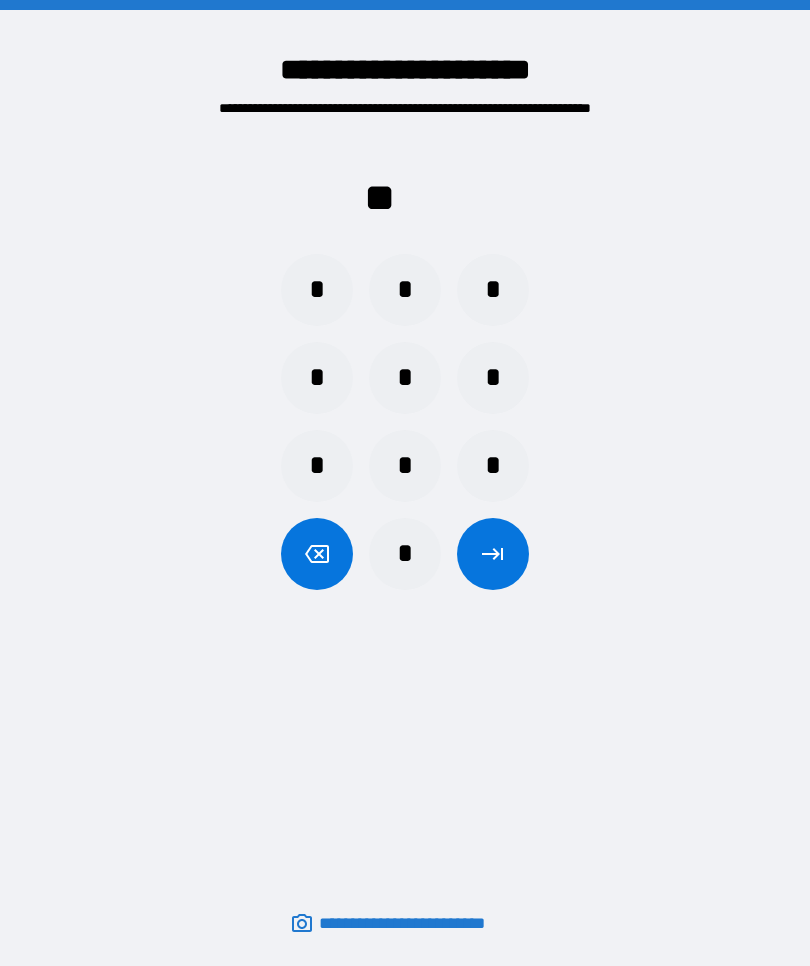 click on "*" at bounding box center (317, 290) 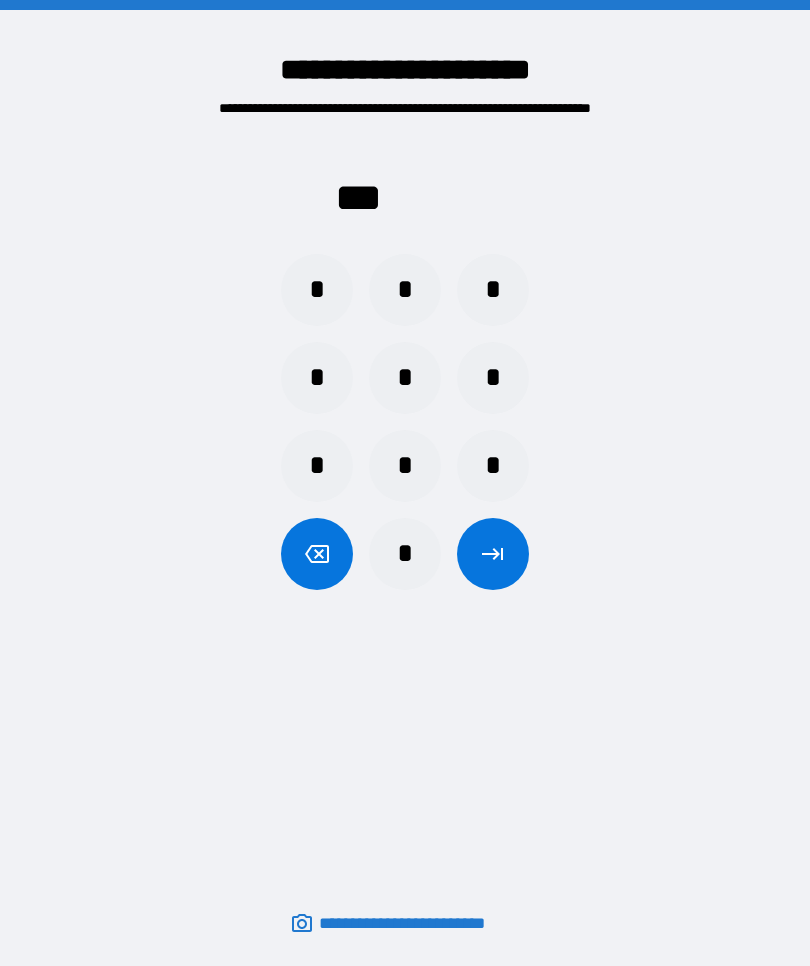 click on "*" at bounding box center (317, 290) 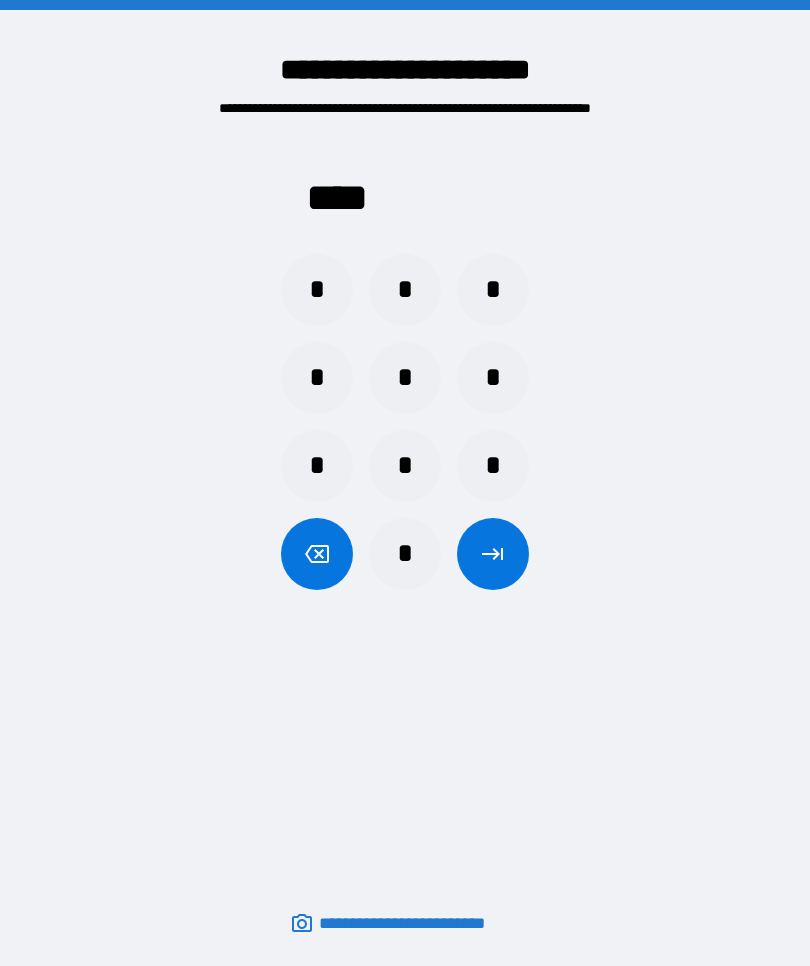 click 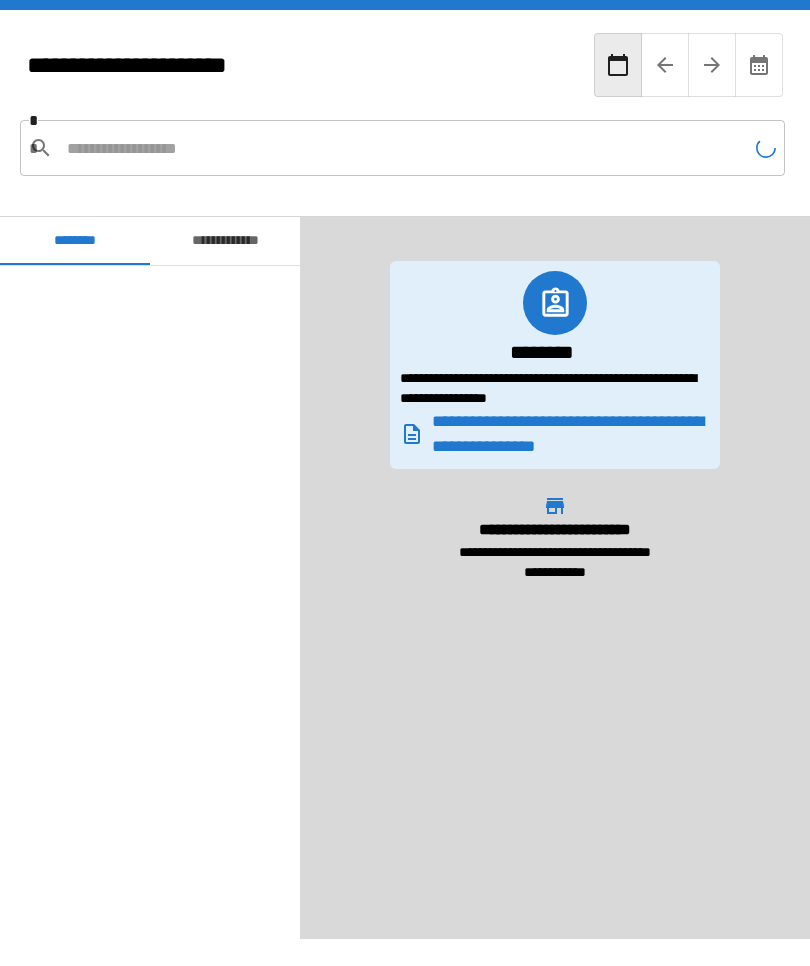 scroll, scrollTop: 300, scrollLeft: 0, axis: vertical 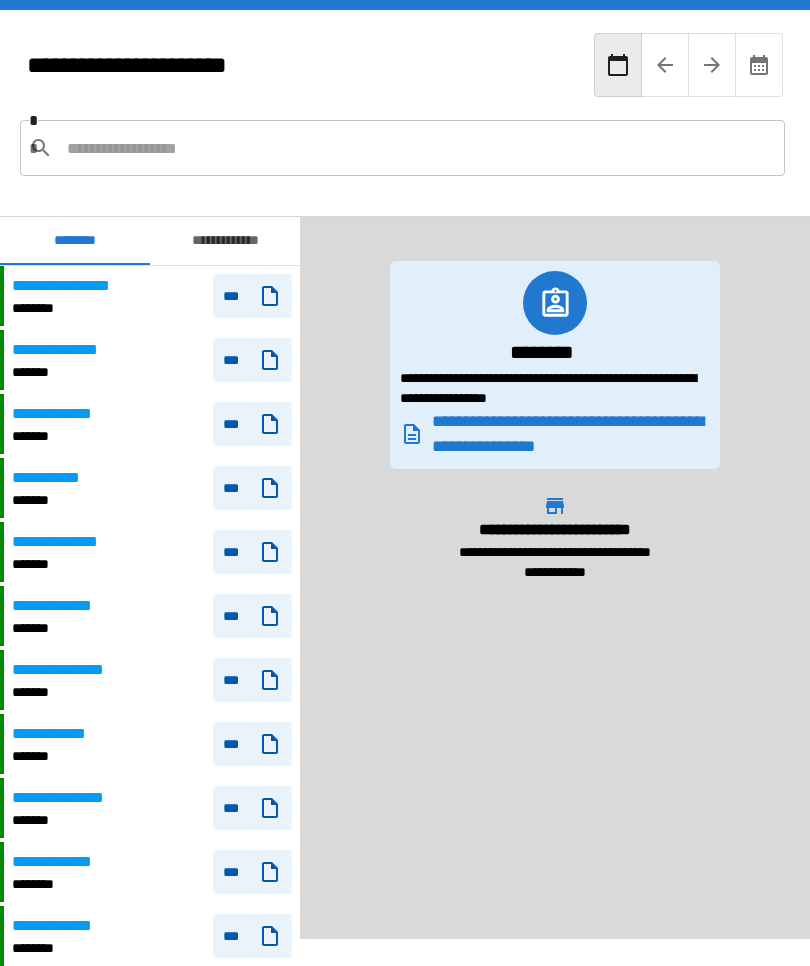 click at bounding box center [418, 148] 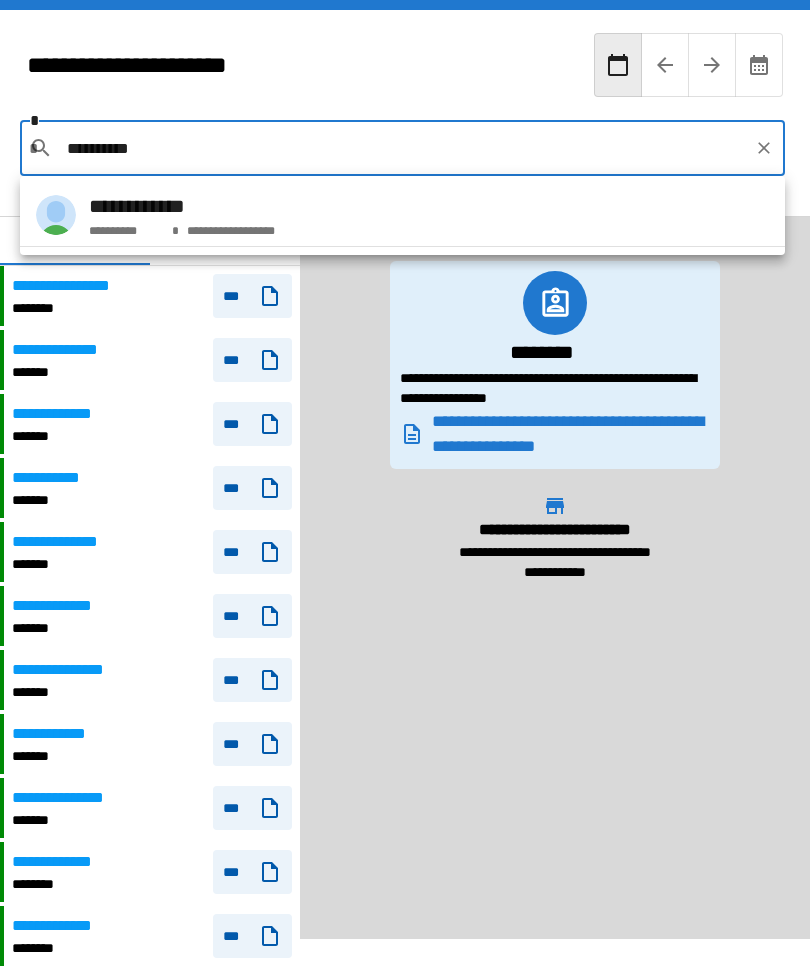 click on "**********" at bounding box center (402, 215) 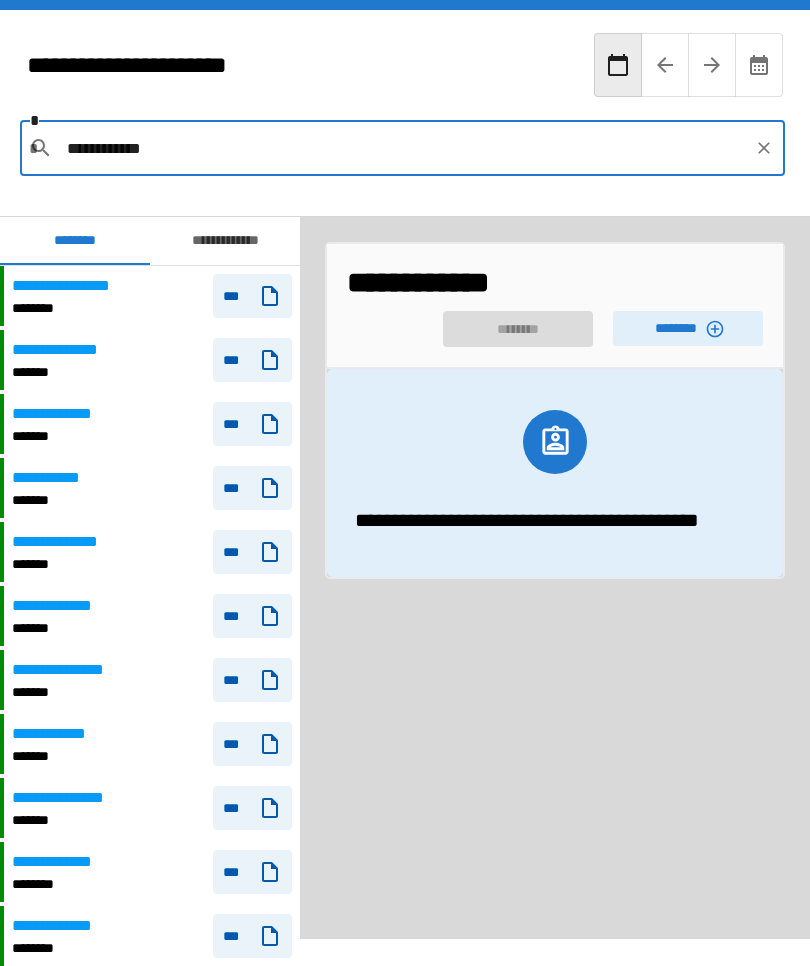 click on "********" at bounding box center [688, 328] 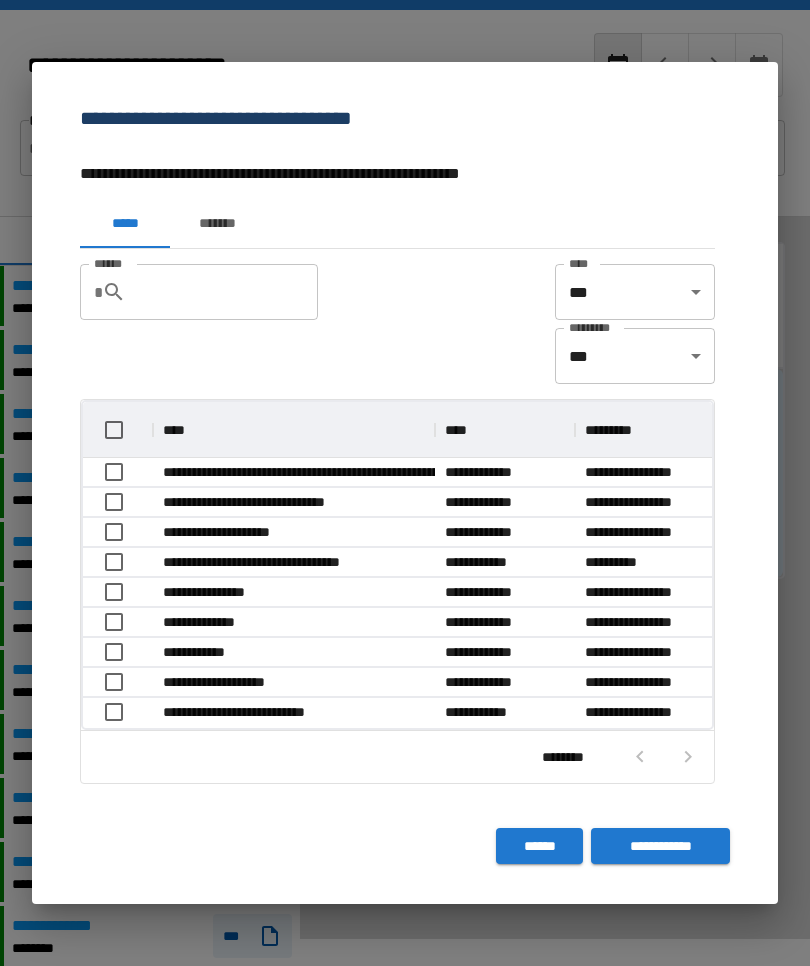 scroll, scrollTop: 326, scrollLeft: 629, axis: both 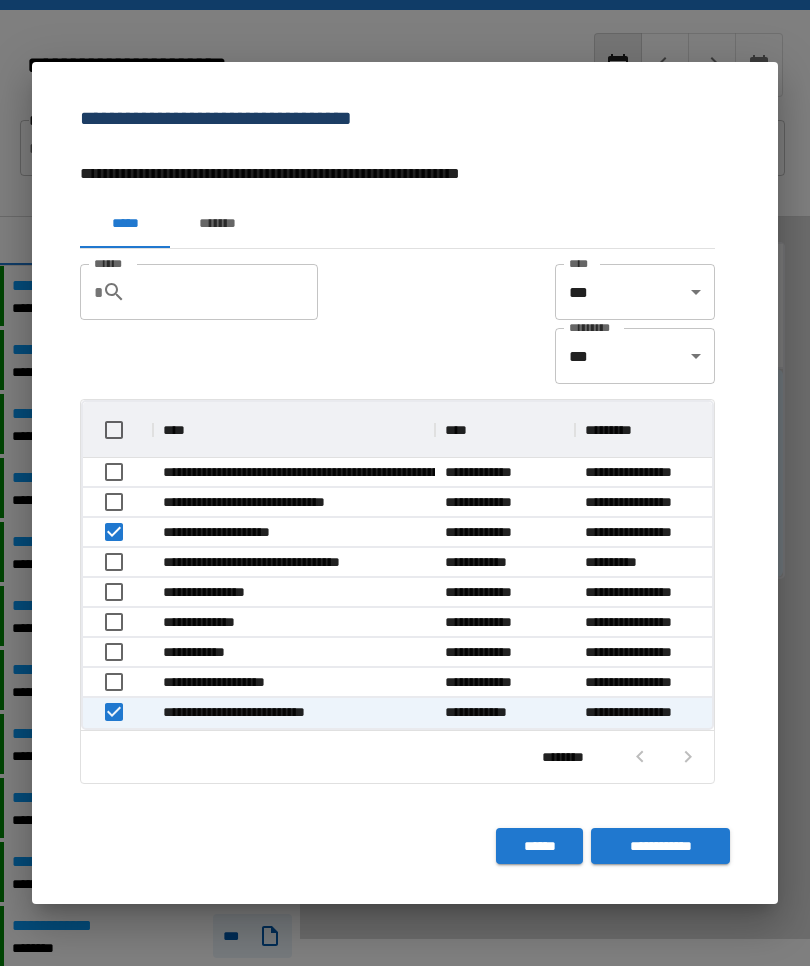 click on "**********" at bounding box center (660, 846) 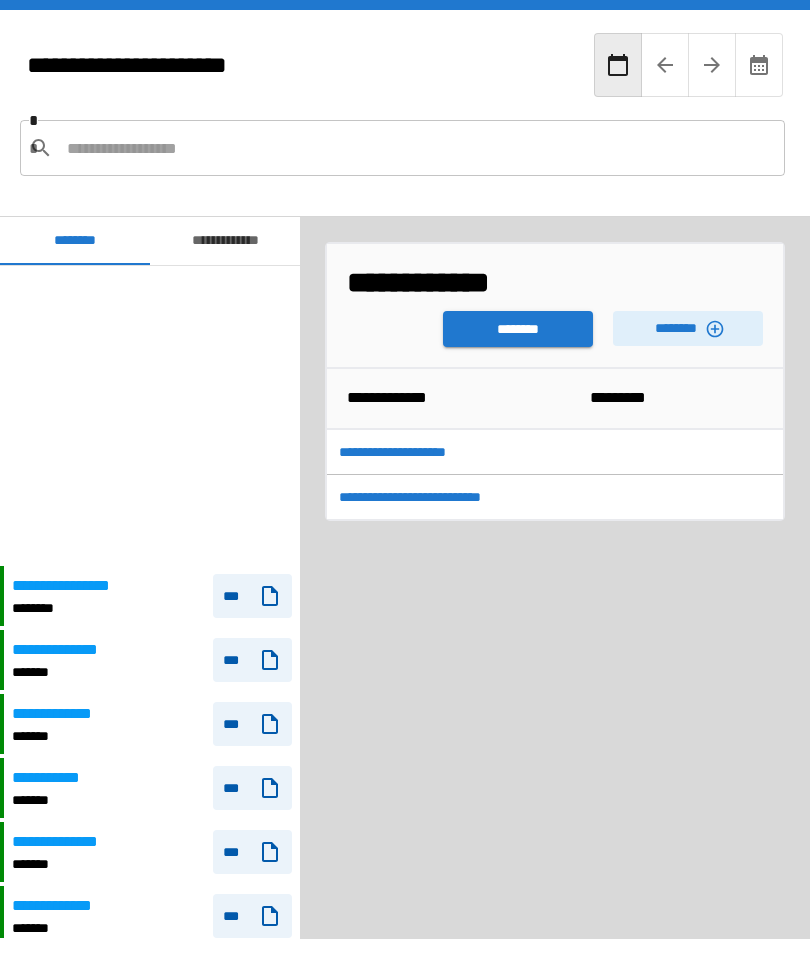 scroll, scrollTop: 300, scrollLeft: 0, axis: vertical 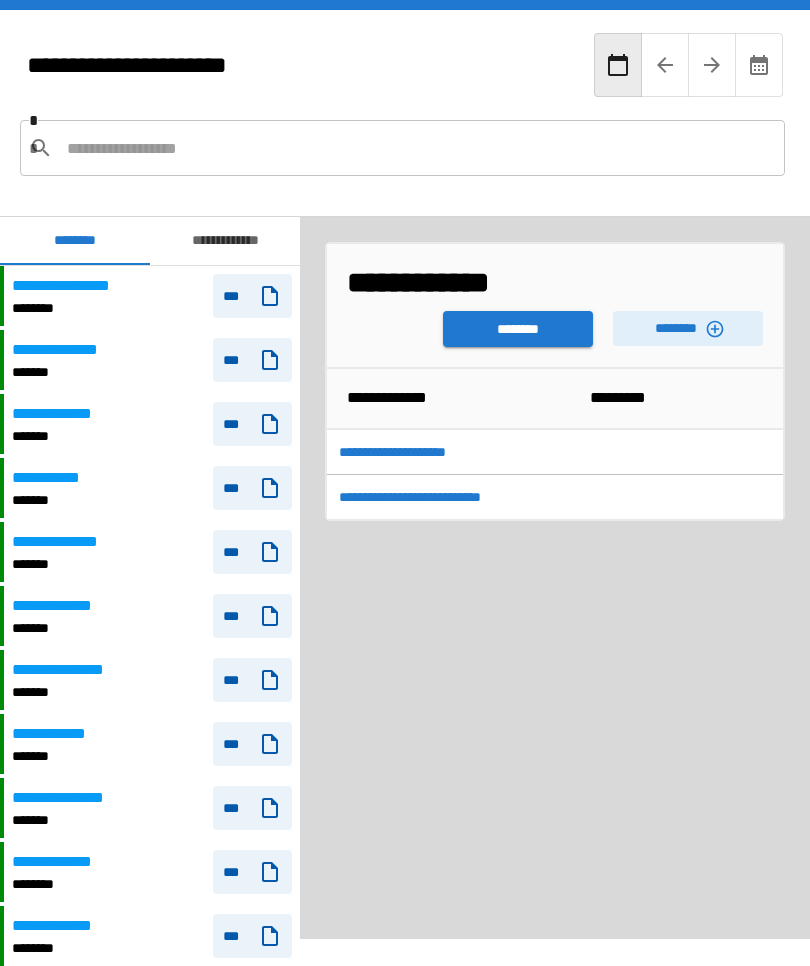 click on "********" at bounding box center [518, 329] 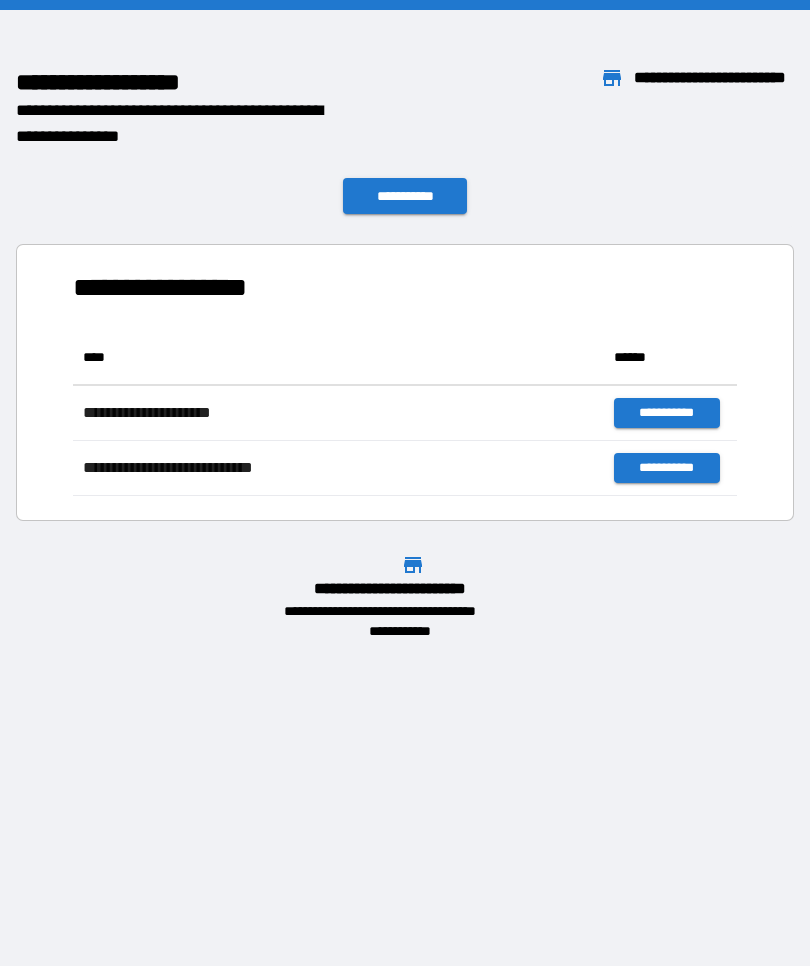 scroll, scrollTop: 1, scrollLeft: 1, axis: both 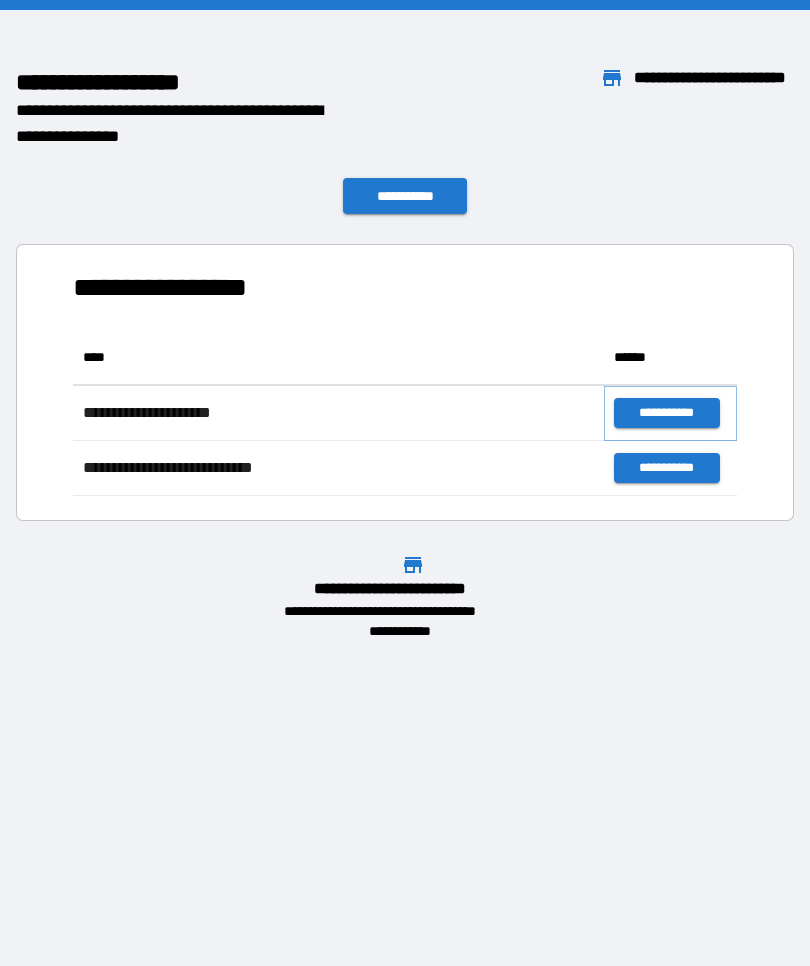 click on "**********" at bounding box center [666, 413] 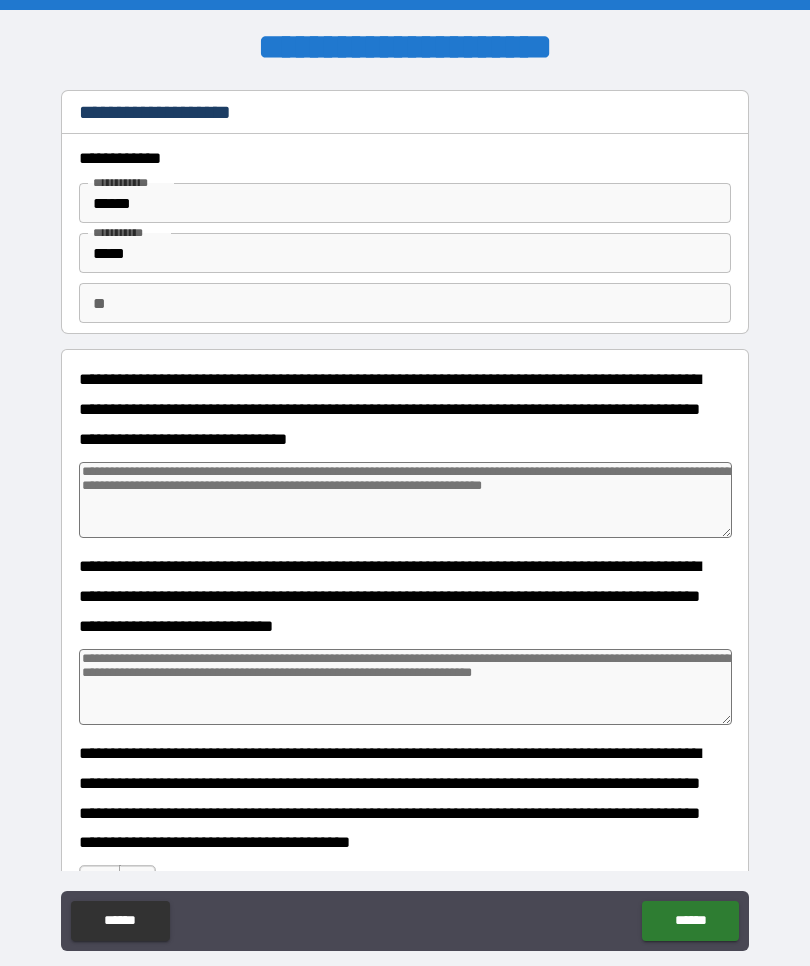 type on "*" 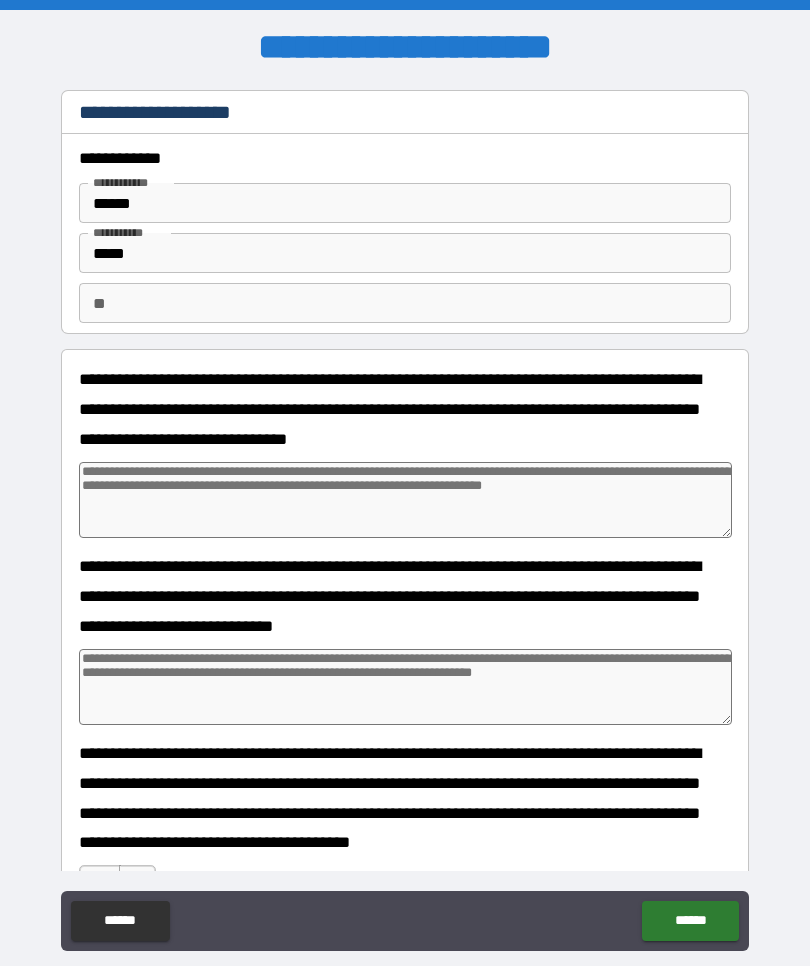type on "*" 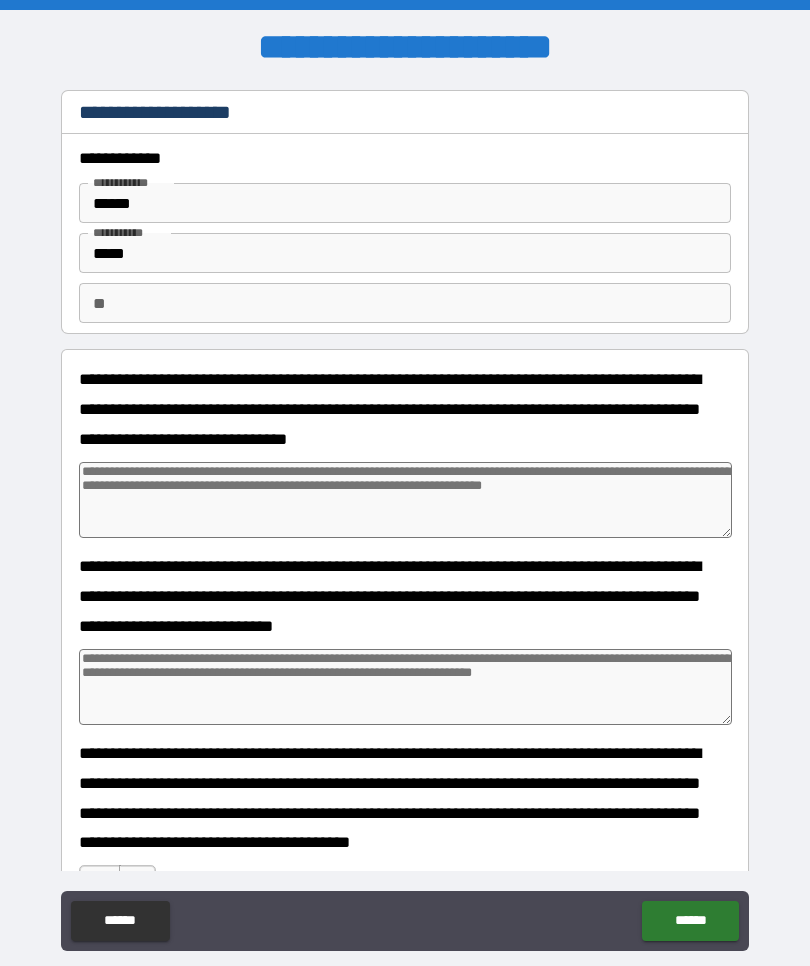 type on "*" 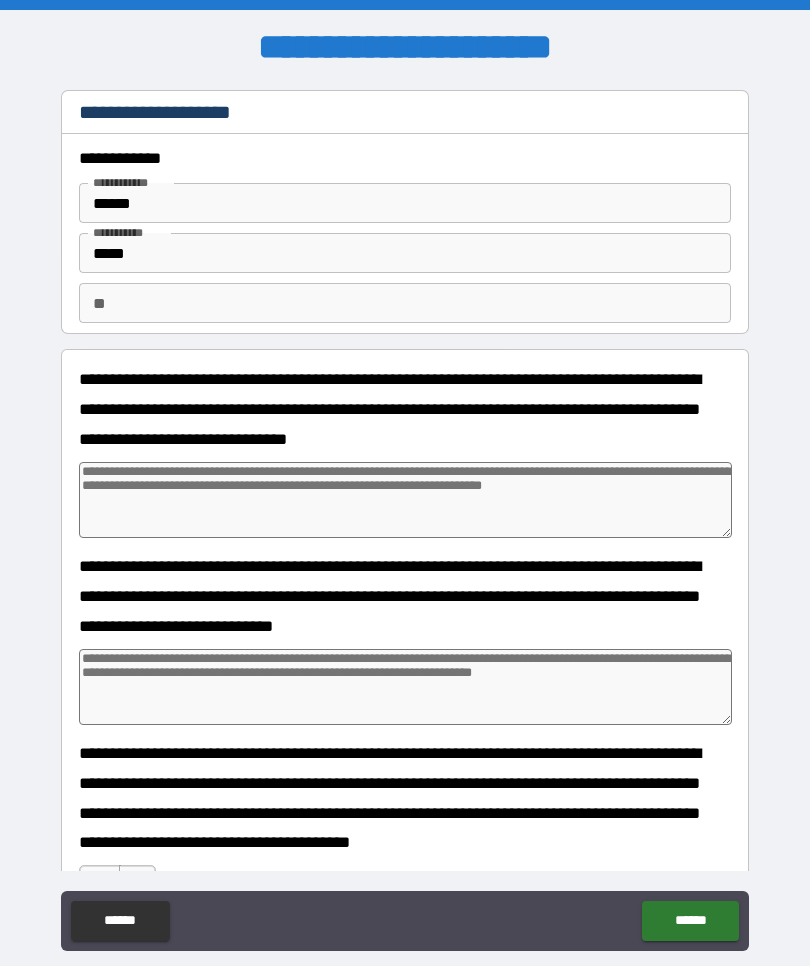 type on "*" 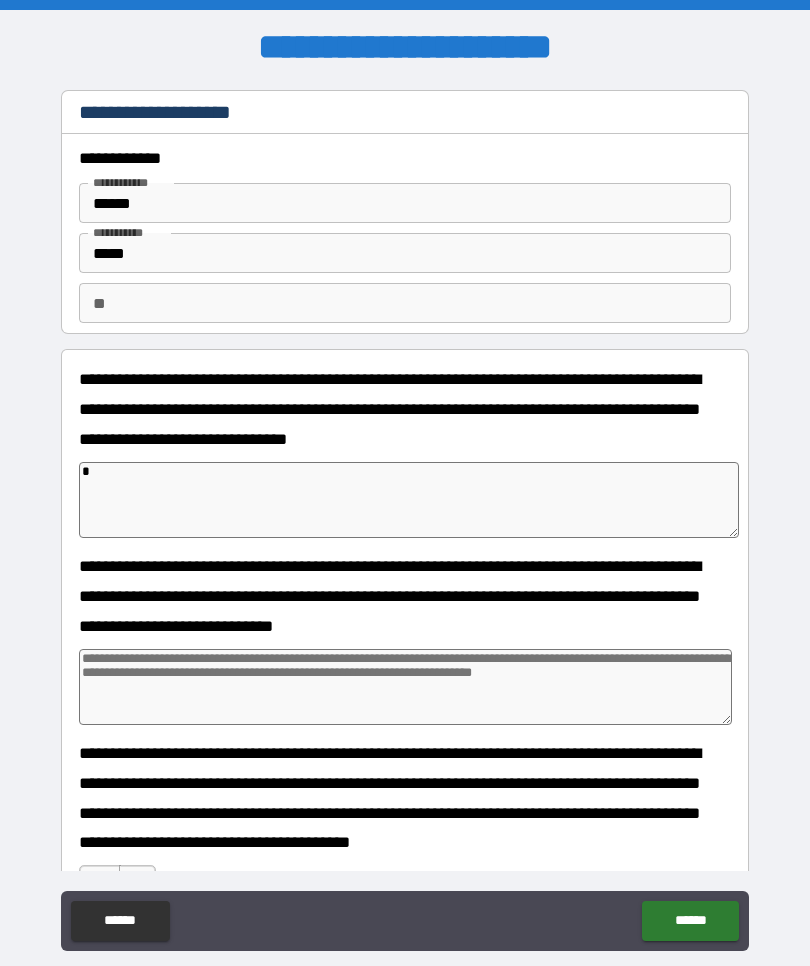 type on "*" 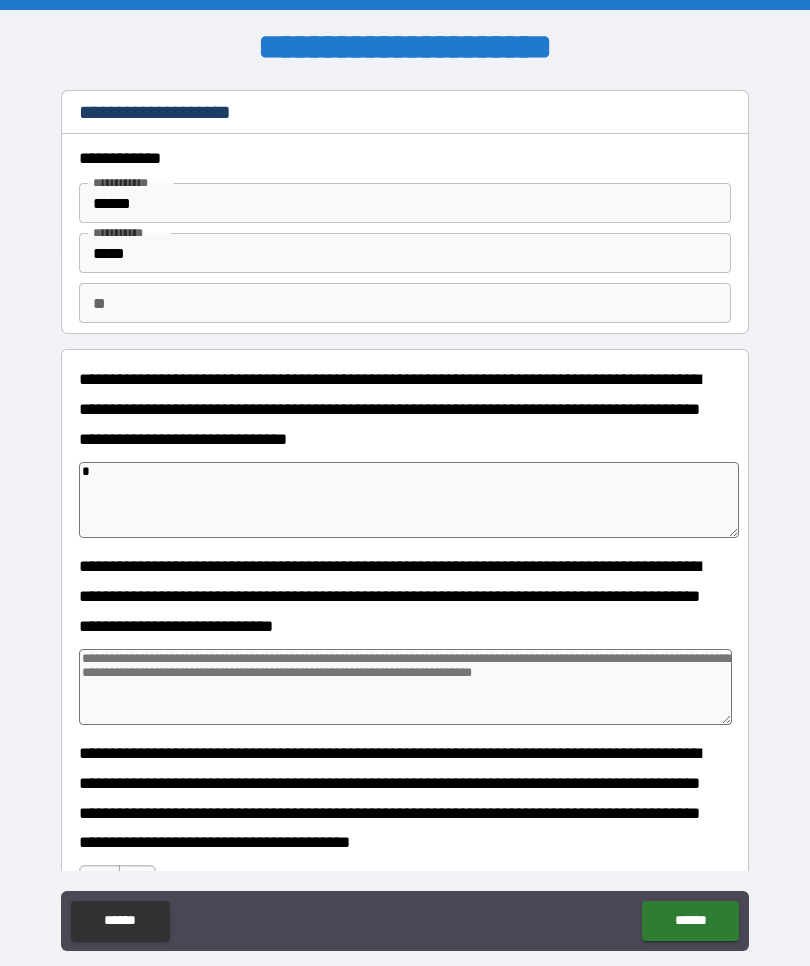 type on "*" 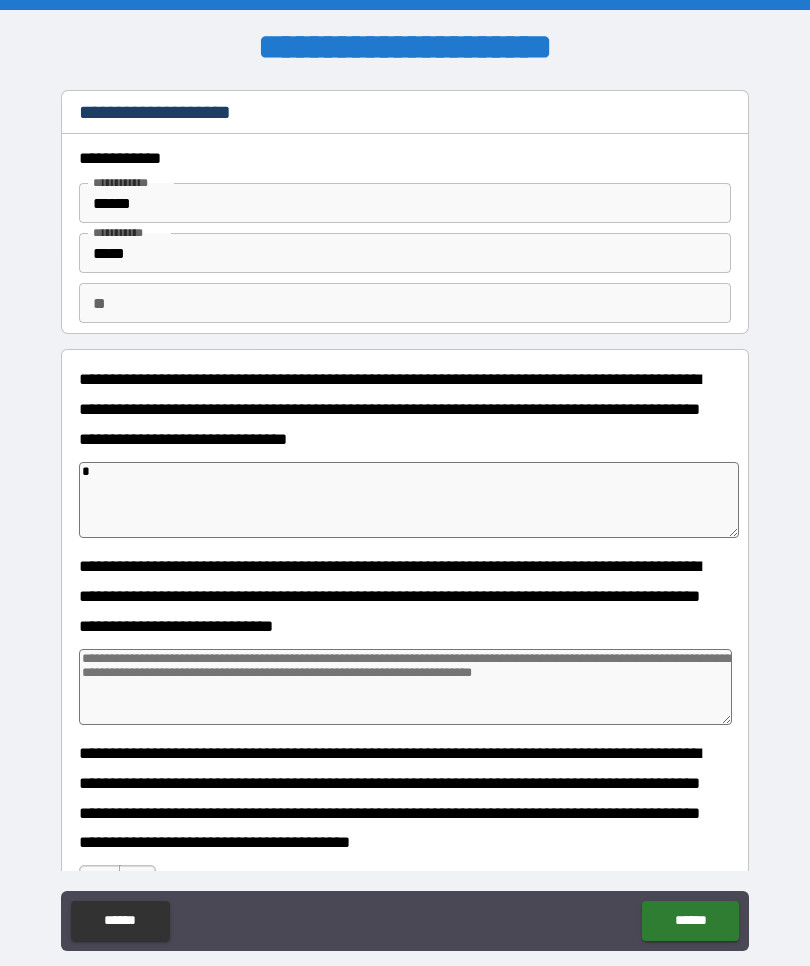 type on "**" 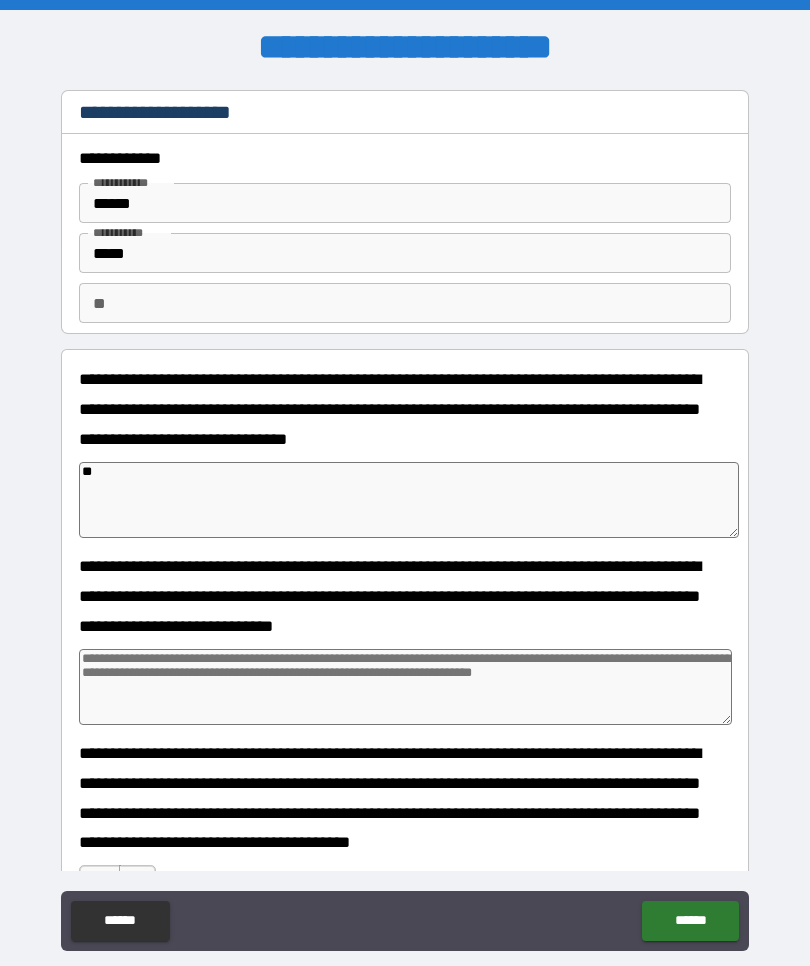 type on "*" 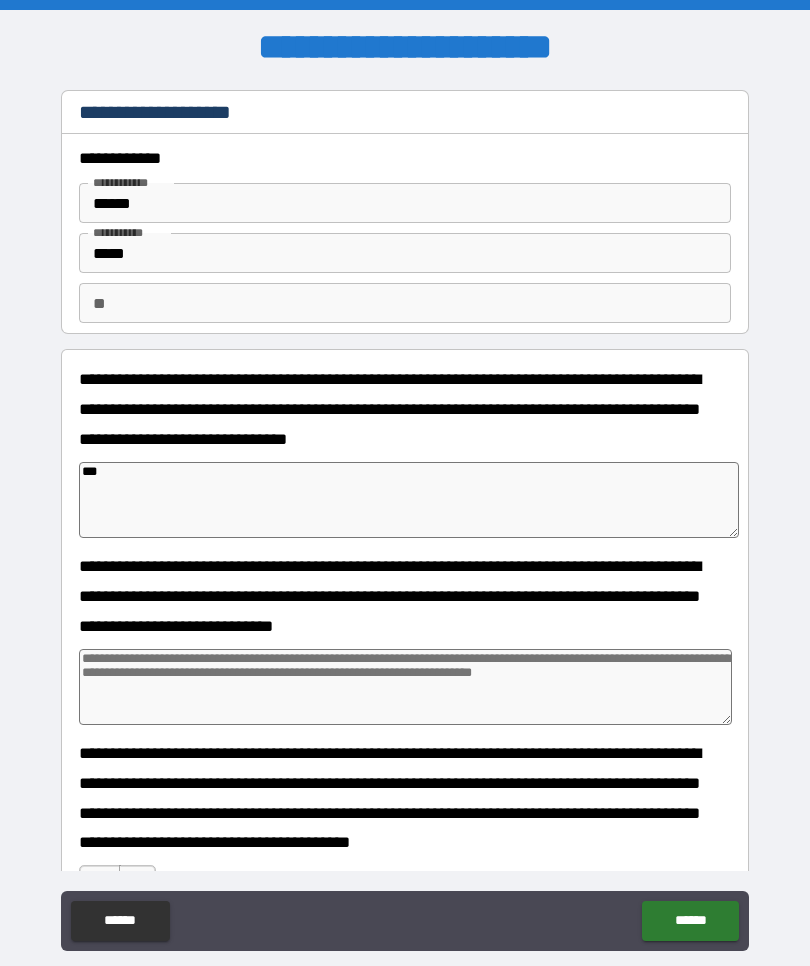 type on "*" 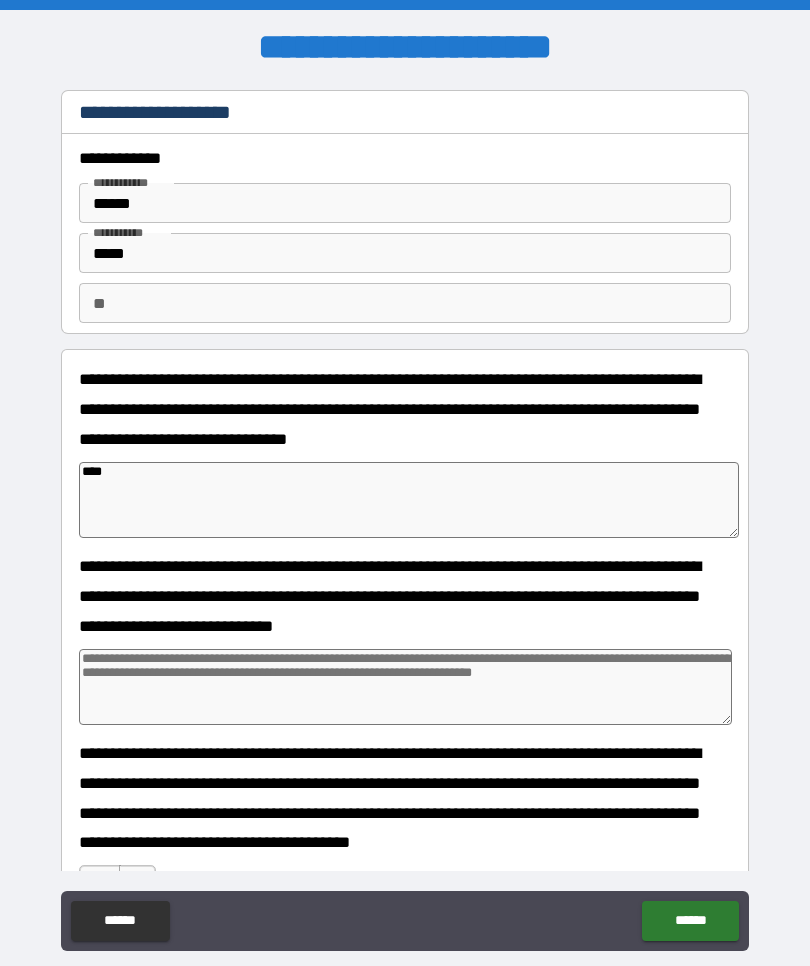 type on "*" 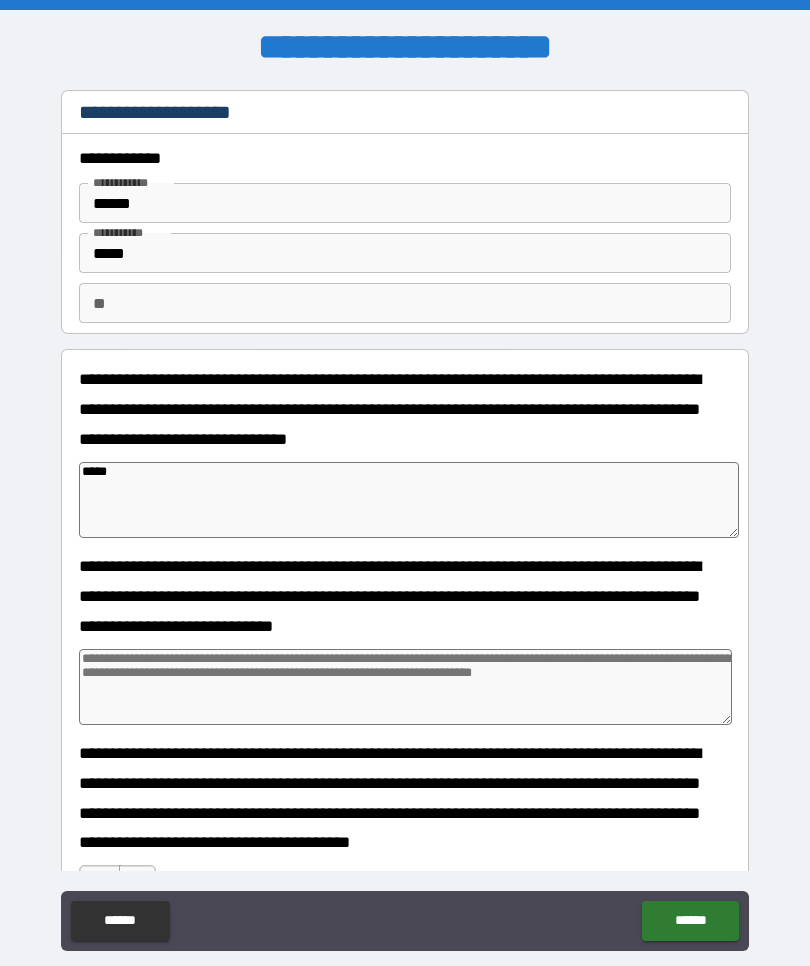 type on "*" 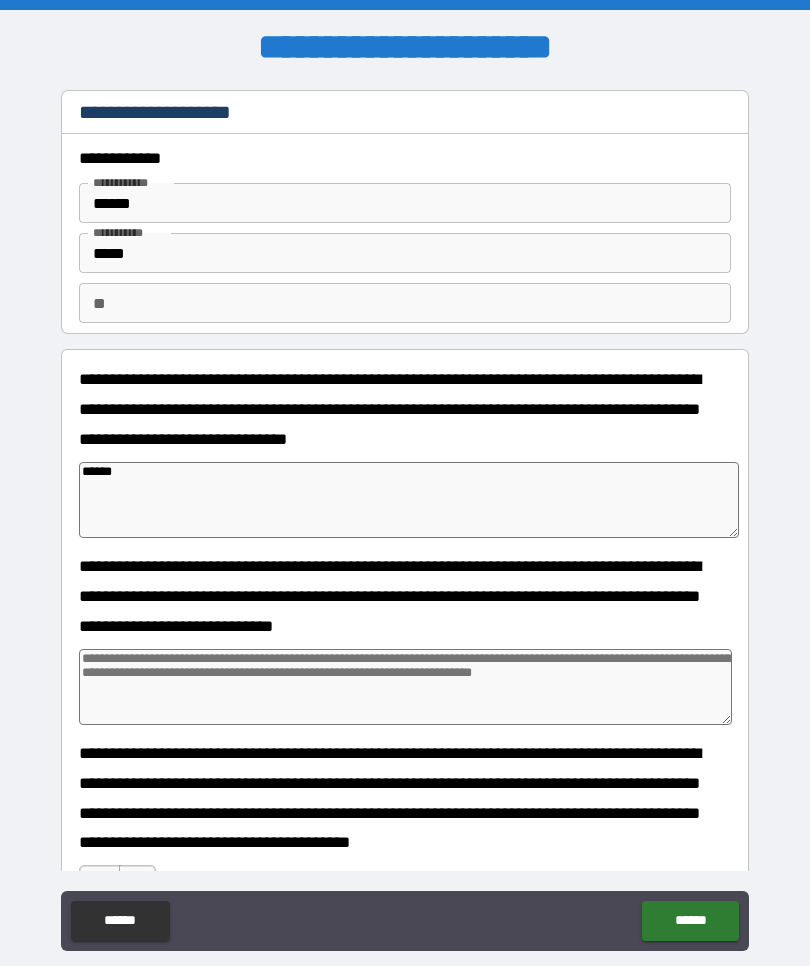 type on "*" 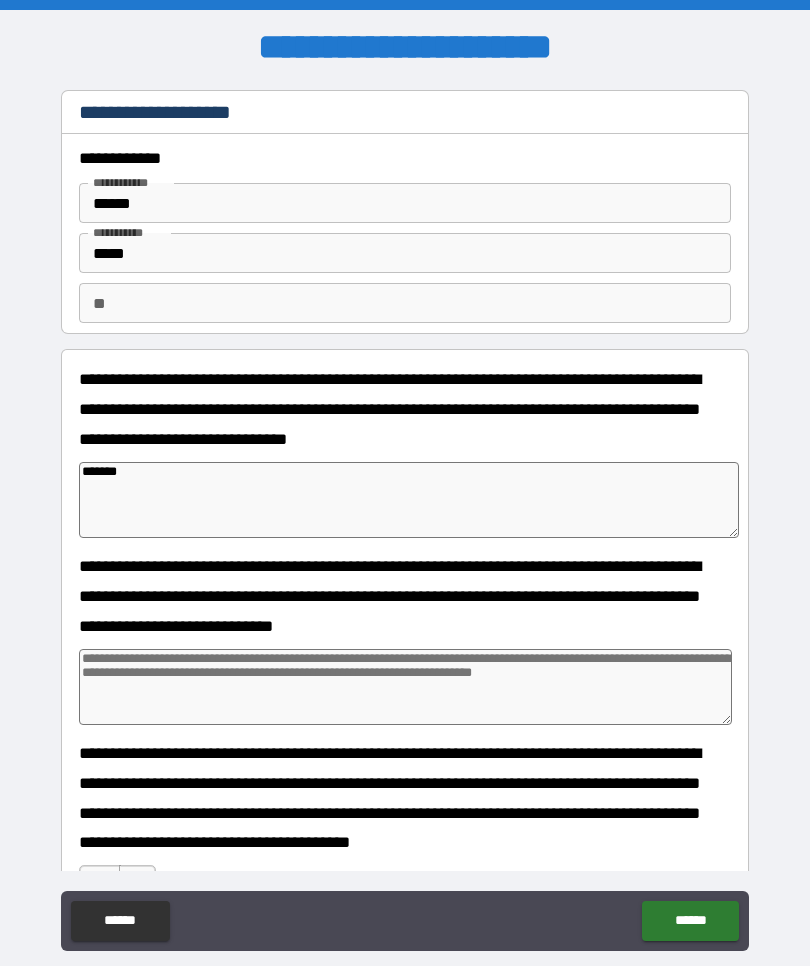 type on "*" 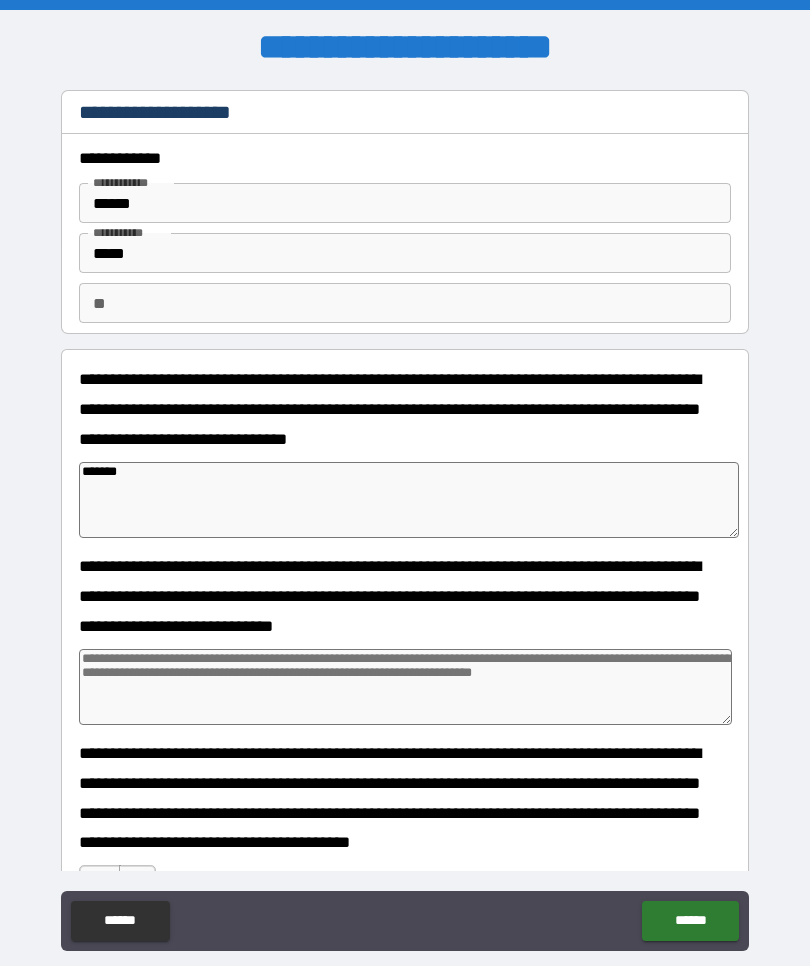 type on "********" 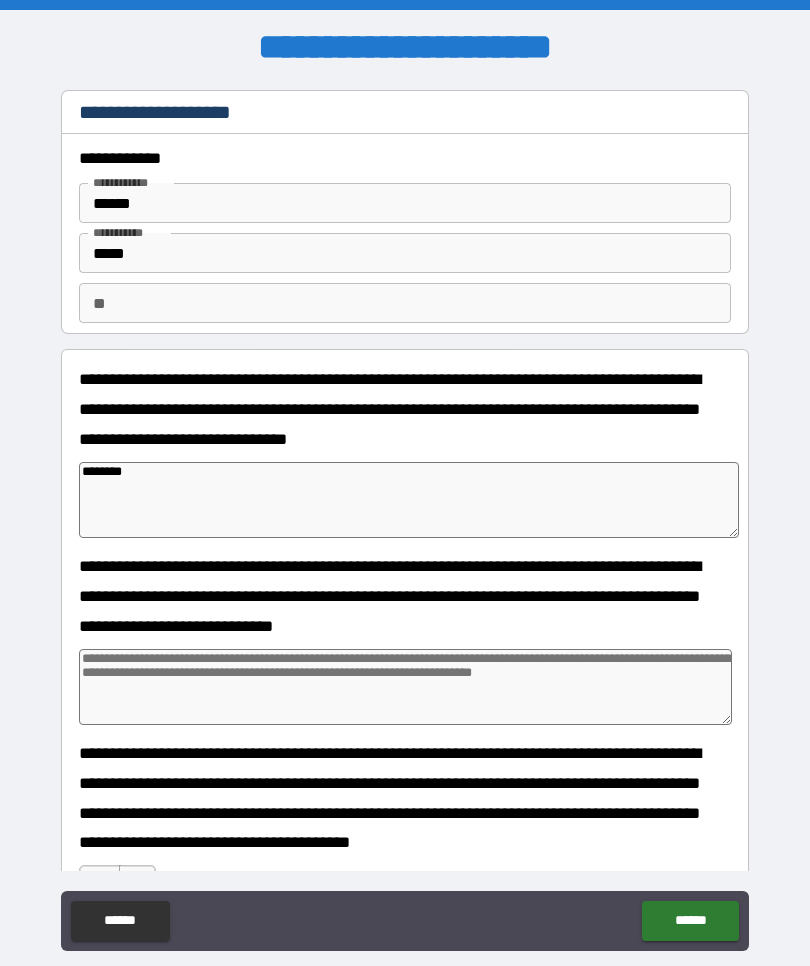type on "*" 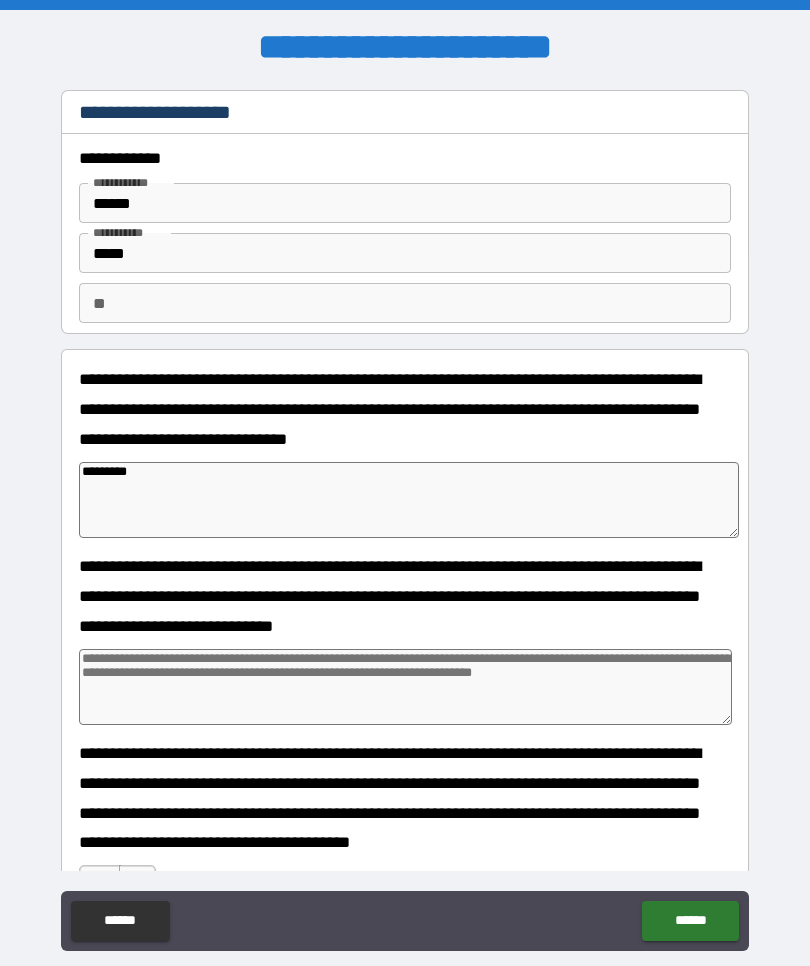 type on "*" 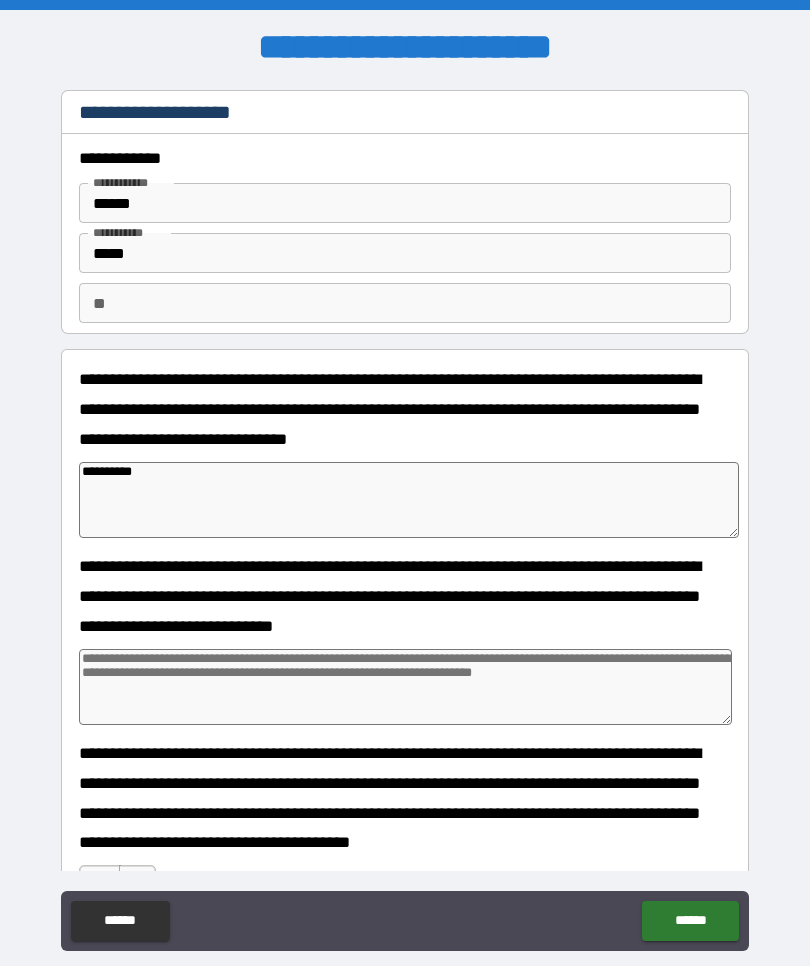 type on "*" 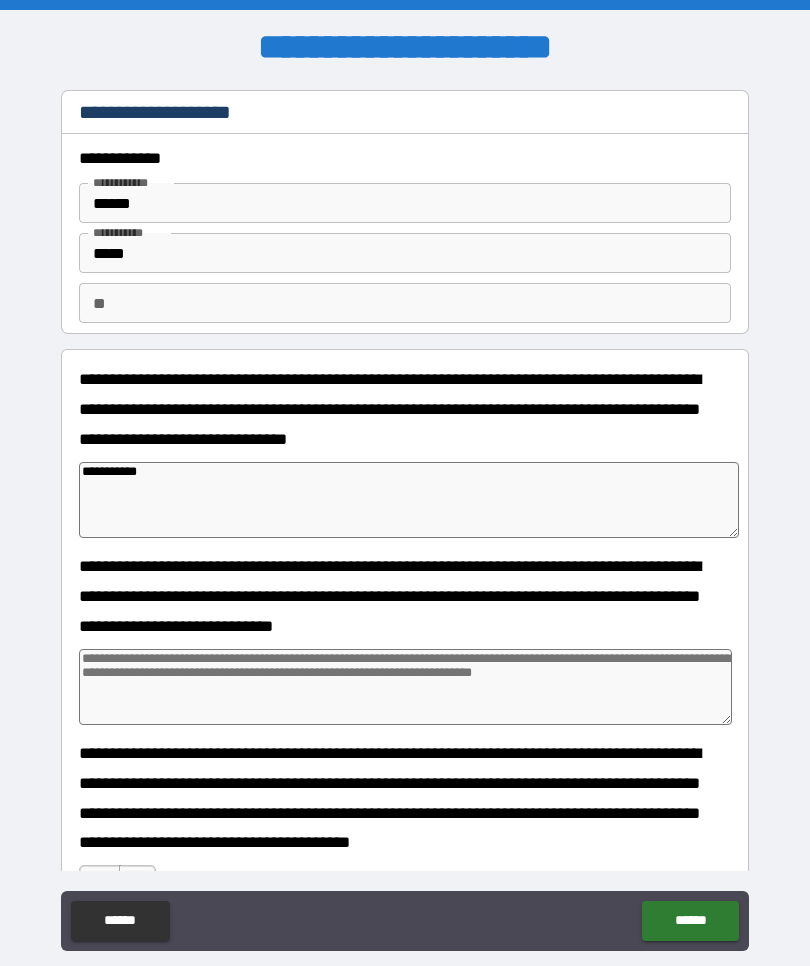 type on "**********" 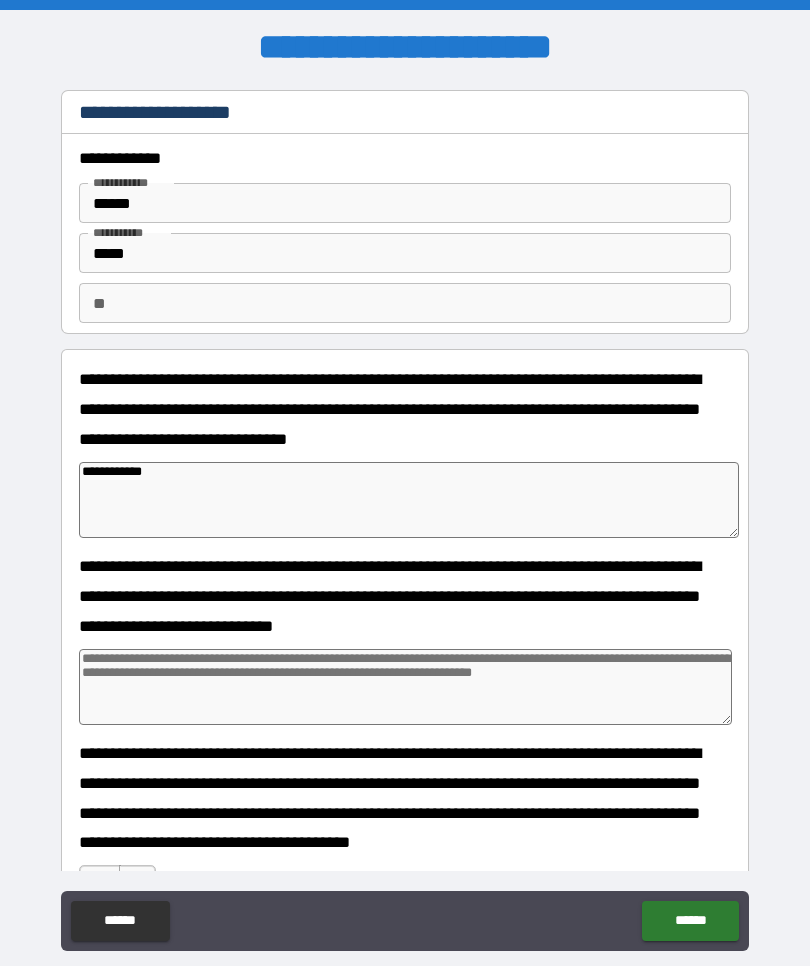 type on "*" 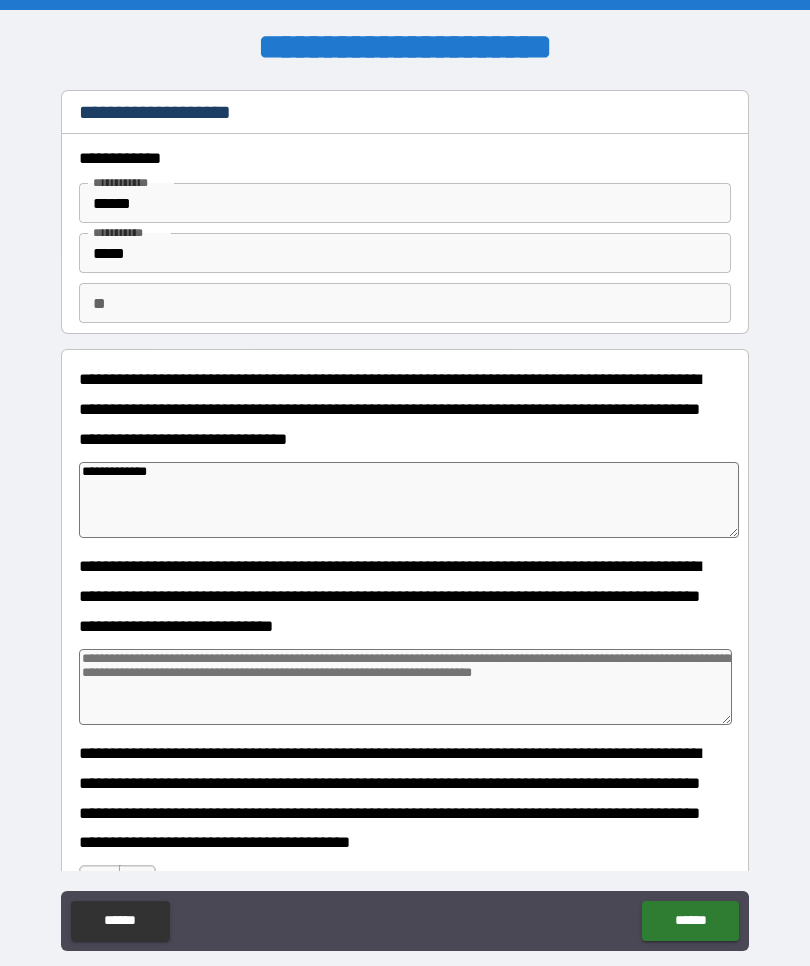 type on "*" 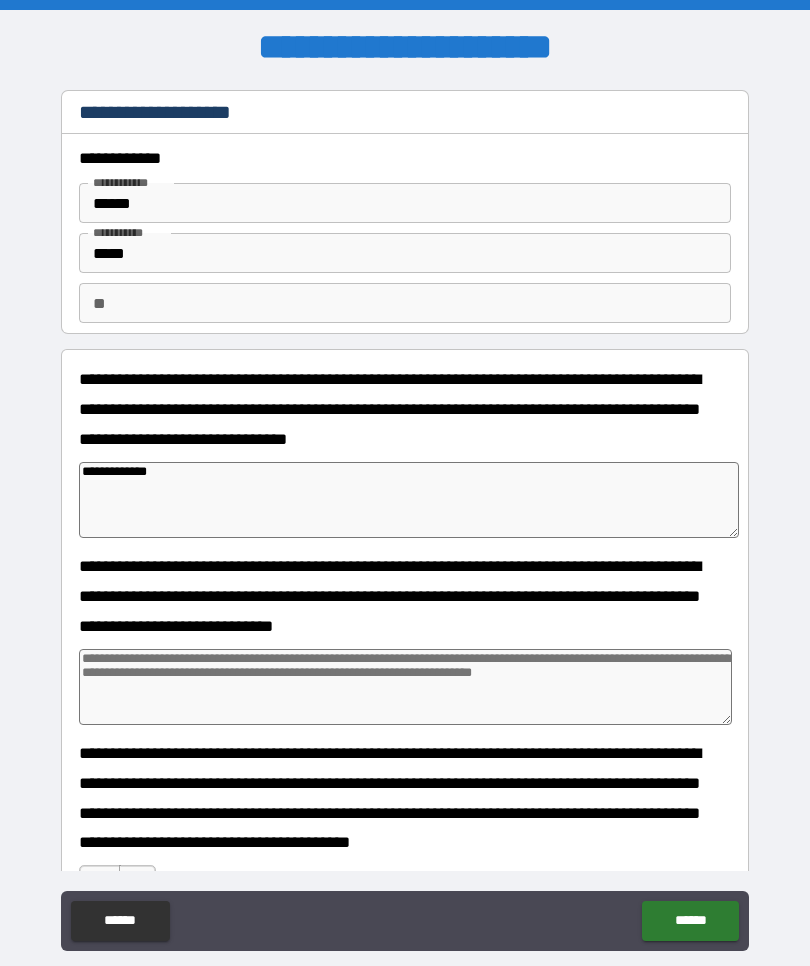 type on "**********" 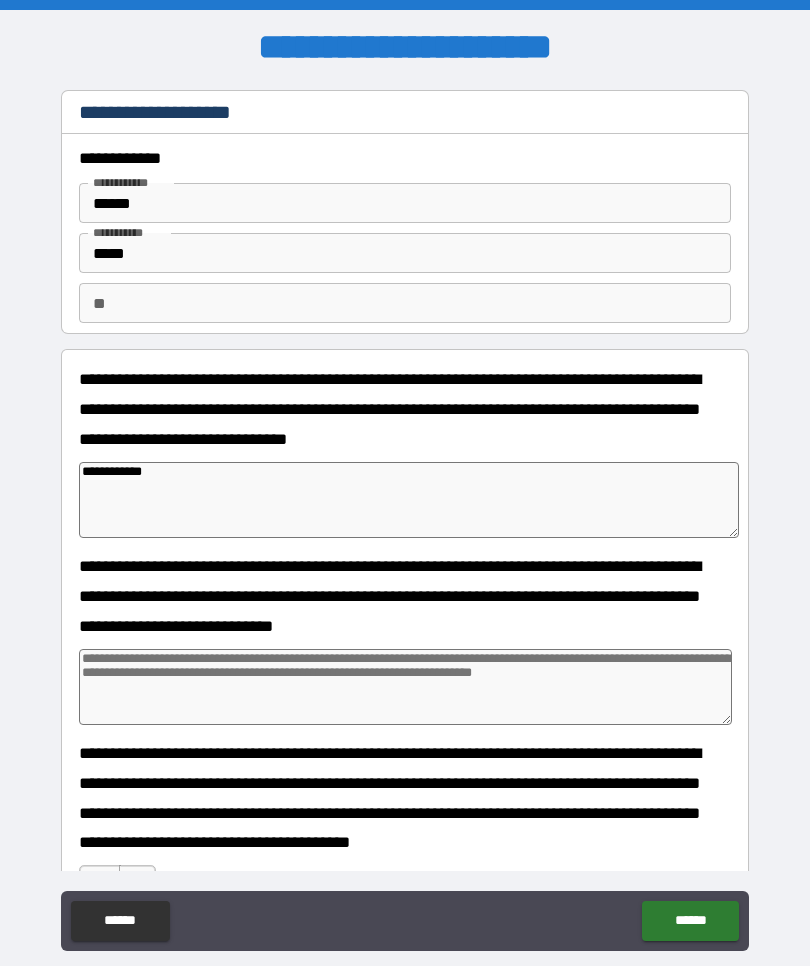 type on "*" 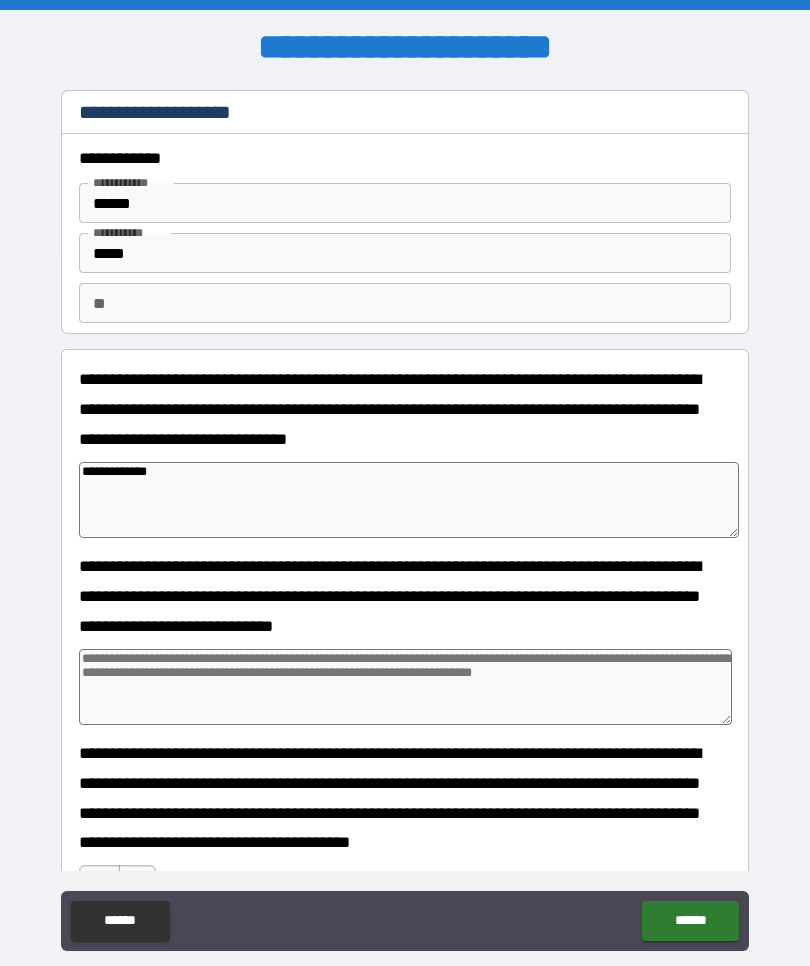 type on "*" 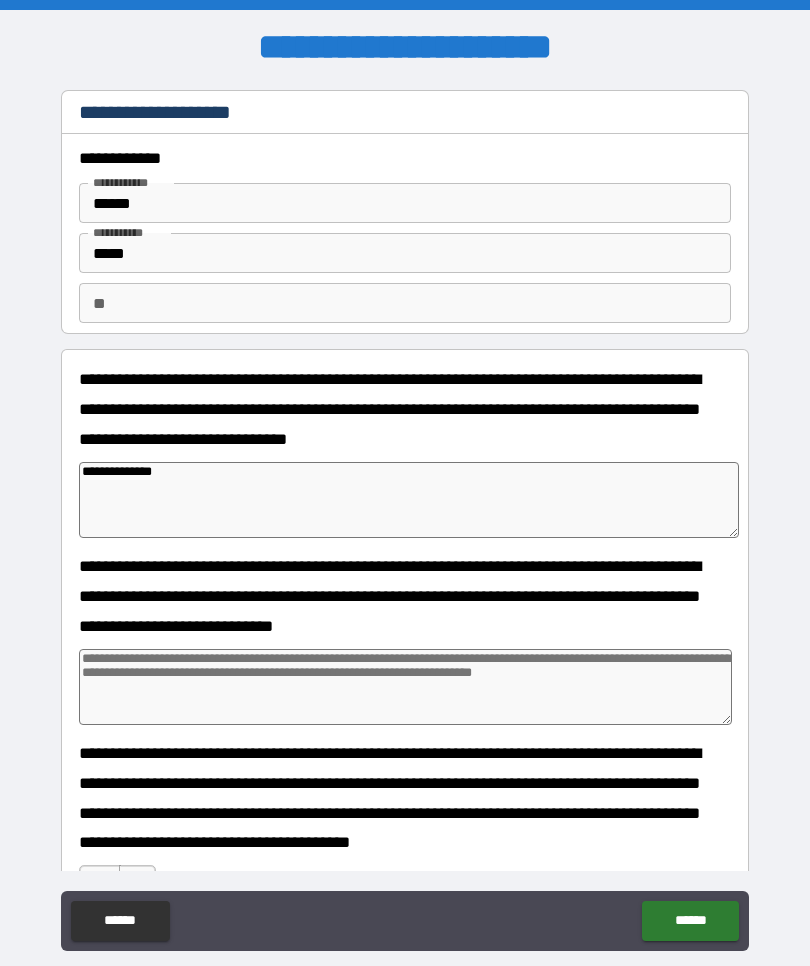 type on "*" 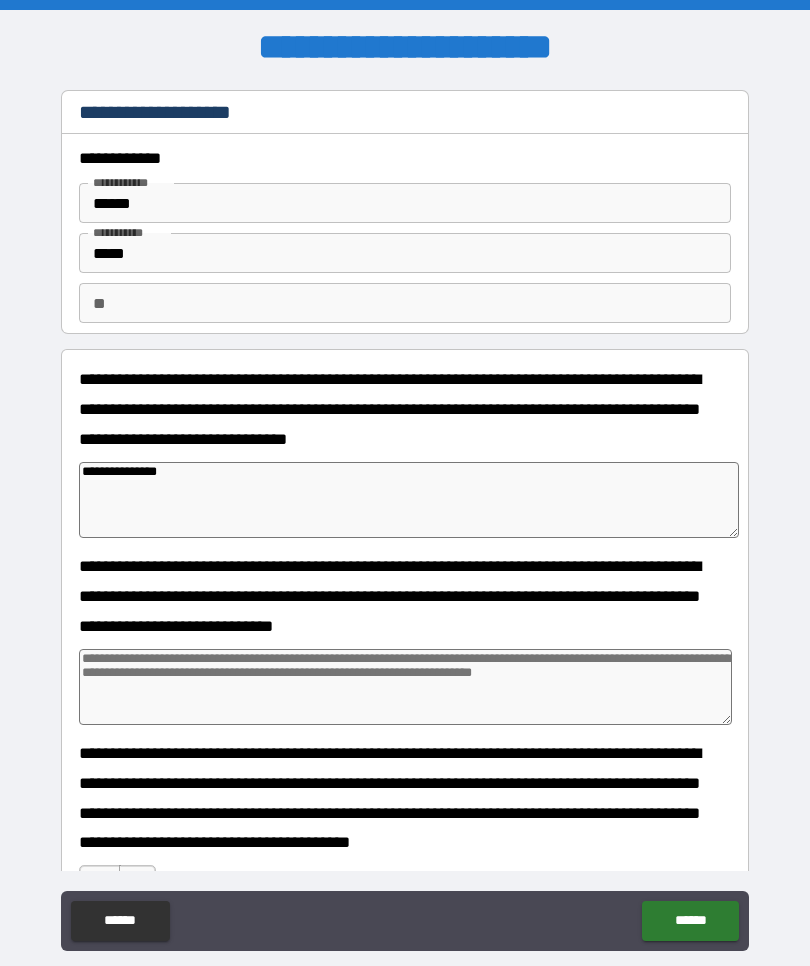 type on "*" 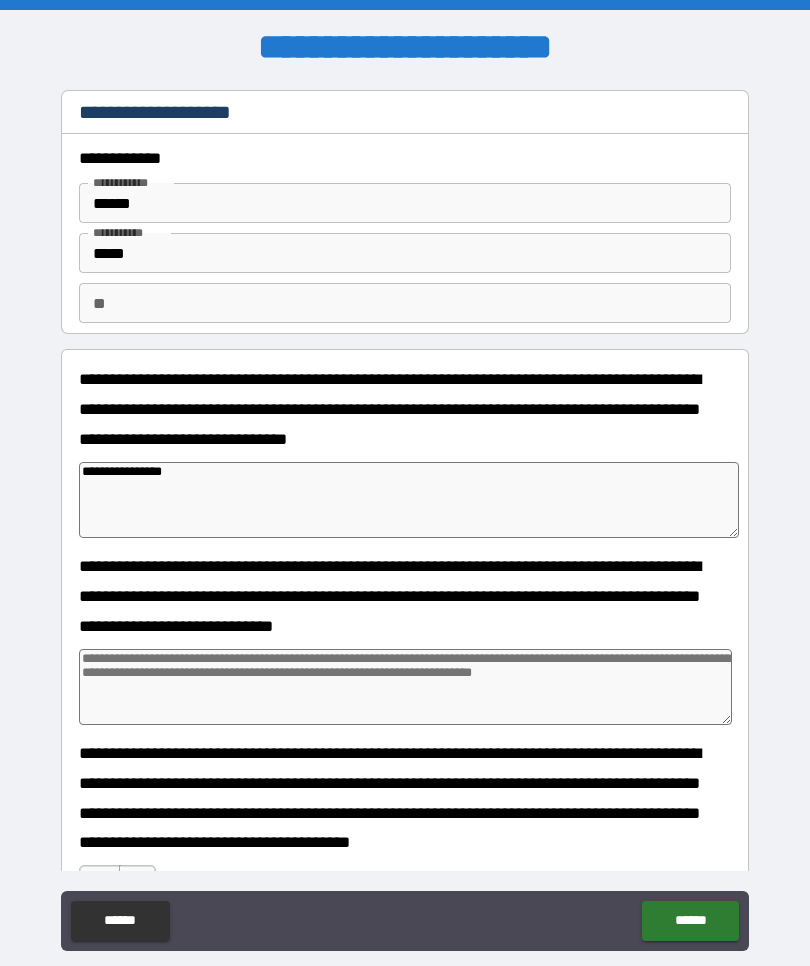 type on "*" 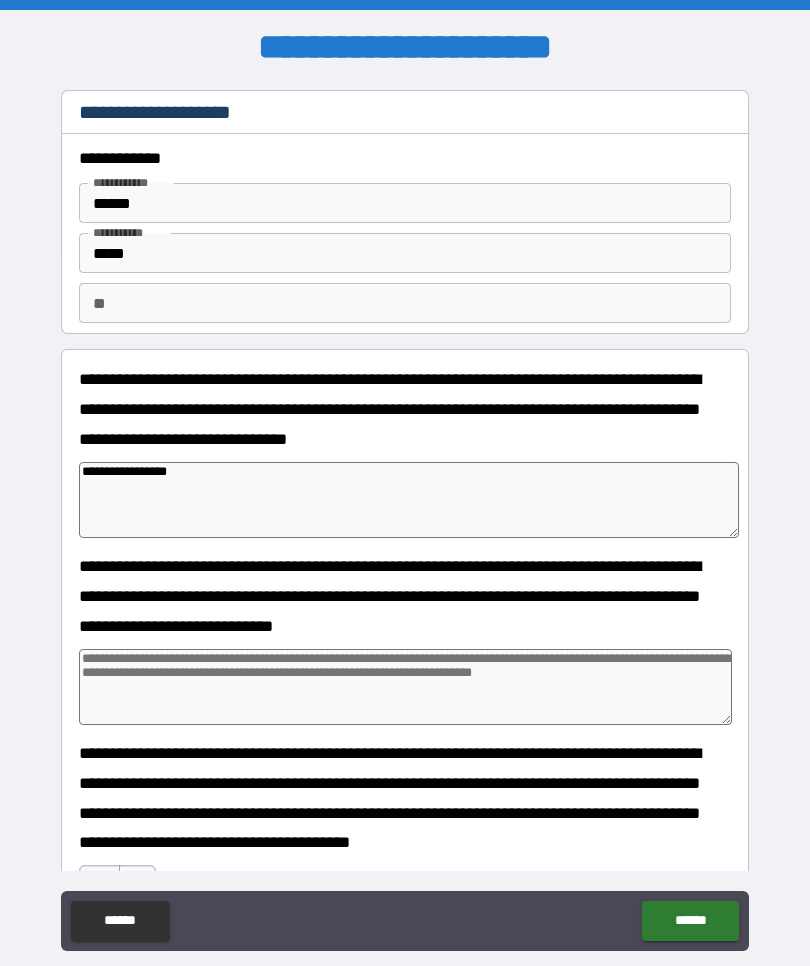 type on "**********" 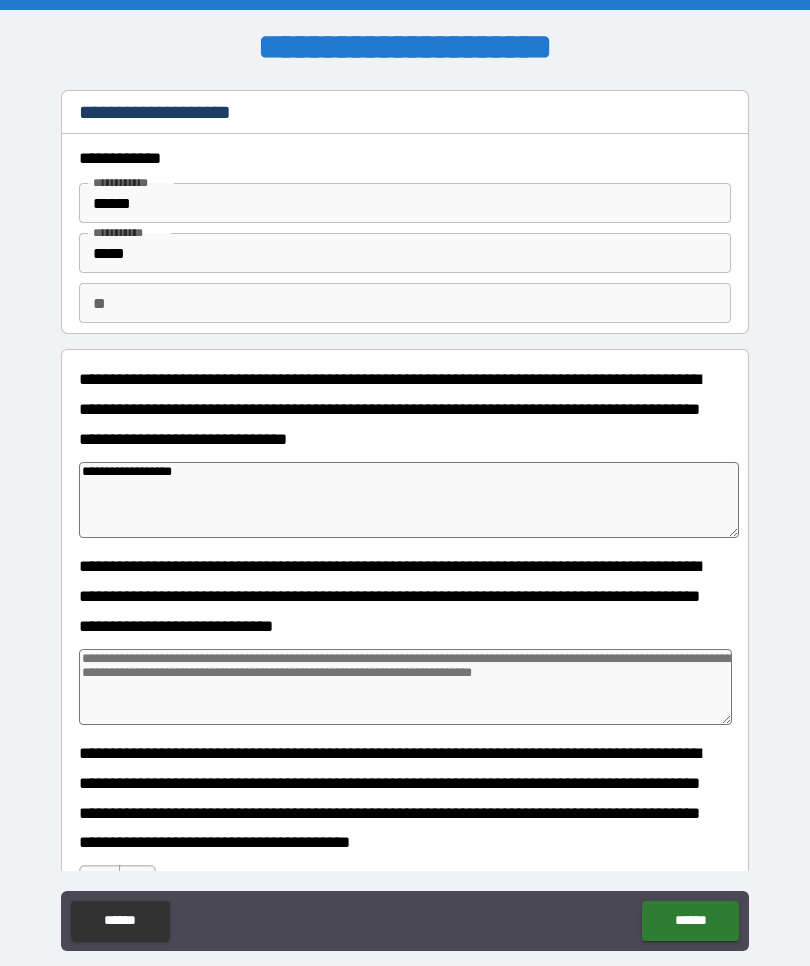 type on "*" 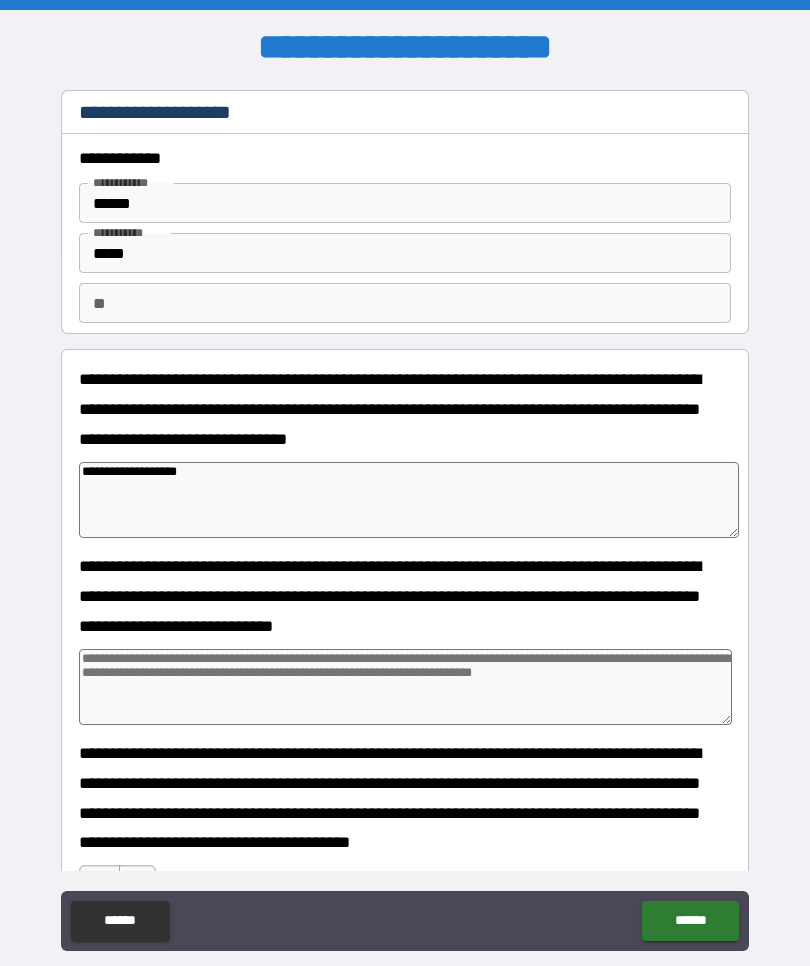 type on "**********" 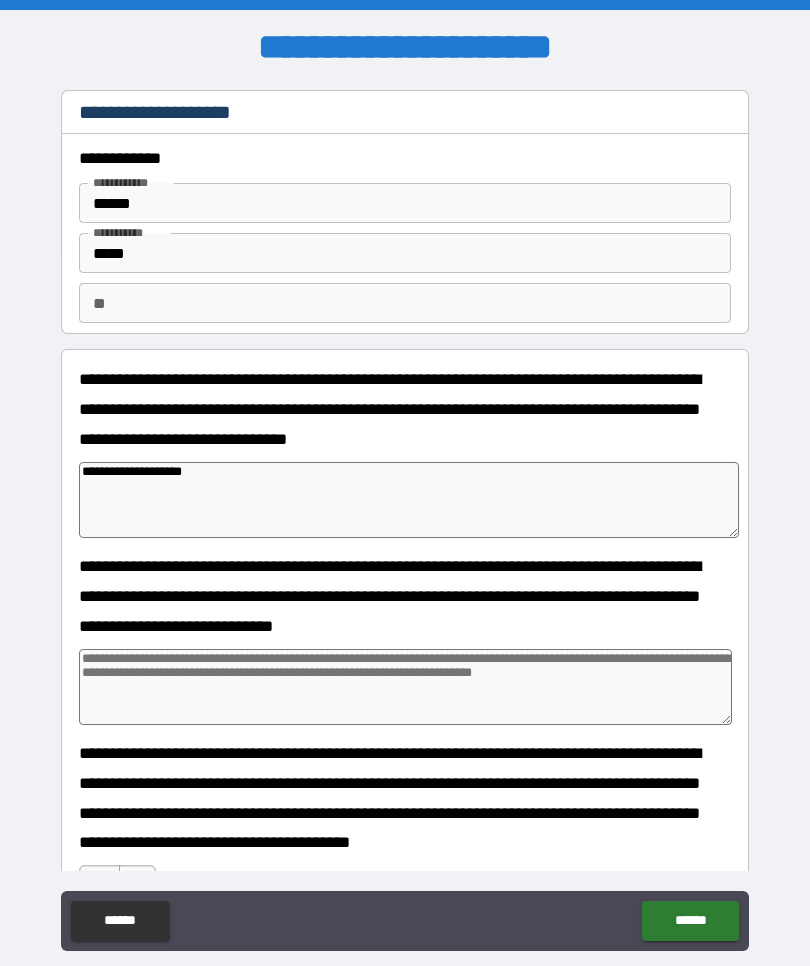 type on "*" 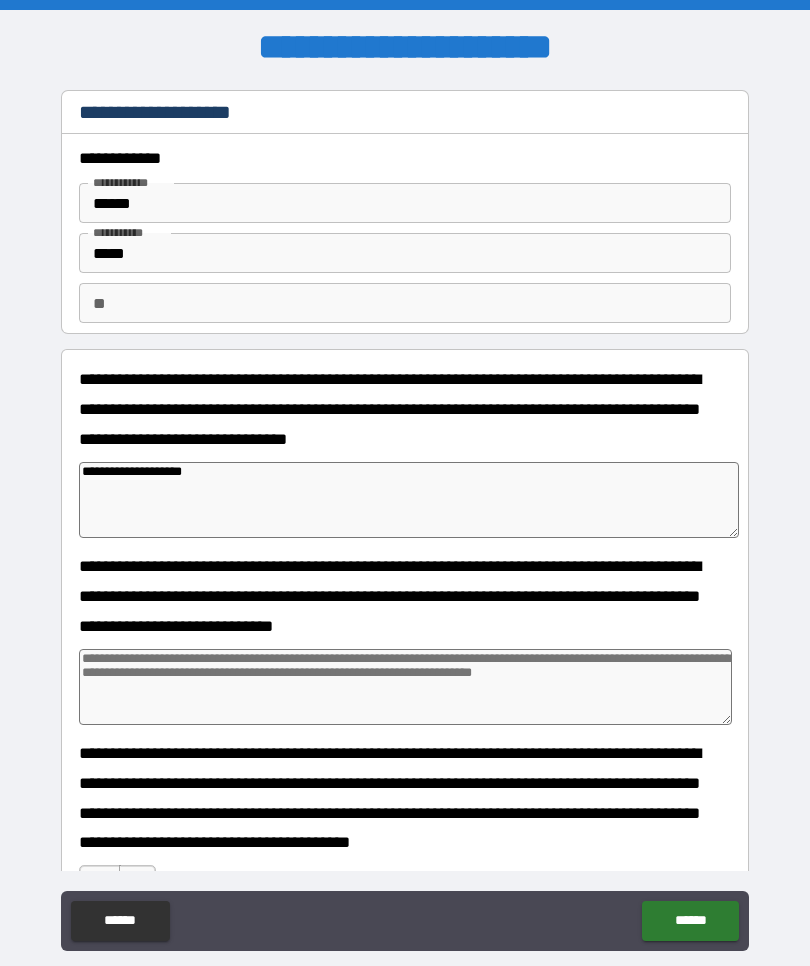 type on "**********" 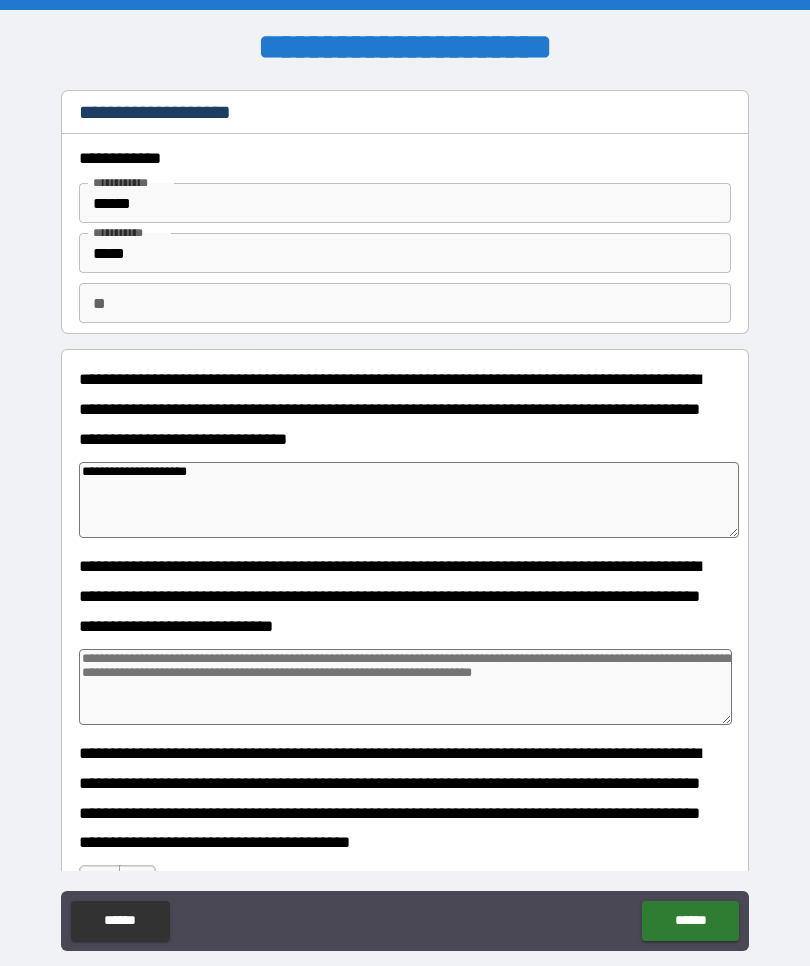 type on "*" 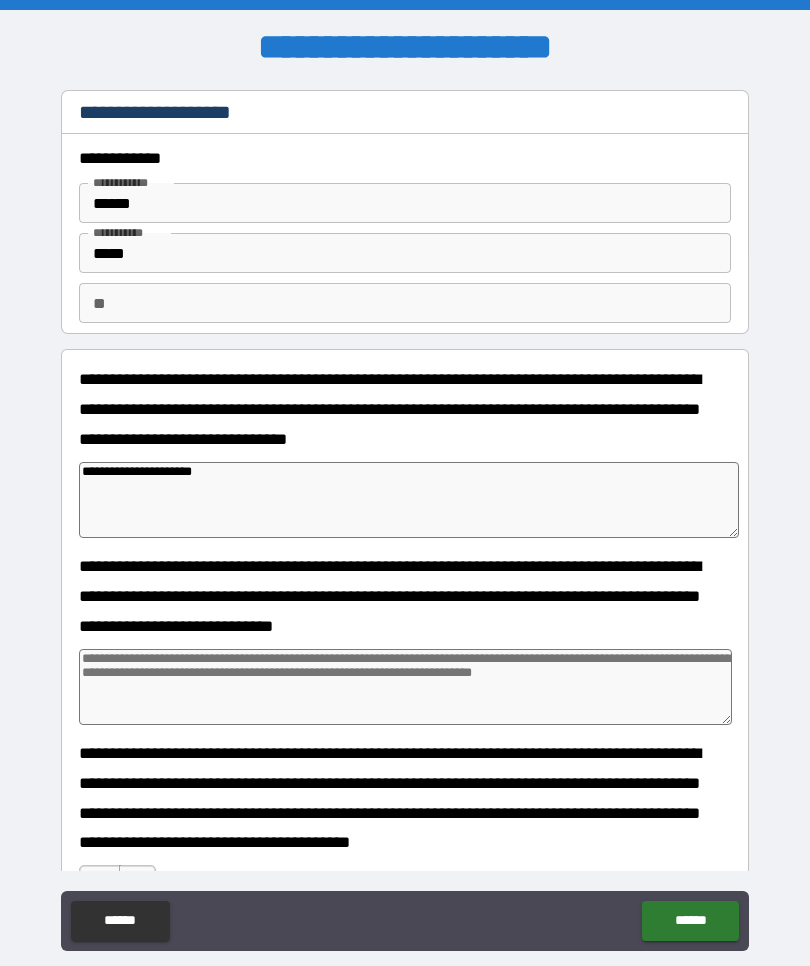 type on "*" 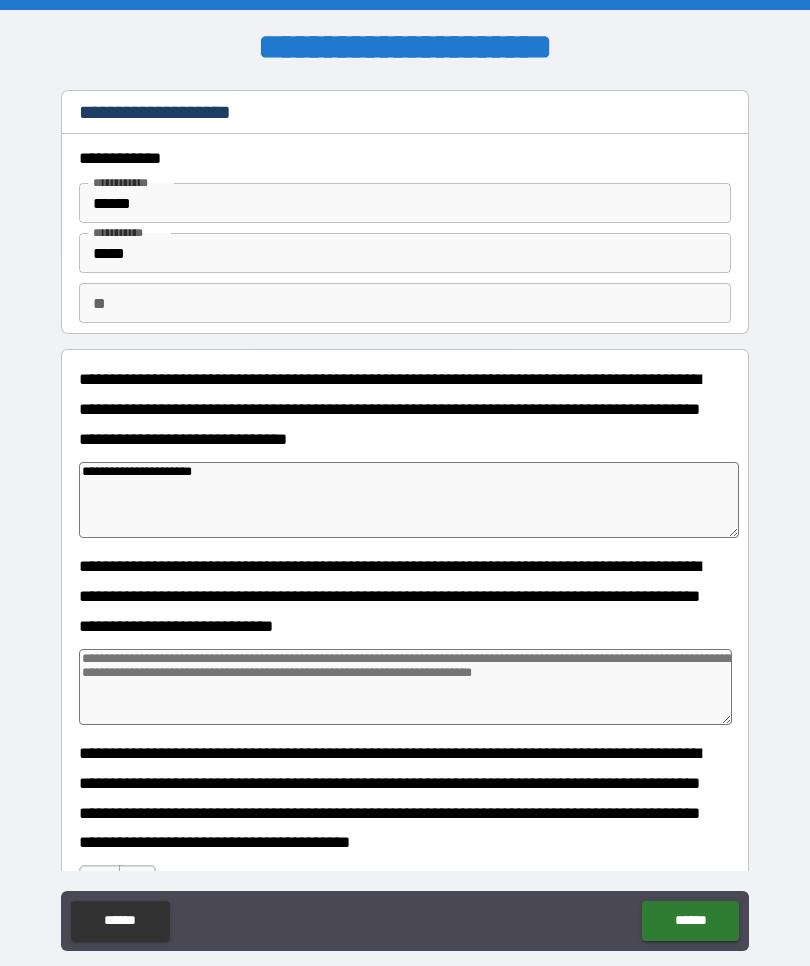 type on "**********" 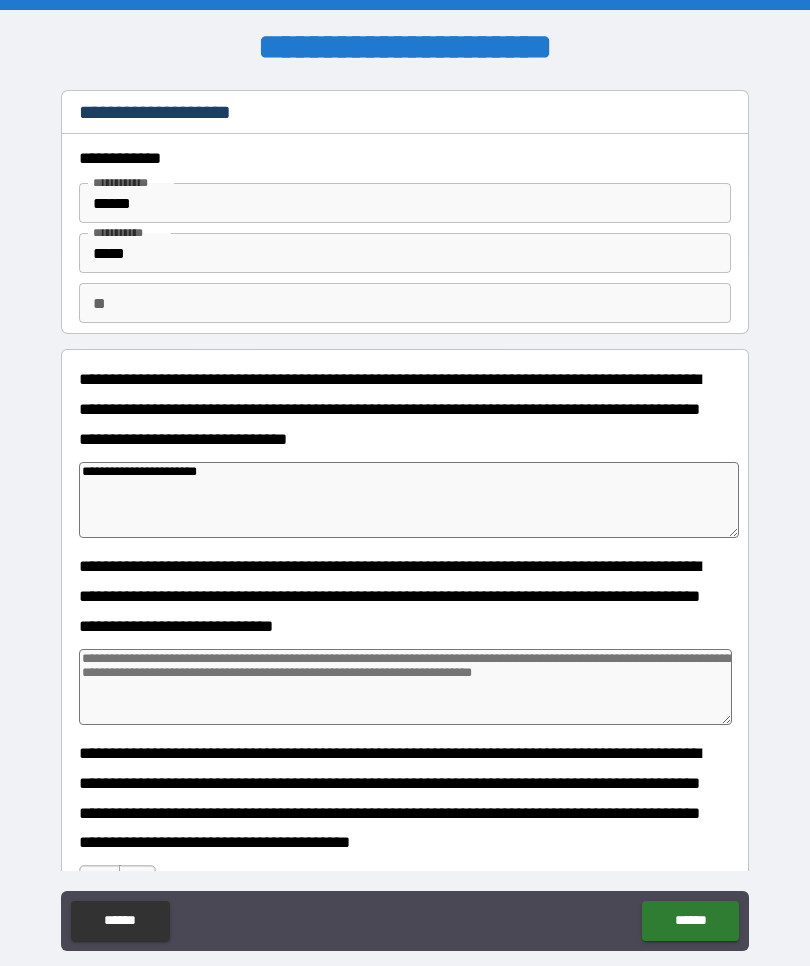 type on "*" 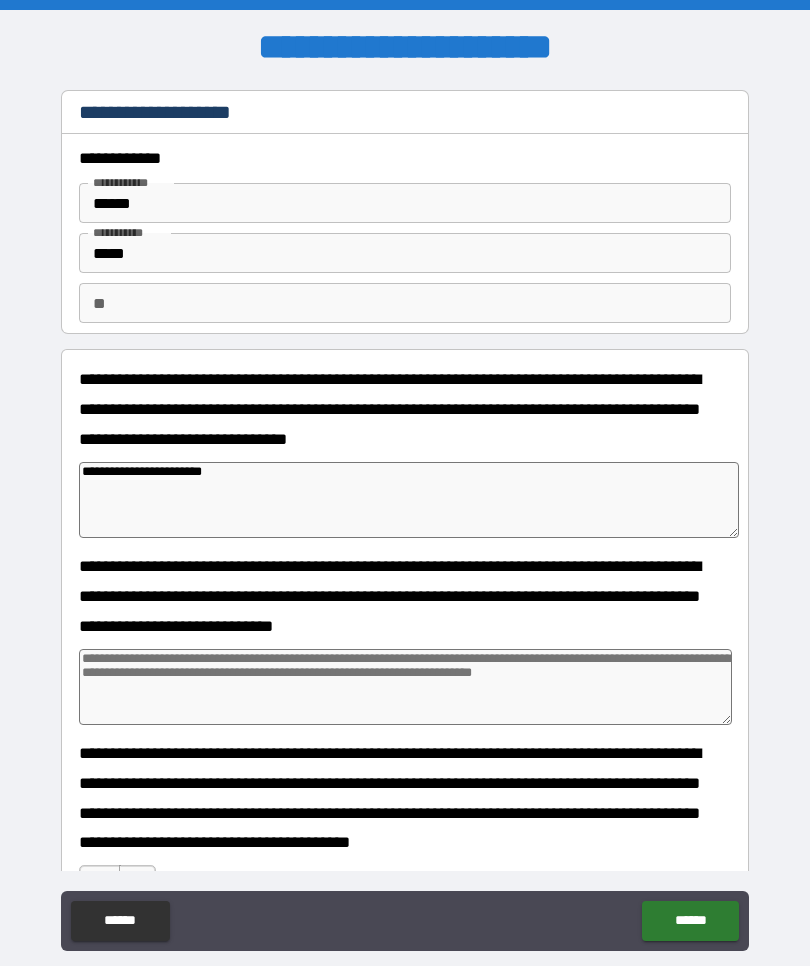 type on "*" 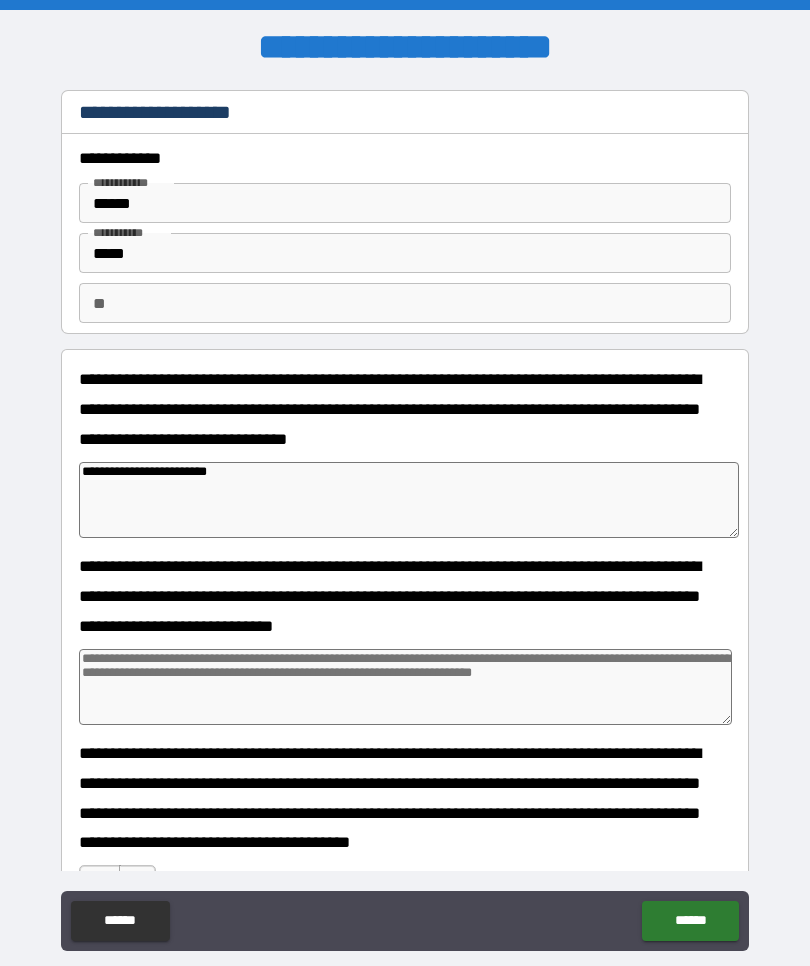 type on "*" 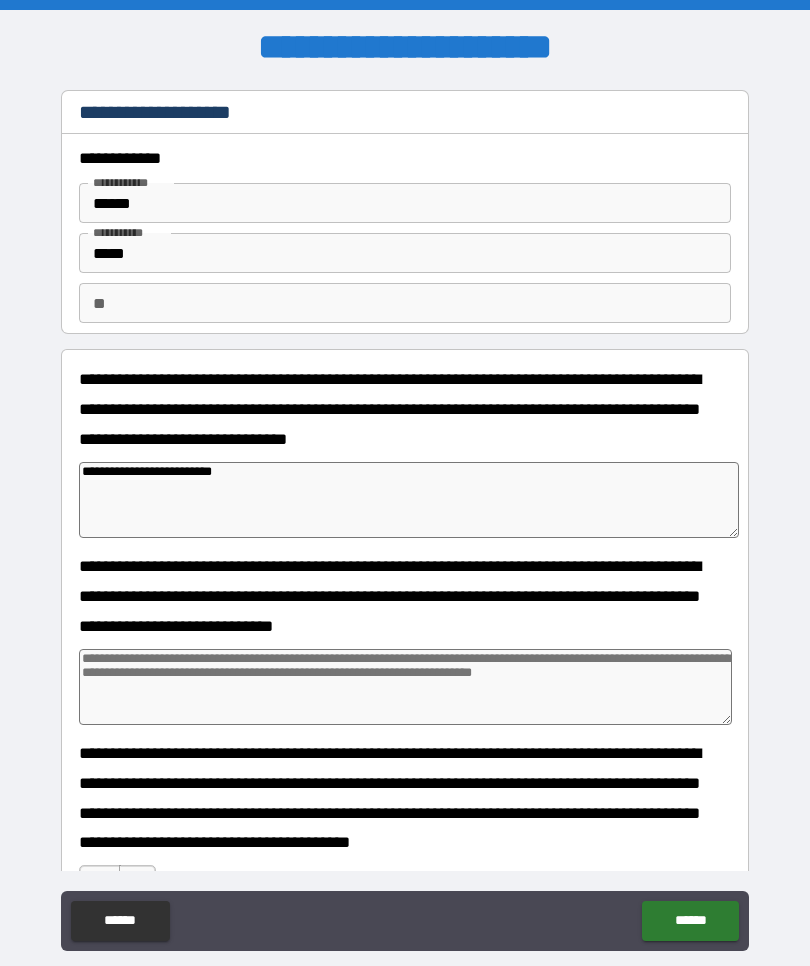 type on "*" 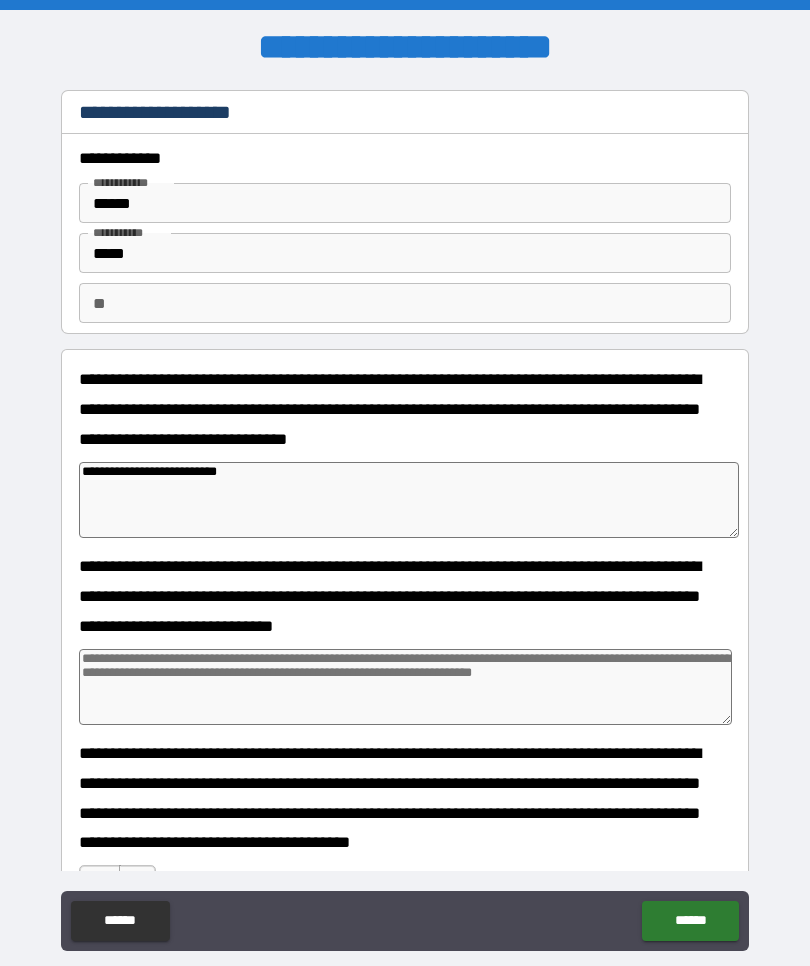 type on "*" 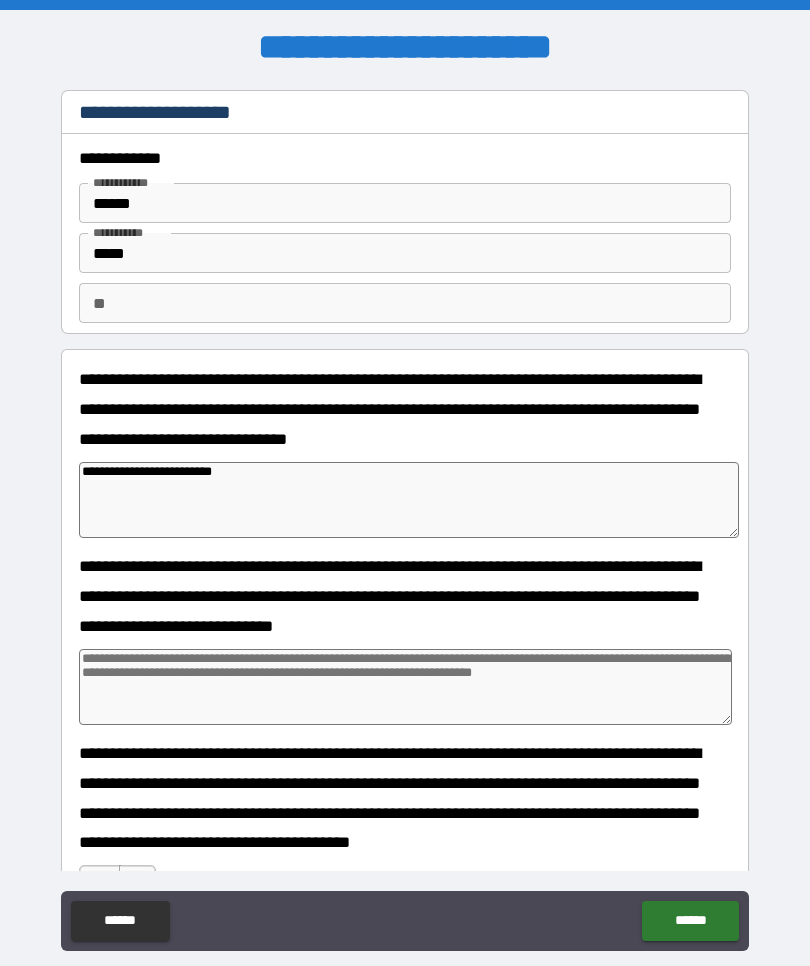 type on "*" 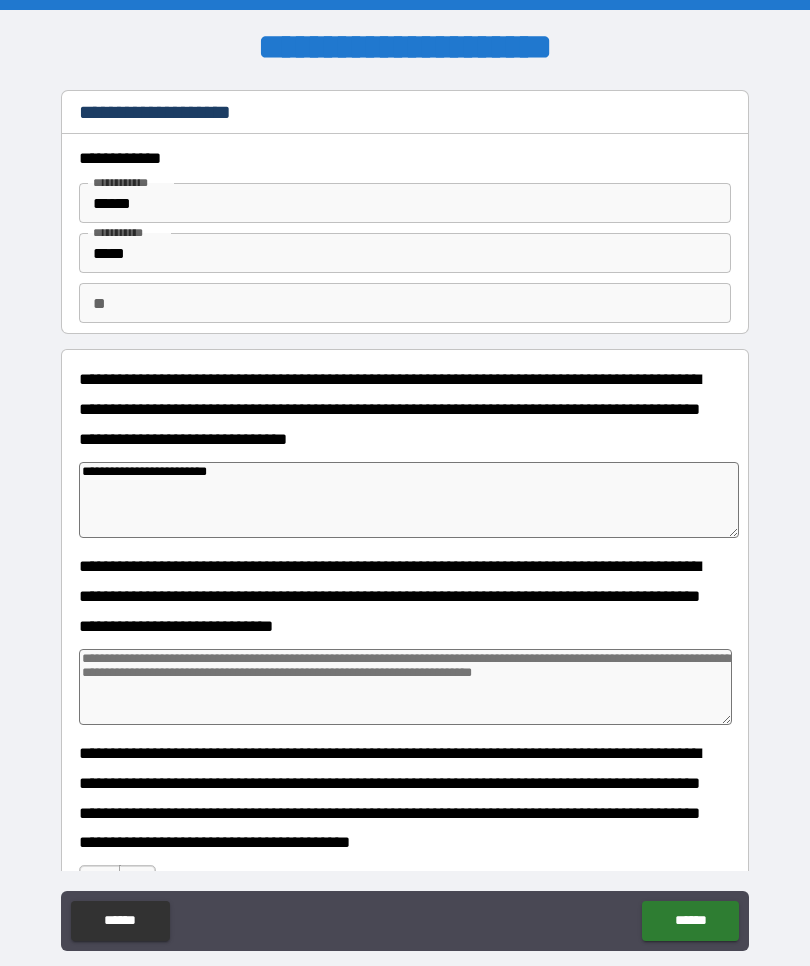 type on "*" 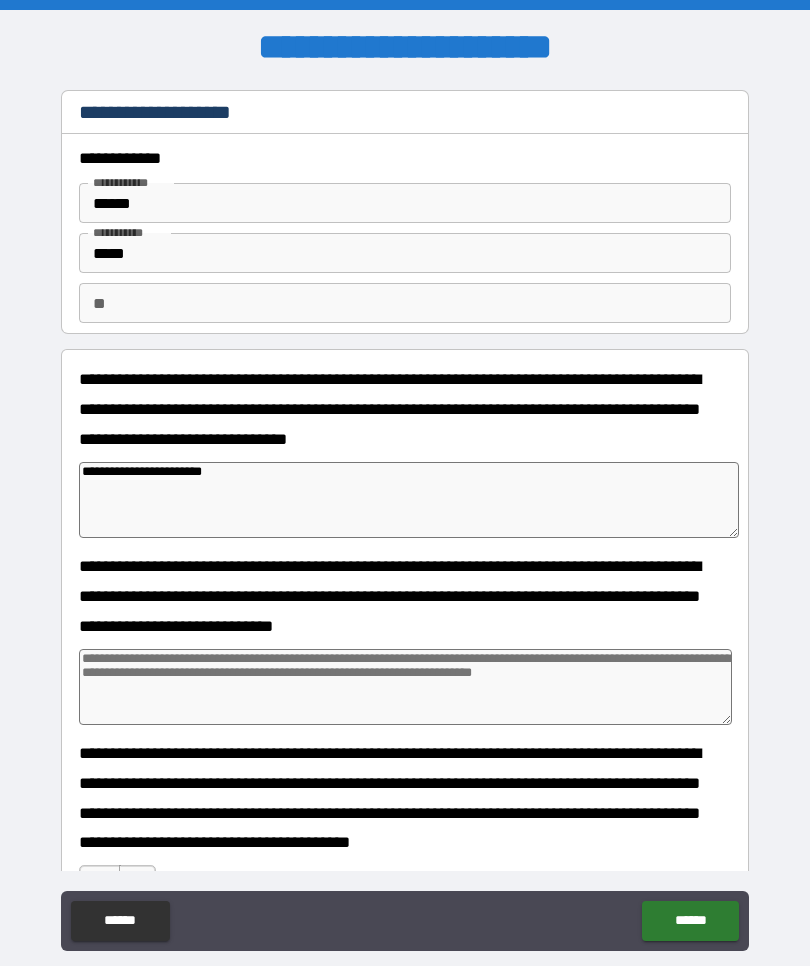 type on "**********" 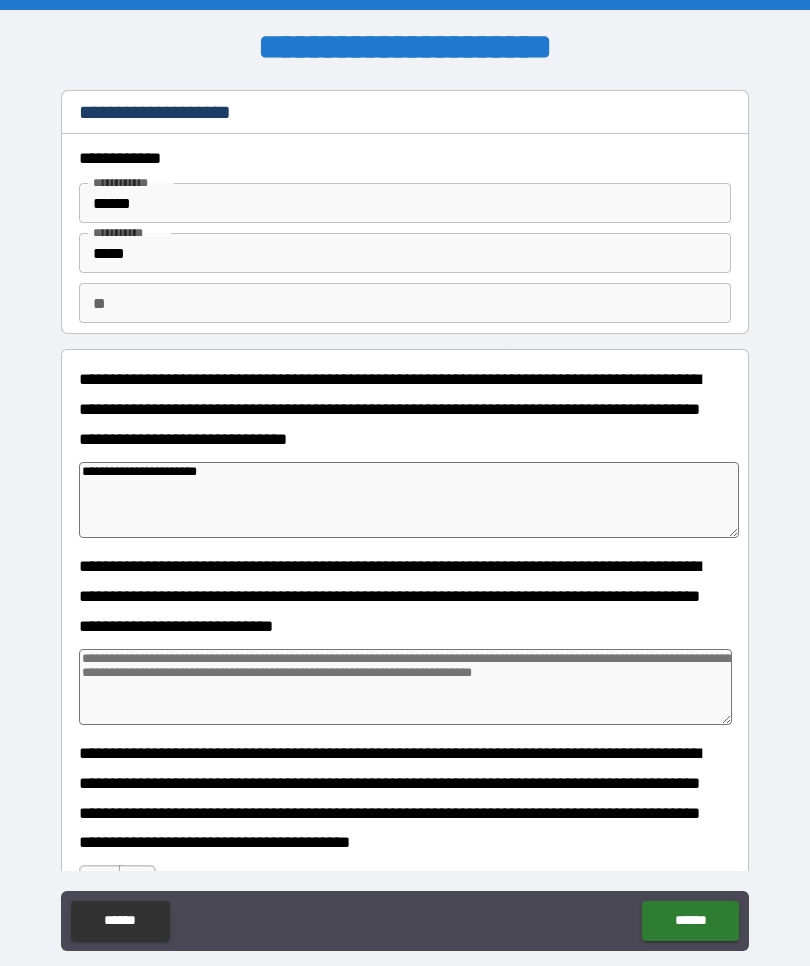 type on "**********" 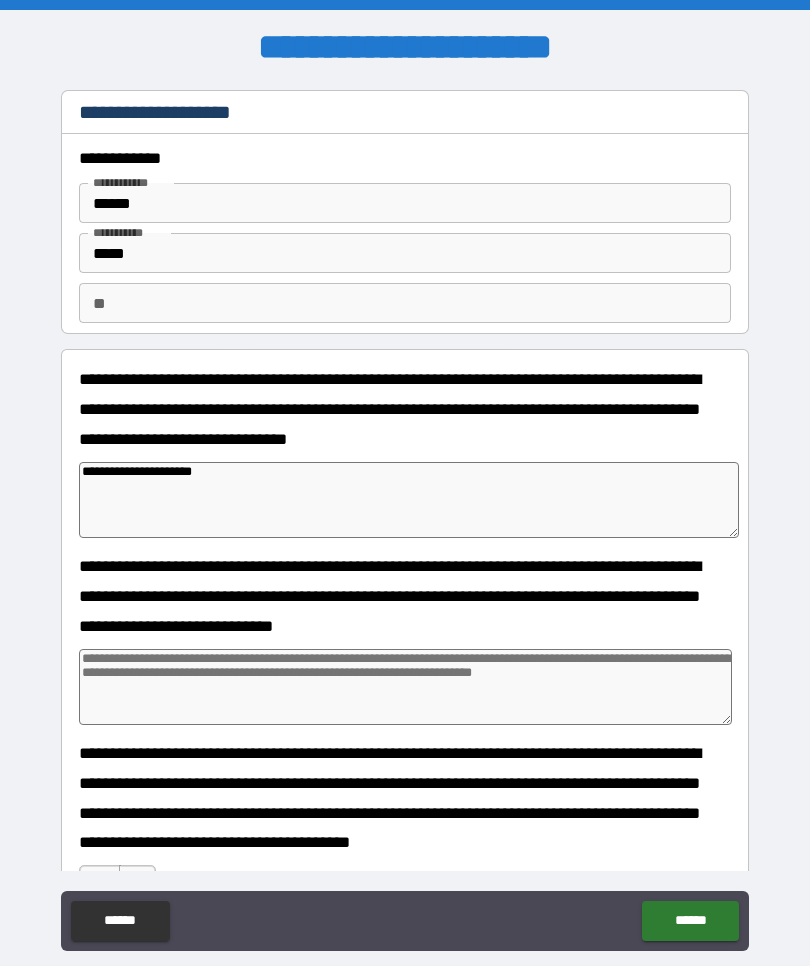 type on "*" 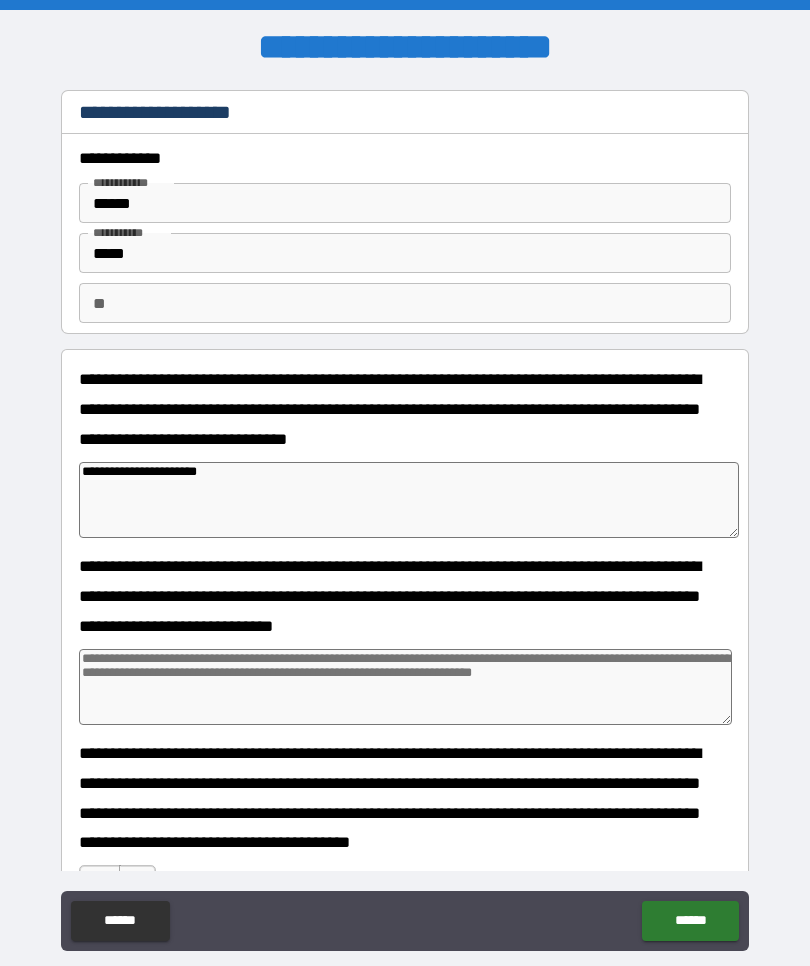 type on "*" 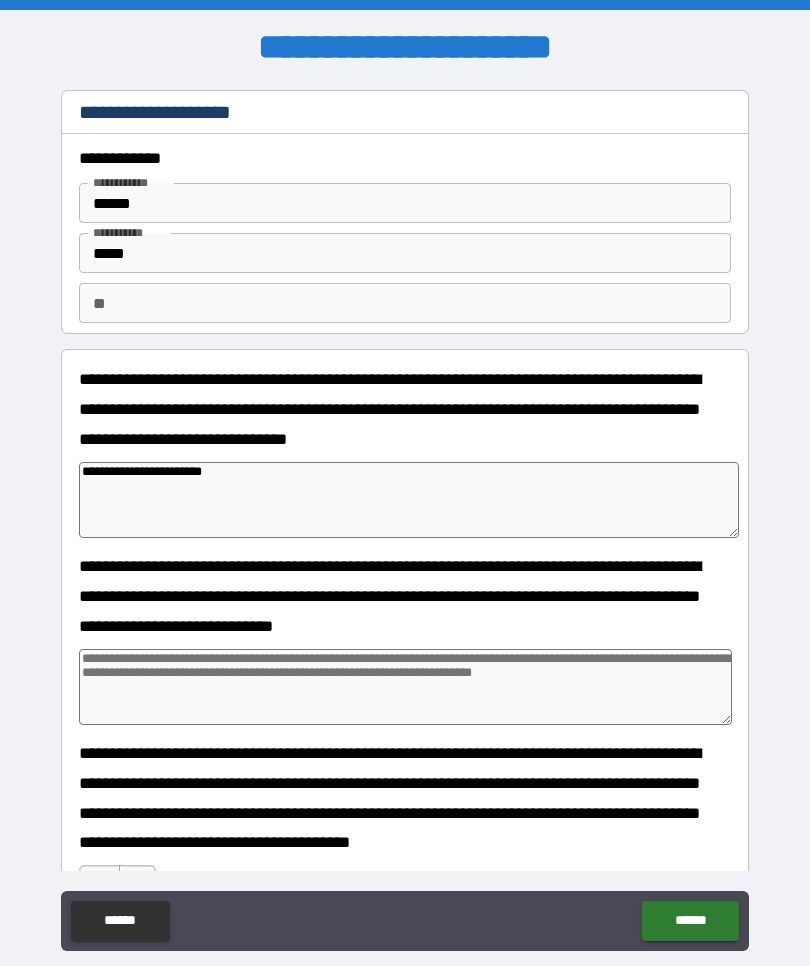 type on "*" 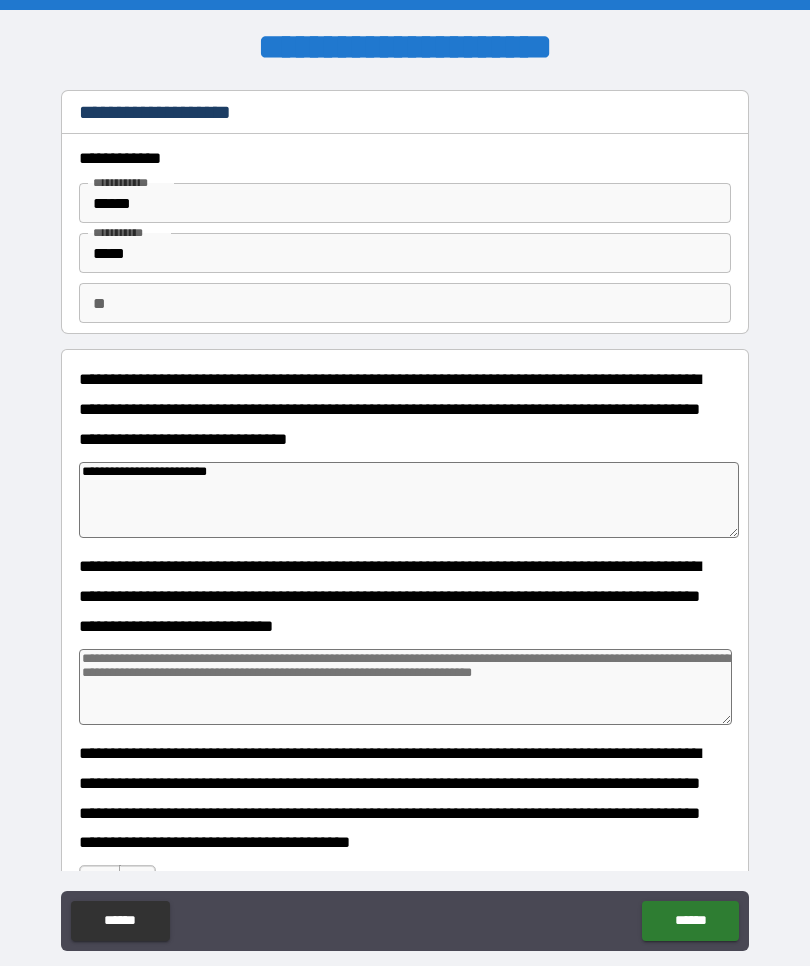 type on "*" 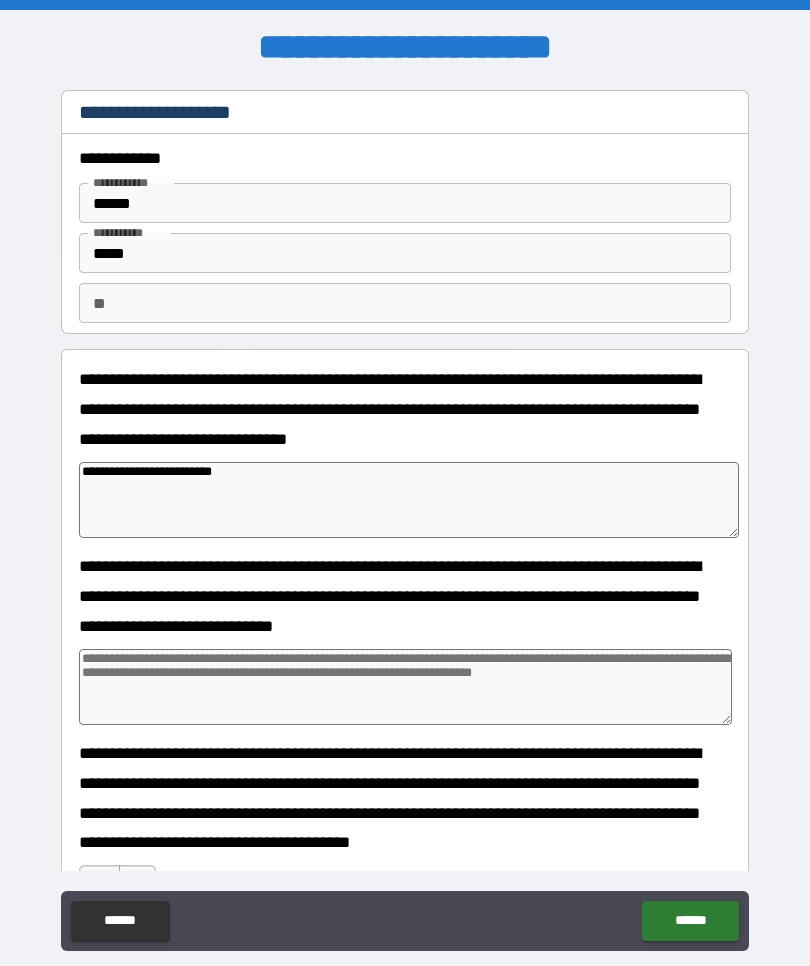 type on "*" 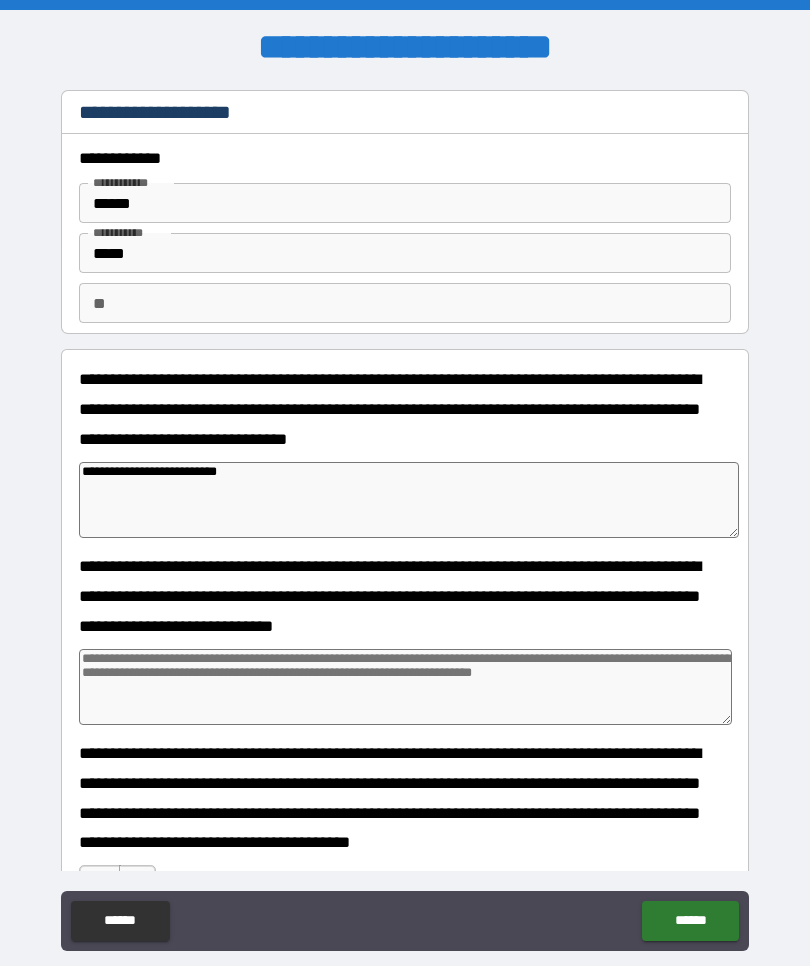 type on "*" 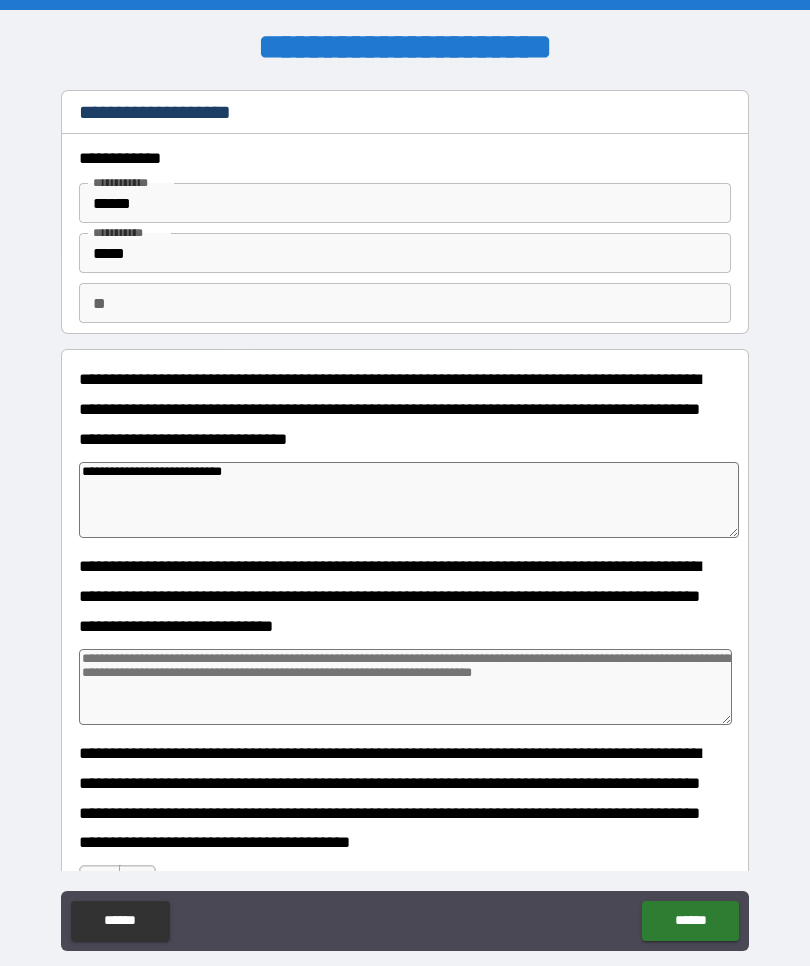 type on "*" 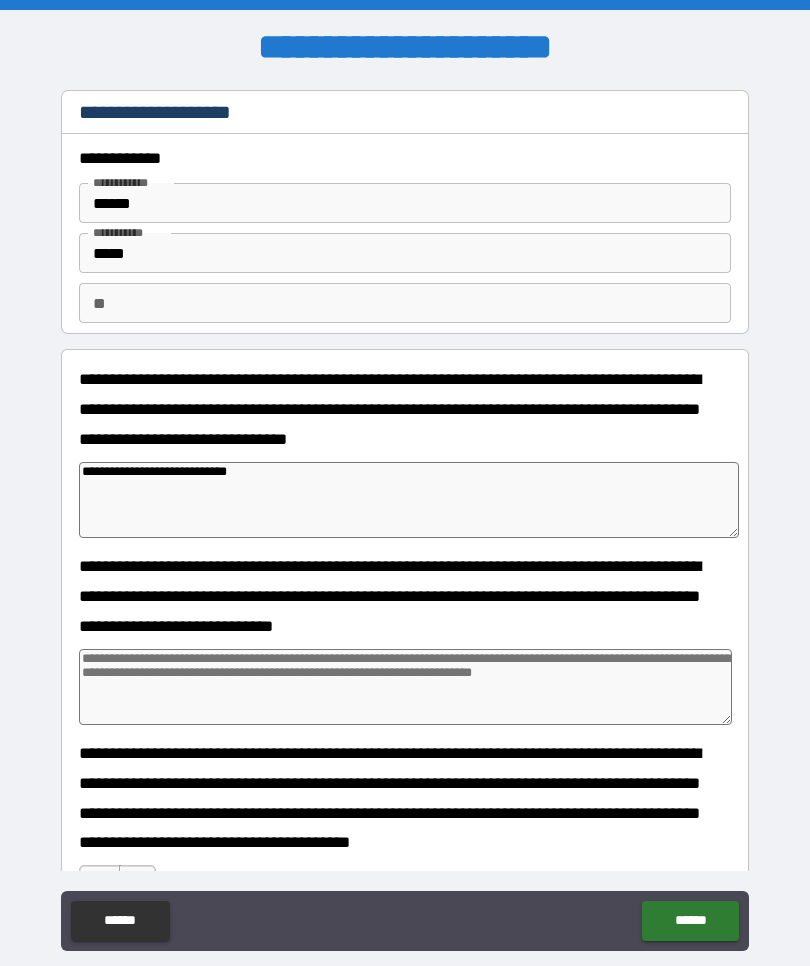 type on "*" 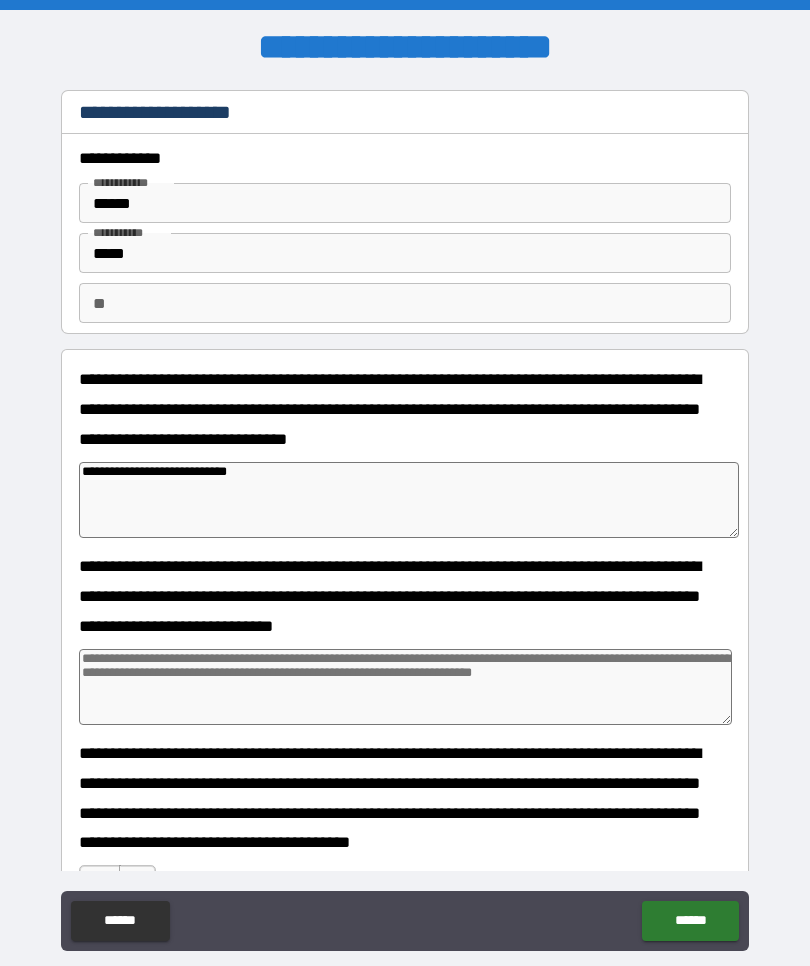 type on "**********" 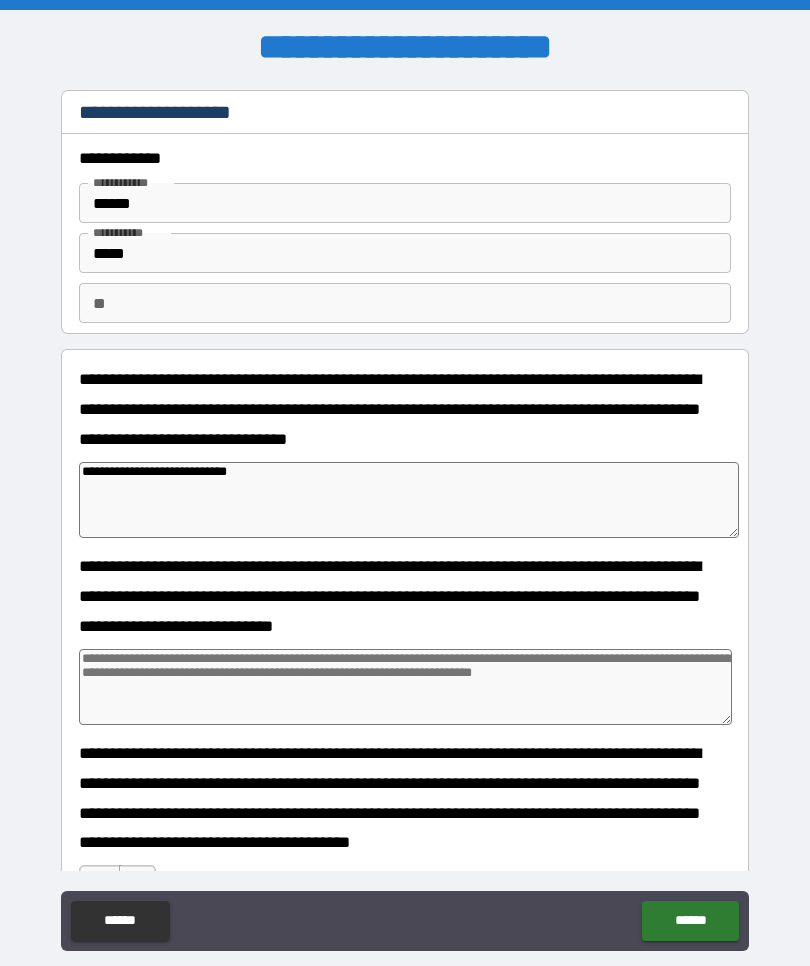 type on "*" 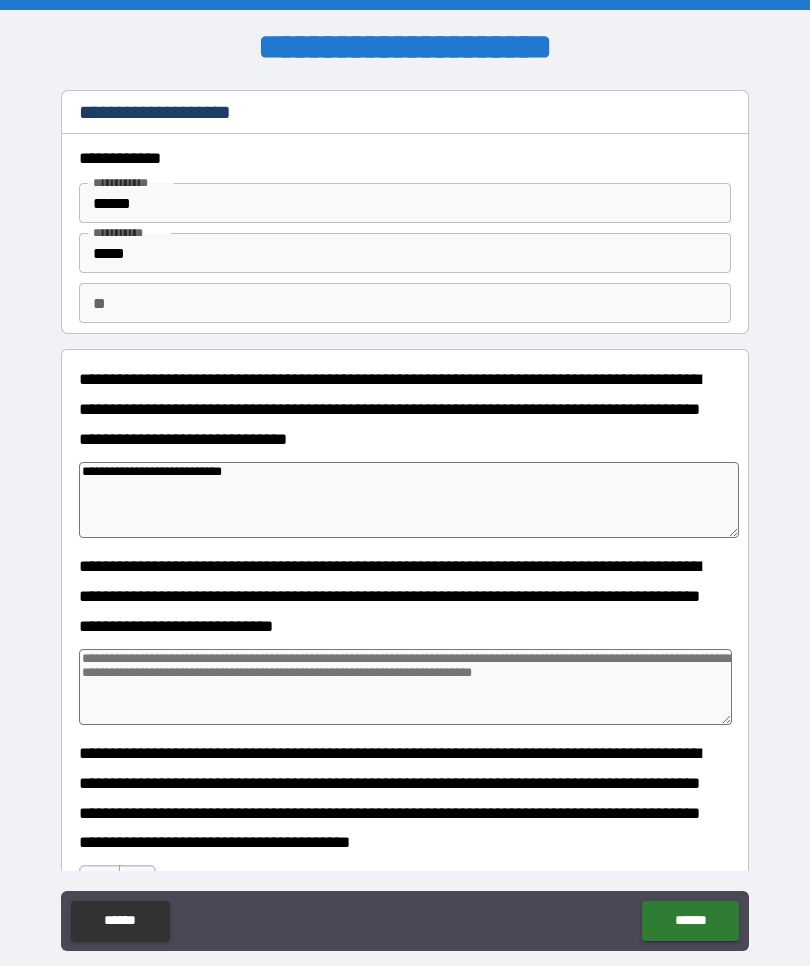 type on "**********" 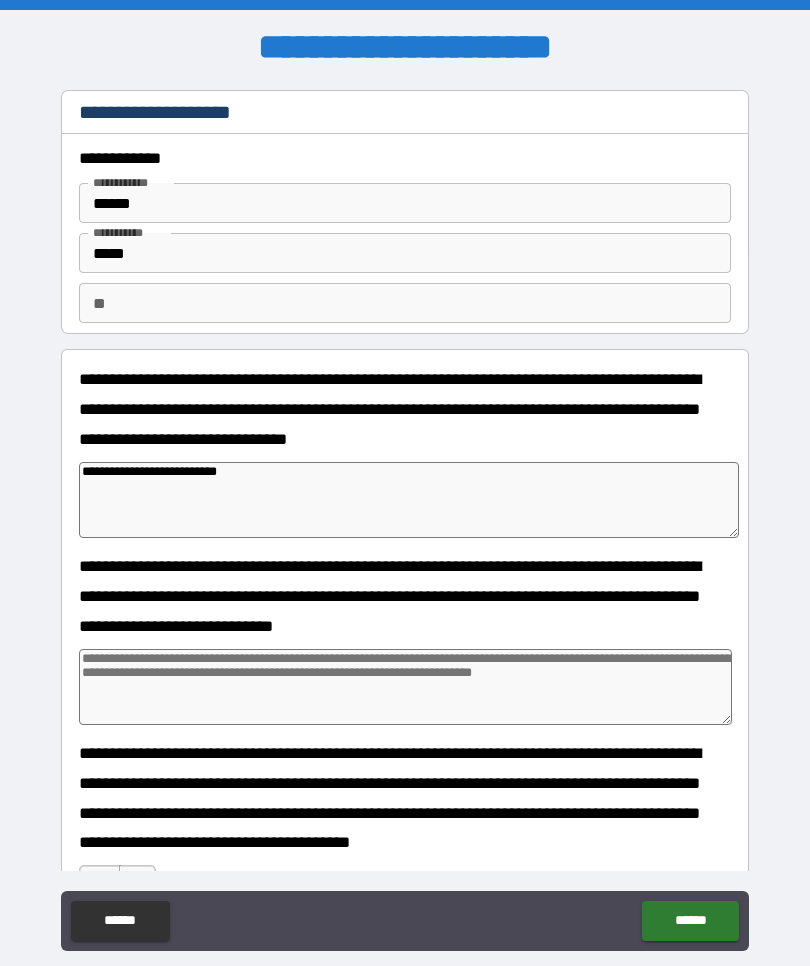 type on "*" 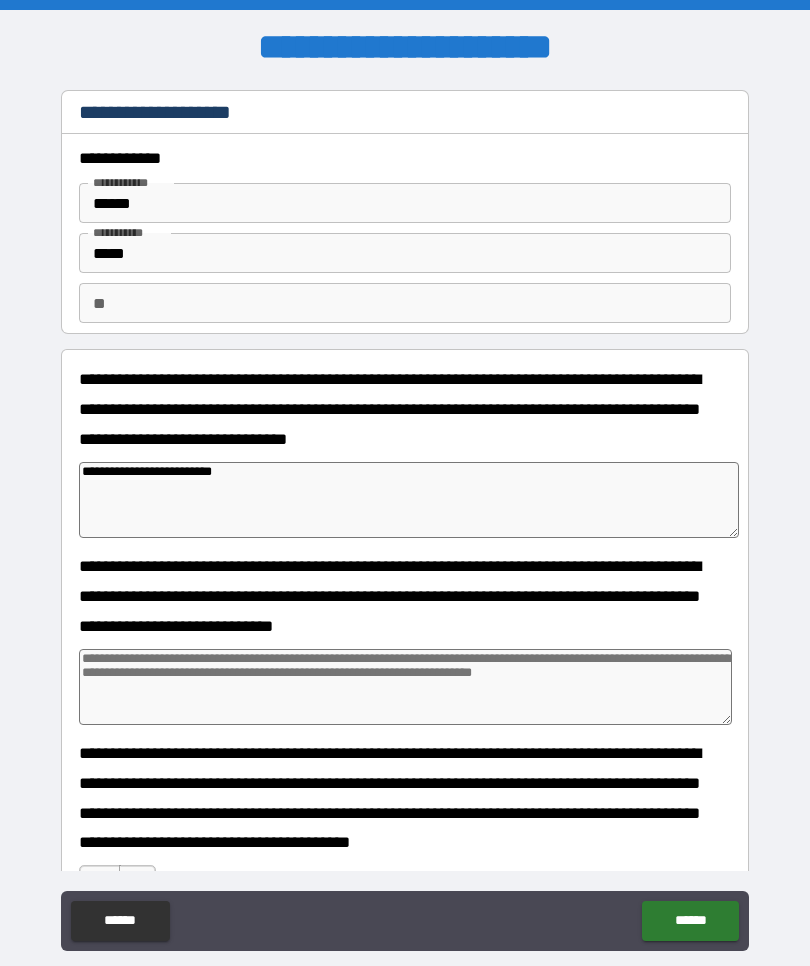 type on "**********" 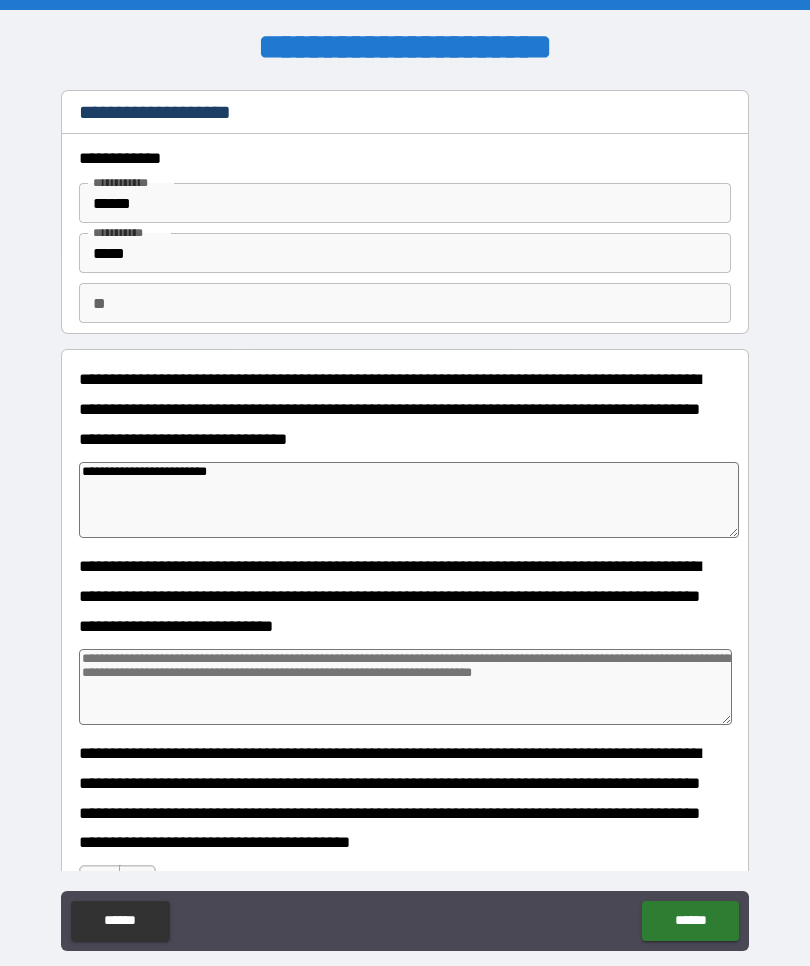 type on "*" 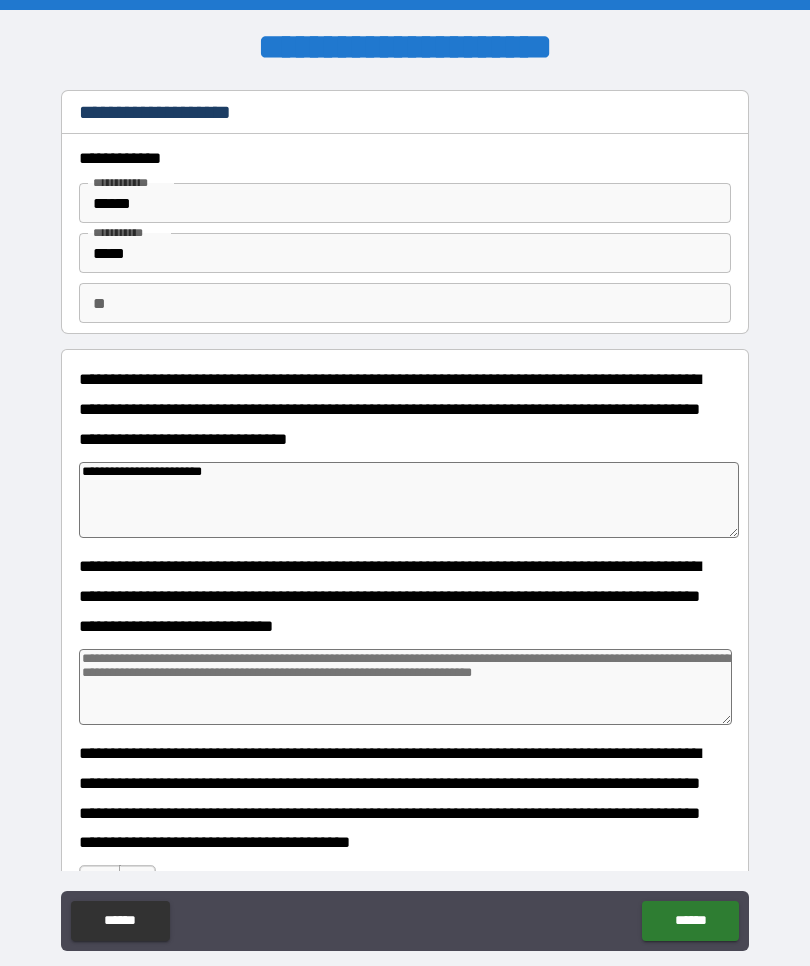 type on "*" 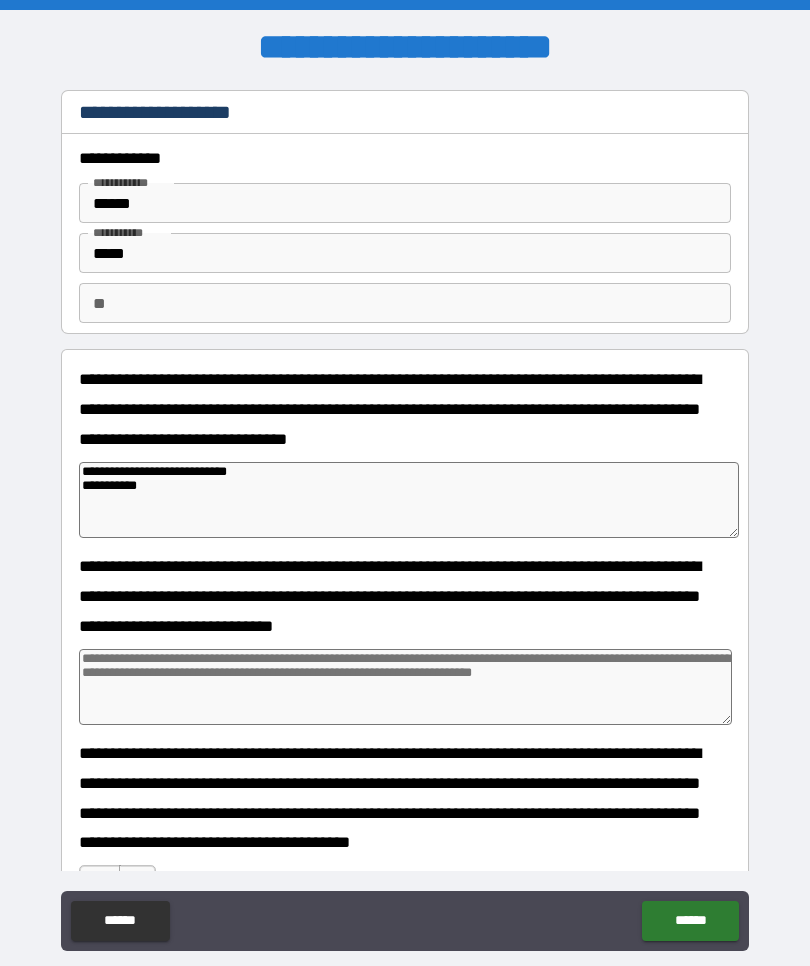 click on "**********" at bounding box center [409, 500] 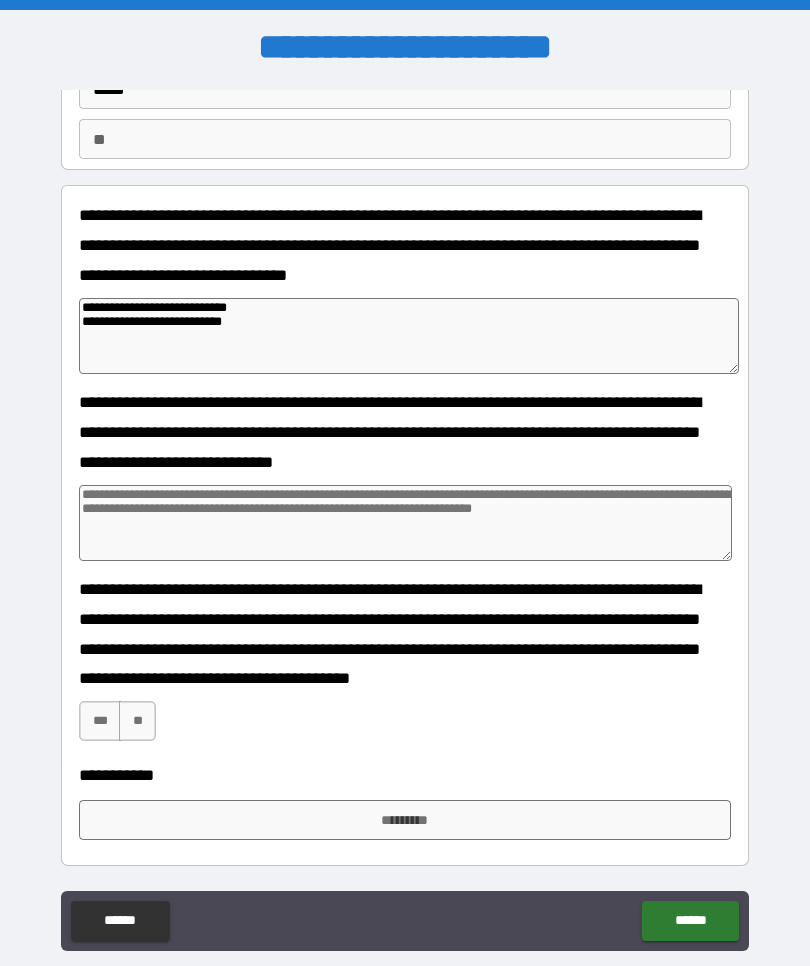 scroll, scrollTop: 164, scrollLeft: 0, axis: vertical 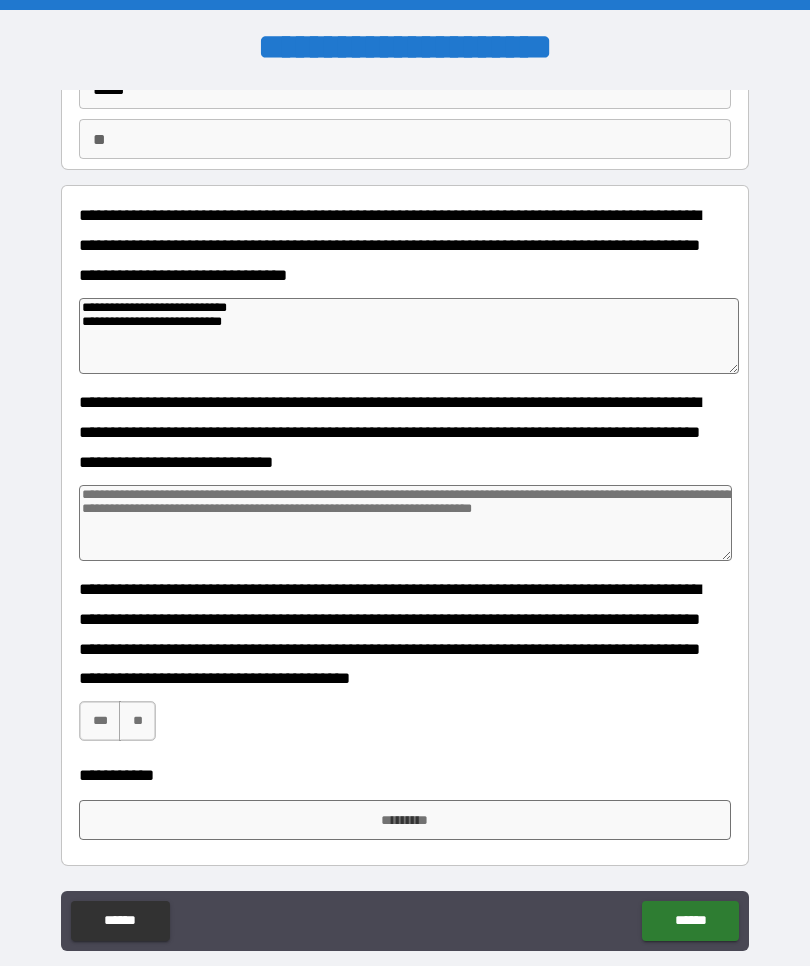 click on "**********" at bounding box center (409, 336) 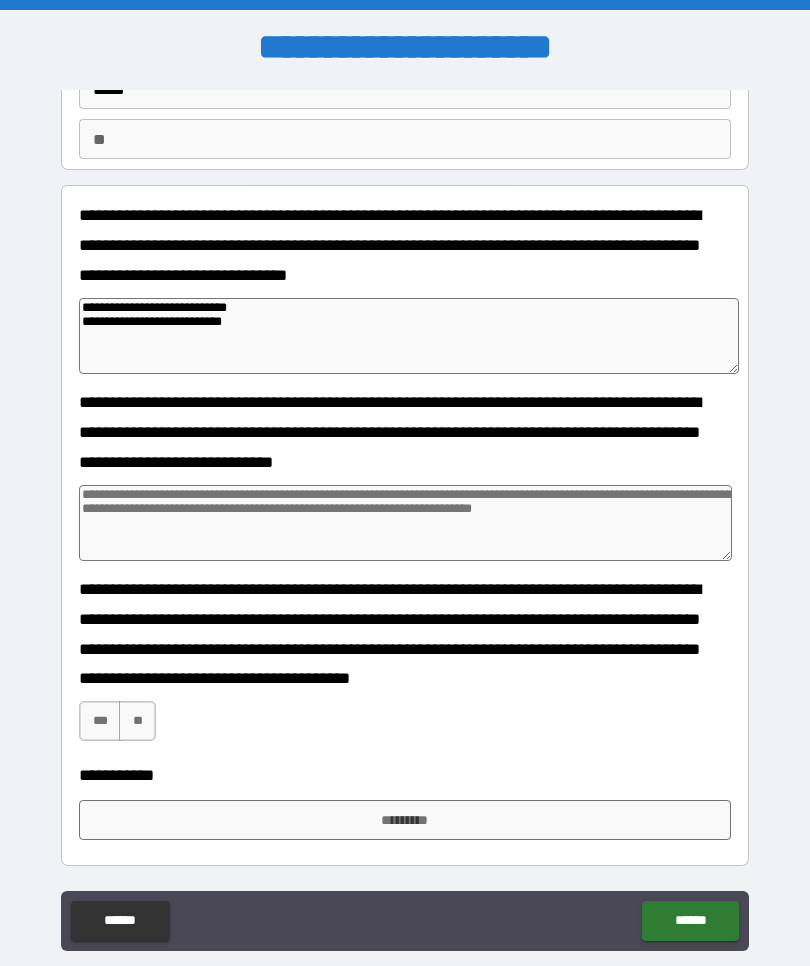 click at bounding box center (405, 523) 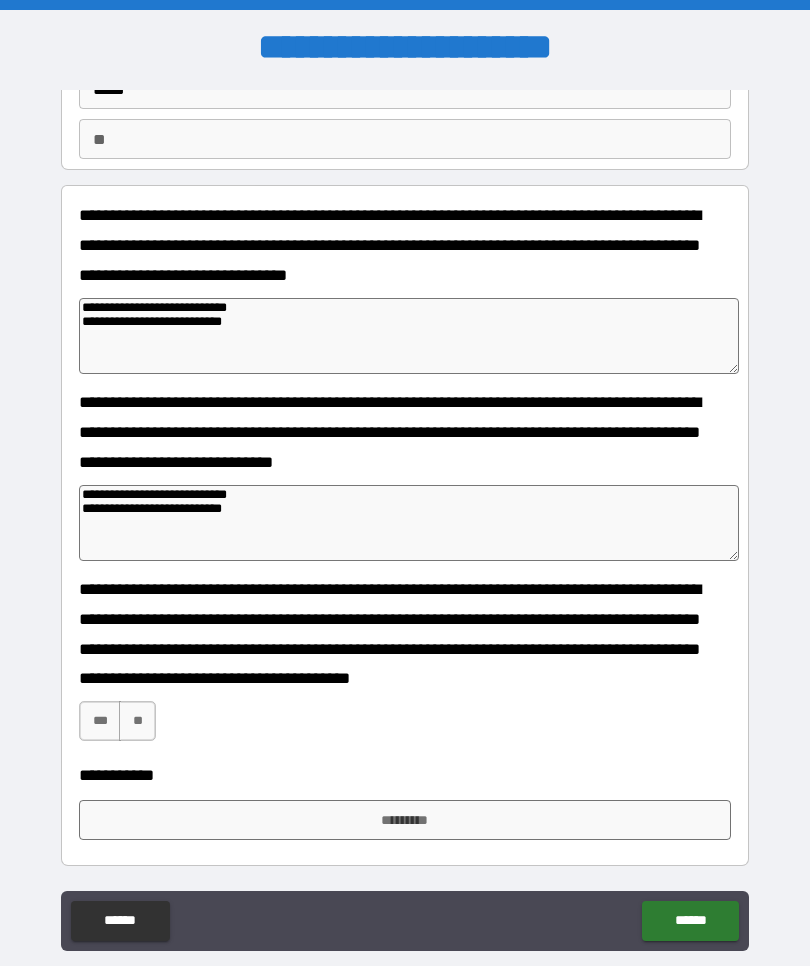 click on "**********" at bounding box center [405, 633] 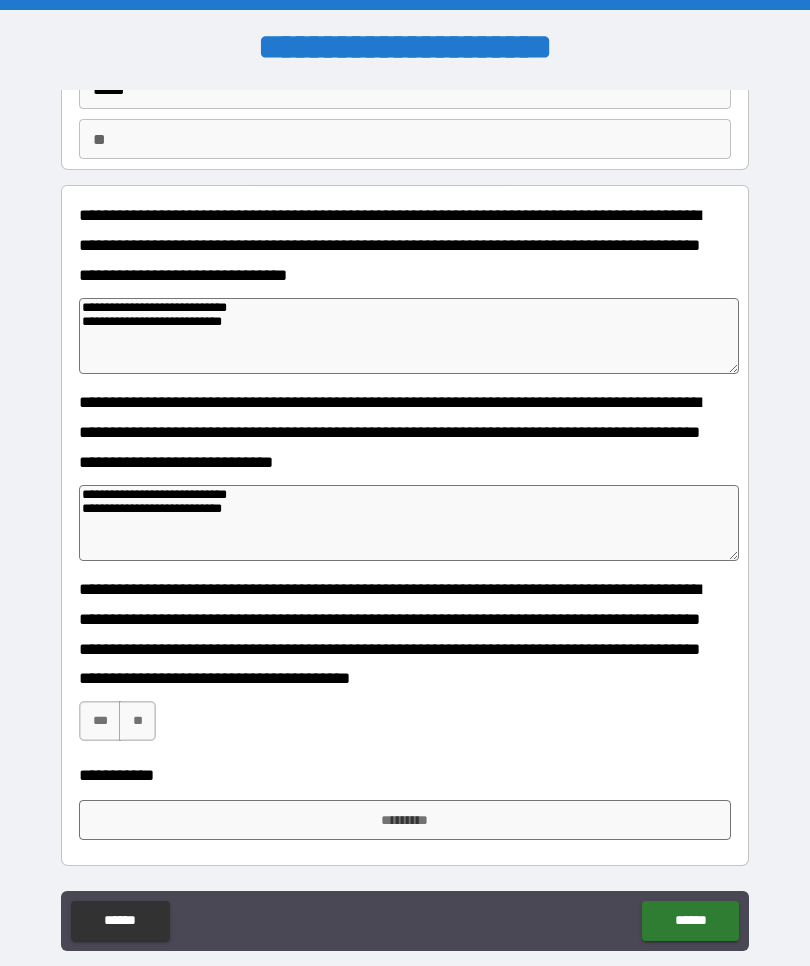 click on "***" at bounding box center [100, 721] 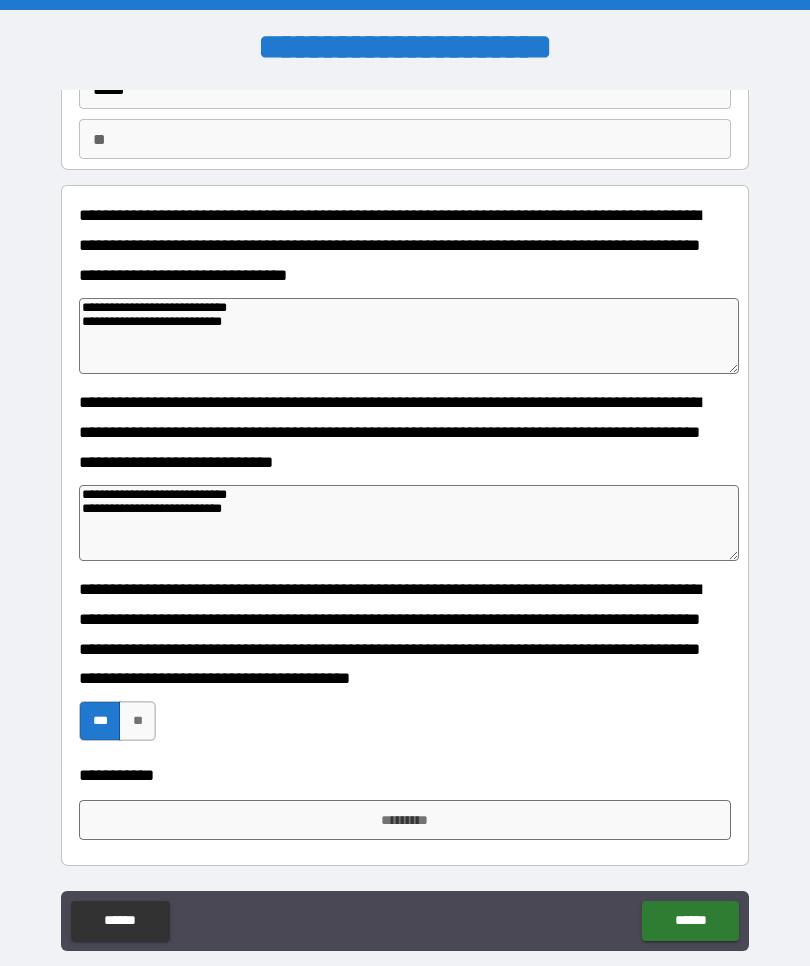 click on "*********" at bounding box center (405, 820) 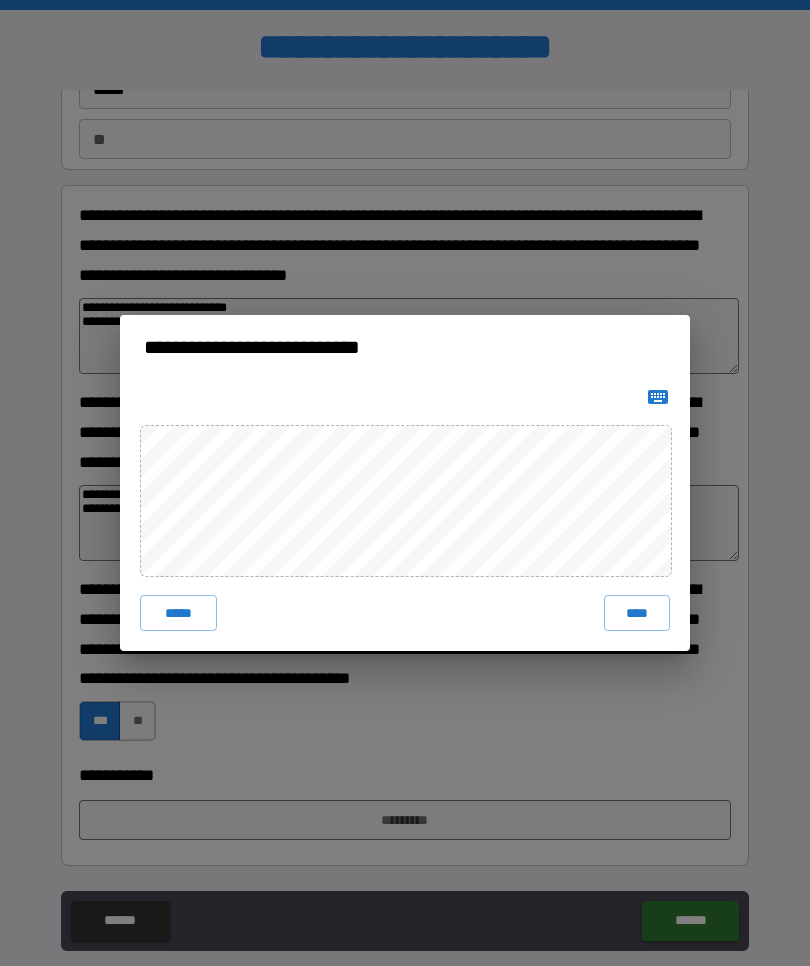 click on "****" at bounding box center (637, 613) 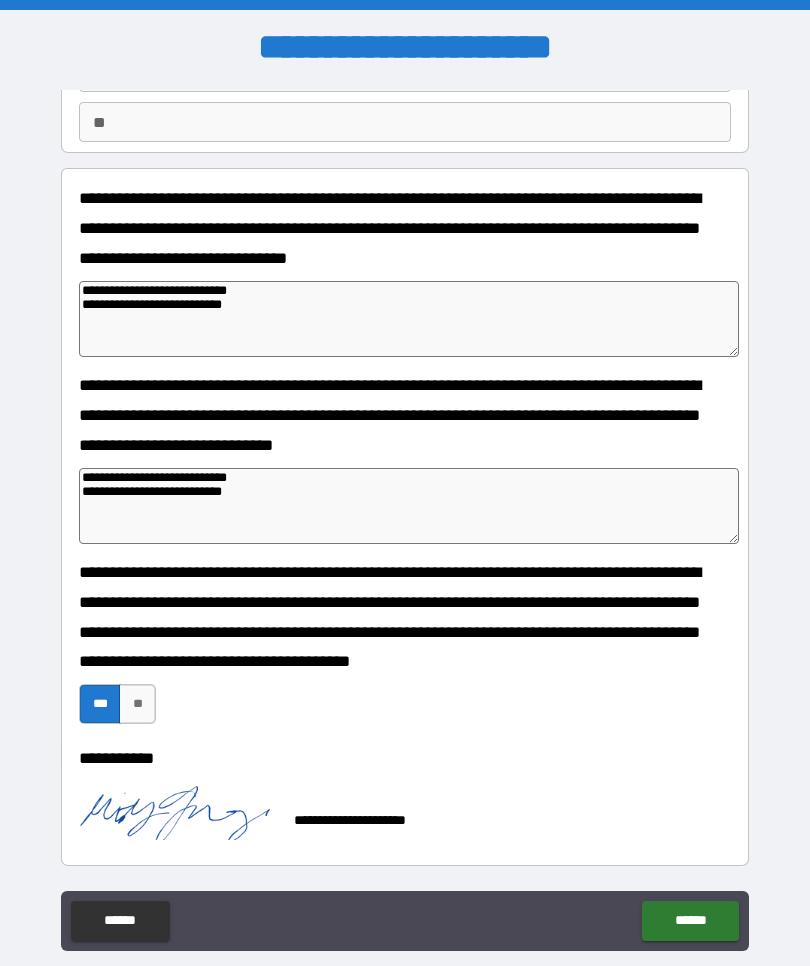 scroll, scrollTop: 182, scrollLeft: 0, axis: vertical 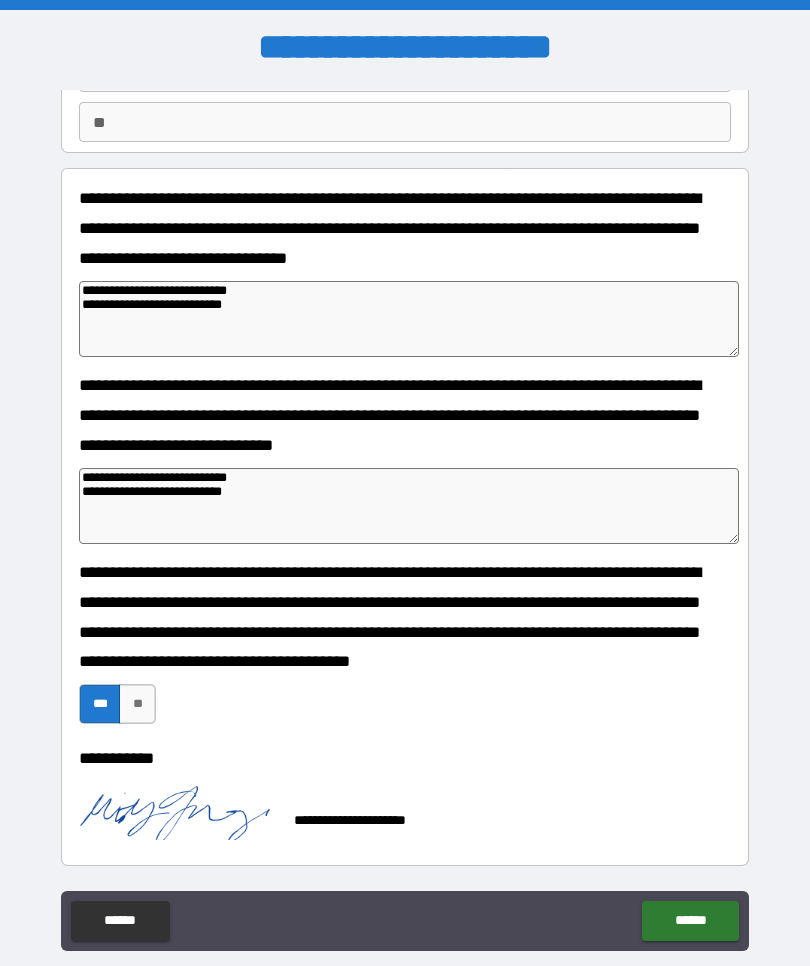 click on "******" at bounding box center (690, 921) 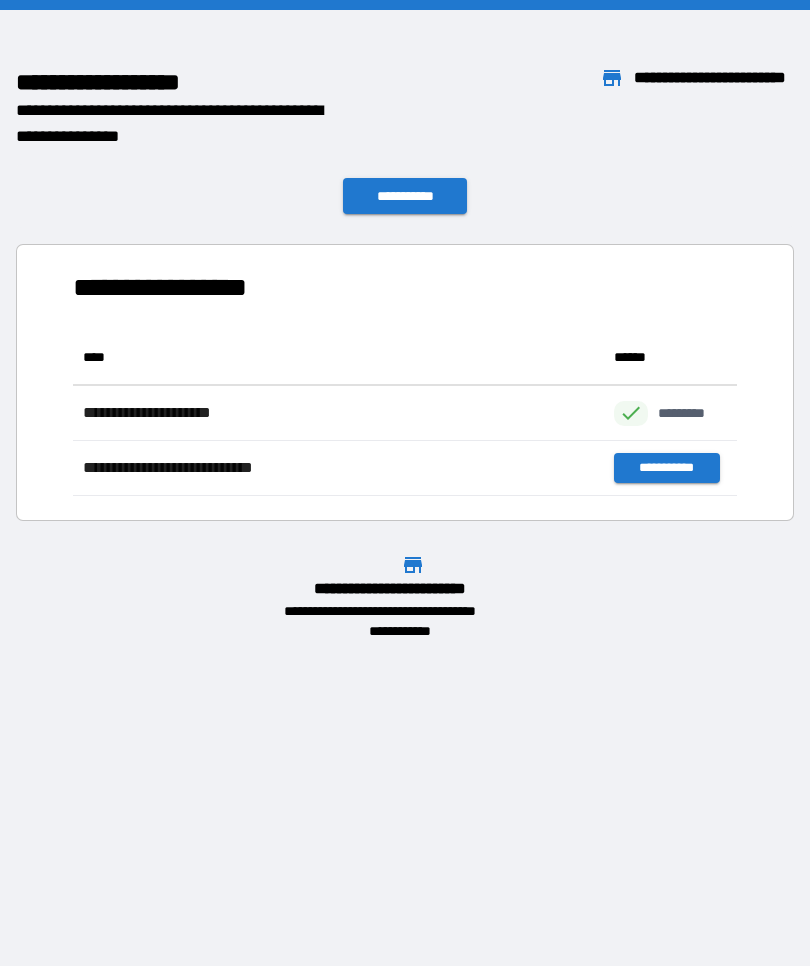 scroll, scrollTop: 1, scrollLeft: 1, axis: both 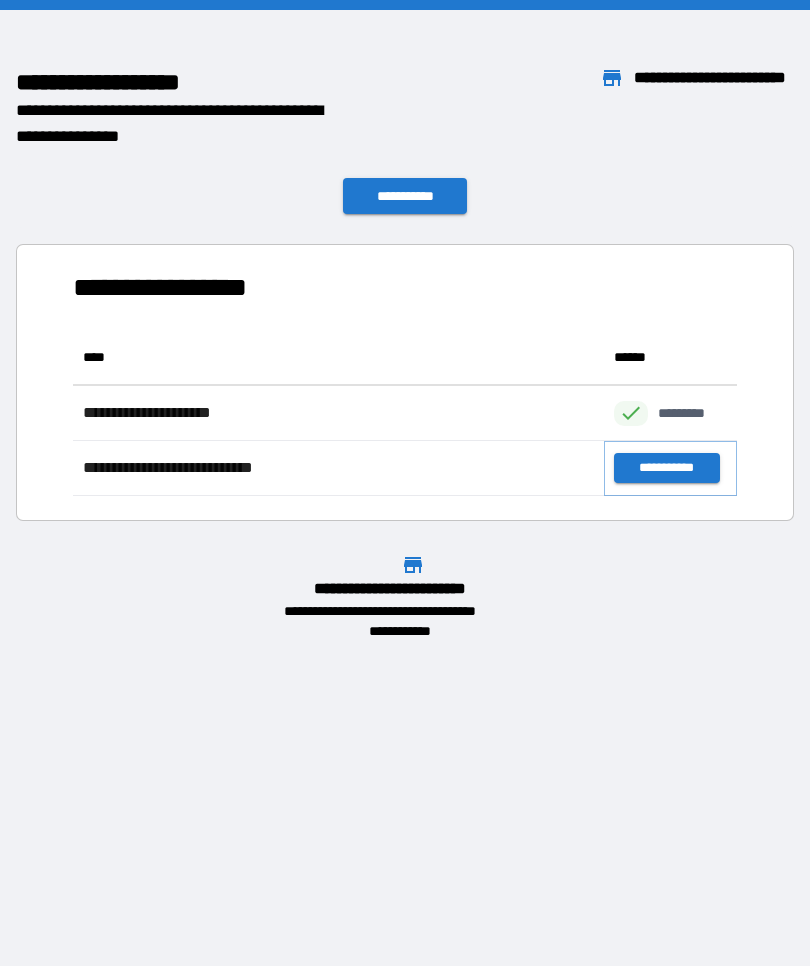 click on "**********" at bounding box center (666, 468) 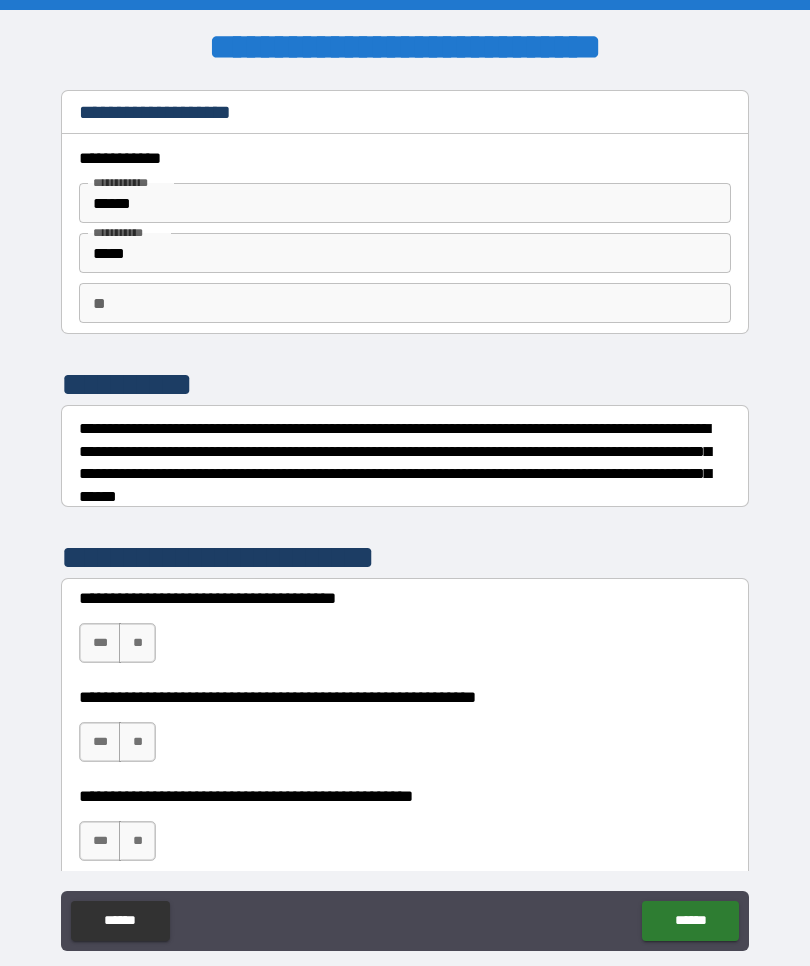 click on "**" at bounding box center (137, 643) 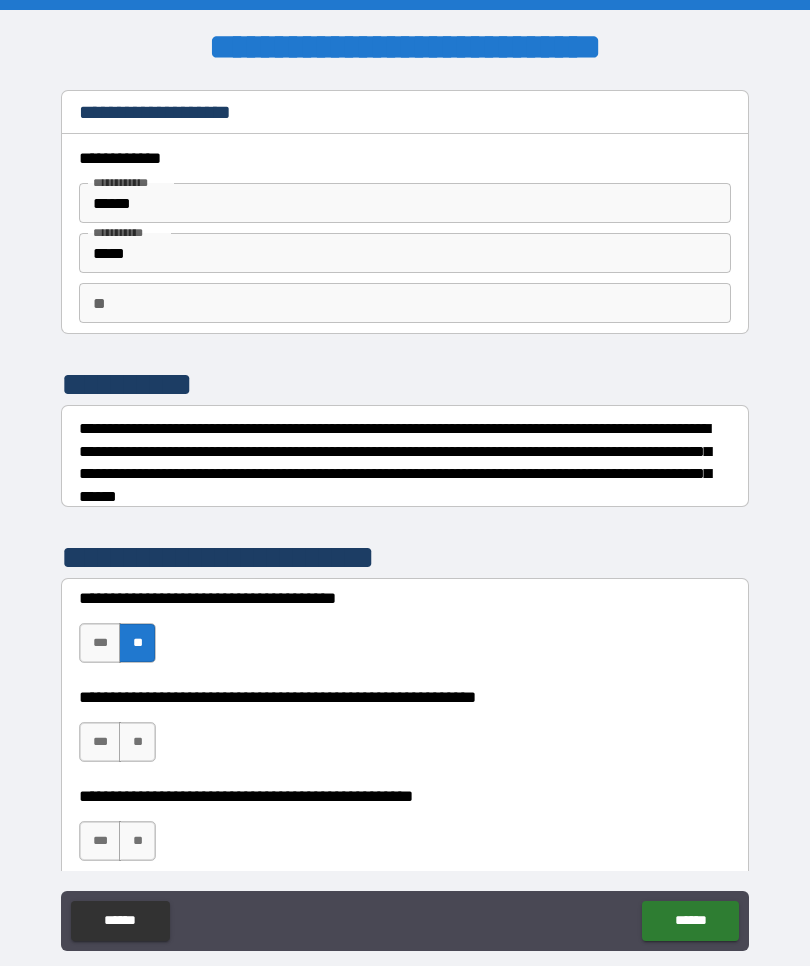 click on "**" at bounding box center (137, 742) 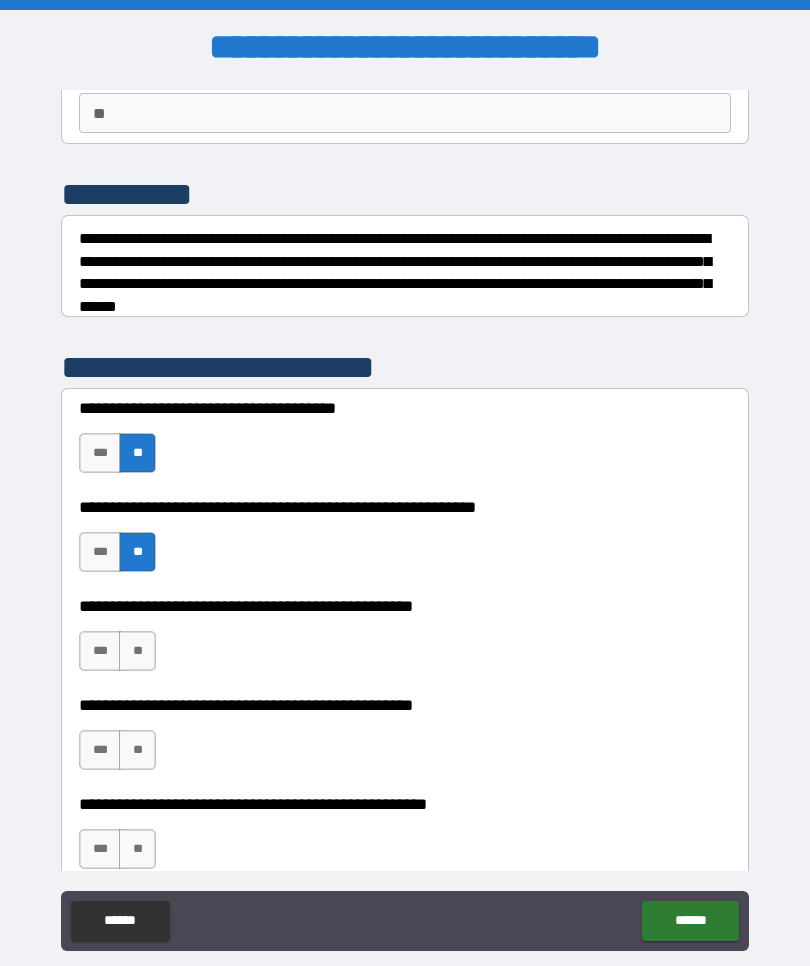 scroll, scrollTop: 195, scrollLeft: 0, axis: vertical 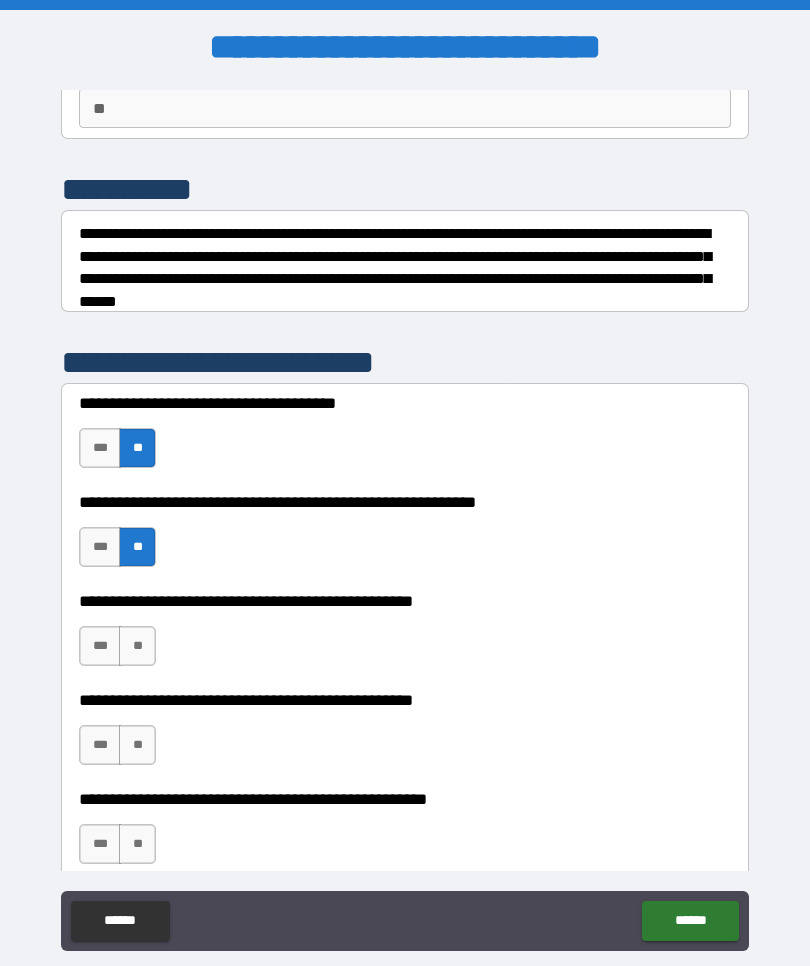 click on "**" at bounding box center [137, 646] 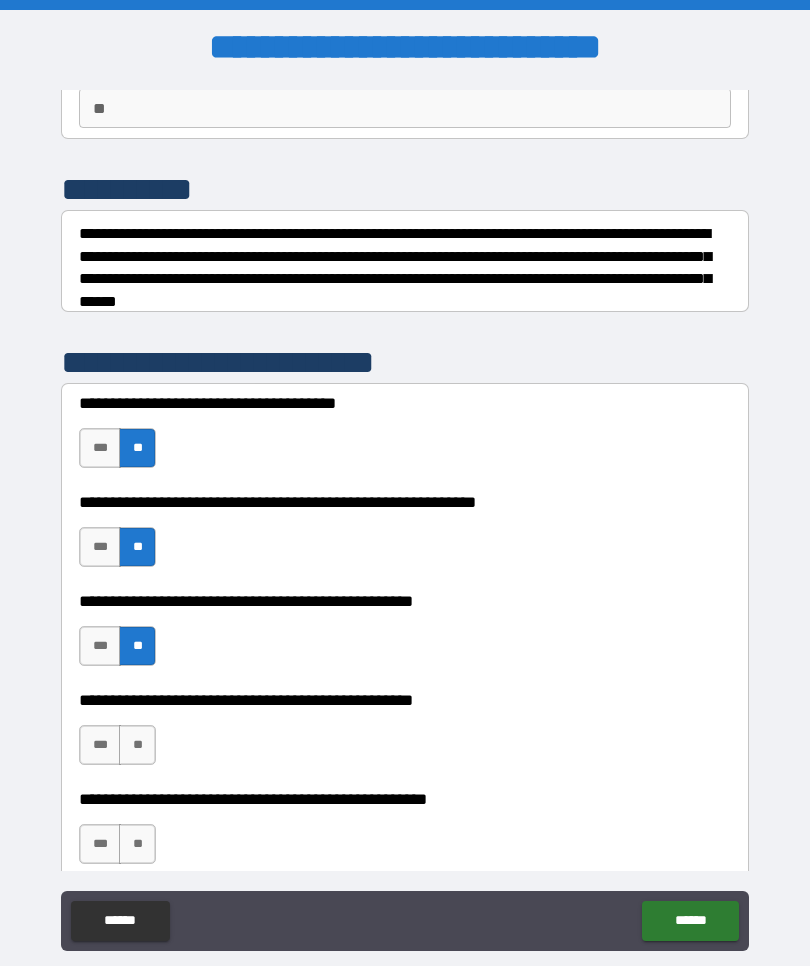 click on "**" at bounding box center [137, 745] 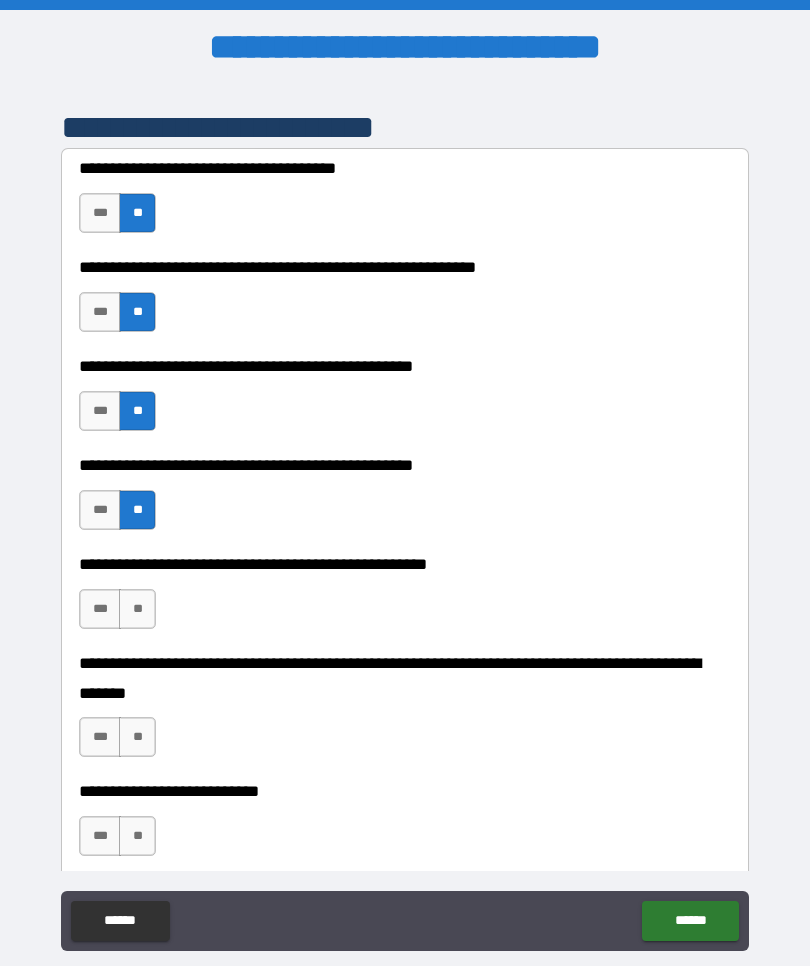scroll, scrollTop: 431, scrollLeft: 0, axis: vertical 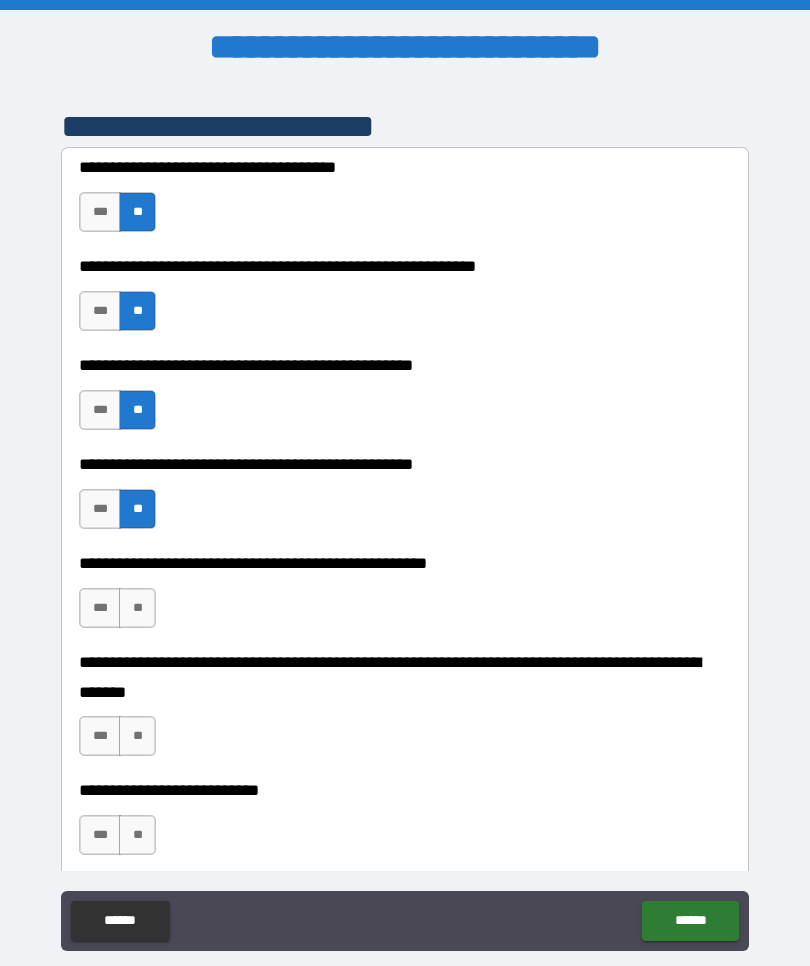 click on "**" at bounding box center [137, 608] 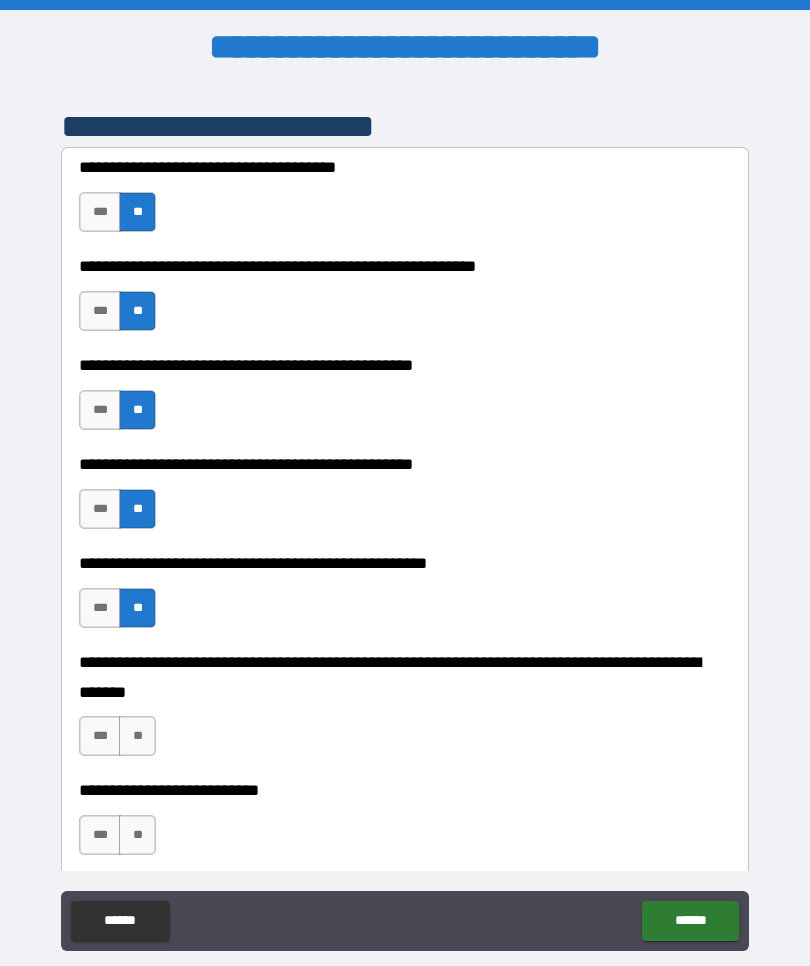 click on "**" at bounding box center [137, 736] 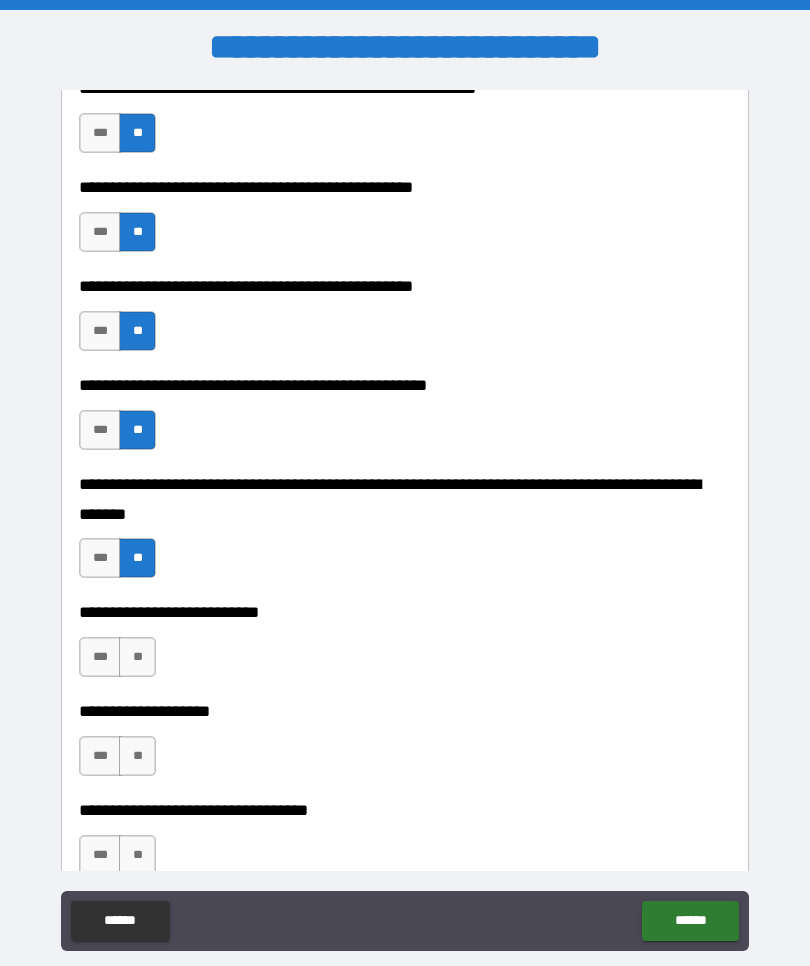 scroll, scrollTop: 611, scrollLeft: 0, axis: vertical 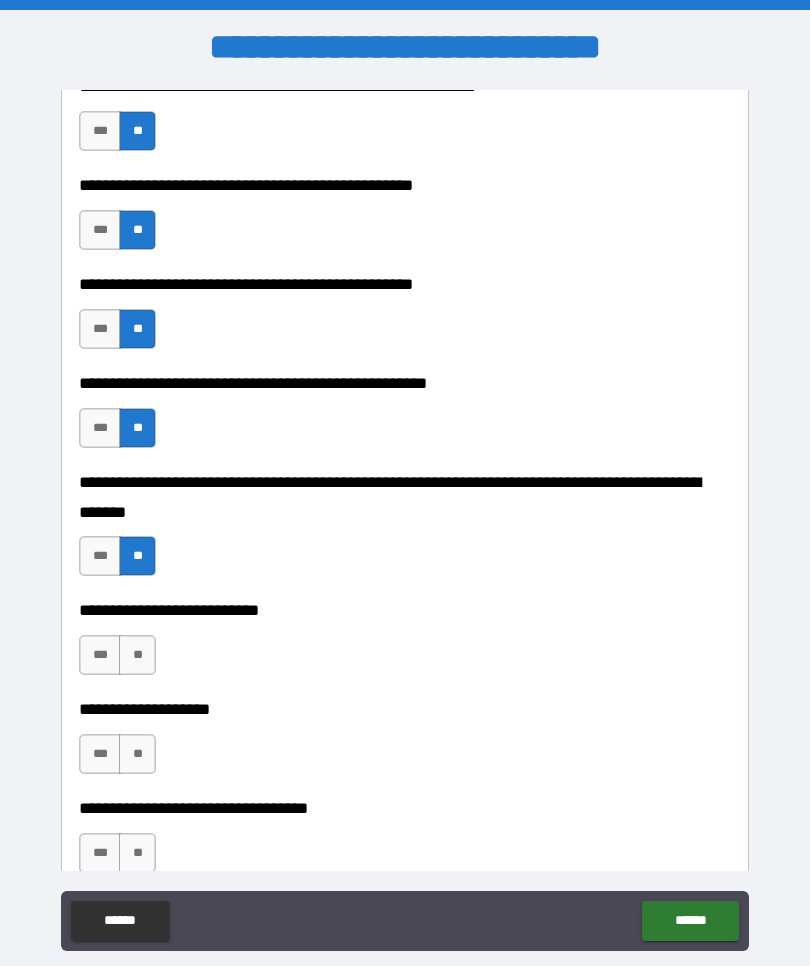 click on "**" at bounding box center [137, 655] 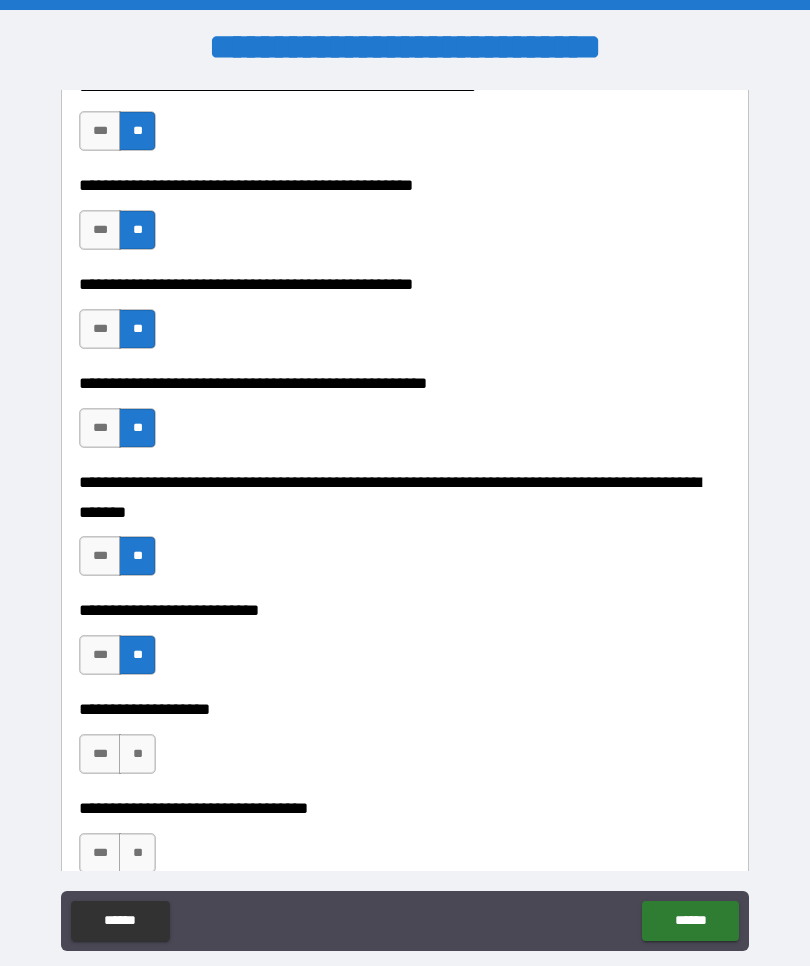 click on "**" at bounding box center (137, 754) 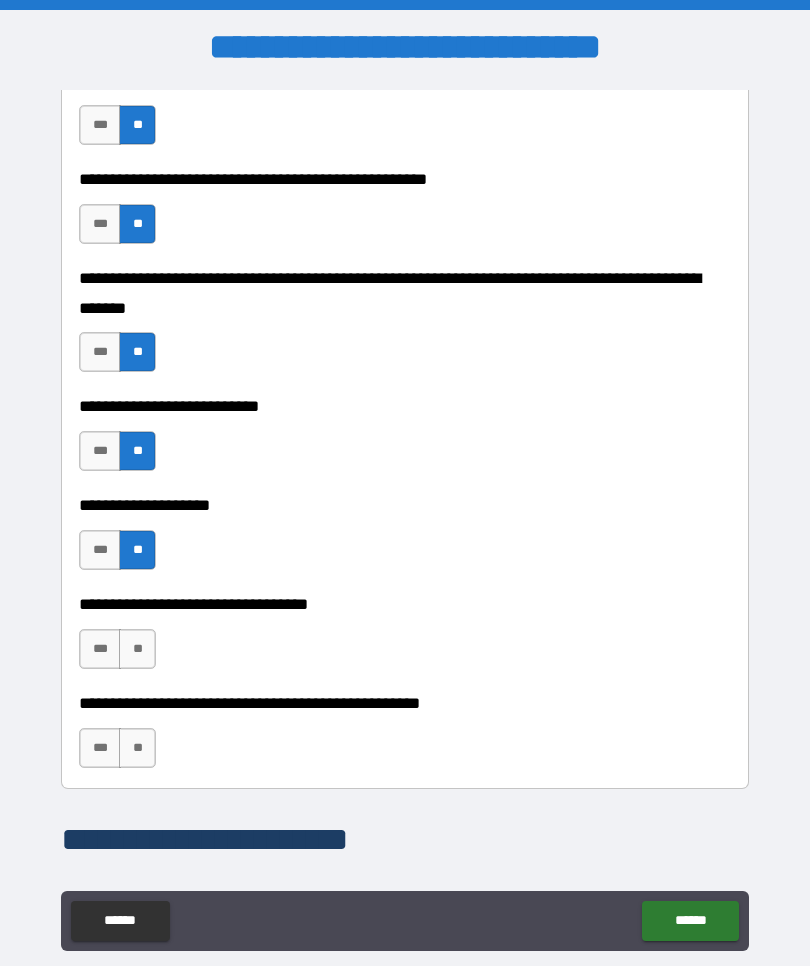 scroll, scrollTop: 821, scrollLeft: 0, axis: vertical 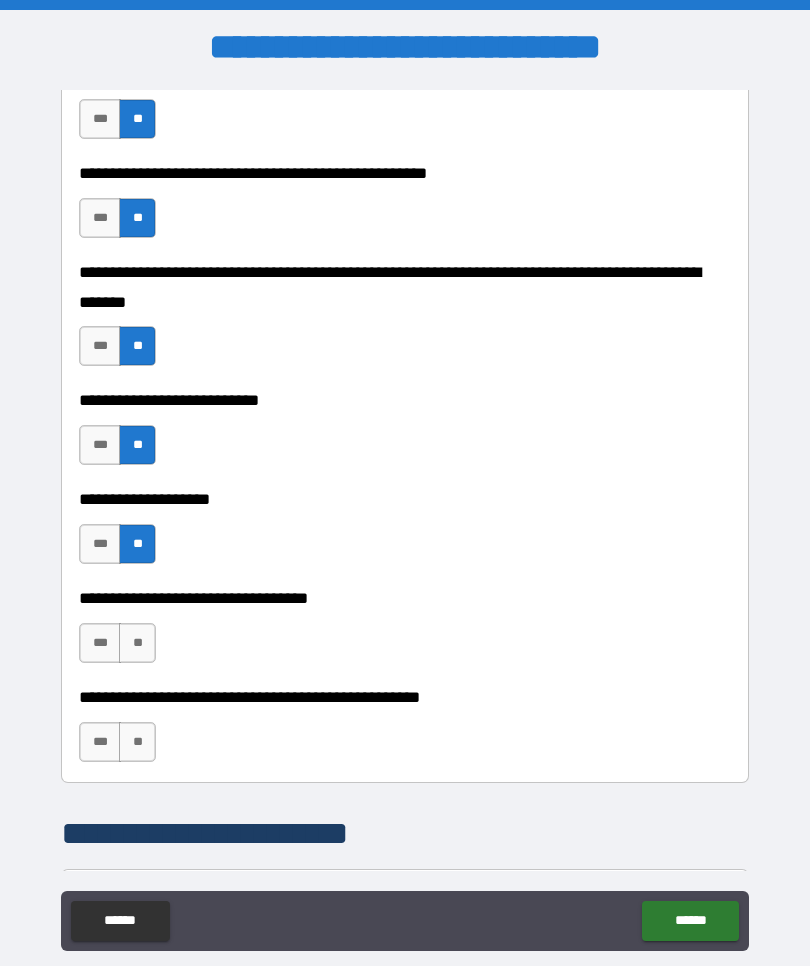 click on "**" at bounding box center [137, 643] 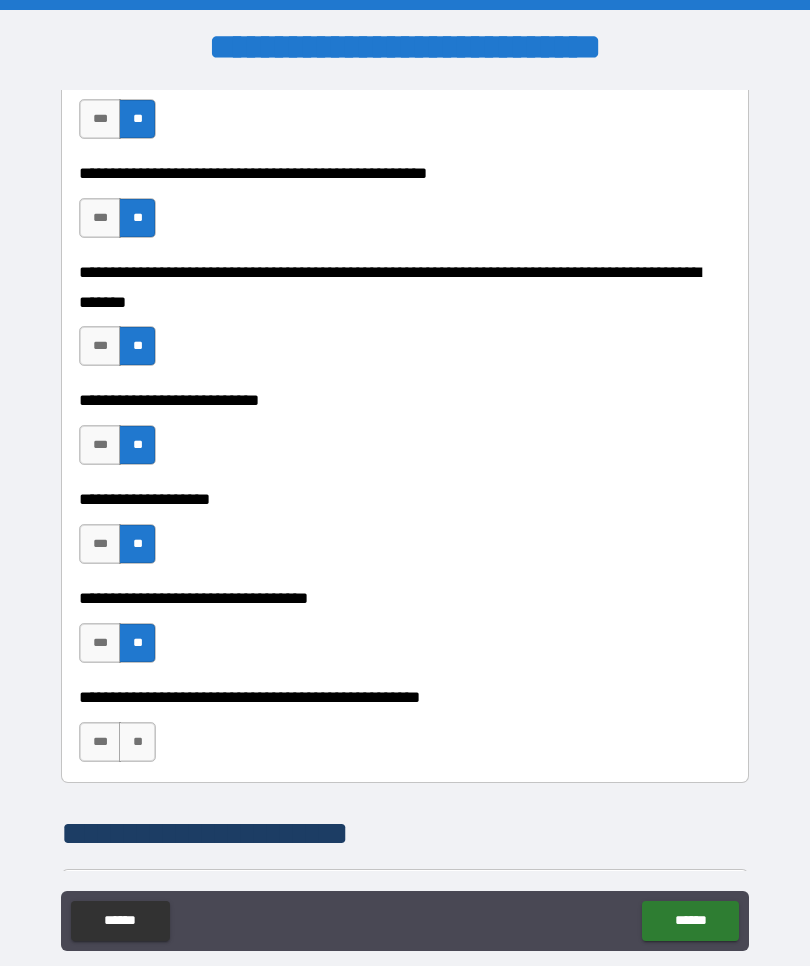 click on "**" at bounding box center (137, 742) 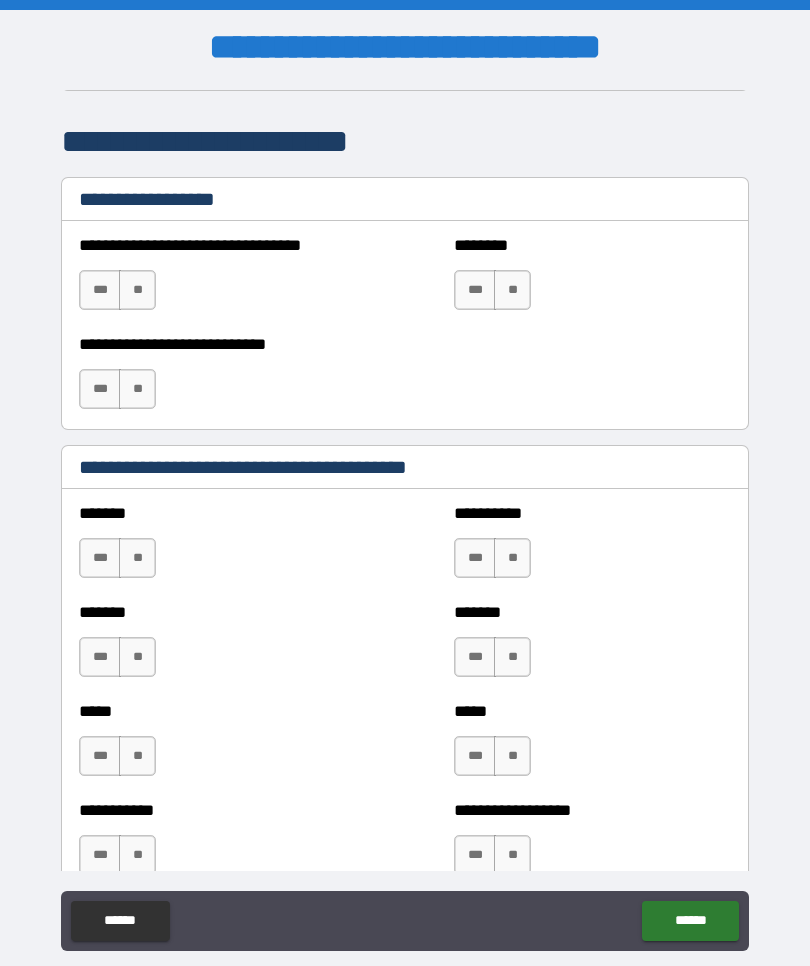 scroll, scrollTop: 1518, scrollLeft: 0, axis: vertical 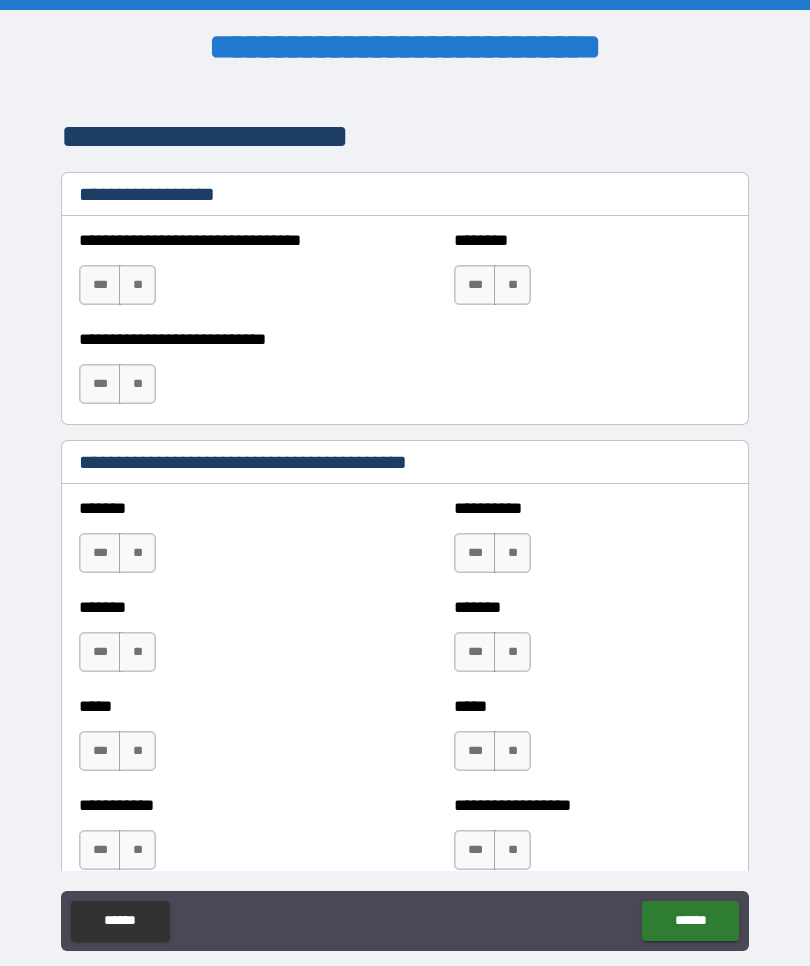 click on "******* *** **" at bounding box center (217, 543) 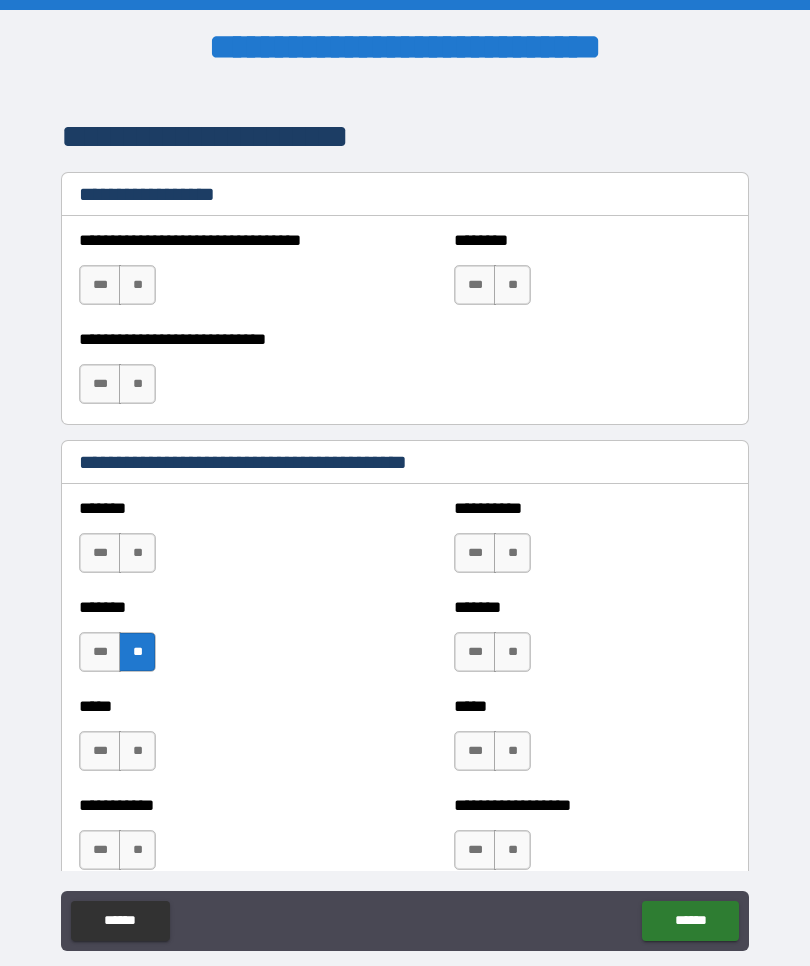 click on "**" at bounding box center [137, 751] 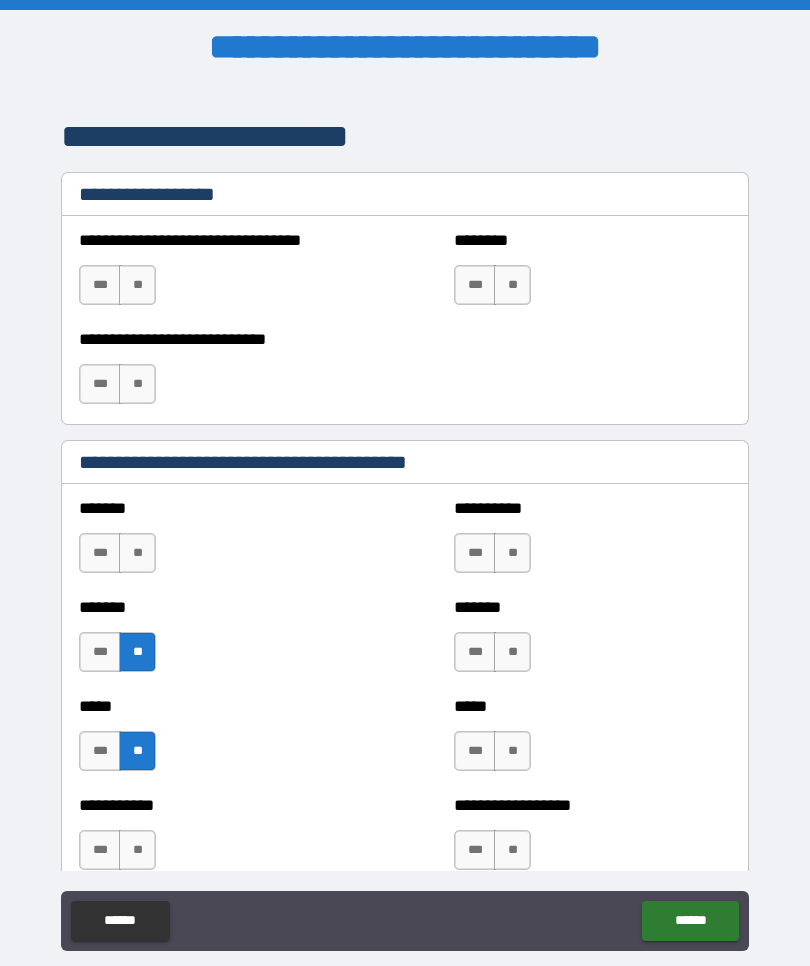 click on "**" at bounding box center [137, 850] 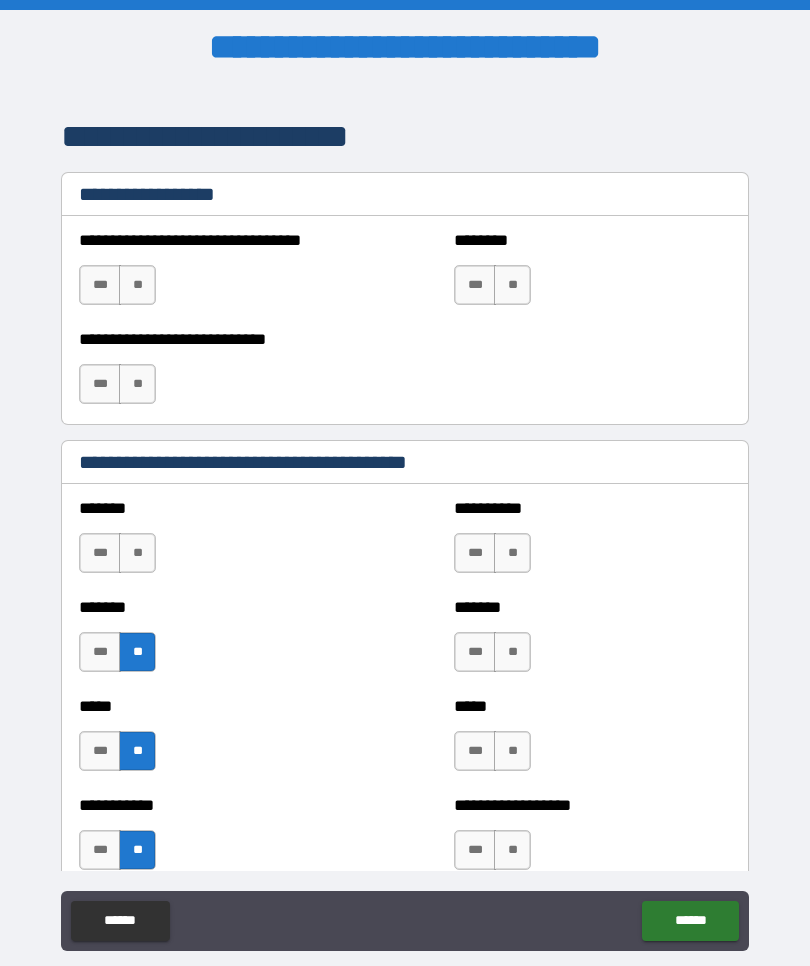 click on "**" at bounding box center (512, 553) 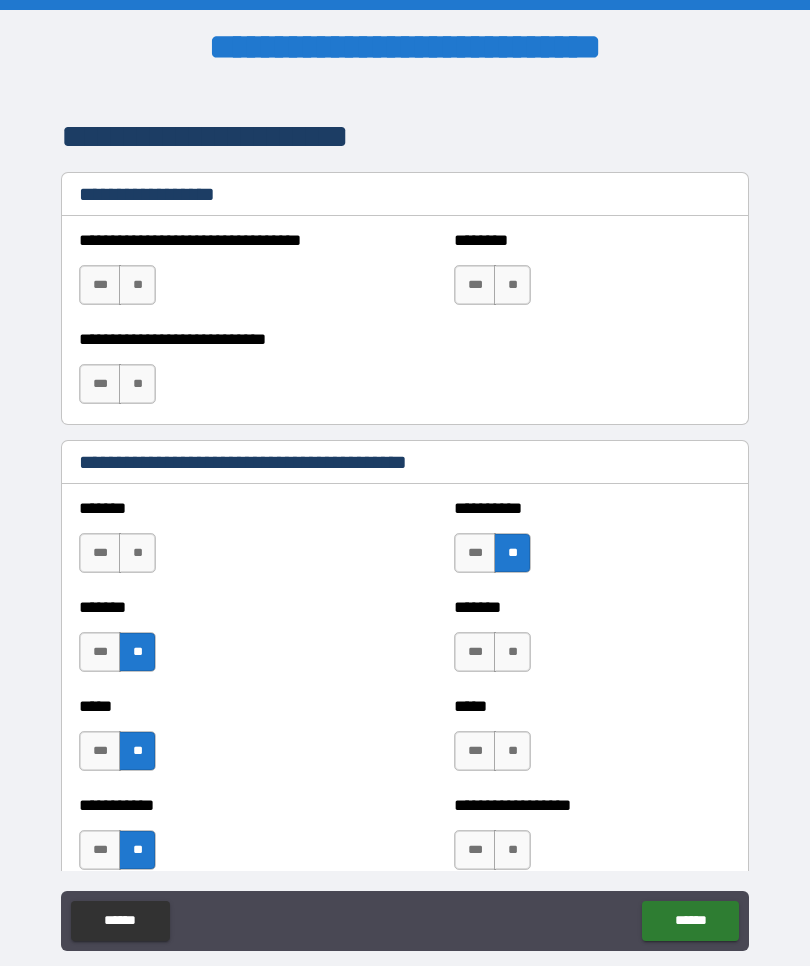 click on "**" at bounding box center [512, 652] 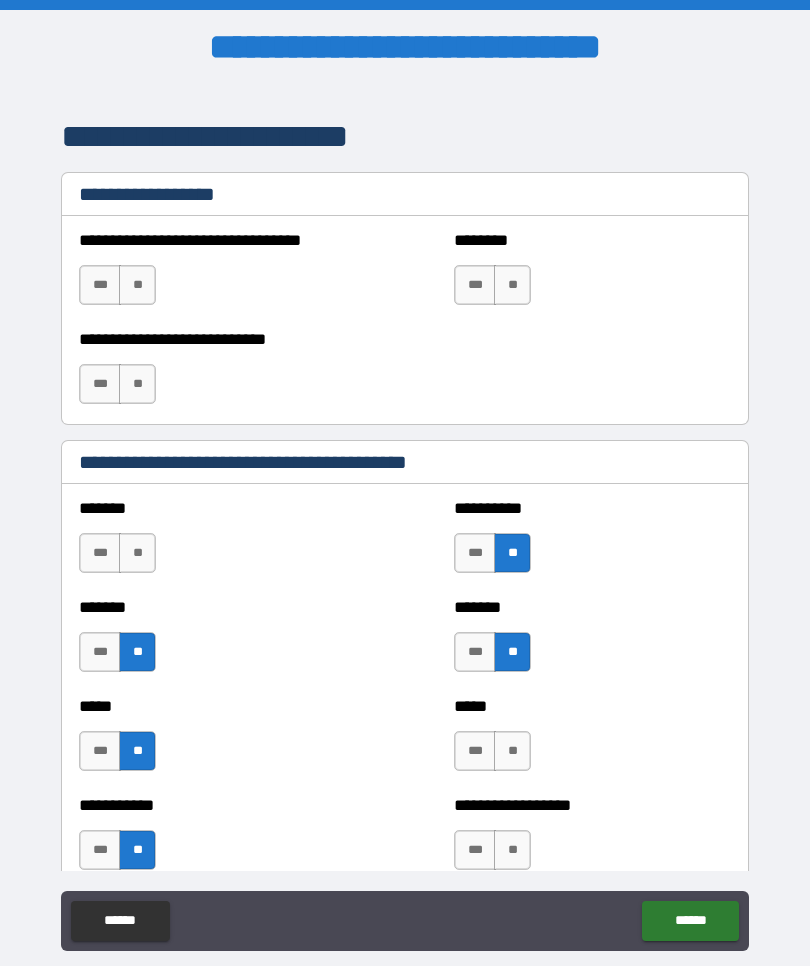 click on "**" at bounding box center [512, 751] 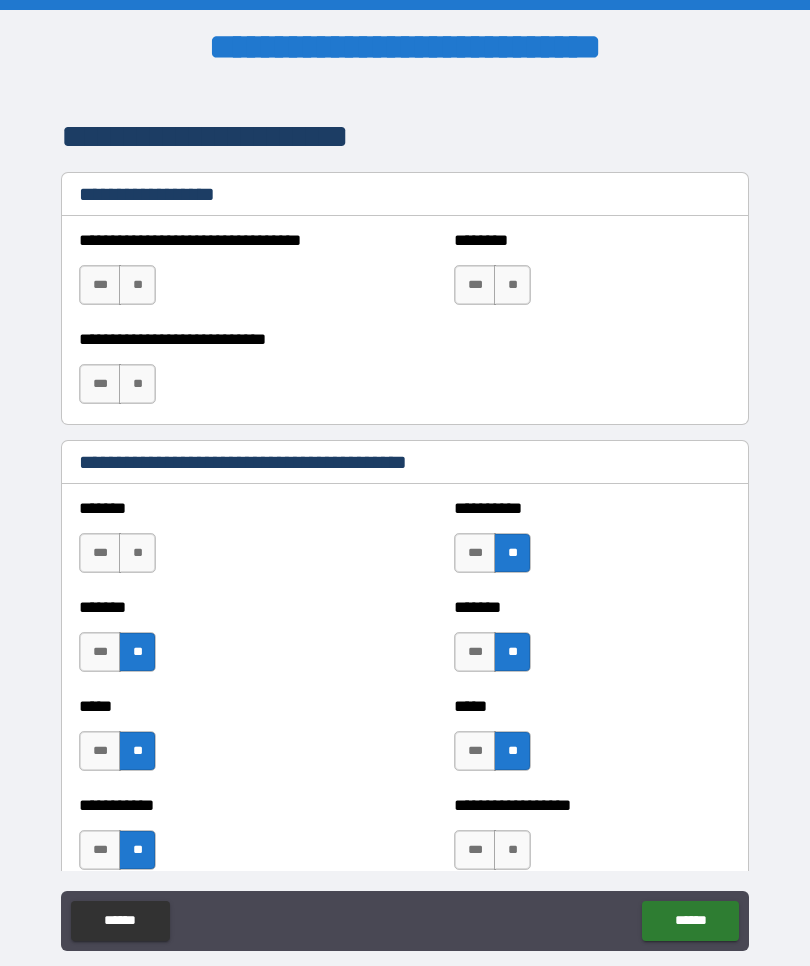 click on "**" at bounding box center (512, 850) 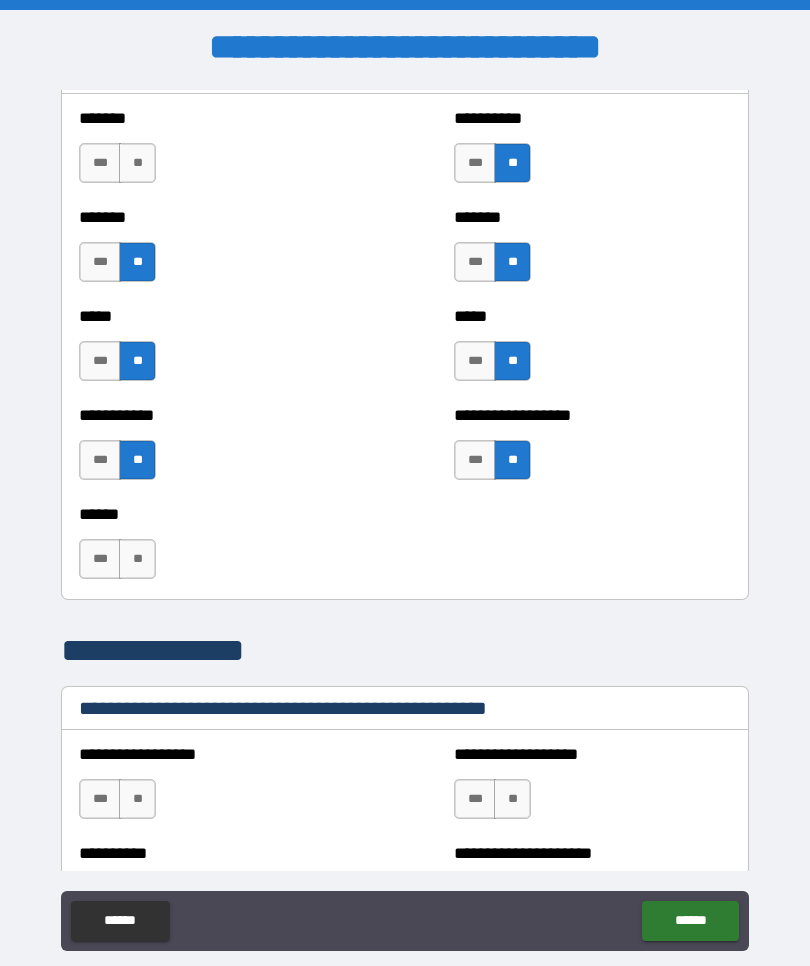 scroll, scrollTop: 1905, scrollLeft: 0, axis: vertical 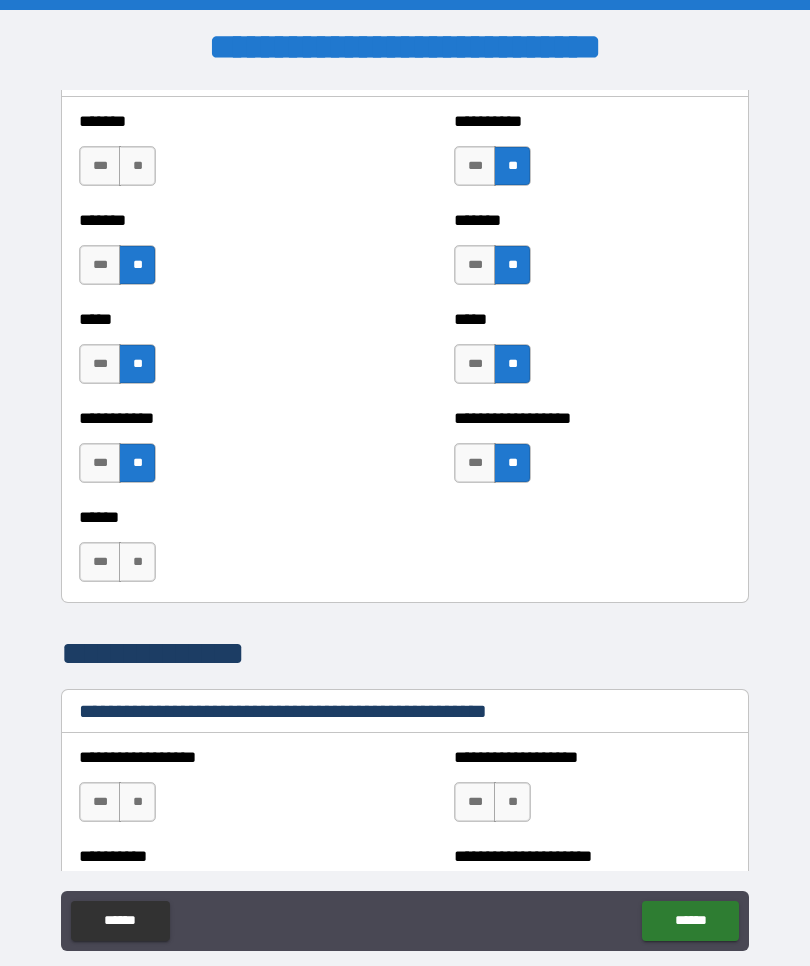 click on "**" at bounding box center (137, 562) 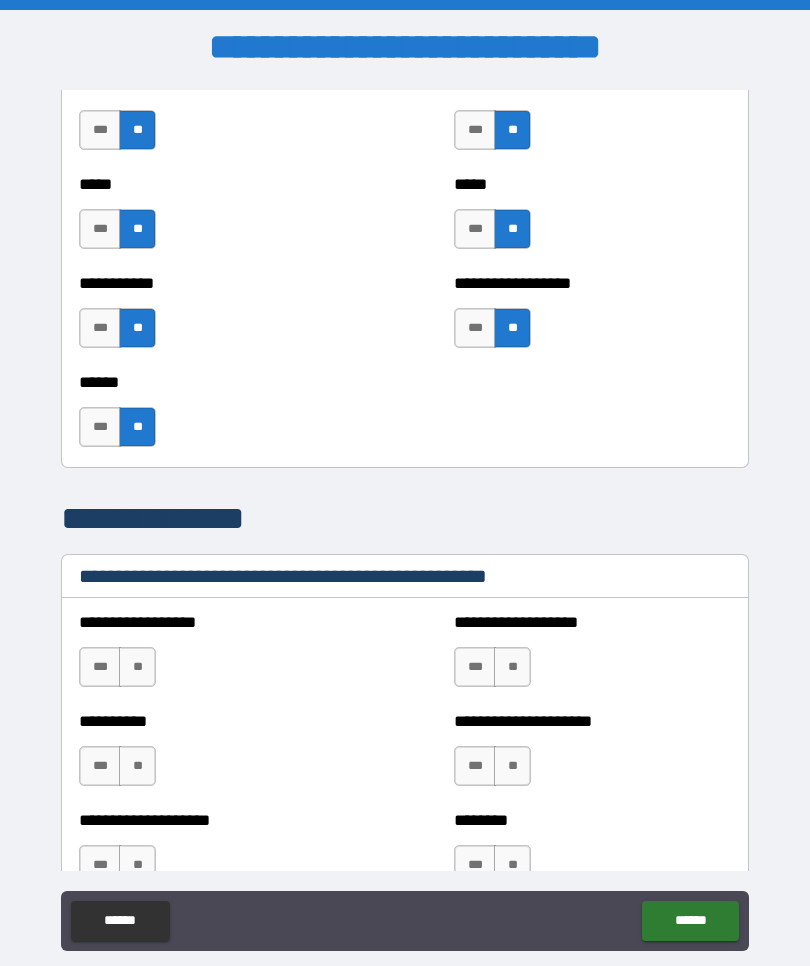 scroll, scrollTop: 2051, scrollLeft: 0, axis: vertical 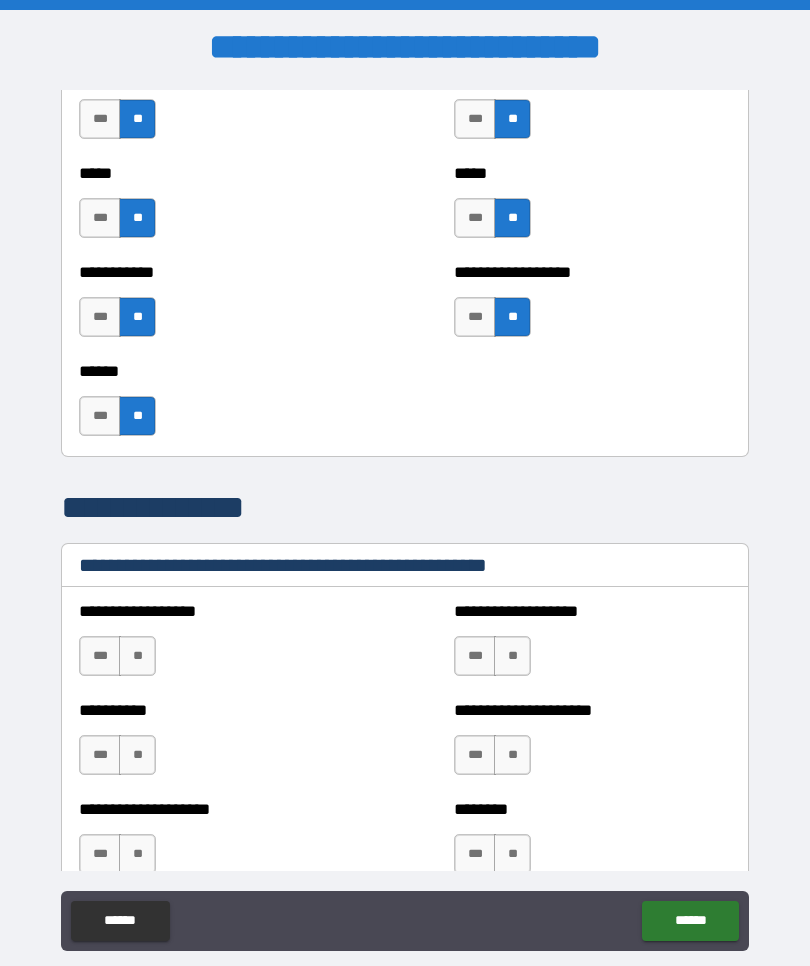 click on "**" at bounding box center [137, 656] 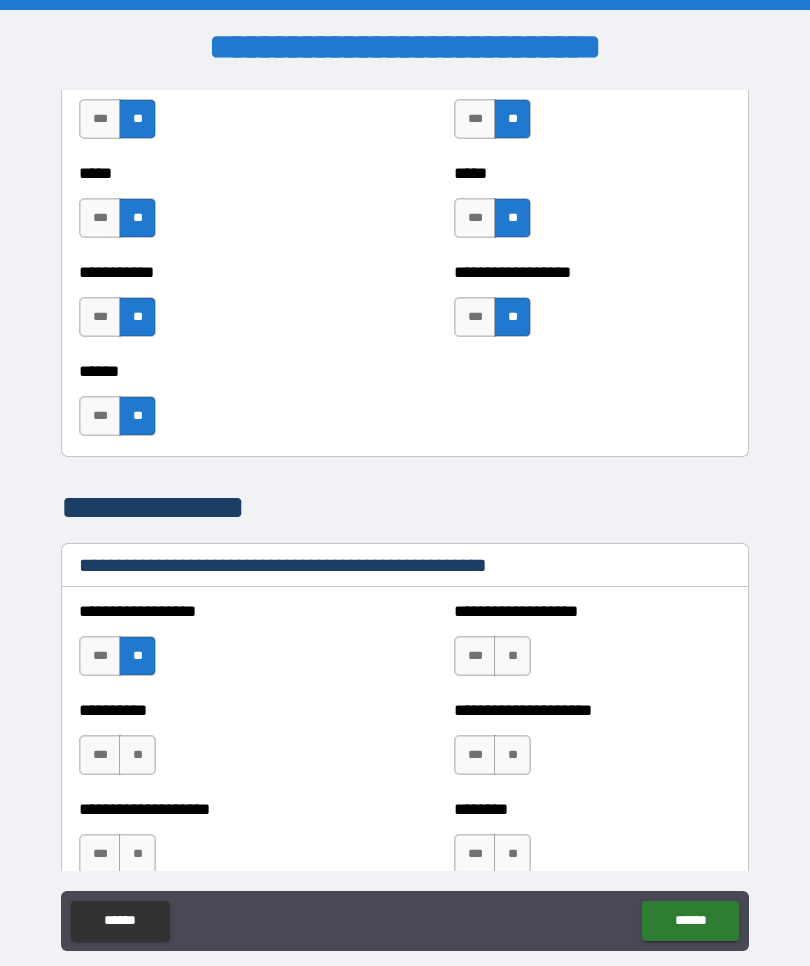 click on "**" at bounding box center (137, 755) 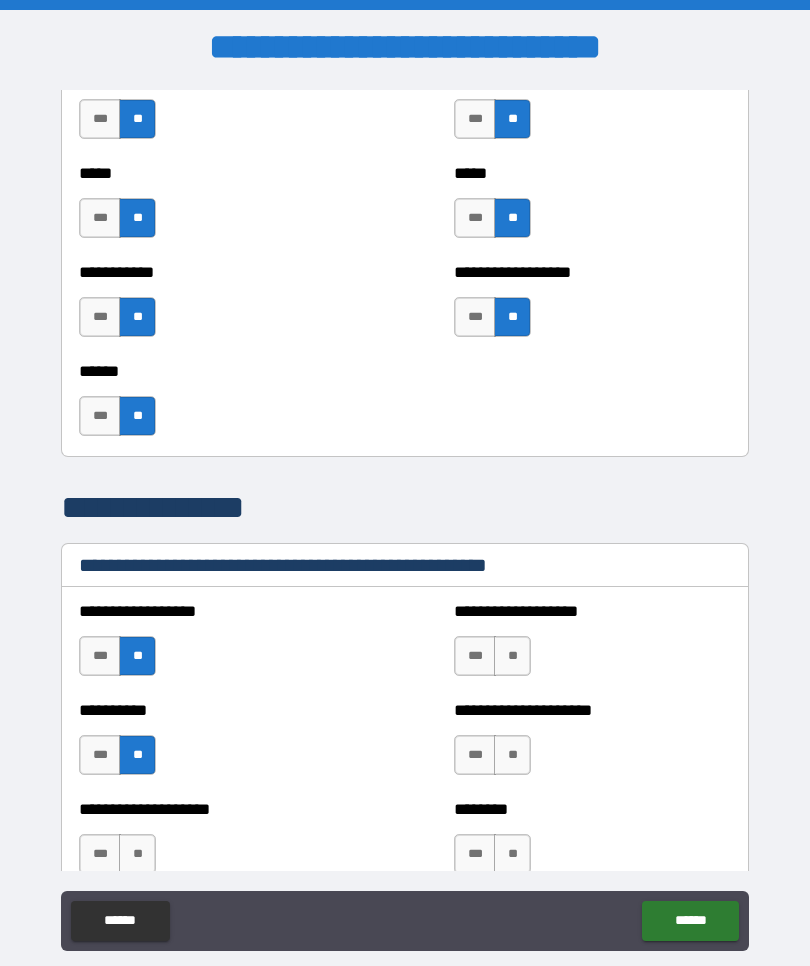 click on "**" at bounding box center [512, 656] 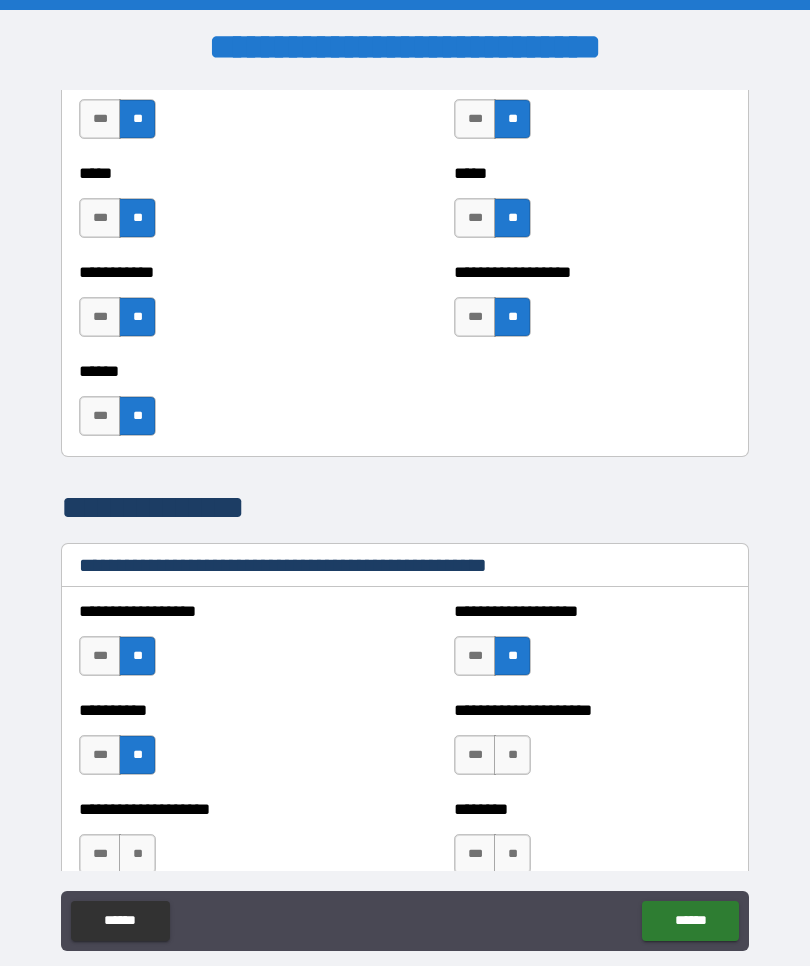 click on "**" at bounding box center (512, 755) 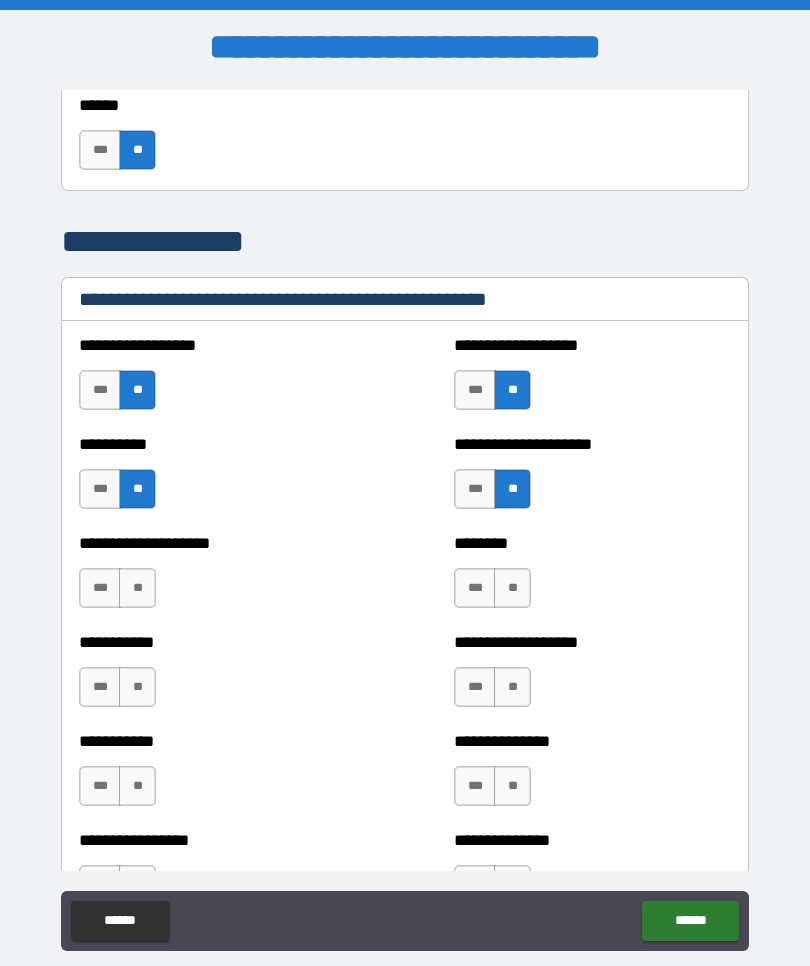 scroll, scrollTop: 2321, scrollLeft: 0, axis: vertical 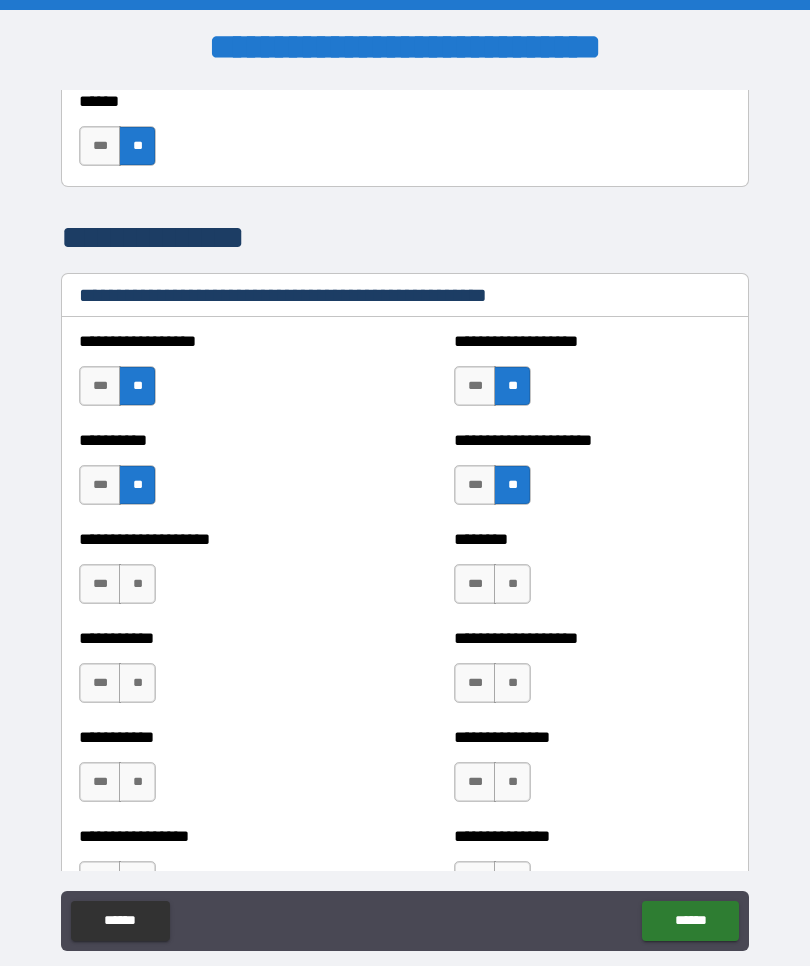 click on "**" at bounding box center (137, 584) 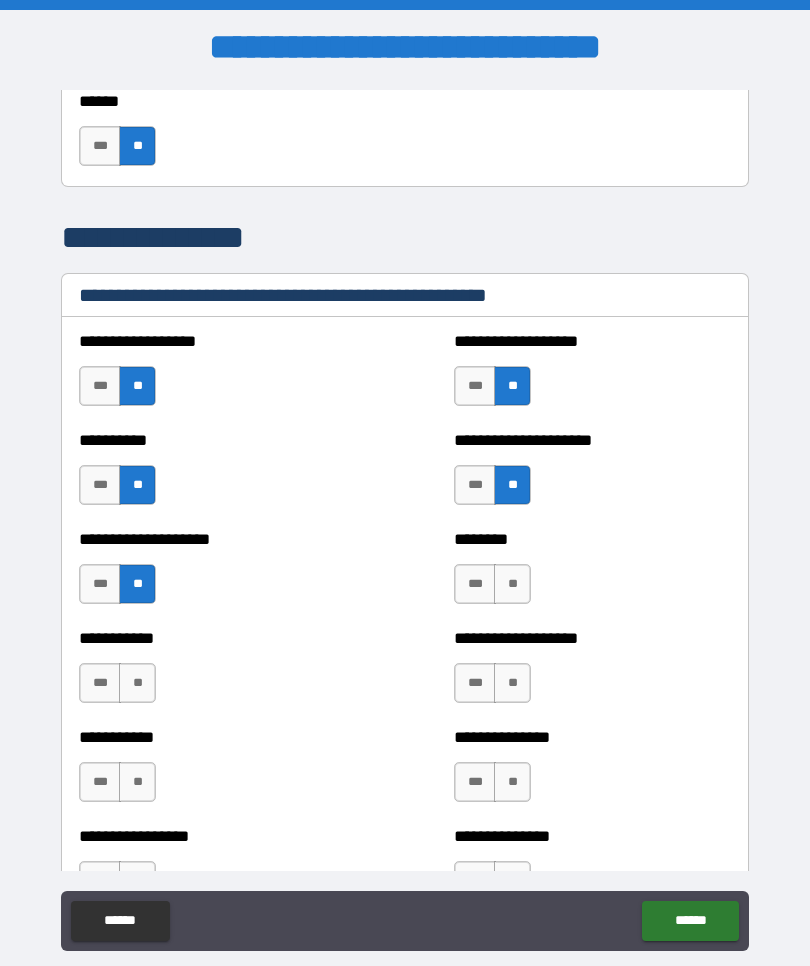 click on "**" at bounding box center [137, 683] 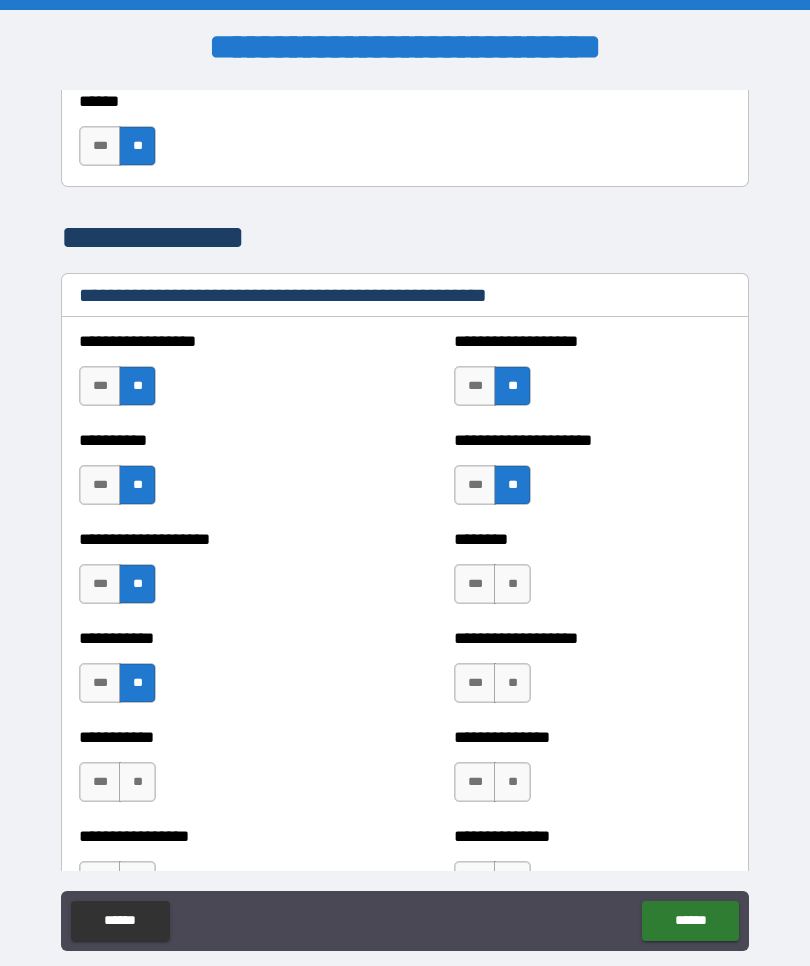click on "**" at bounding box center (137, 782) 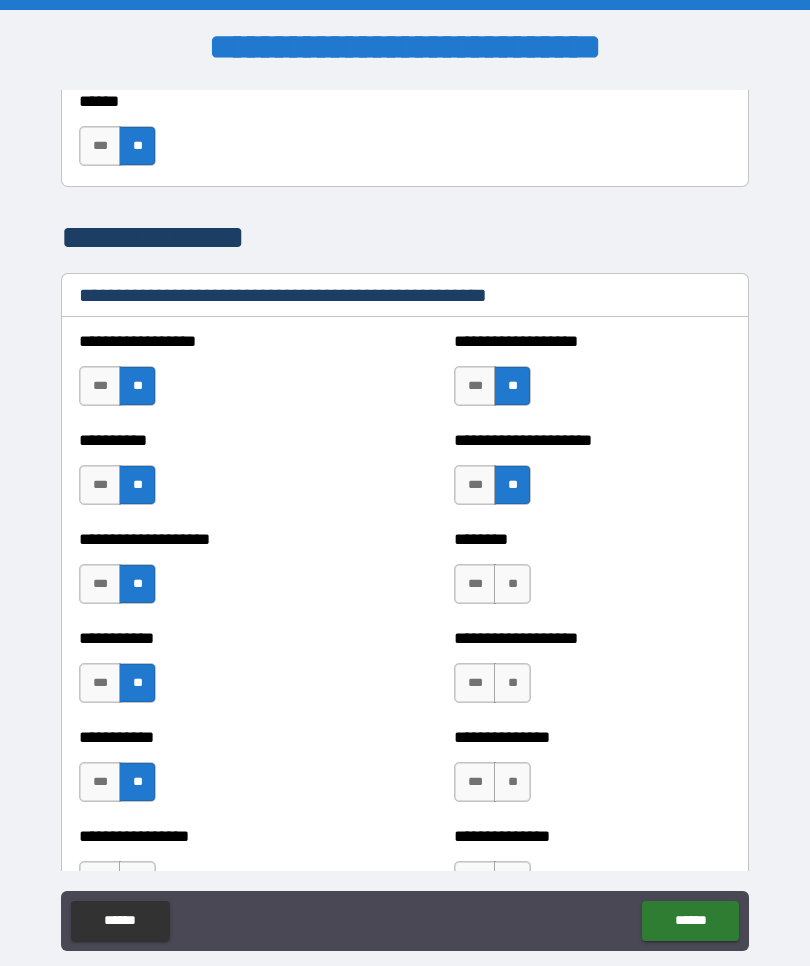 click on "***" at bounding box center (475, 584) 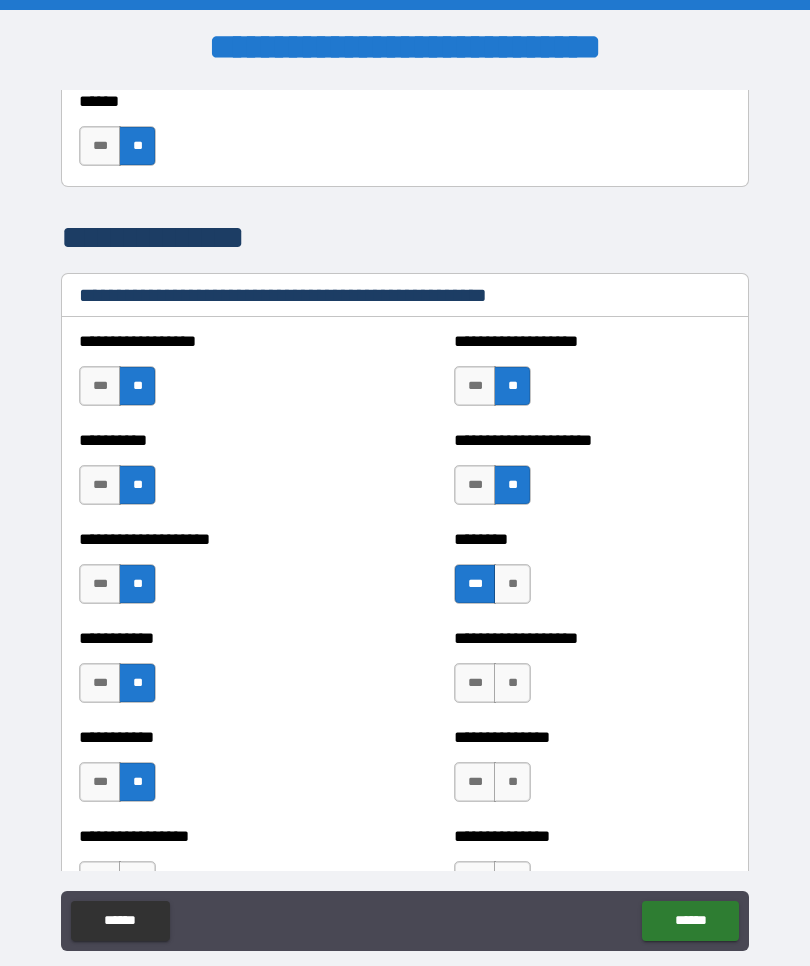 click on "**" at bounding box center [512, 683] 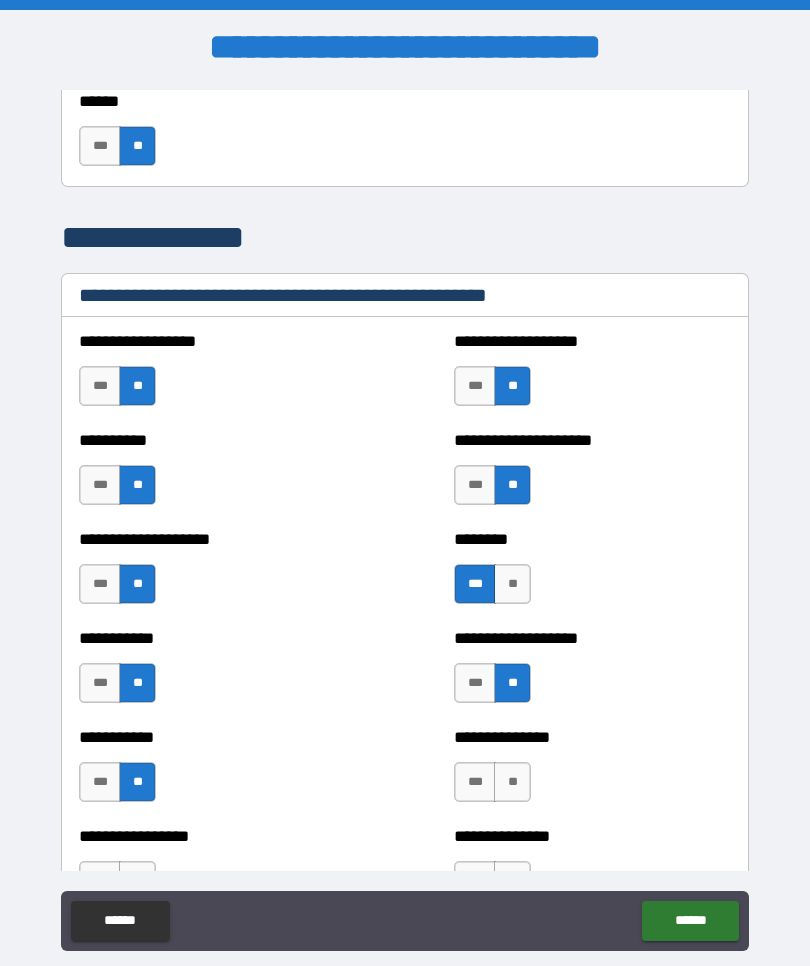 click on "**" at bounding box center [512, 584] 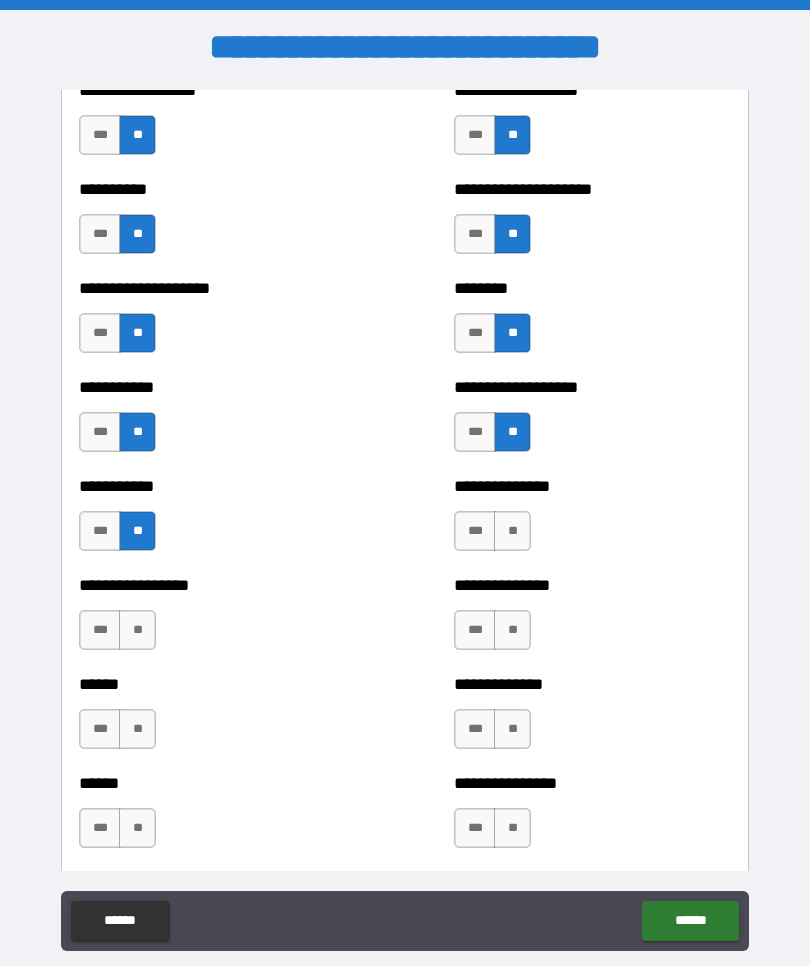 scroll, scrollTop: 2573, scrollLeft: 0, axis: vertical 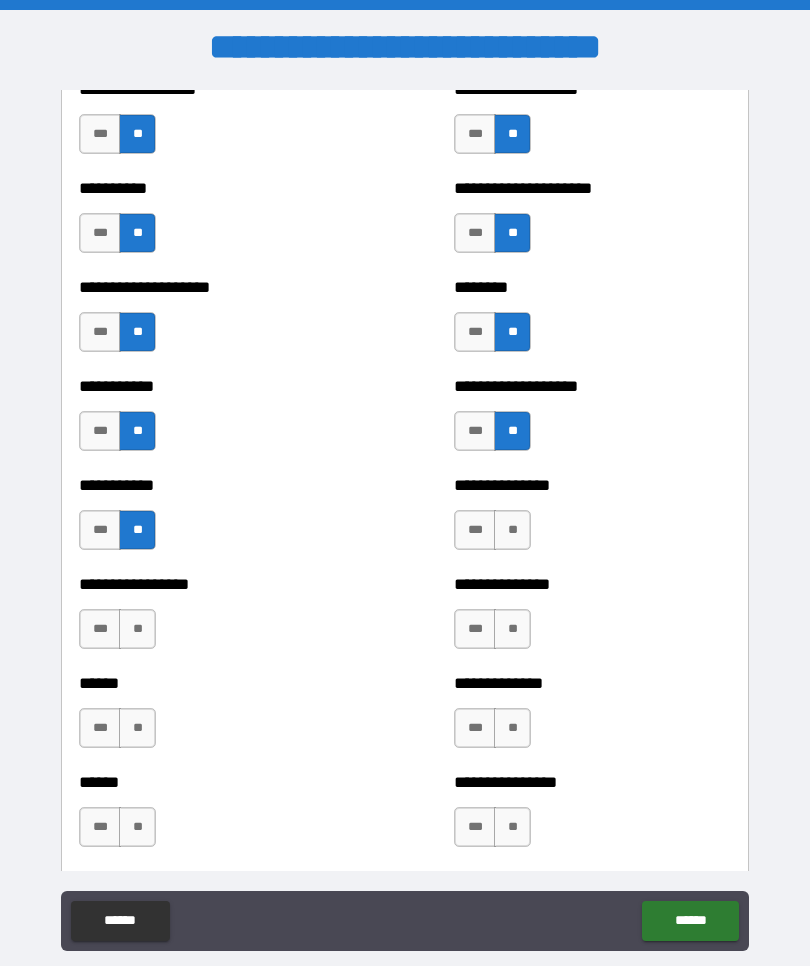 click on "**" at bounding box center (512, 530) 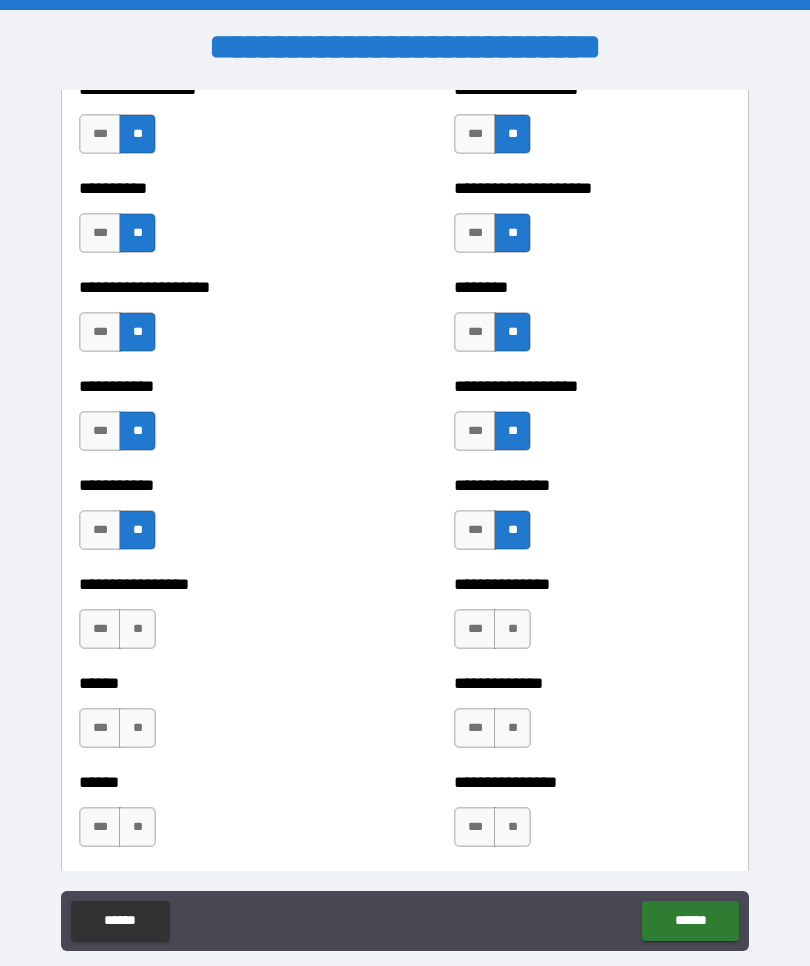 click on "**" at bounding box center [512, 629] 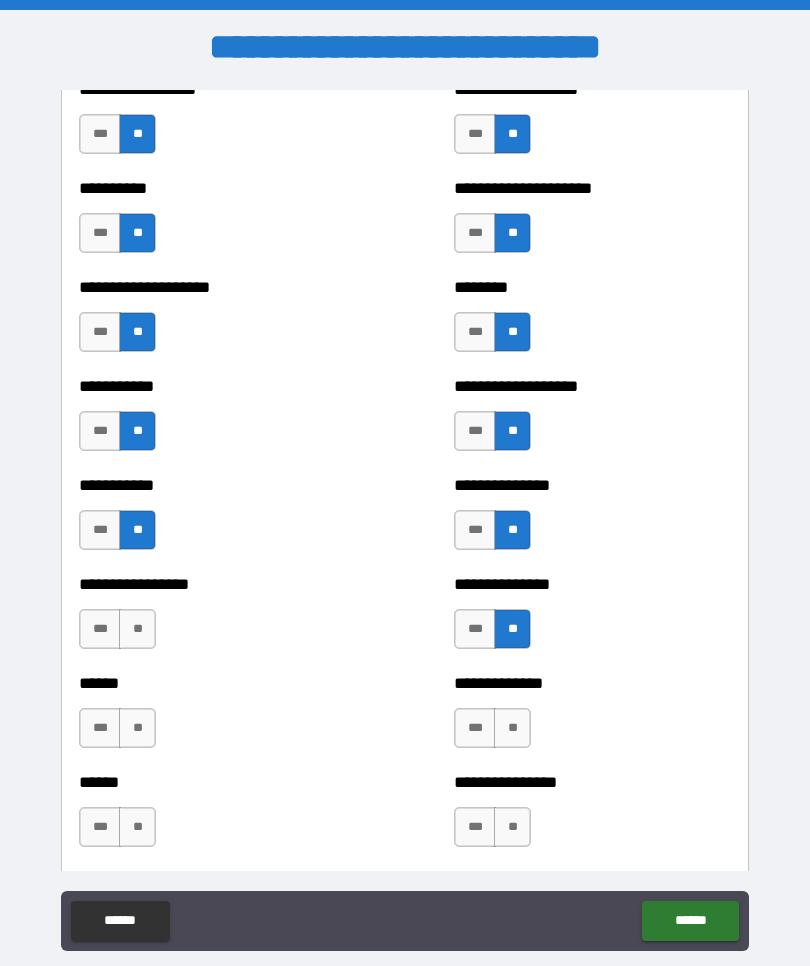 click on "**" at bounding box center [512, 728] 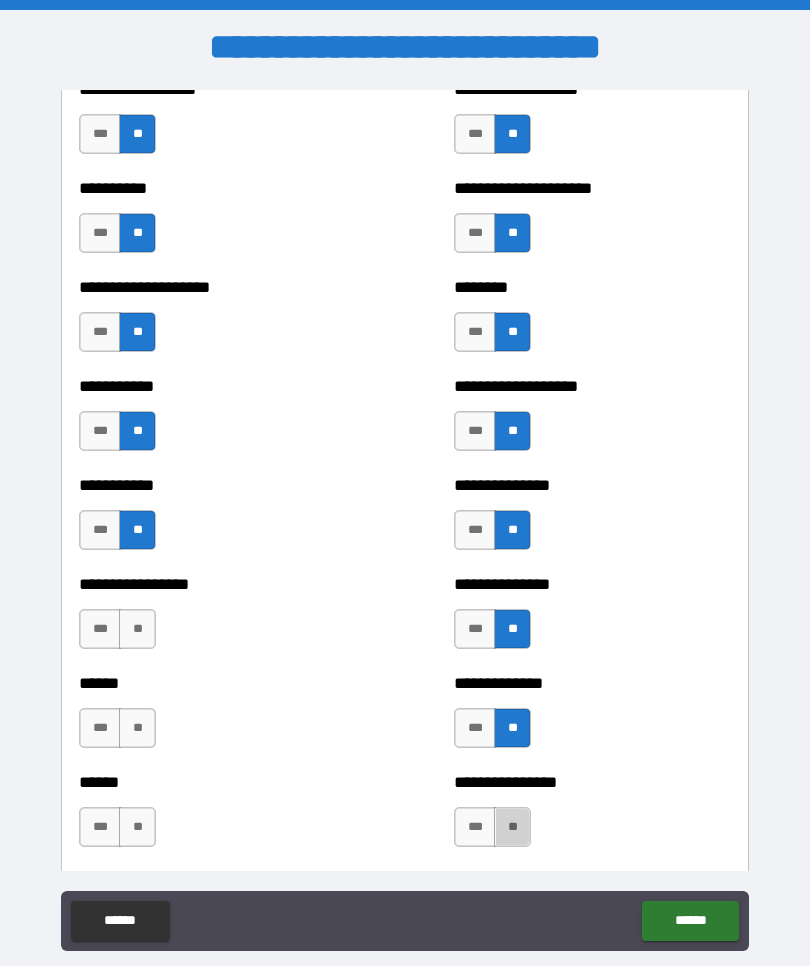 click on "**" at bounding box center [512, 827] 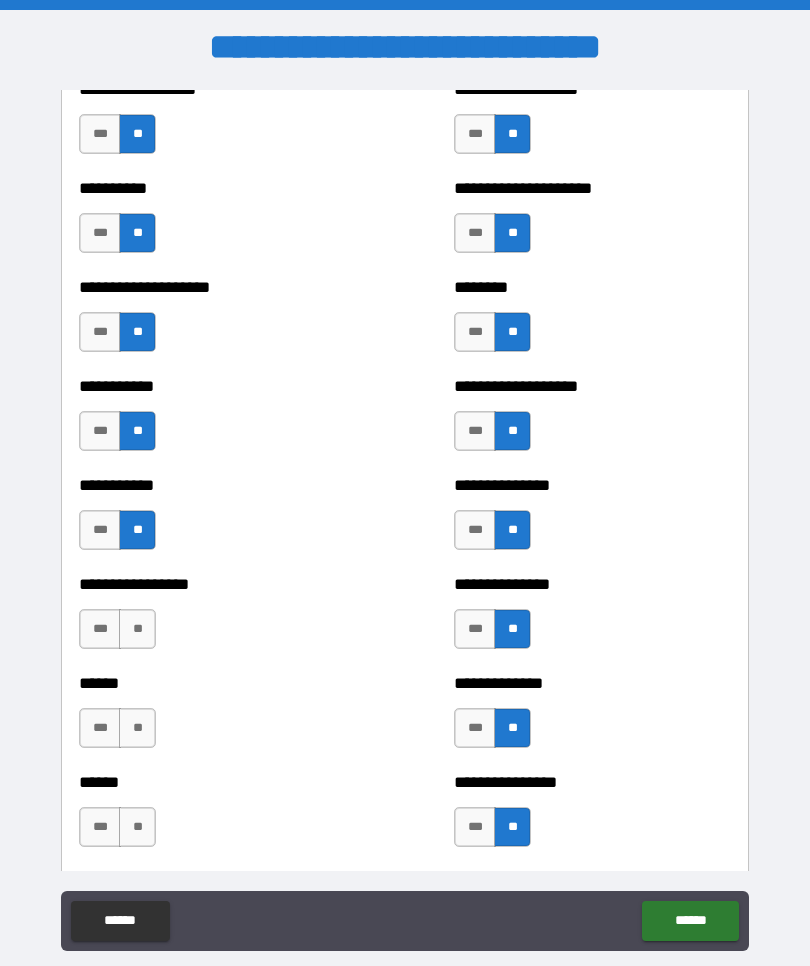 click on "****** *** **" at bounding box center (217, 817) 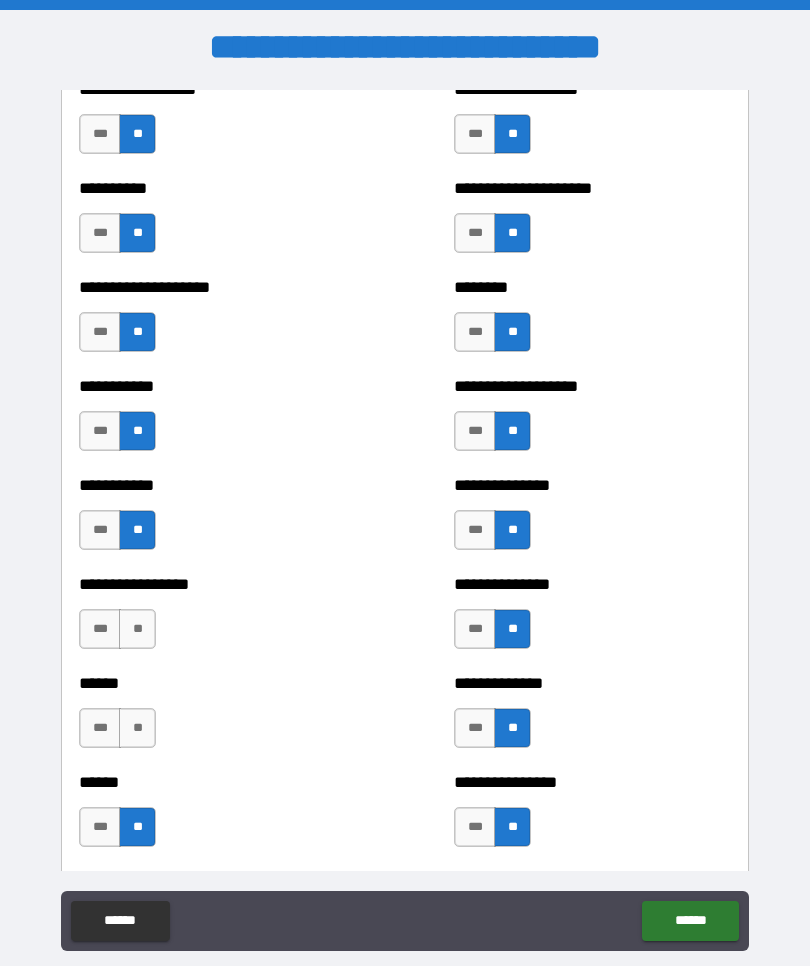 click on "**" at bounding box center [137, 728] 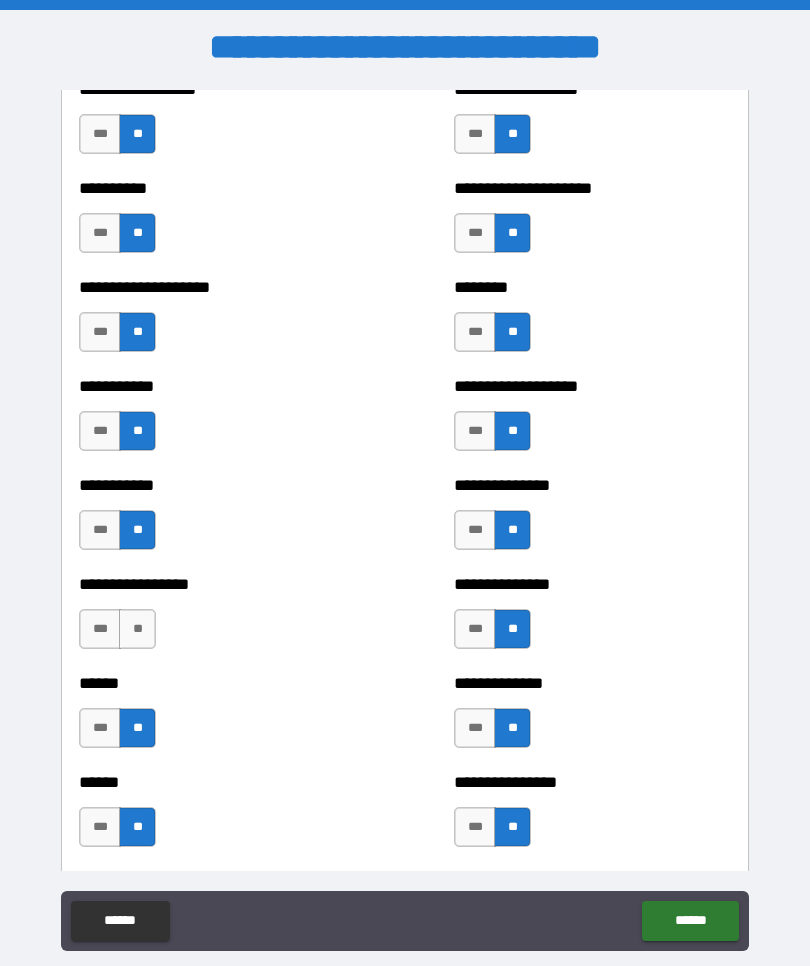 click on "**" at bounding box center [137, 629] 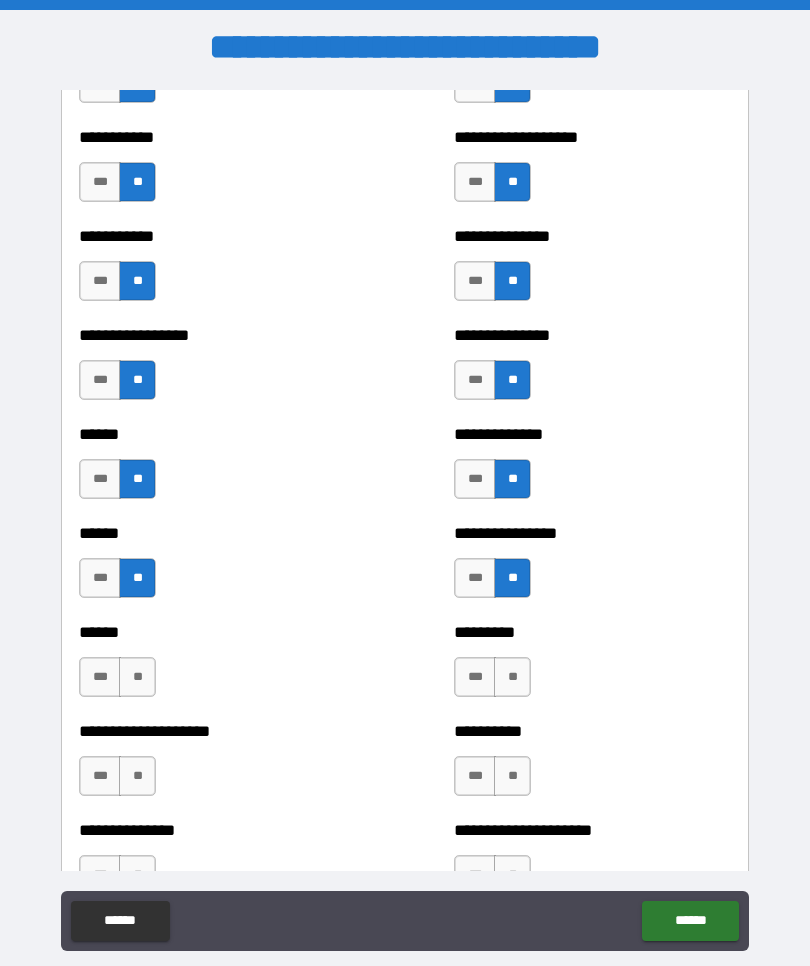 scroll, scrollTop: 2839, scrollLeft: 0, axis: vertical 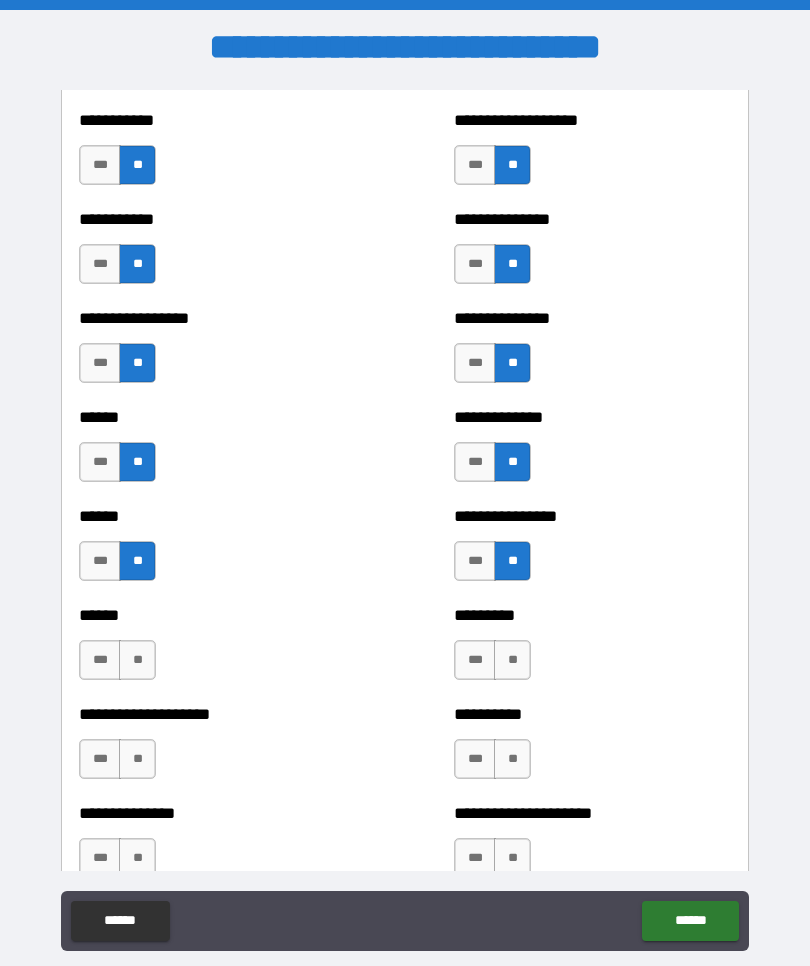 click on "**" at bounding box center [137, 660] 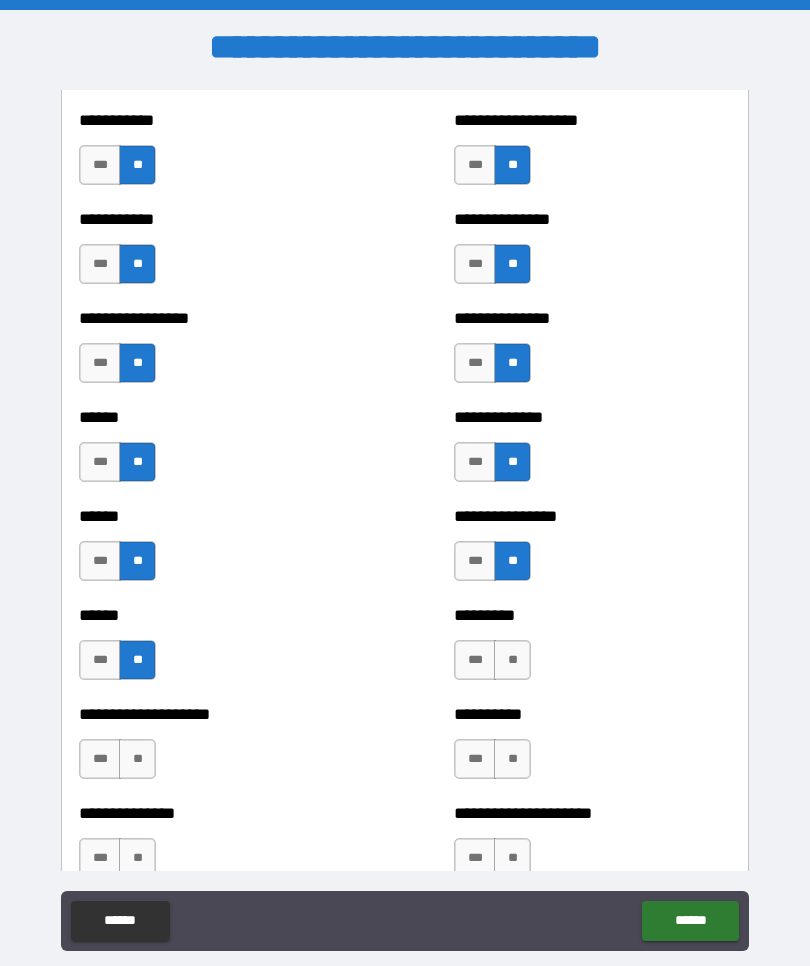 click on "**" at bounding box center [137, 759] 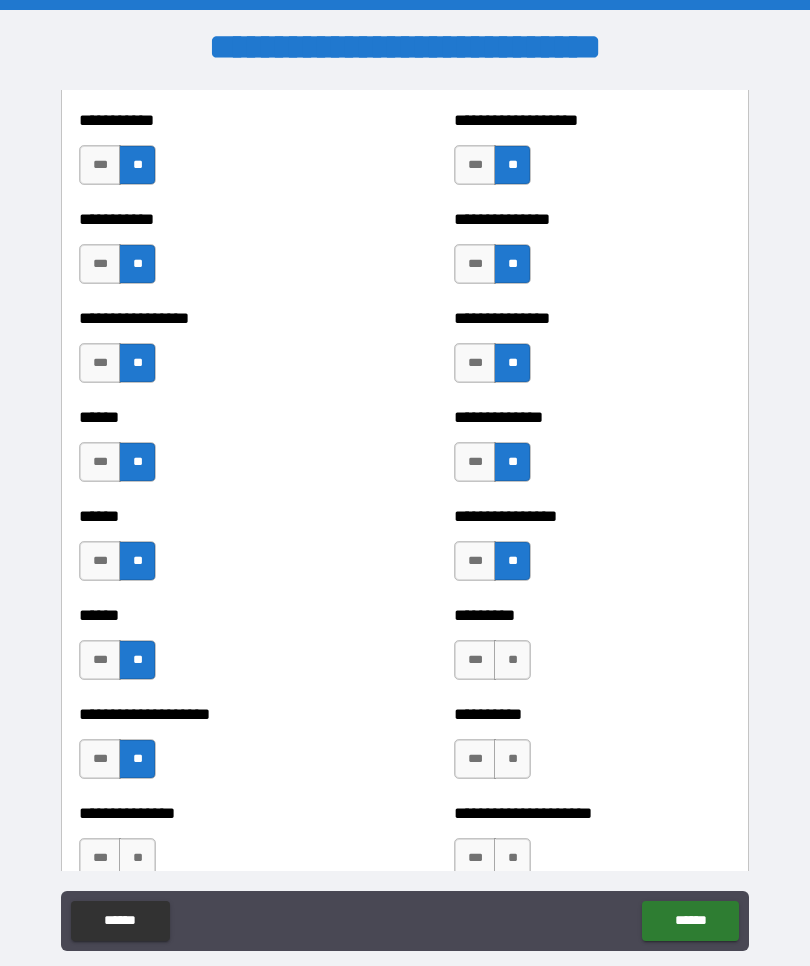 click on "**" at bounding box center [137, 858] 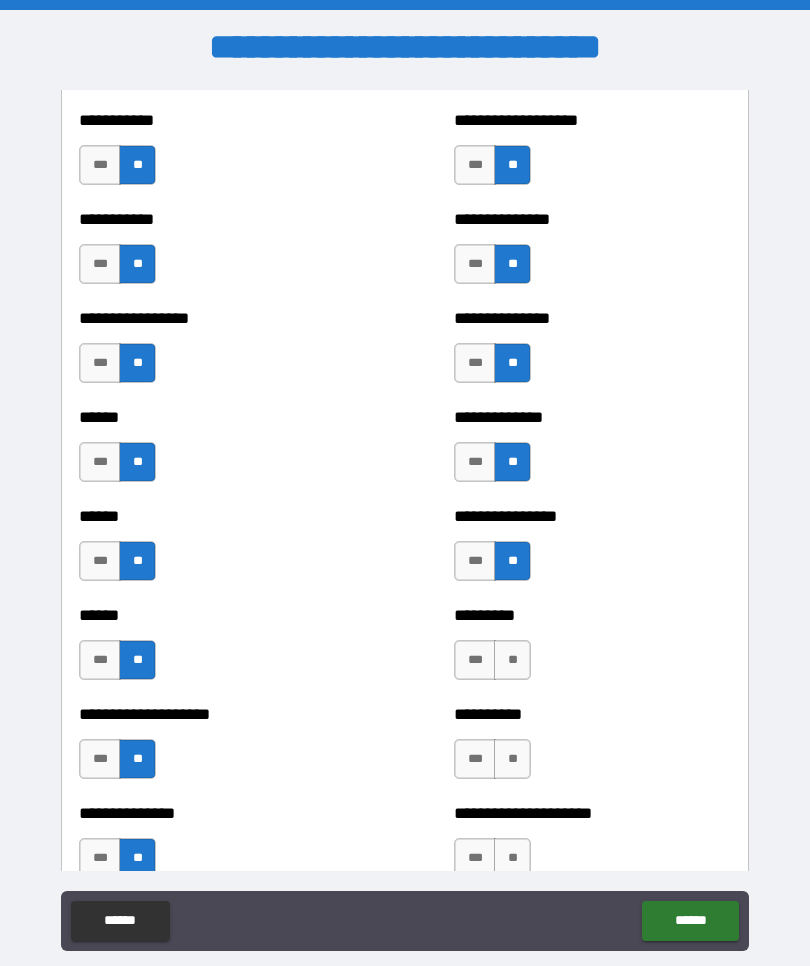 click on "**" at bounding box center (512, 660) 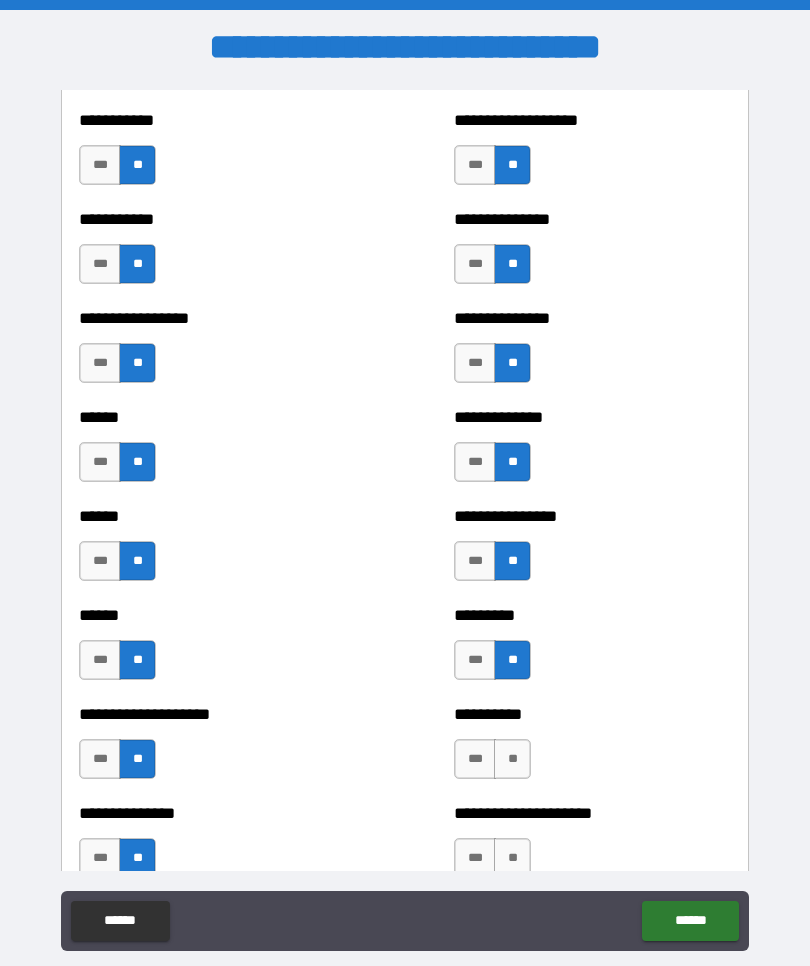 click on "**" at bounding box center (512, 759) 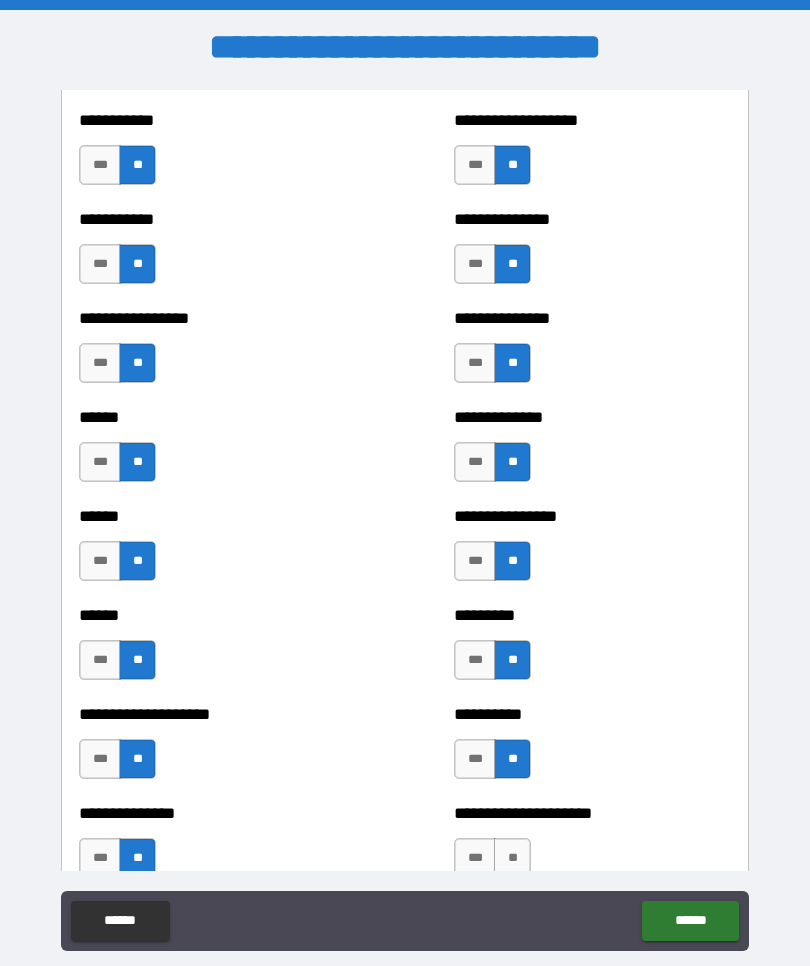 click on "**" at bounding box center [512, 858] 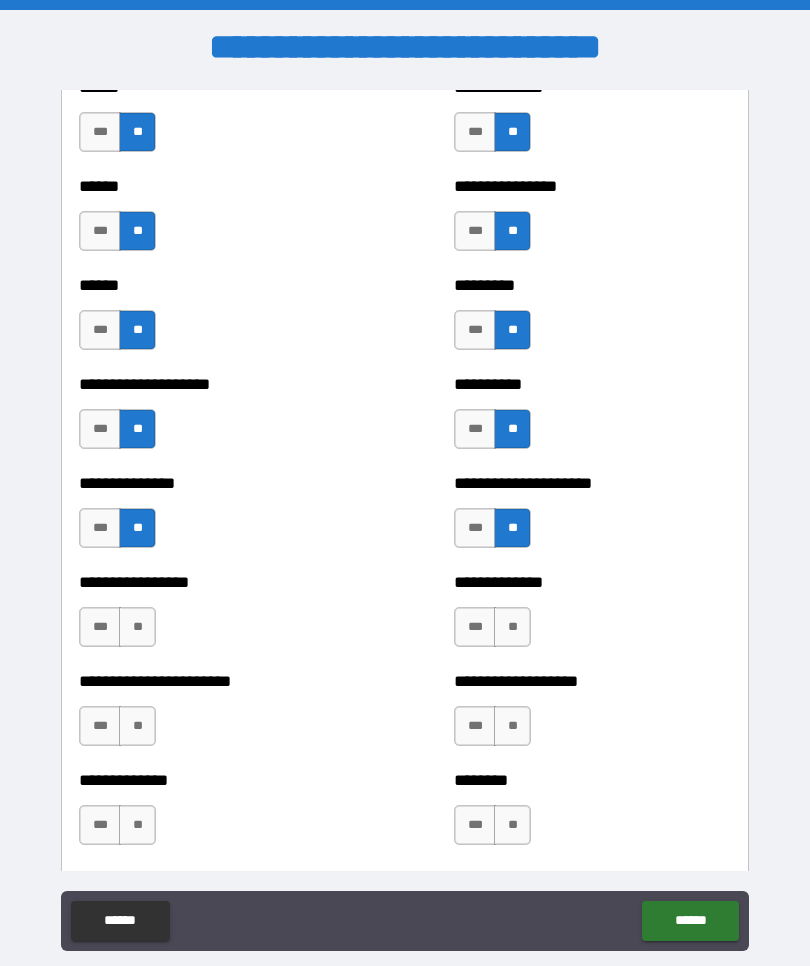 scroll, scrollTop: 3170, scrollLeft: 0, axis: vertical 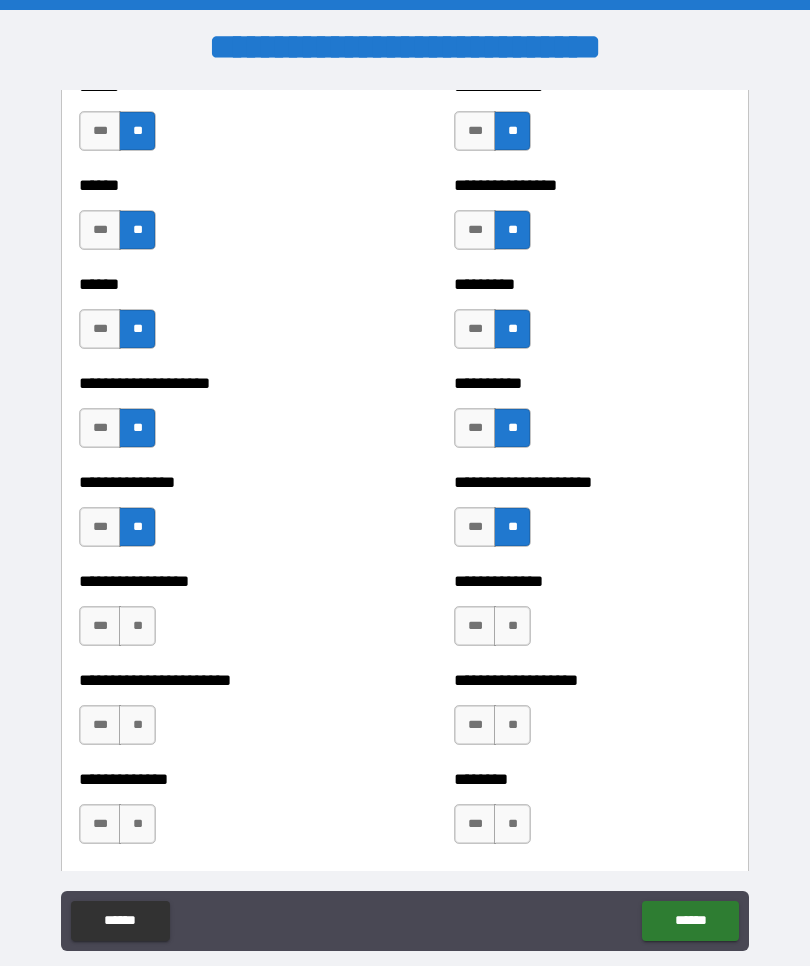 click on "**" at bounding box center [137, 626] 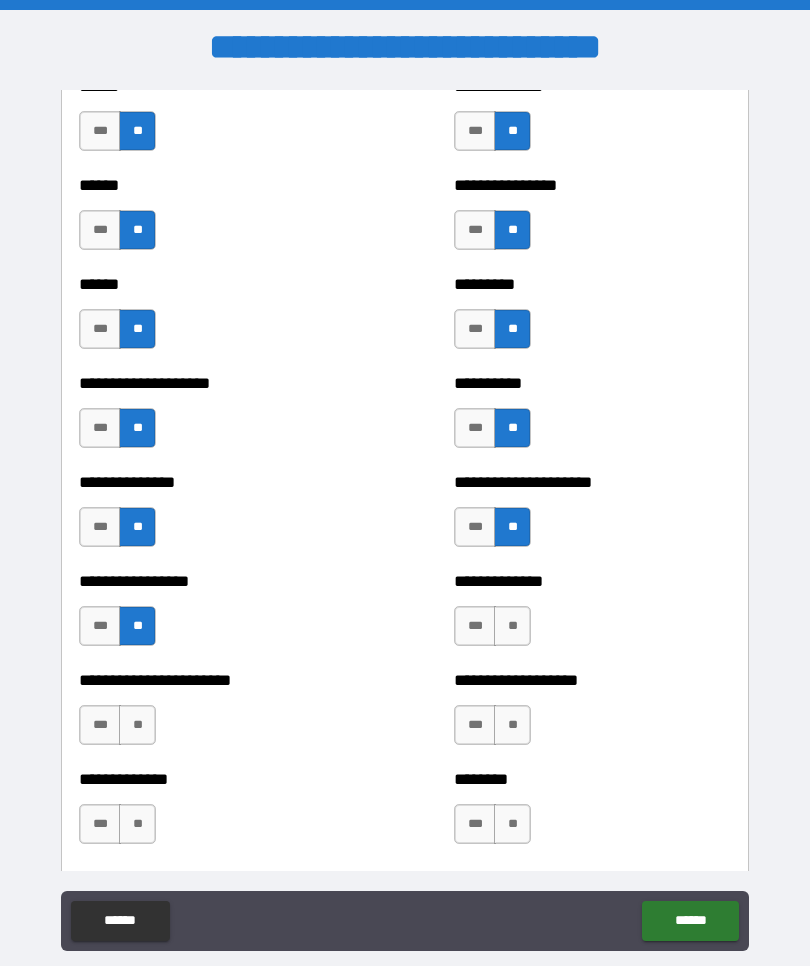 click on "**" at bounding box center [137, 725] 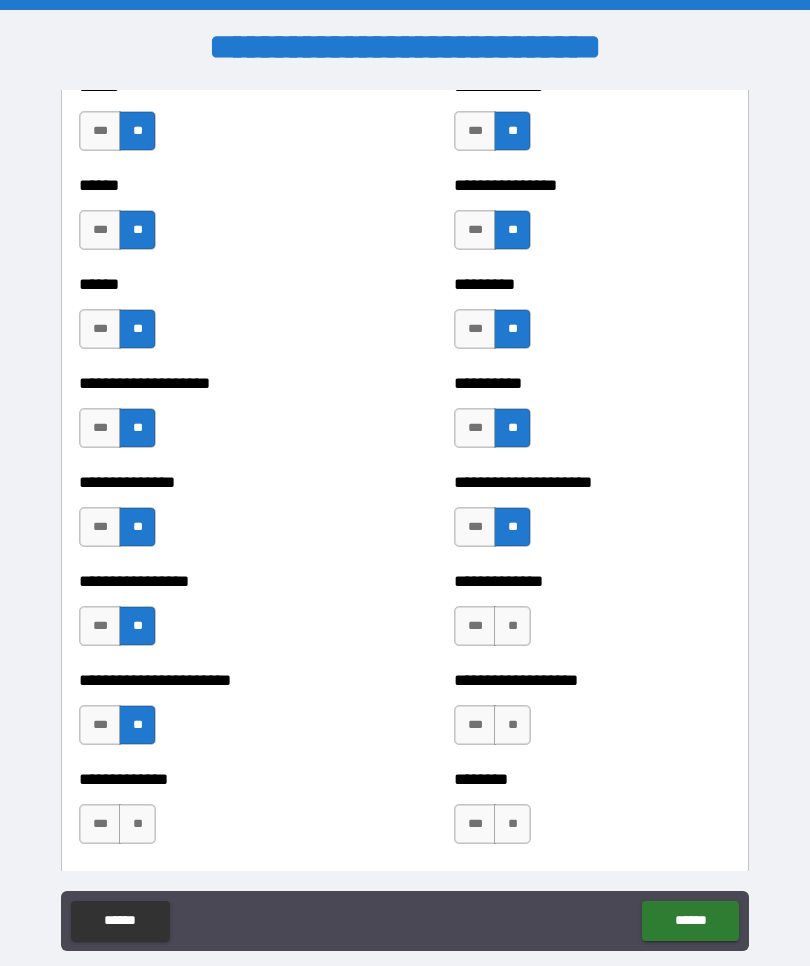 click on "**" at bounding box center [137, 824] 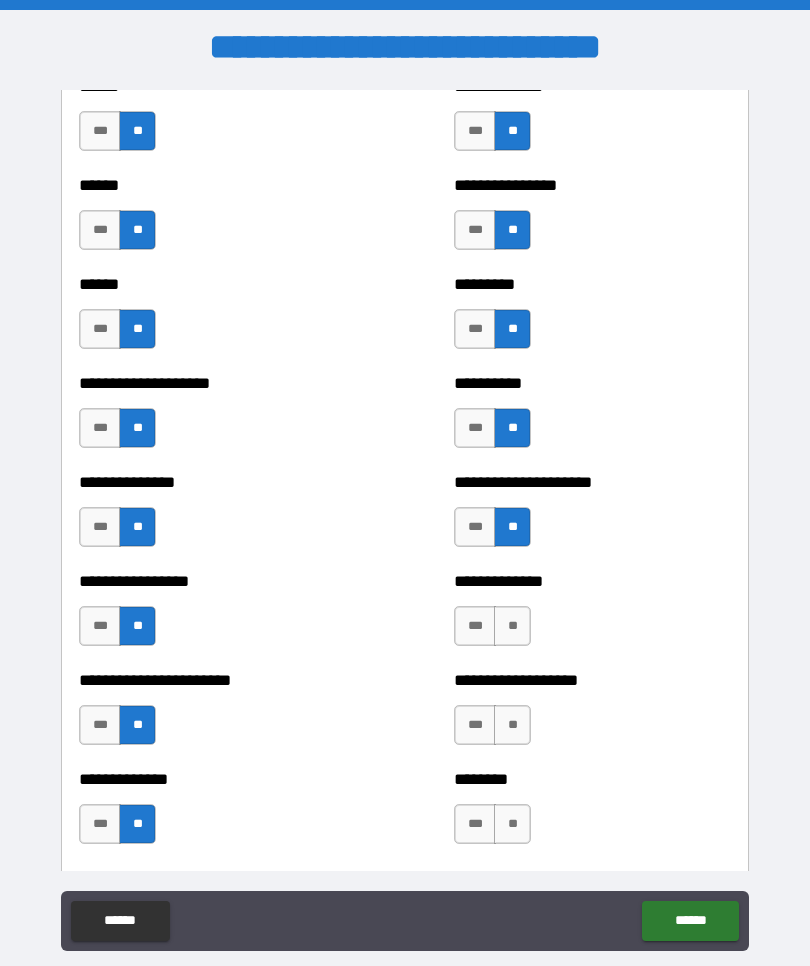 click on "**" at bounding box center [512, 626] 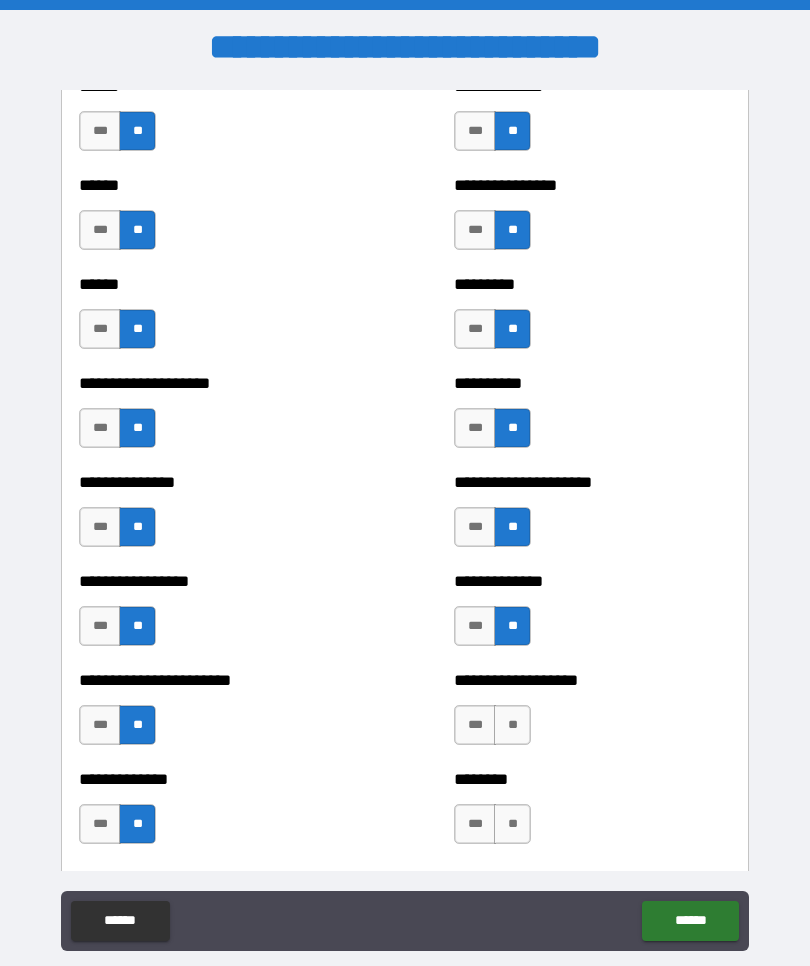 click on "**" at bounding box center (512, 725) 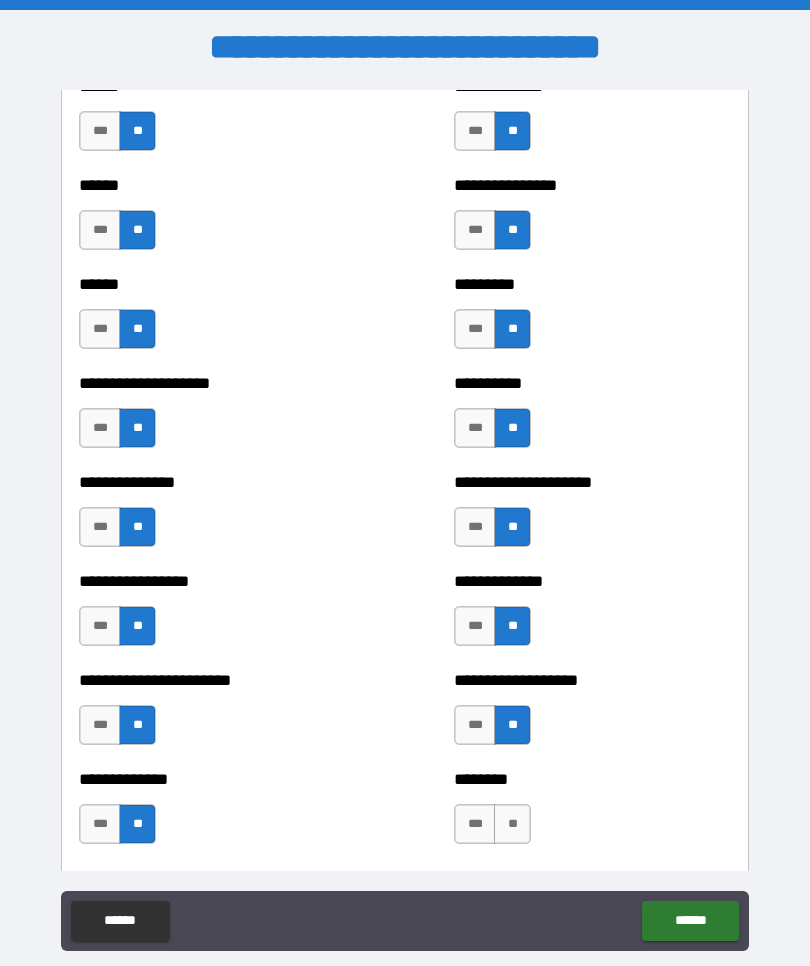click on "**" at bounding box center (512, 824) 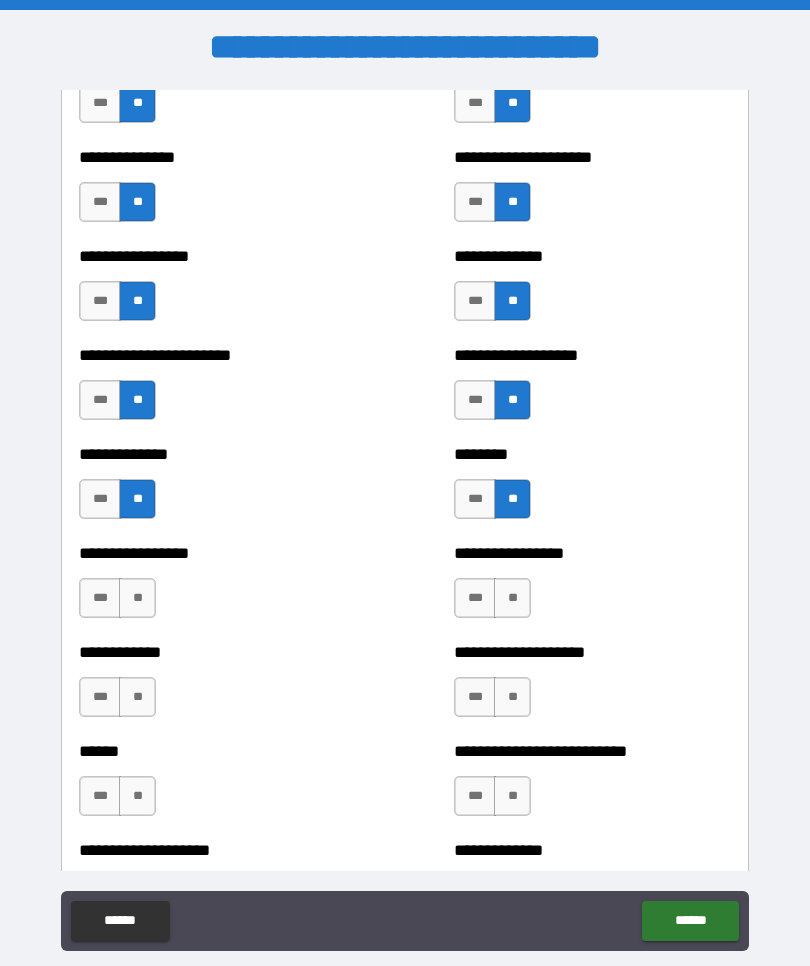 scroll, scrollTop: 3499, scrollLeft: 0, axis: vertical 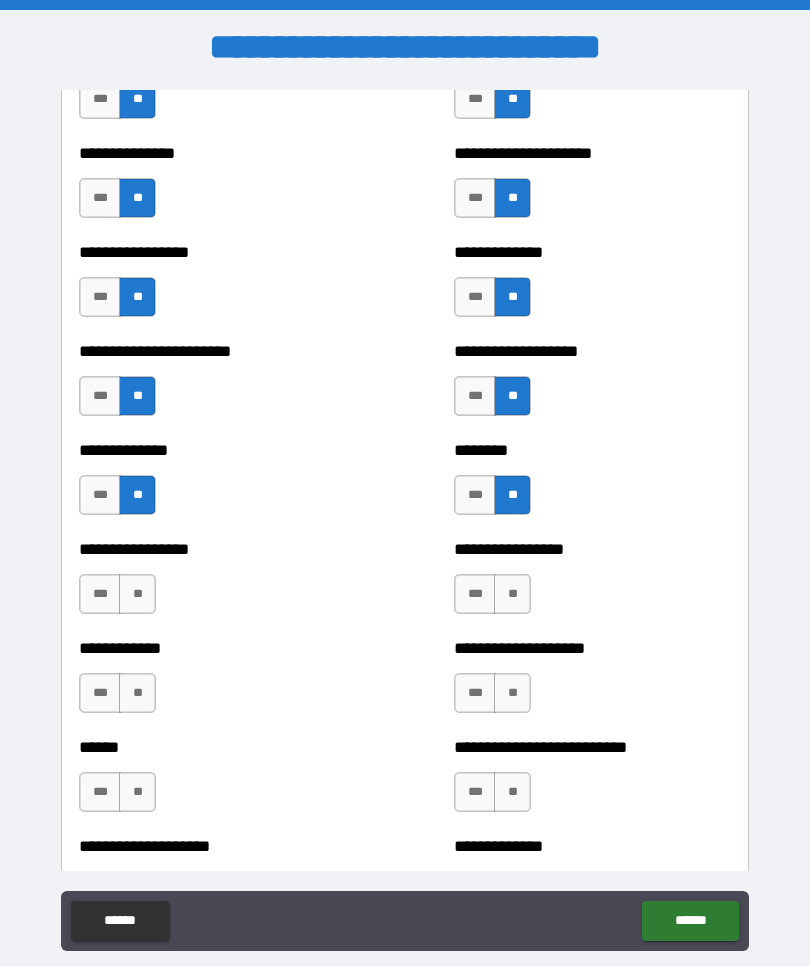 click on "**" at bounding box center (137, 594) 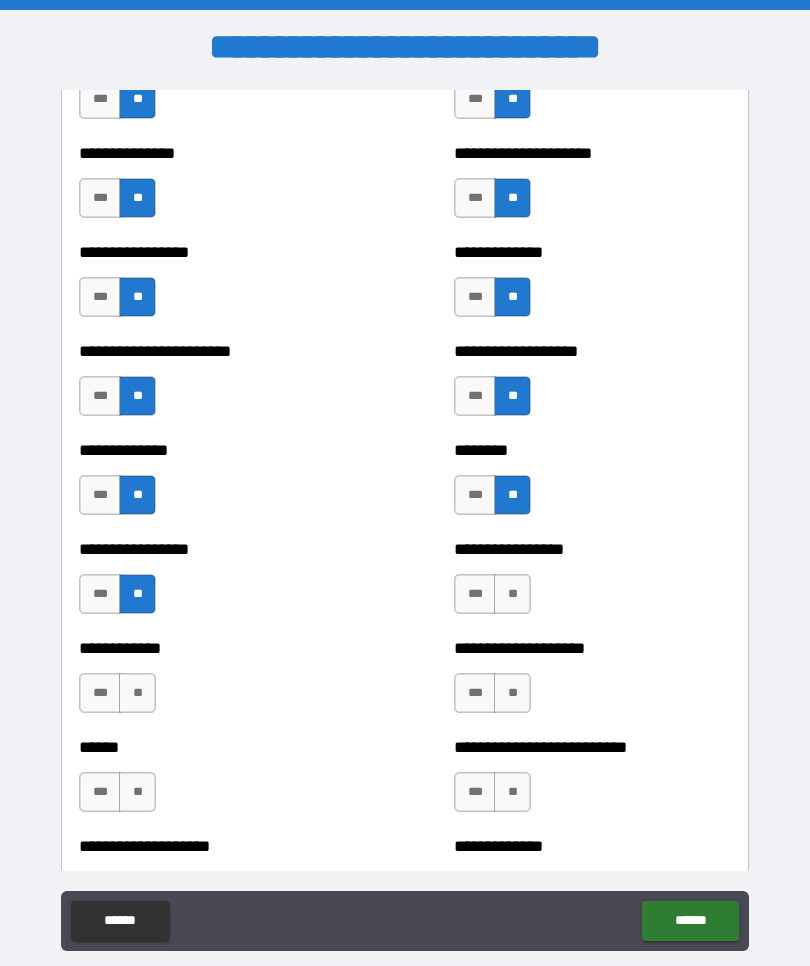 click on "**" at bounding box center [137, 693] 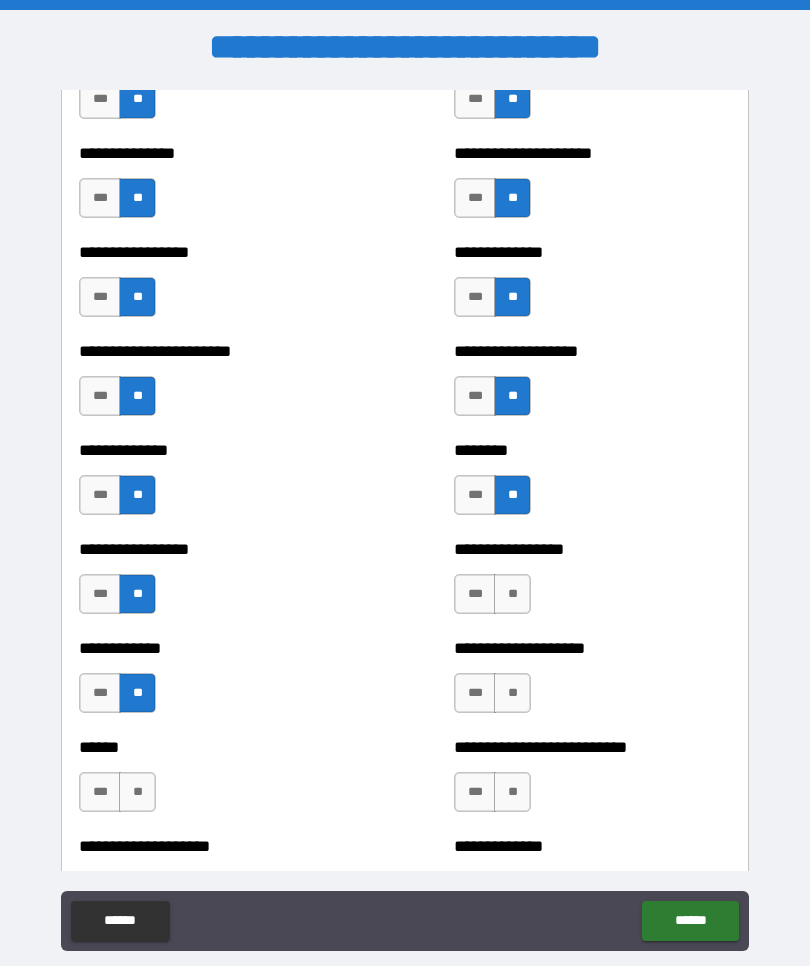 click on "**" at bounding box center [137, 792] 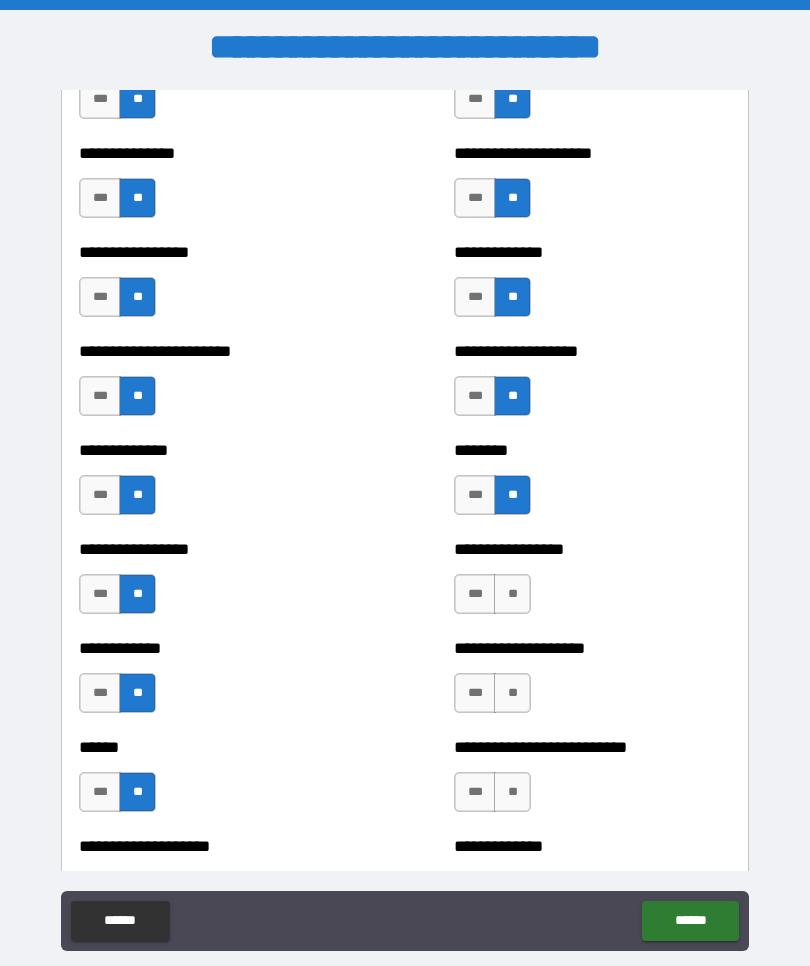 click on "**" at bounding box center (512, 594) 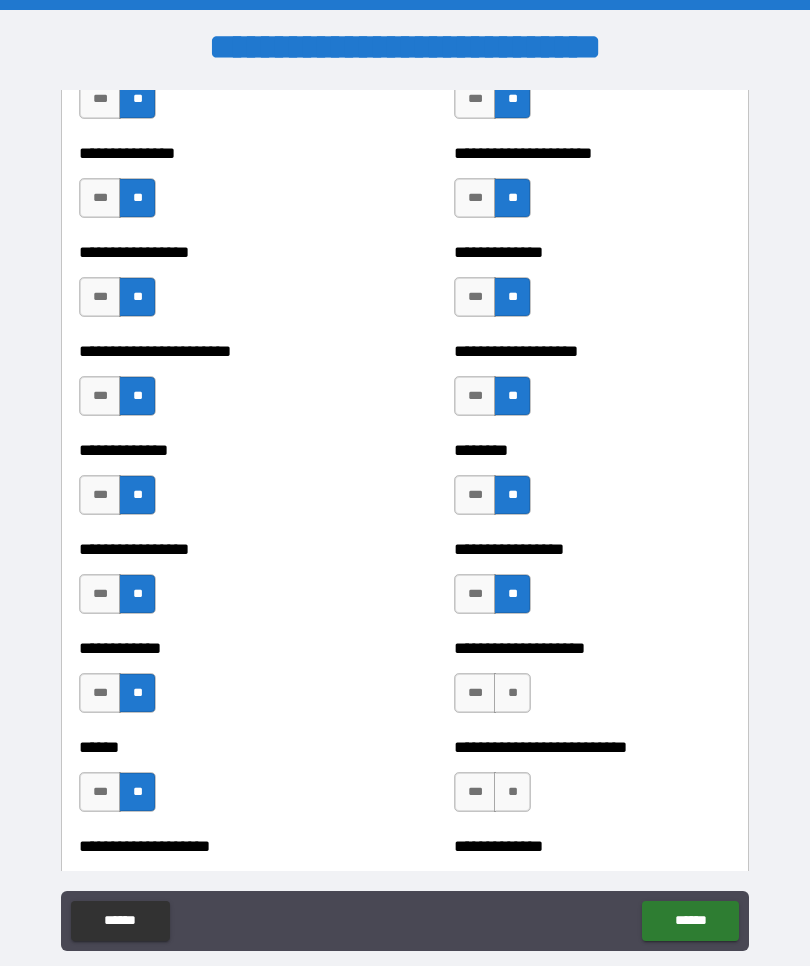 click on "**" at bounding box center (512, 693) 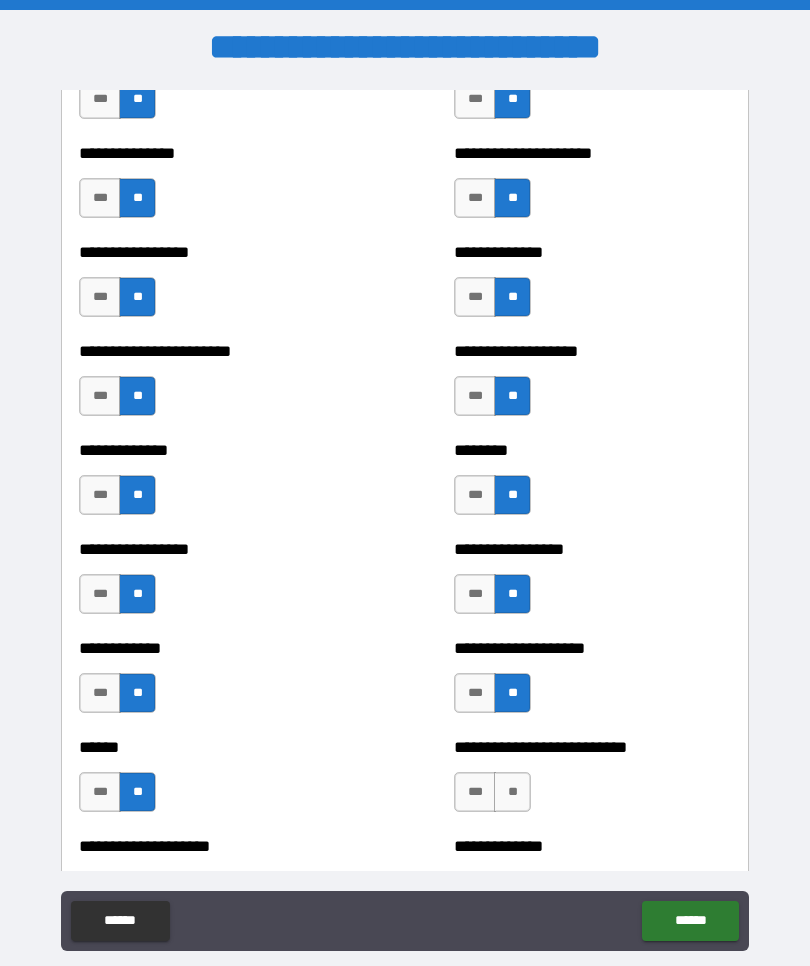click on "**" at bounding box center [512, 792] 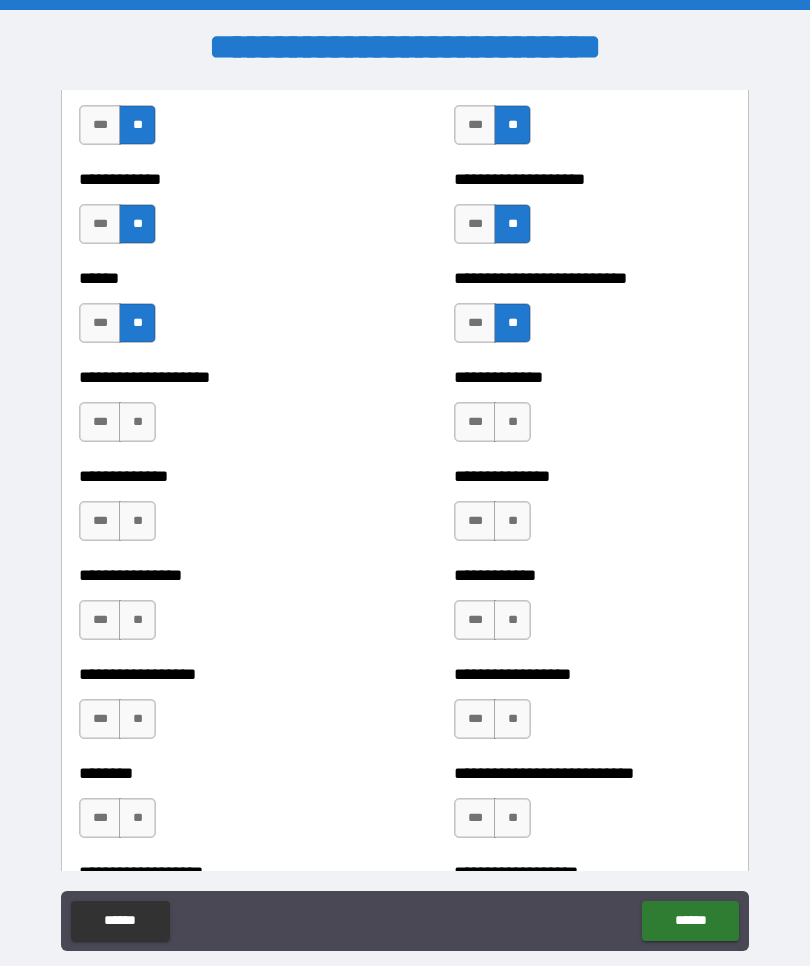 scroll, scrollTop: 3970, scrollLeft: 0, axis: vertical 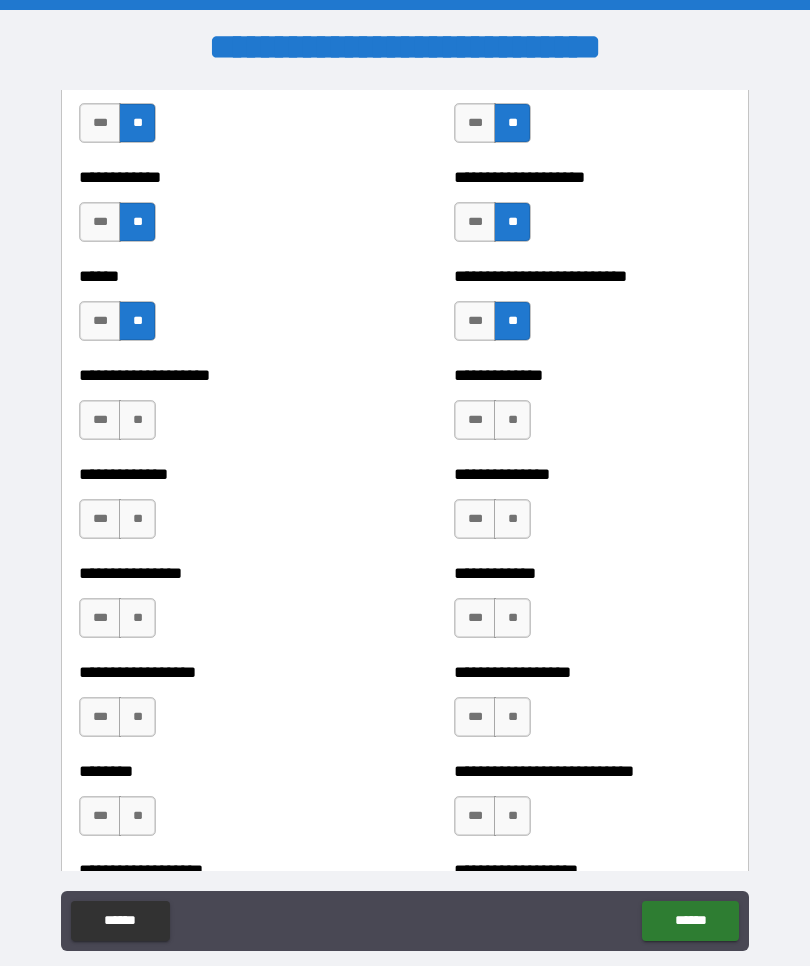 click on "***" at bounding box center (475, 420) 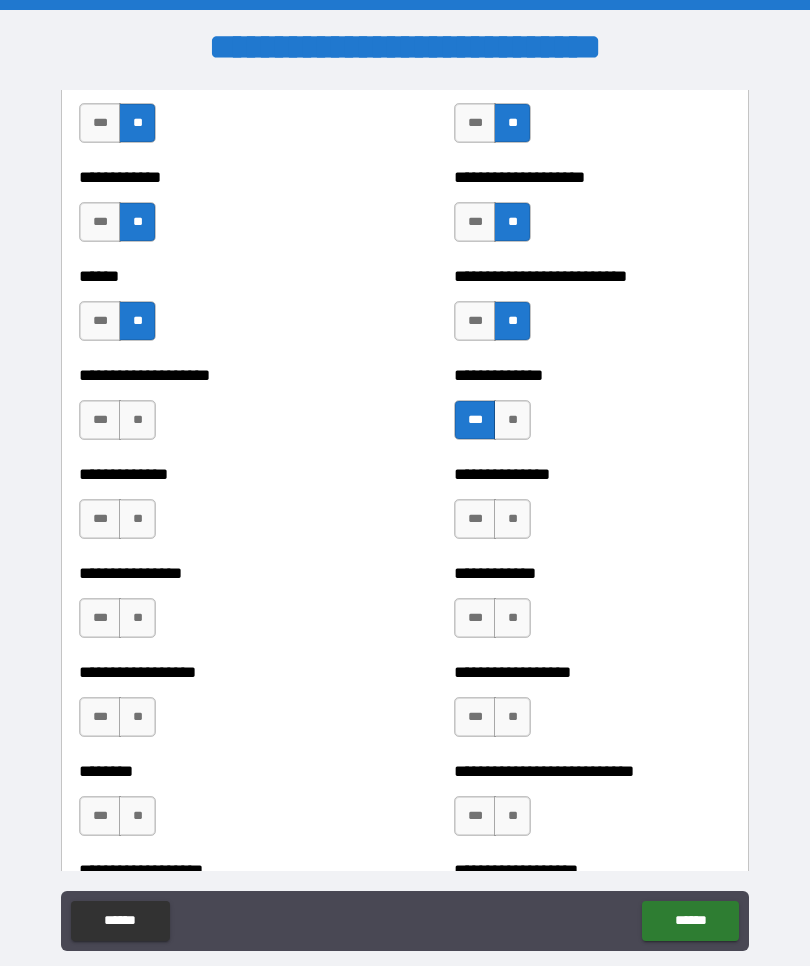 click on "**" at bounding box center (137, 519) 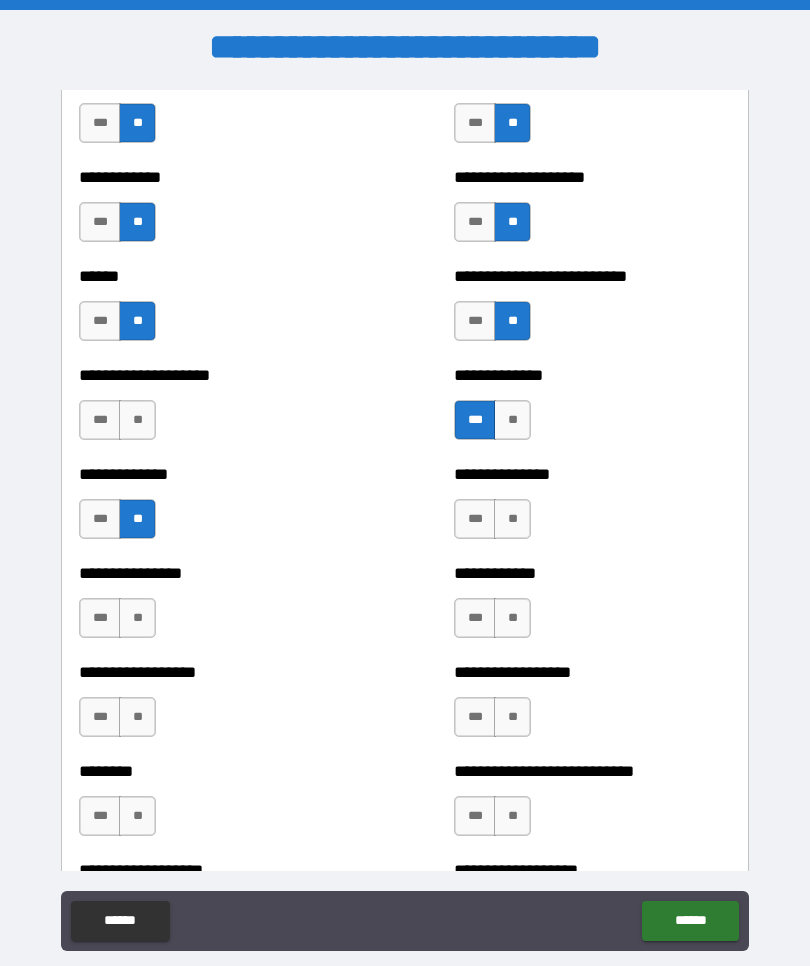 click on "**" at bounding box center [512, 519] 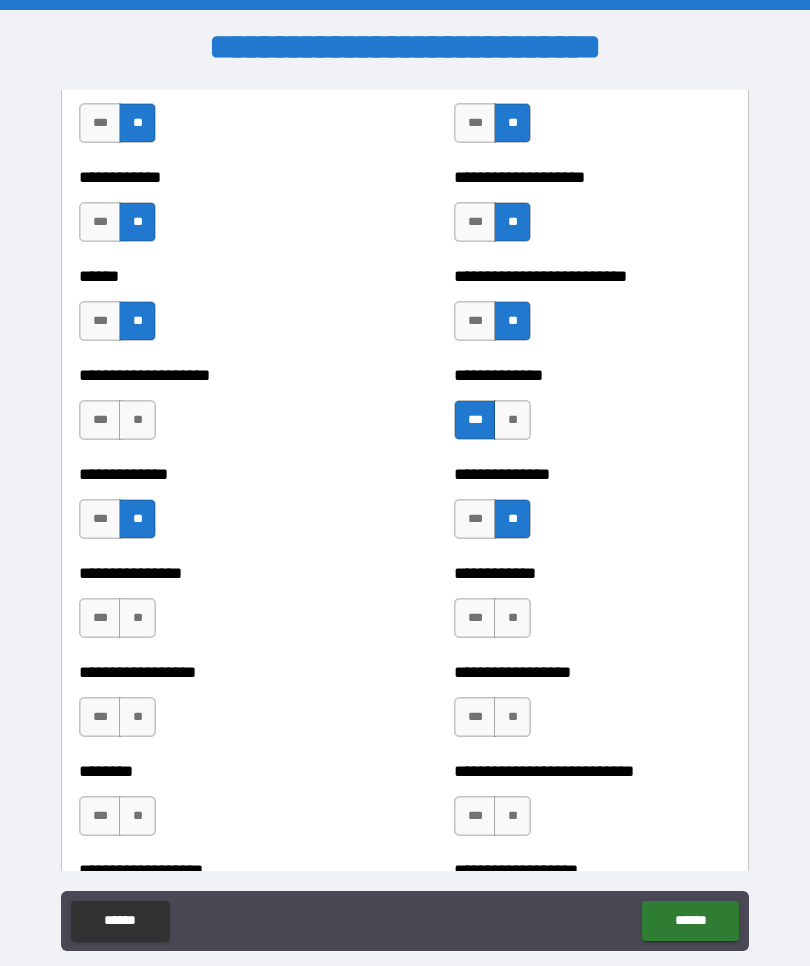 click on "**" at bounding box center [512, 618] 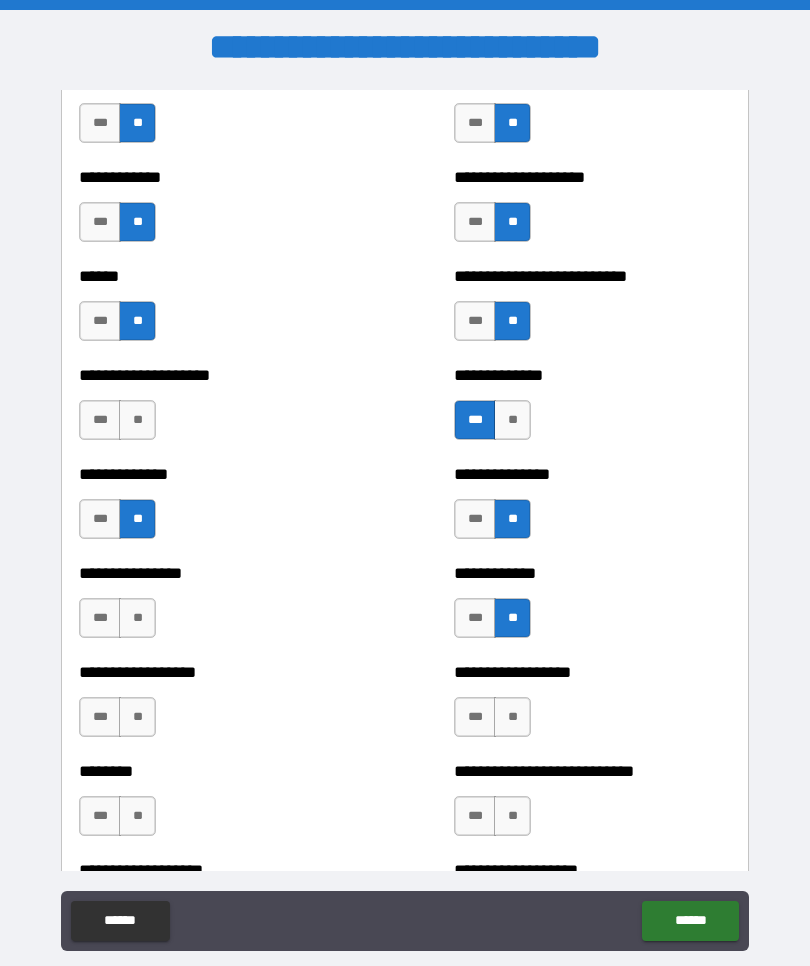 click on "**" at bounding box center (137, 618) 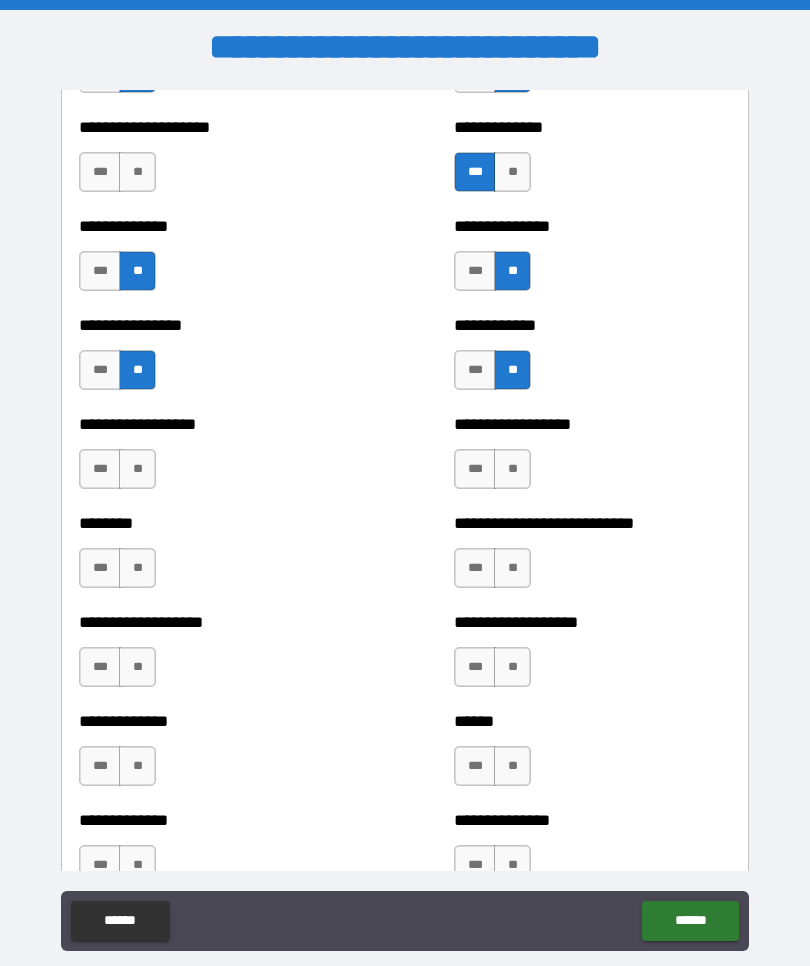 scroll, scrollTop: 4220, scrollLeft: 0, axis: vertical 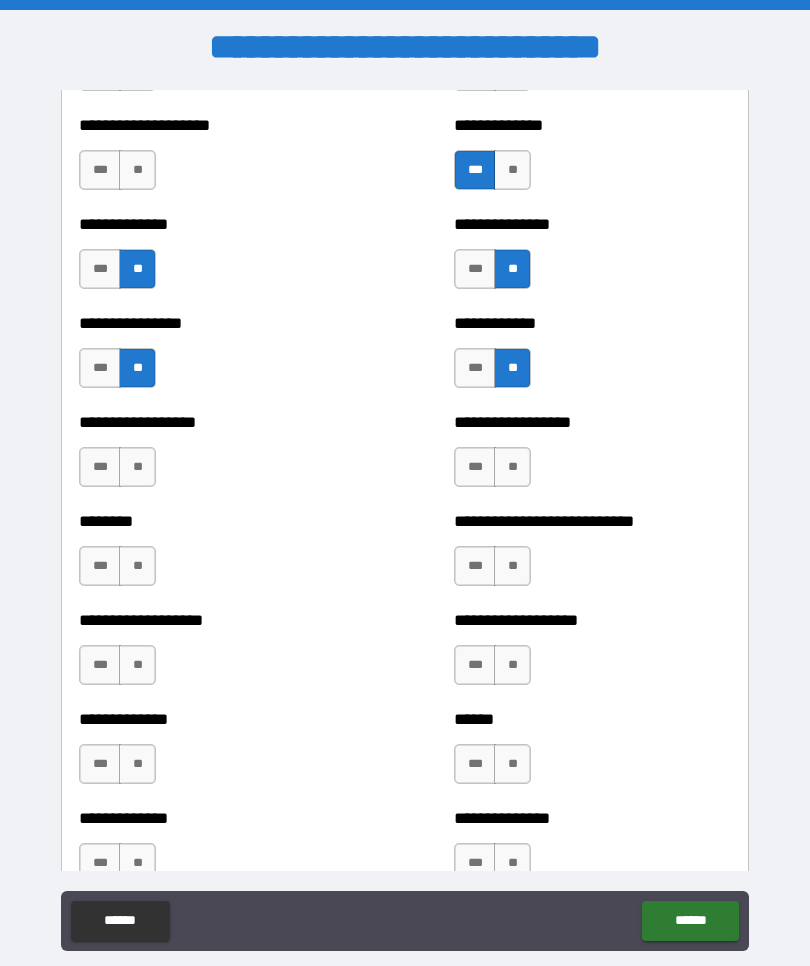 click on "**" at bounding box center [137, 467] 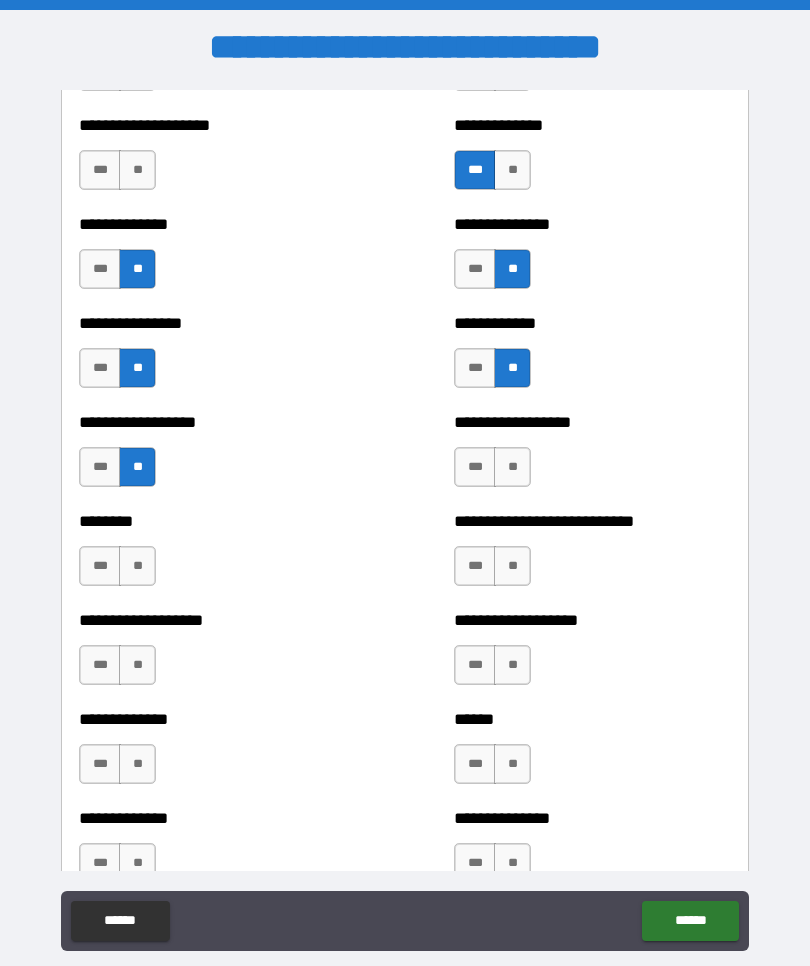 click on "**" at bounding box center [512, 467] 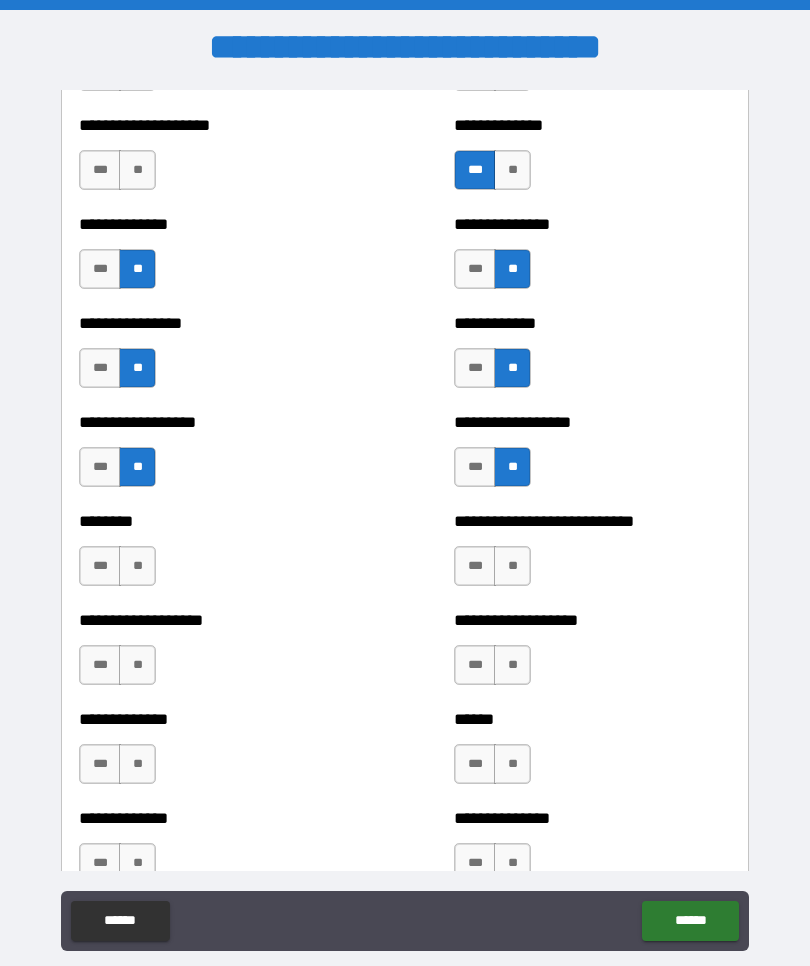 click on "**" at bounding box center (137, 566) 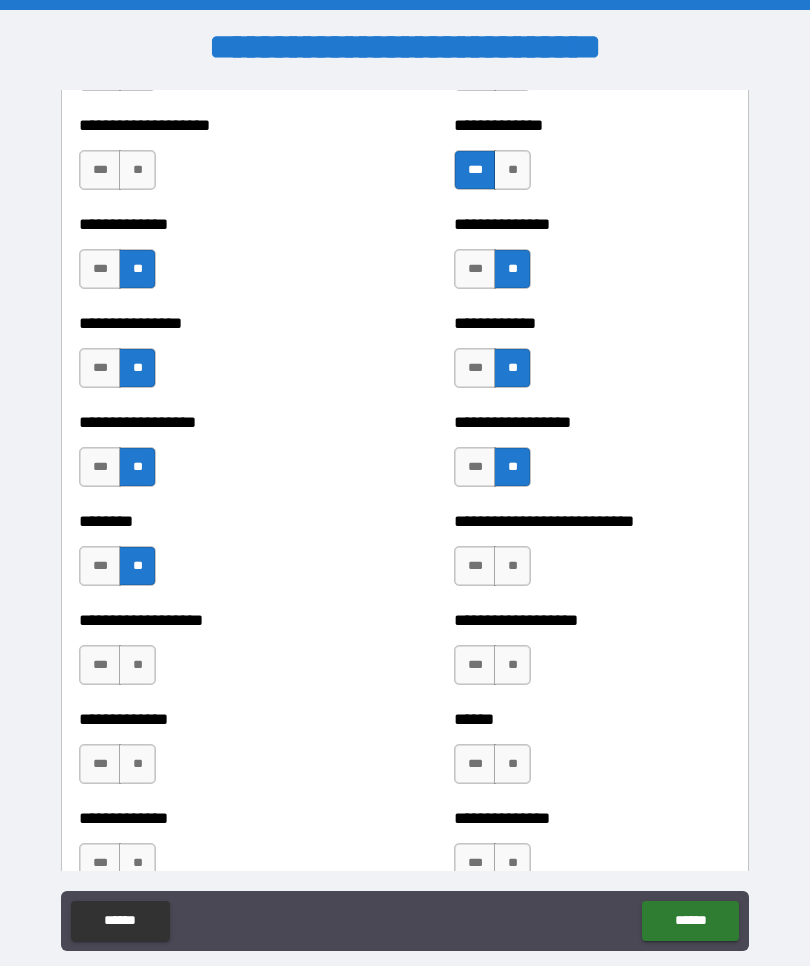 click on "**" at bounding box center [512, 566] 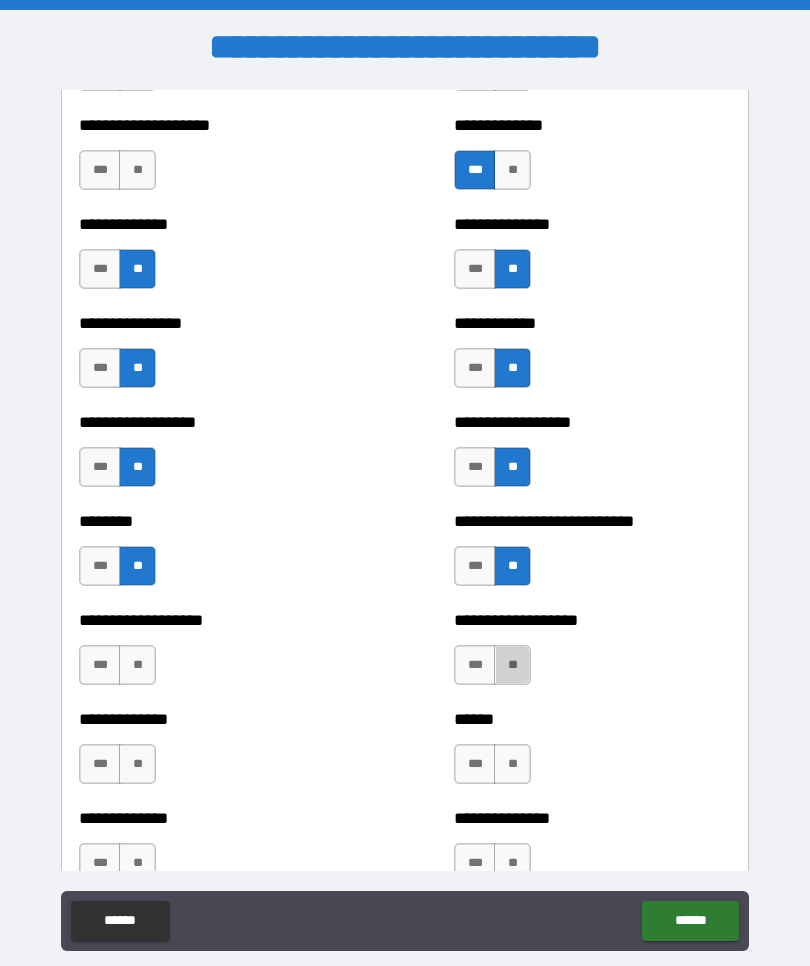 click on "**" at bounding box center (512, 665) 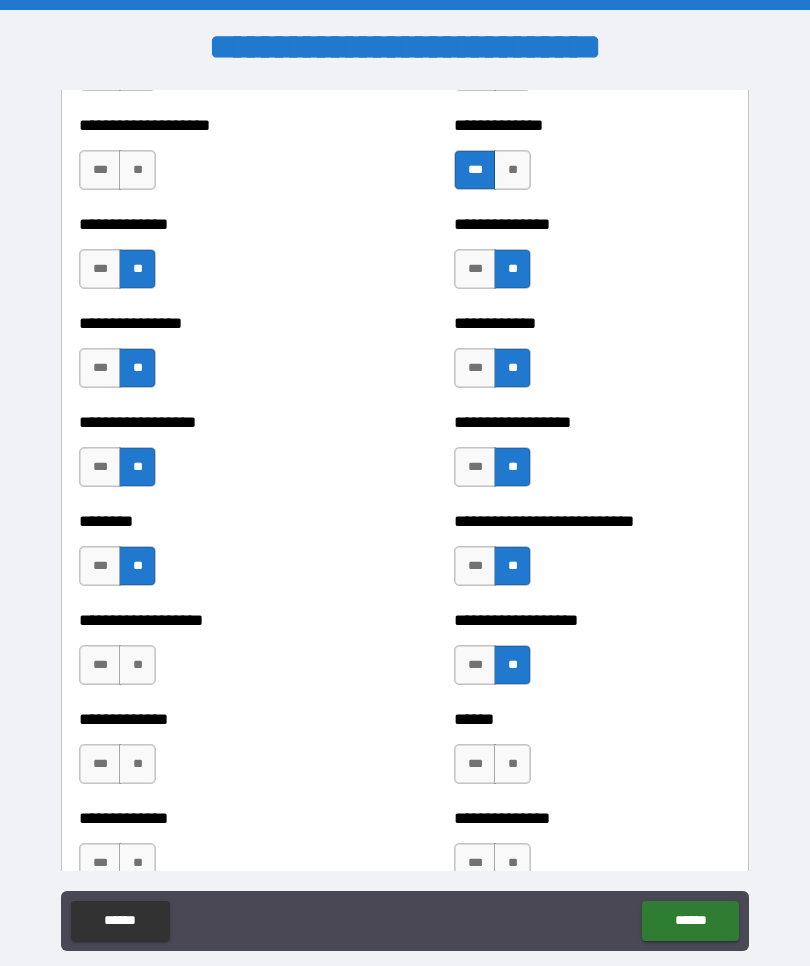 click on "**" at bounding box center [137, 665] 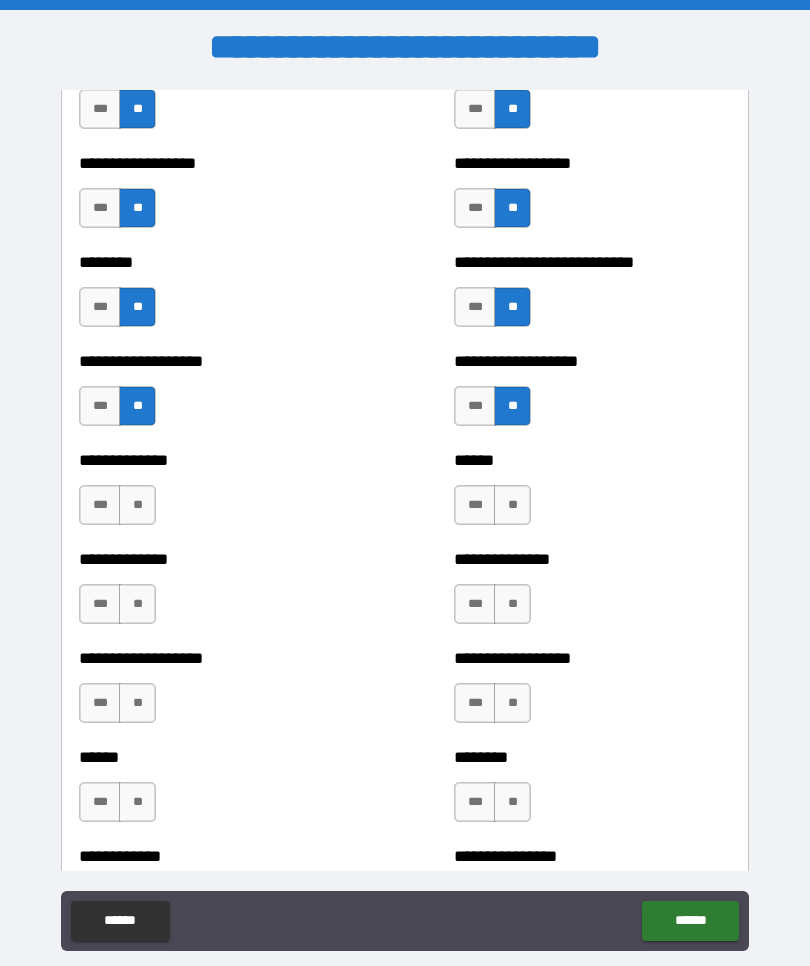scroll, scrollTop: 4482, scrollLeft: 0, axis: vertical 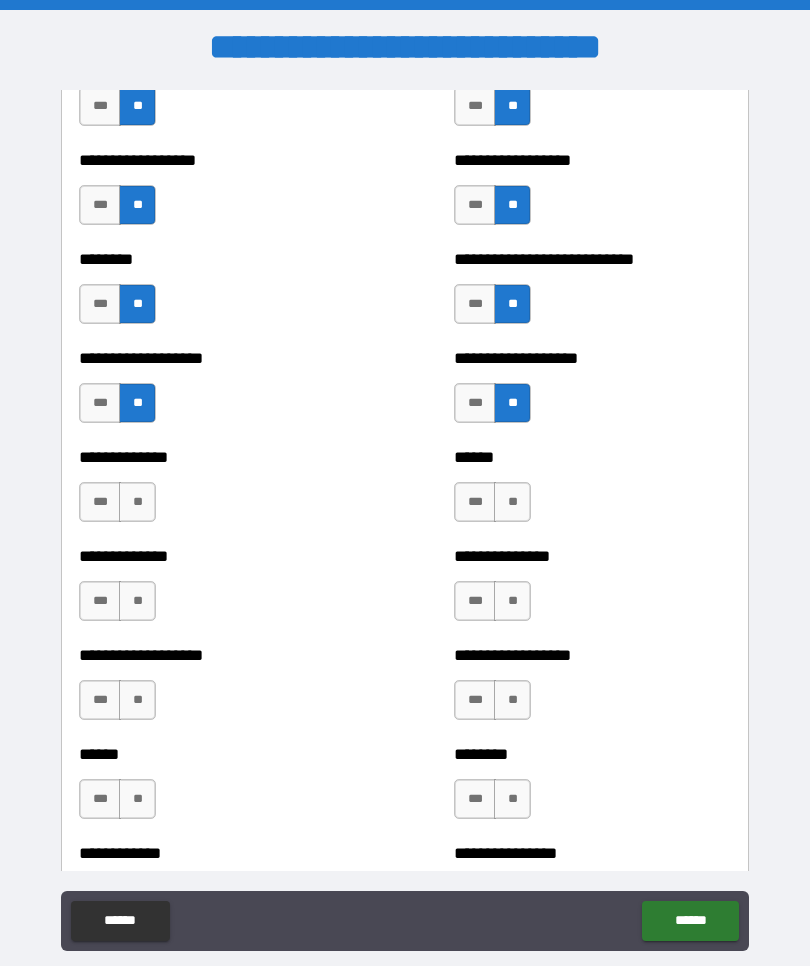click on "**" at bounding box center (512, 502) 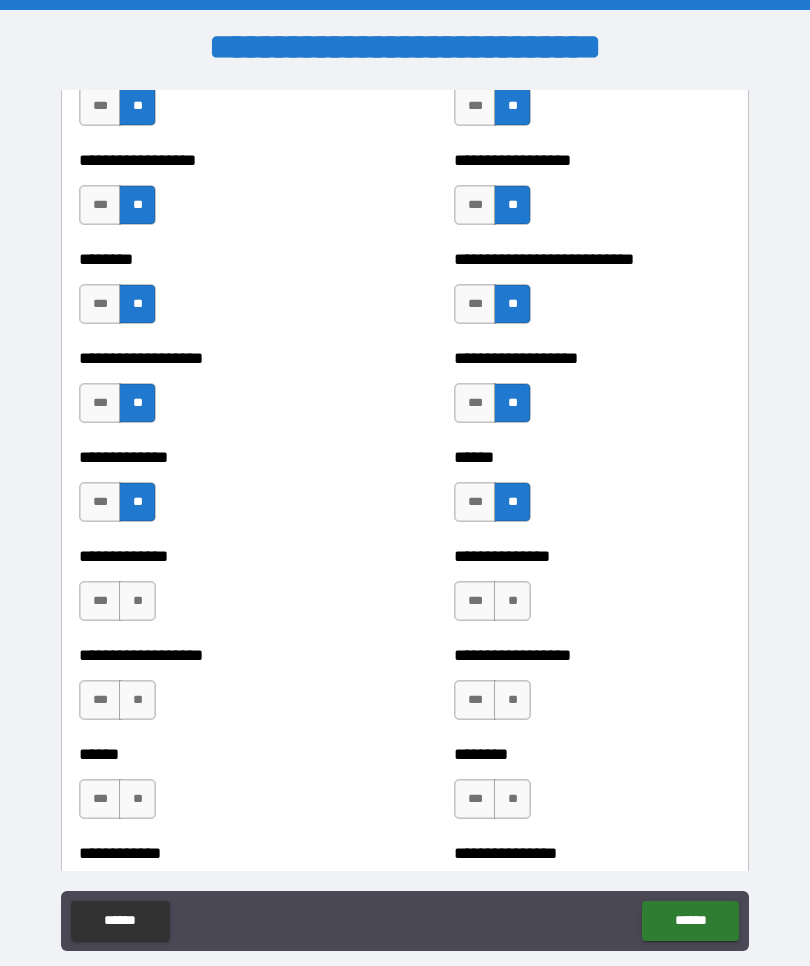 click on "**" at bounding box center [512, 601] 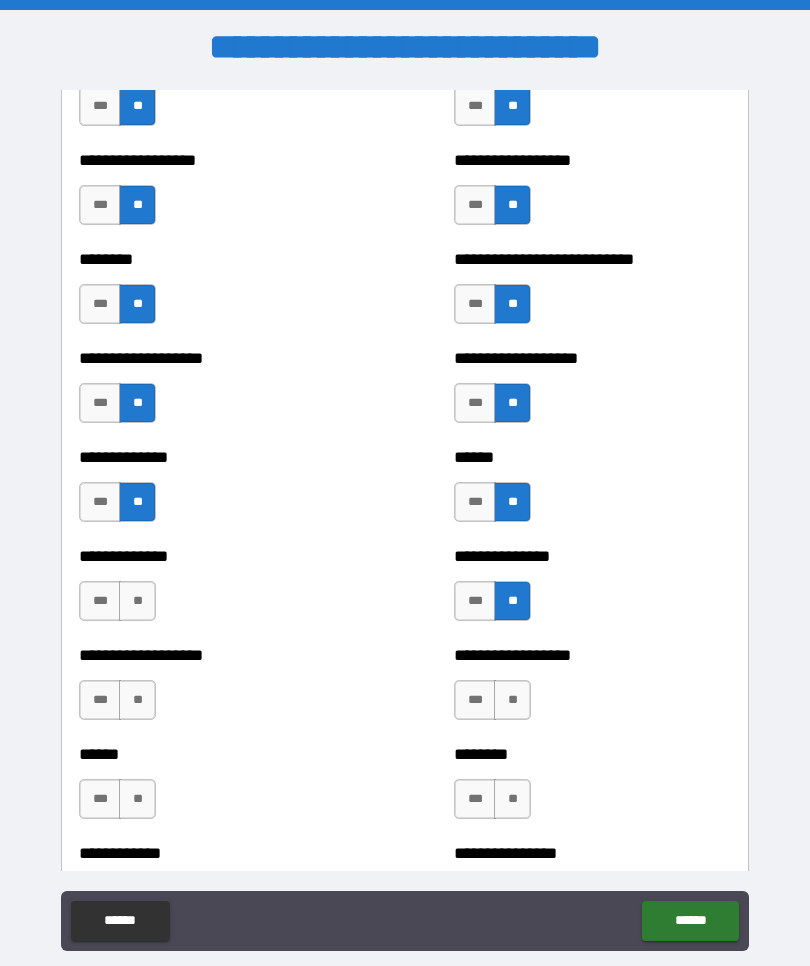 click on "**" at bounding box center [137, 601] 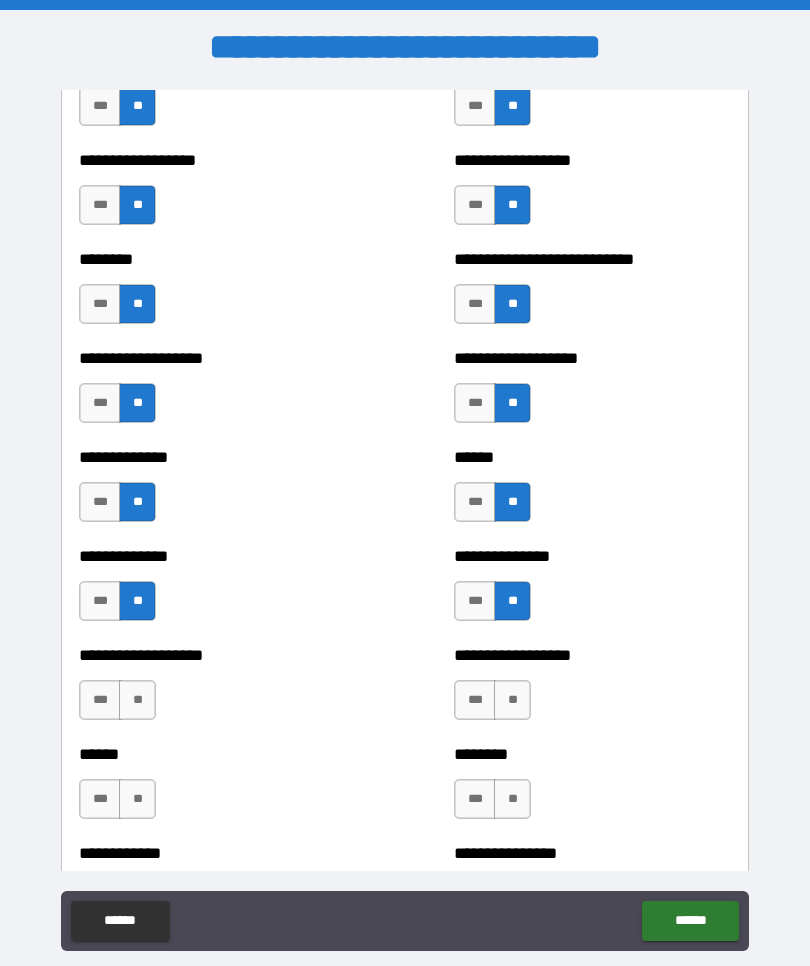 click on "**" at bounding box center [512, 700] 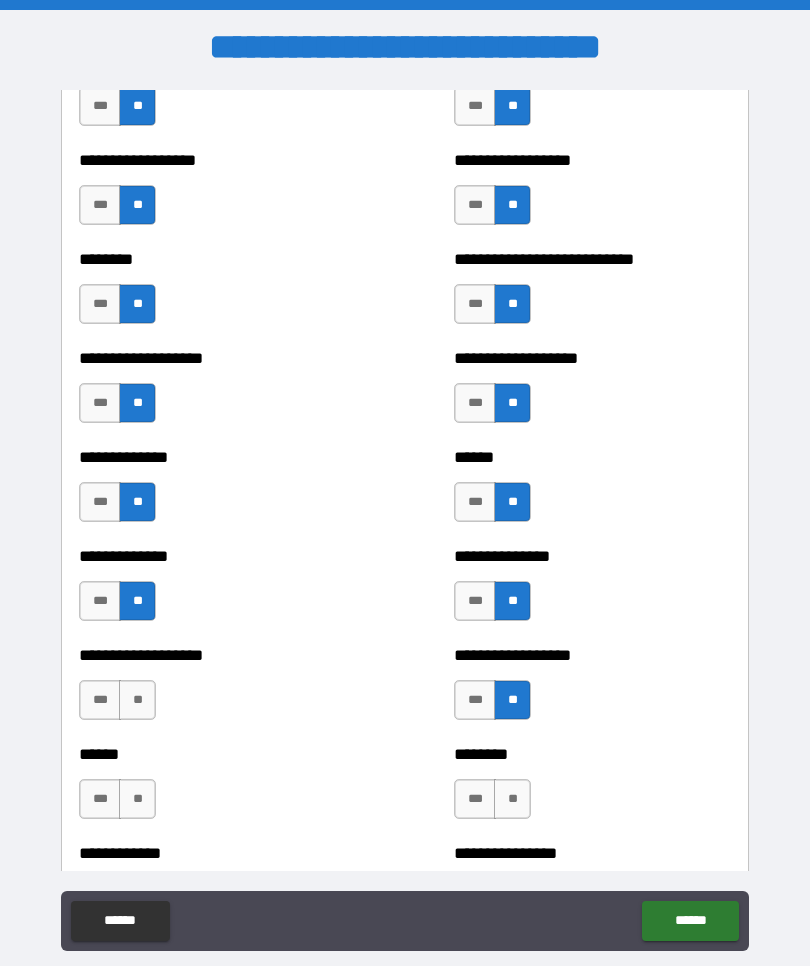 click on "**" at bounding box center (137, 700) 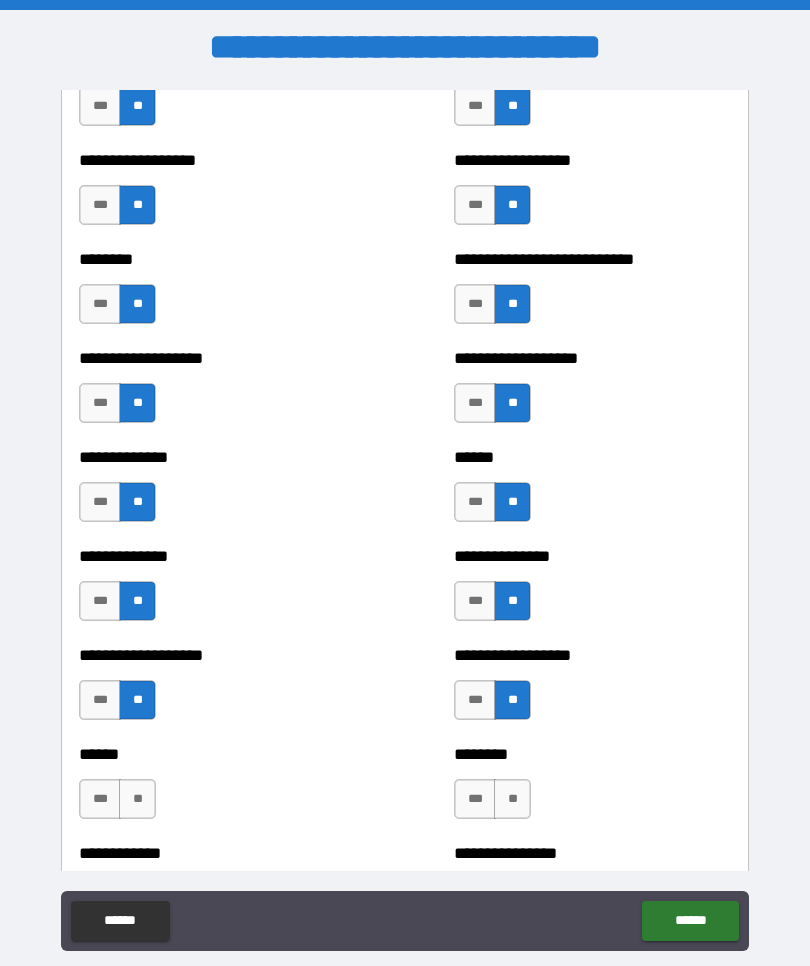 click on "**" at bounding box center (512, 799) 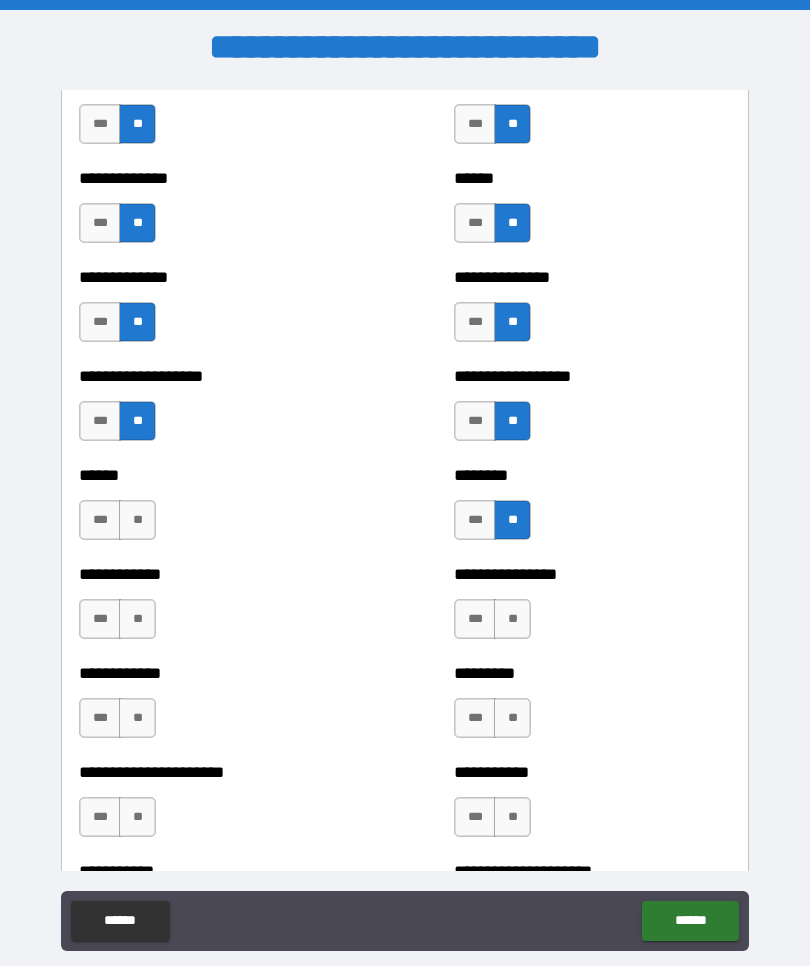 scroll, scrollTop: 4763, scrollLeft: 0, axis: vertical 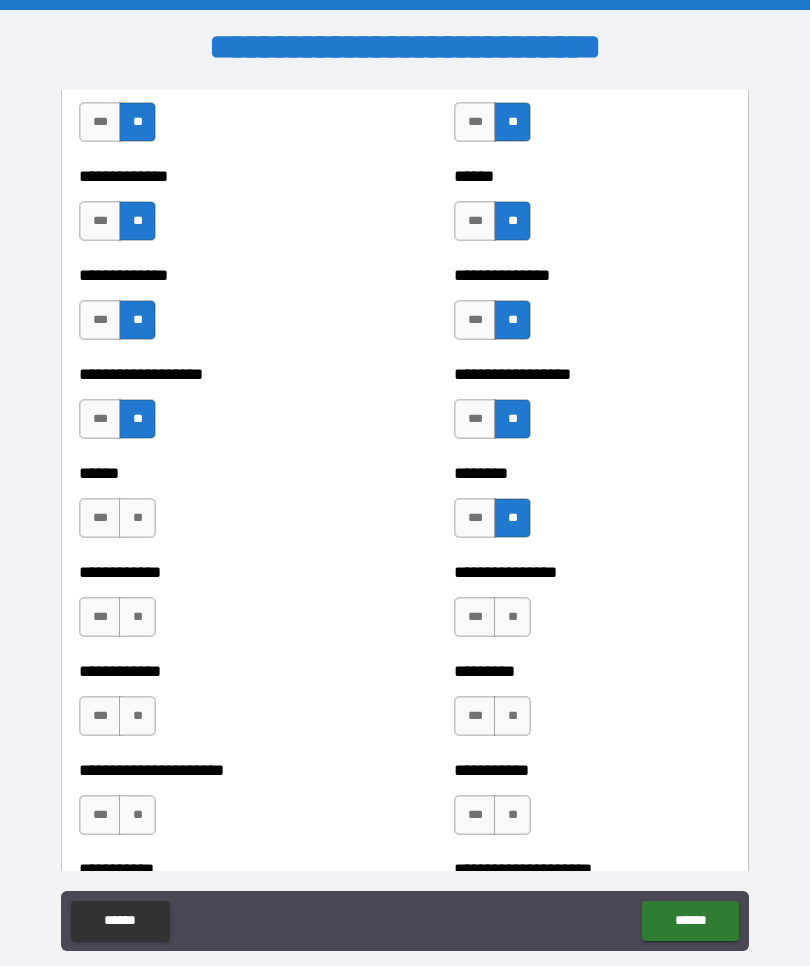 click on "**" at bounding box center (137, 617) 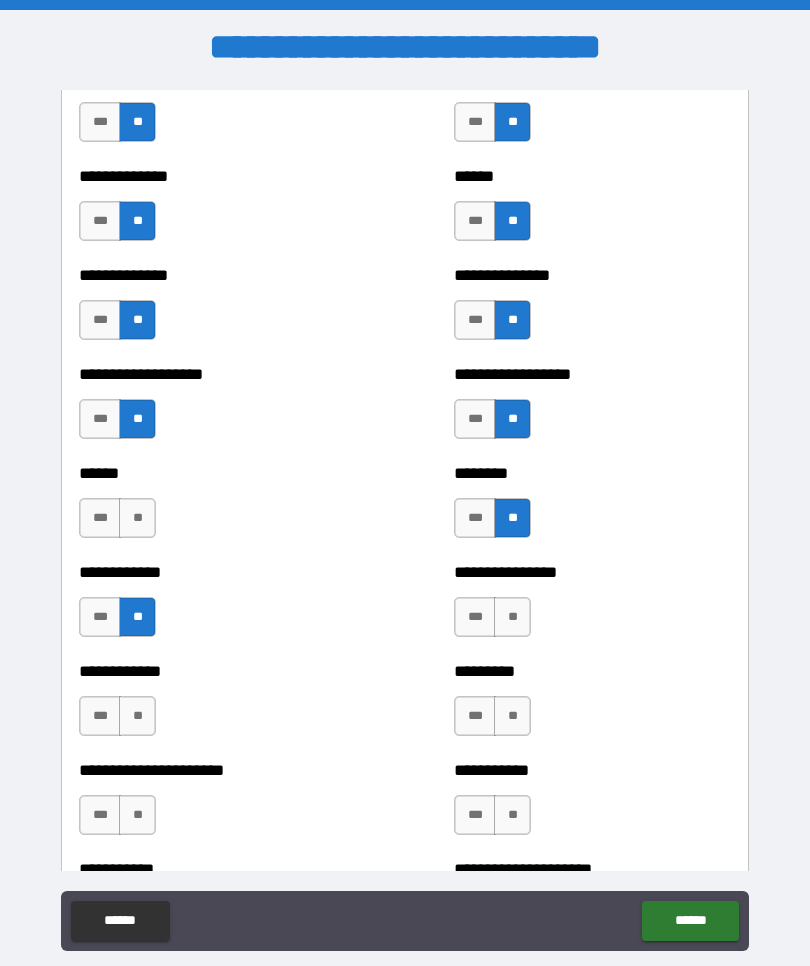 click on "**" at bounding box center [512, 617] 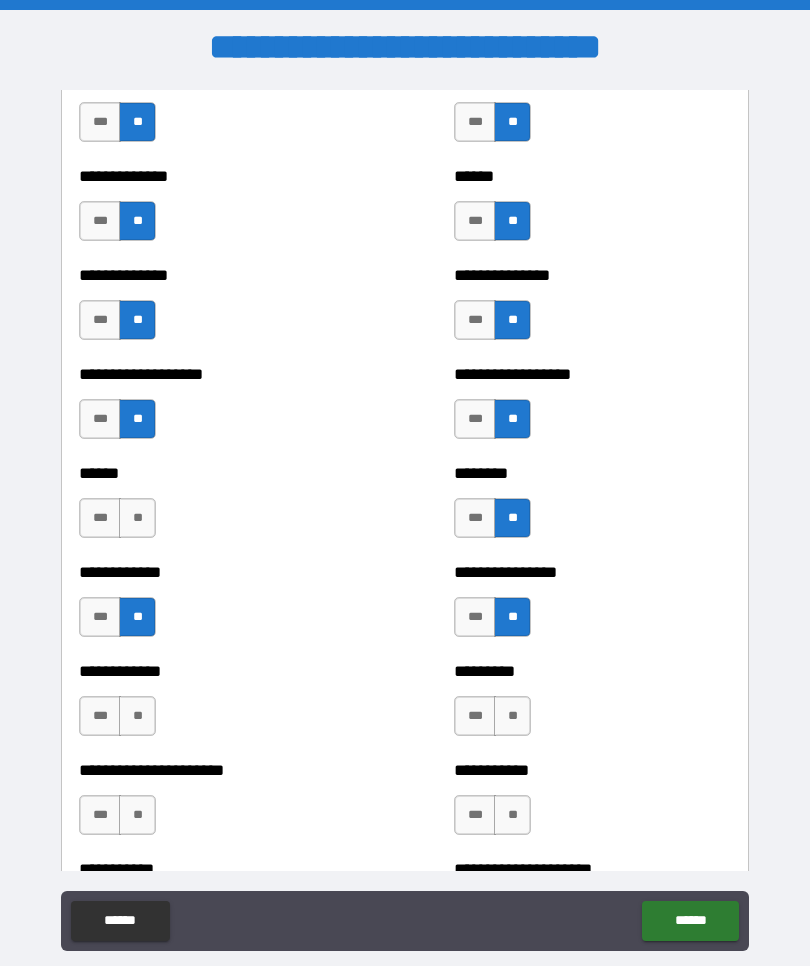 click on "**" at bounding box center (137, 716) 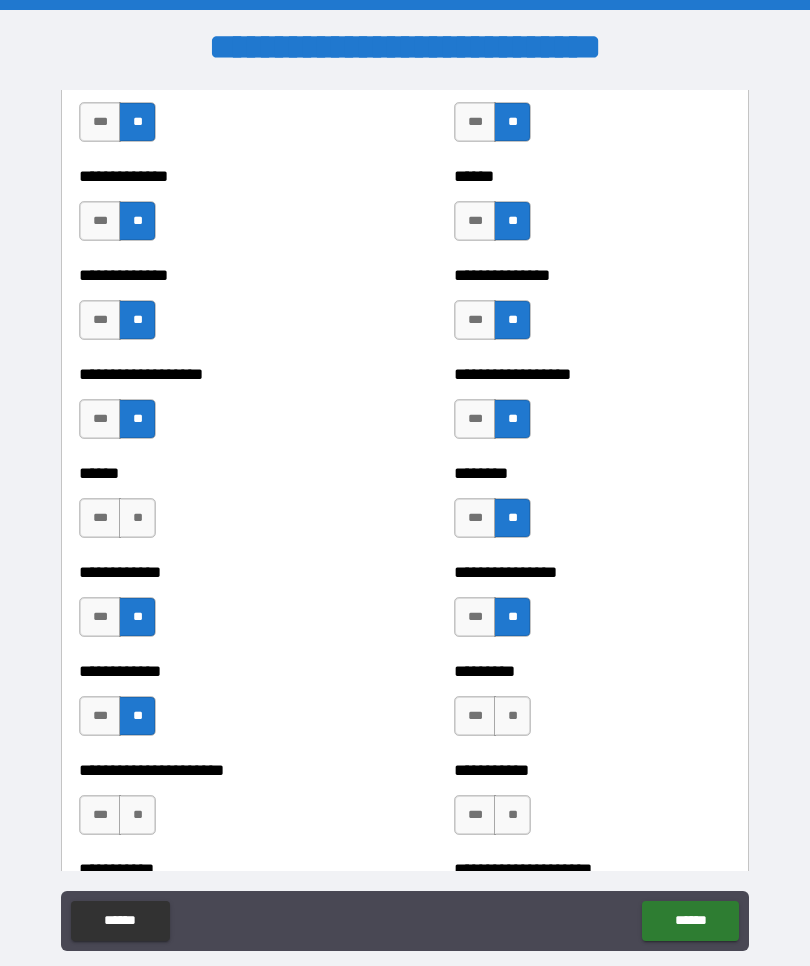 click on "**" at bounding box center (512, 716) 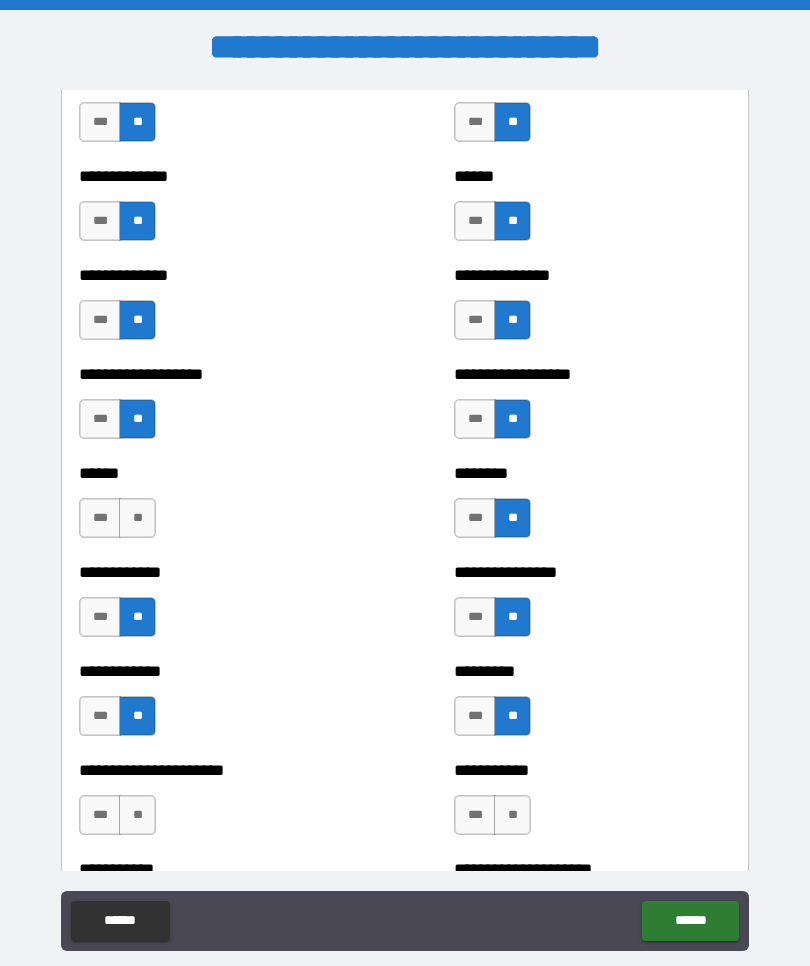 click on "**" at bounding box center (137, 815) 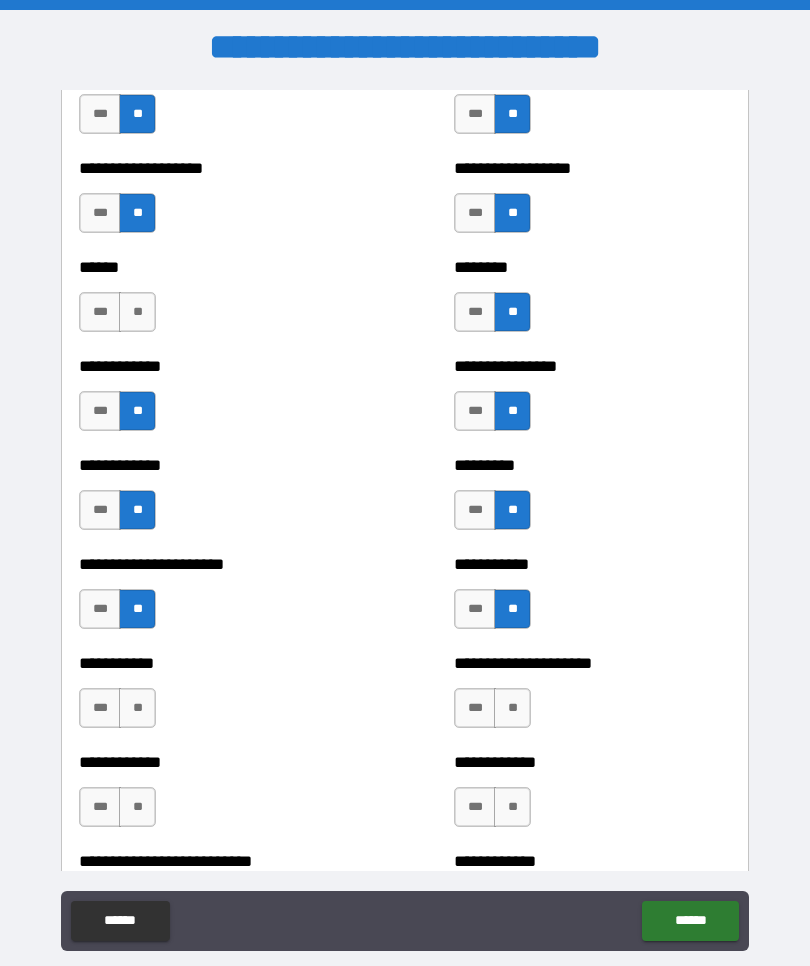 scroll, scrollTop: 4982, scrollLeft: 0, axis: vertical 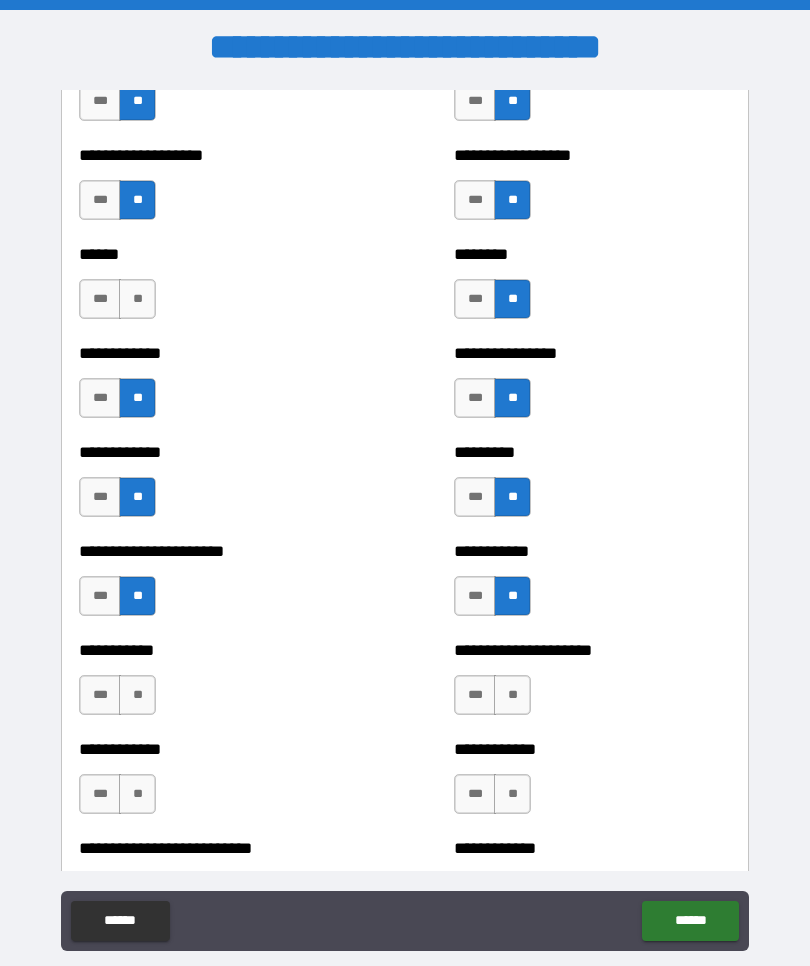 click on "***" at bounding box center (475, 596) 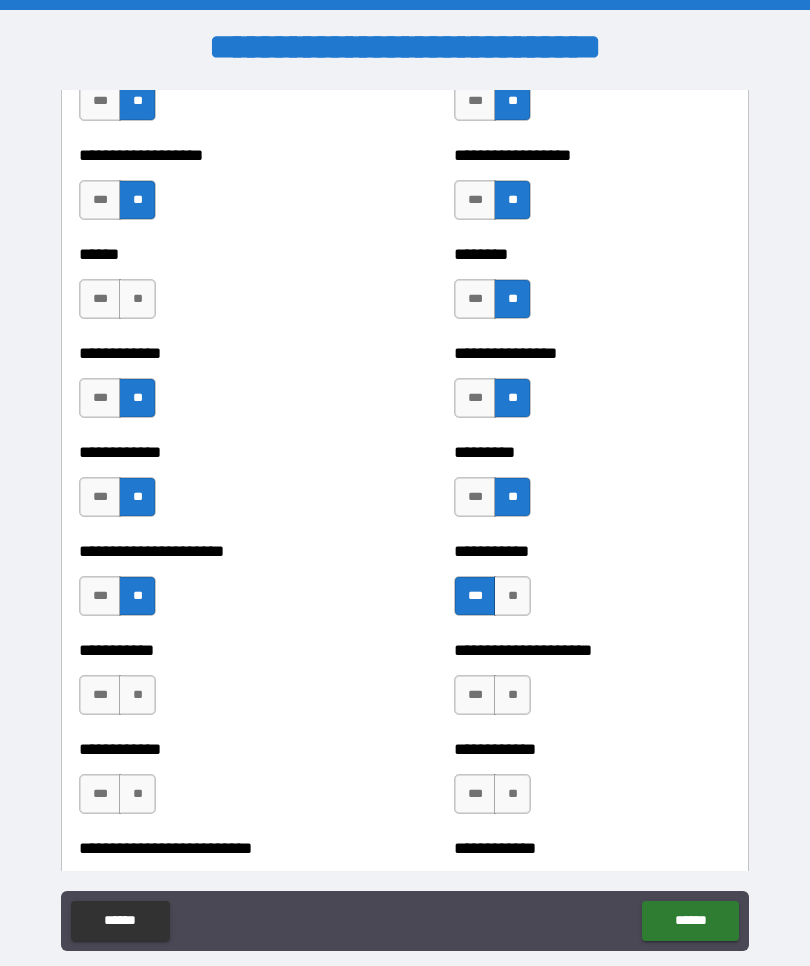click on "**" at bounding box center (137, 695) 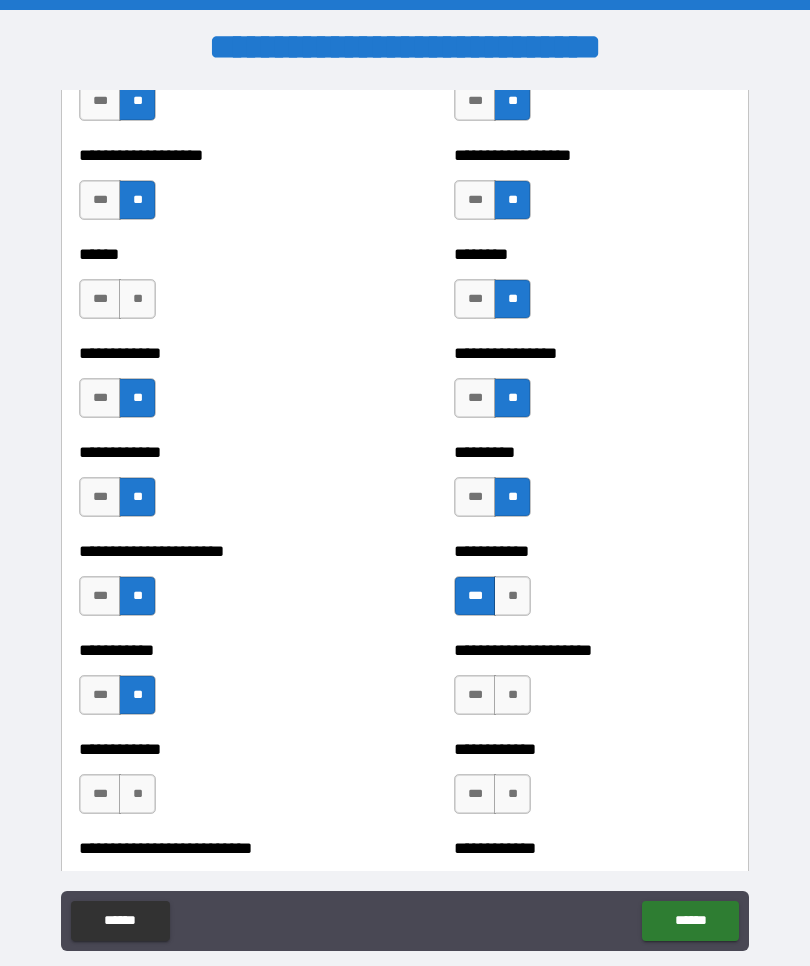 click on "**" at bounding box center [512, 695] 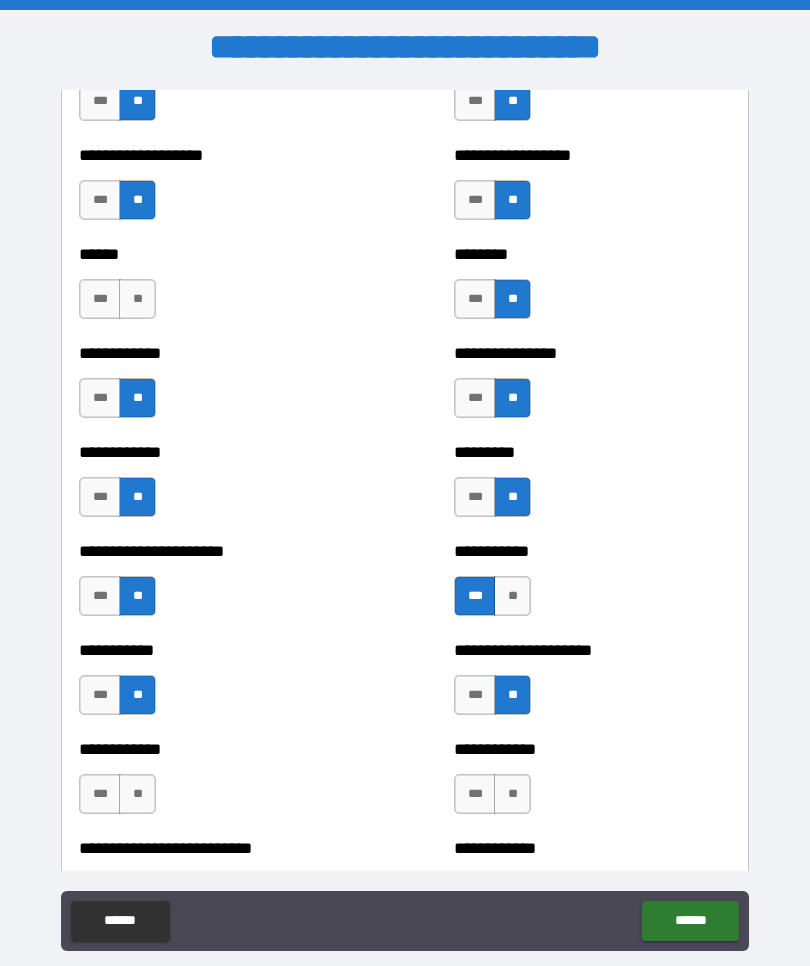 click on "**" at bounding box center [137, 794] 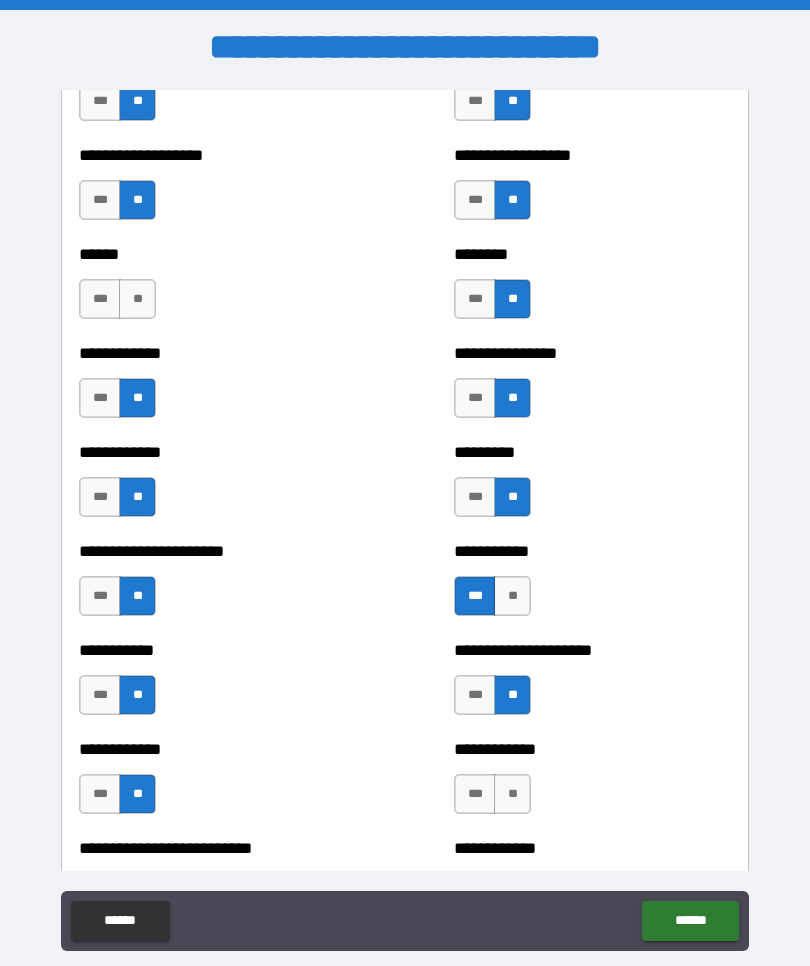 click on "**" at bounding box center [512, 794] 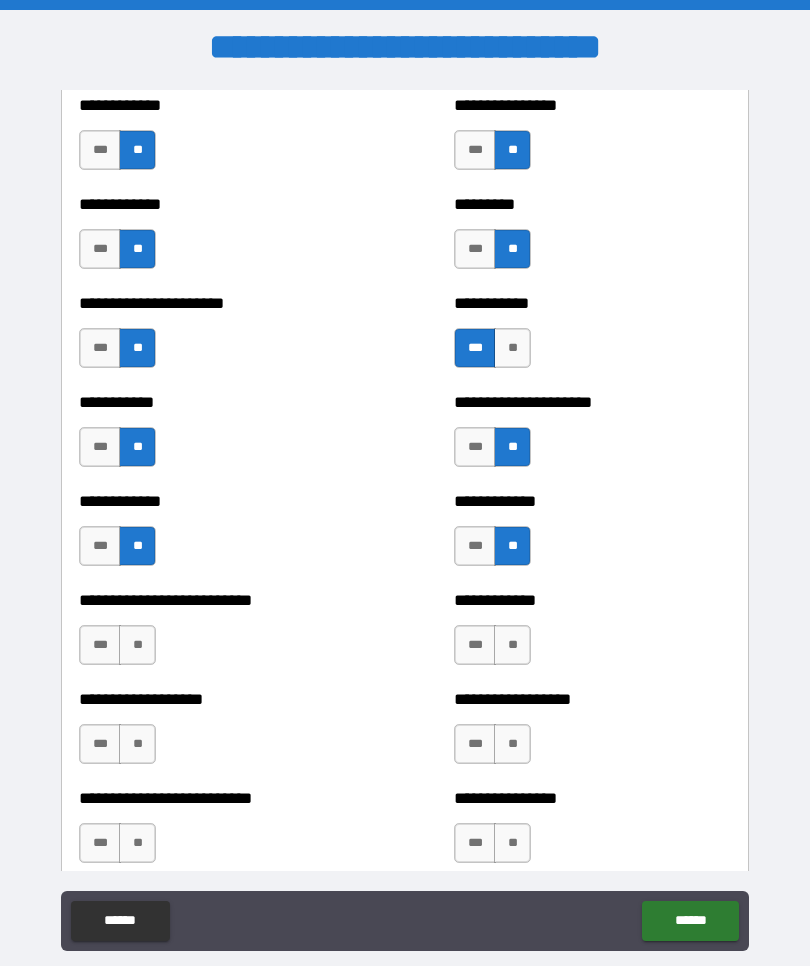 scroll, scrollTop: 5243, scrollLeft: 0, axis: vertical 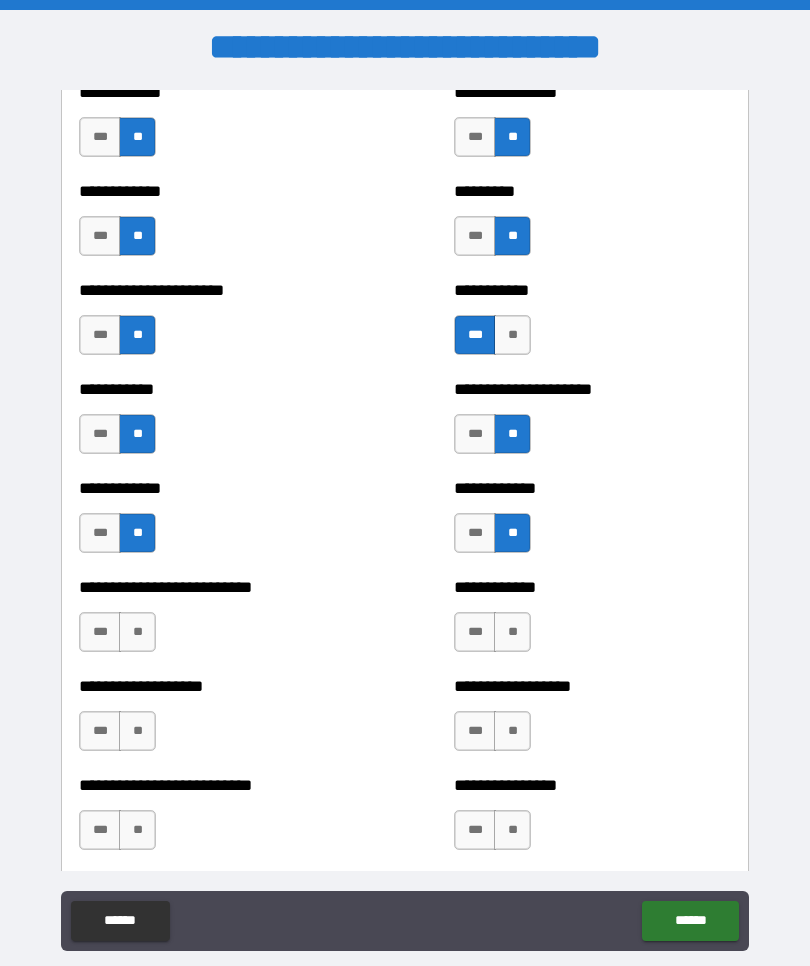 click on "**" at bounding box center (512, 632) 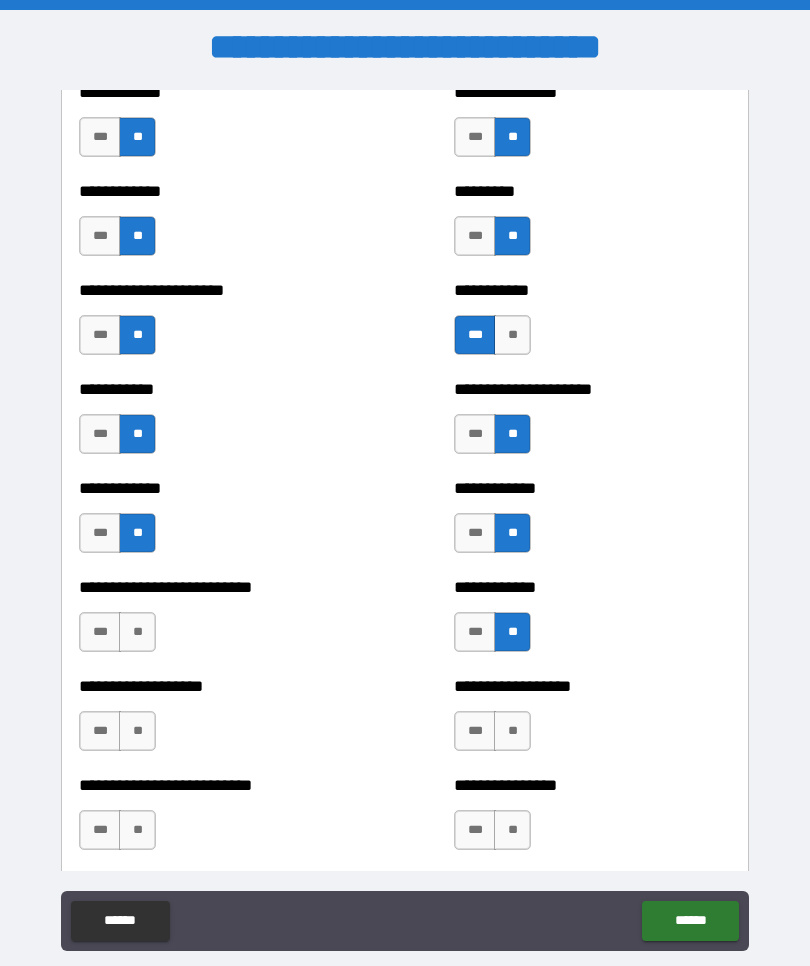 click on "**" at bounding box center [137, 632] 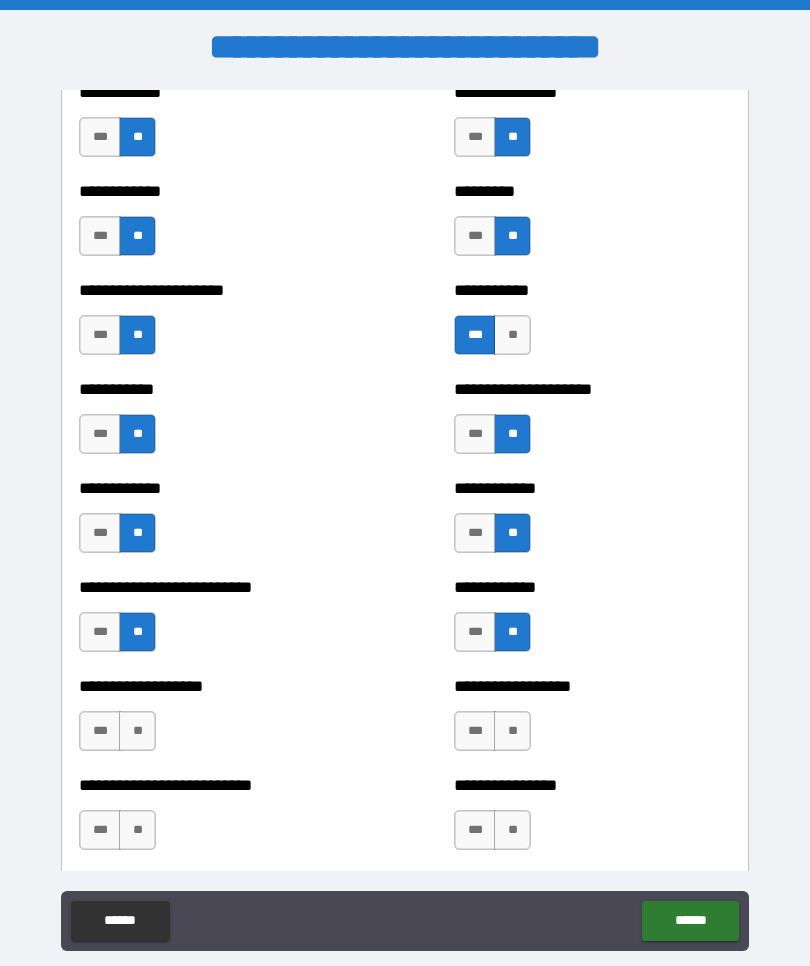 click on "**" at bounding box center (512, 731) 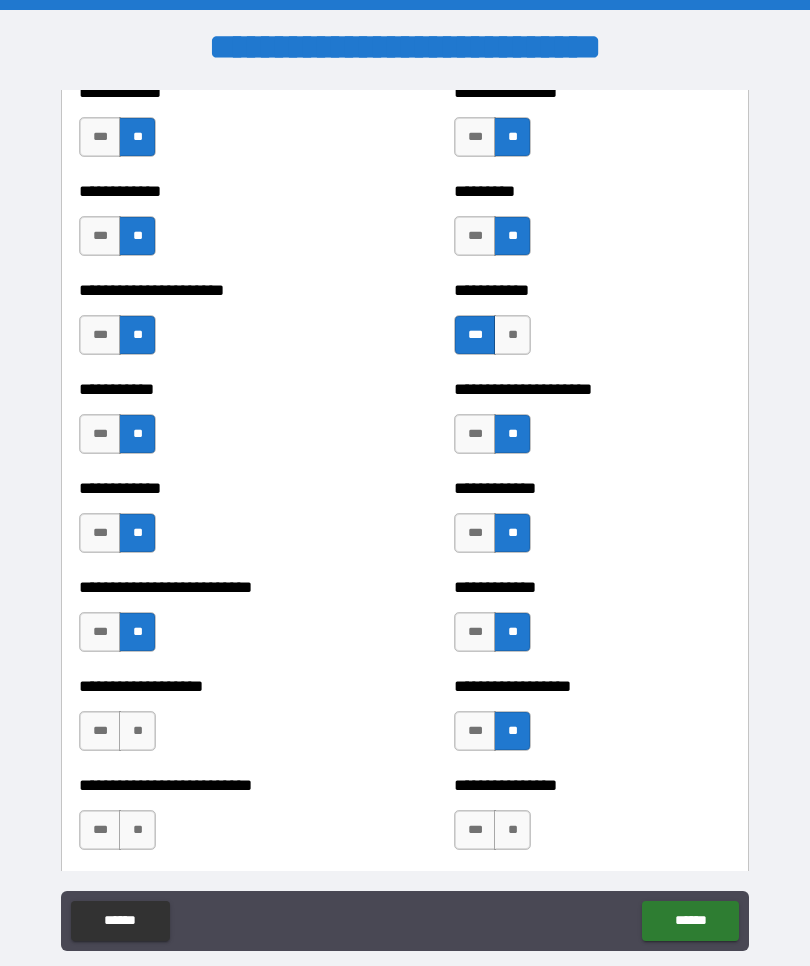 click on "**" at bounding box center [137, 731] 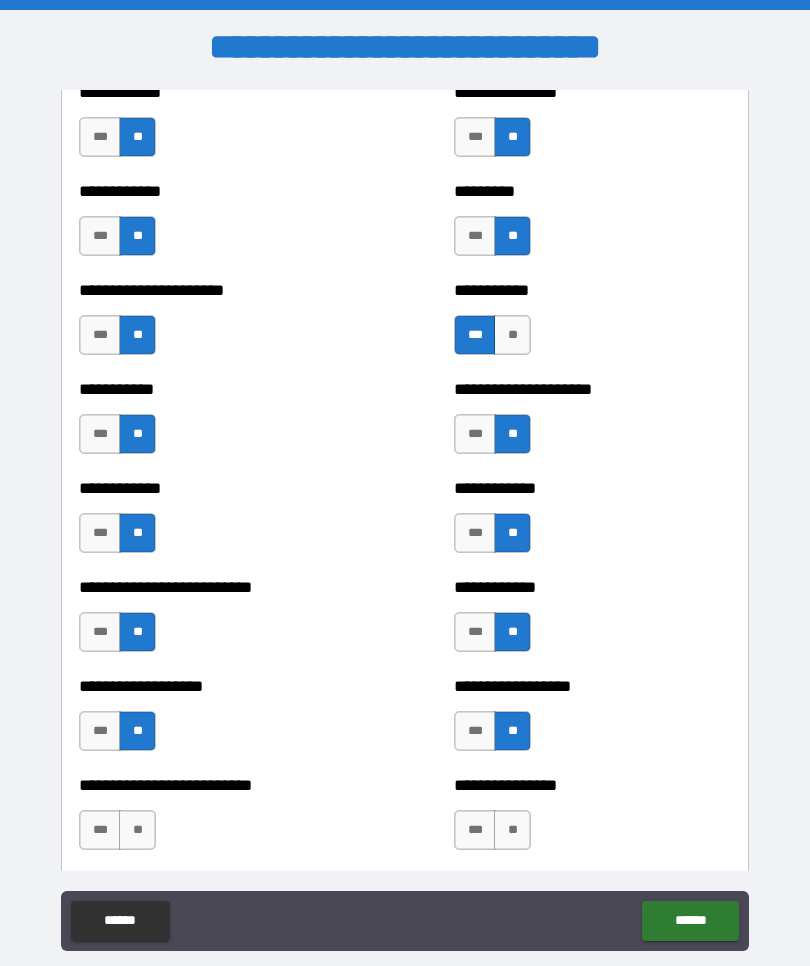 click on "**" at bounding box center (512, 830) 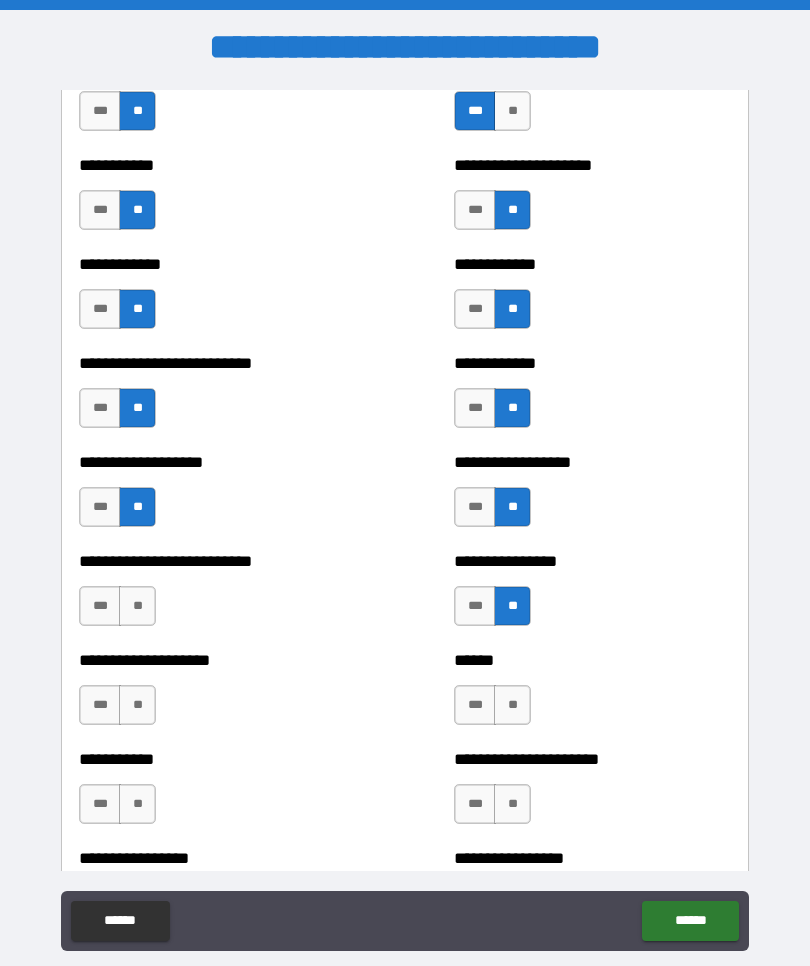 scroll, scrollTop: 5468, scrollLeft: 0, axis: vertical 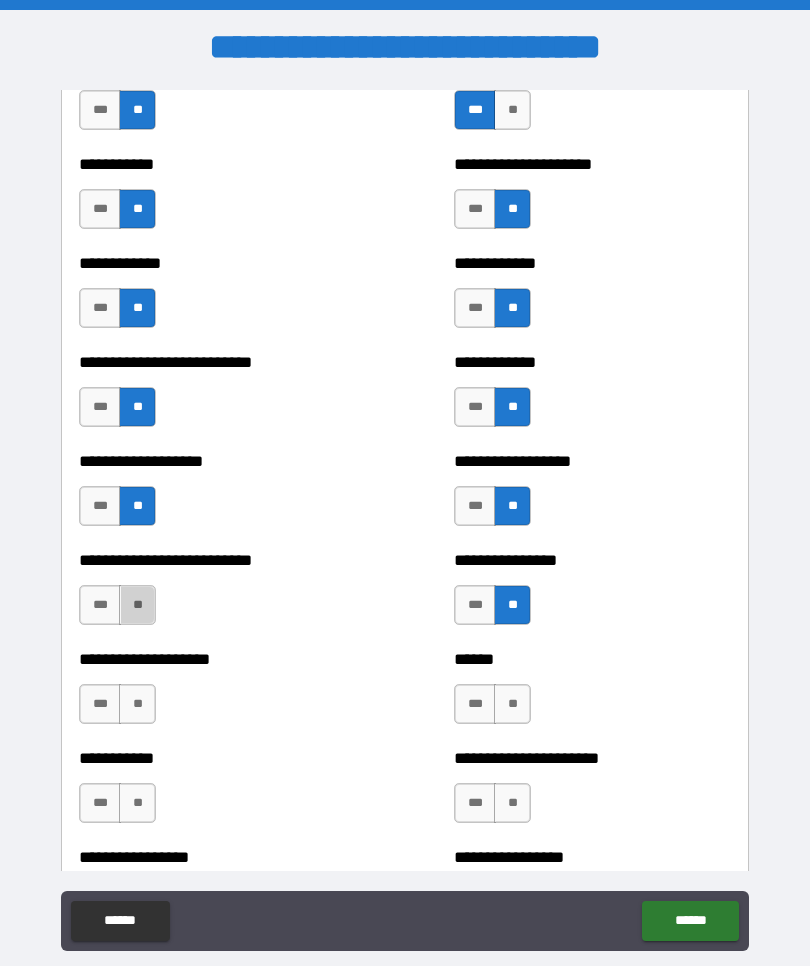 click on "**" at bounding box center (137, 605) 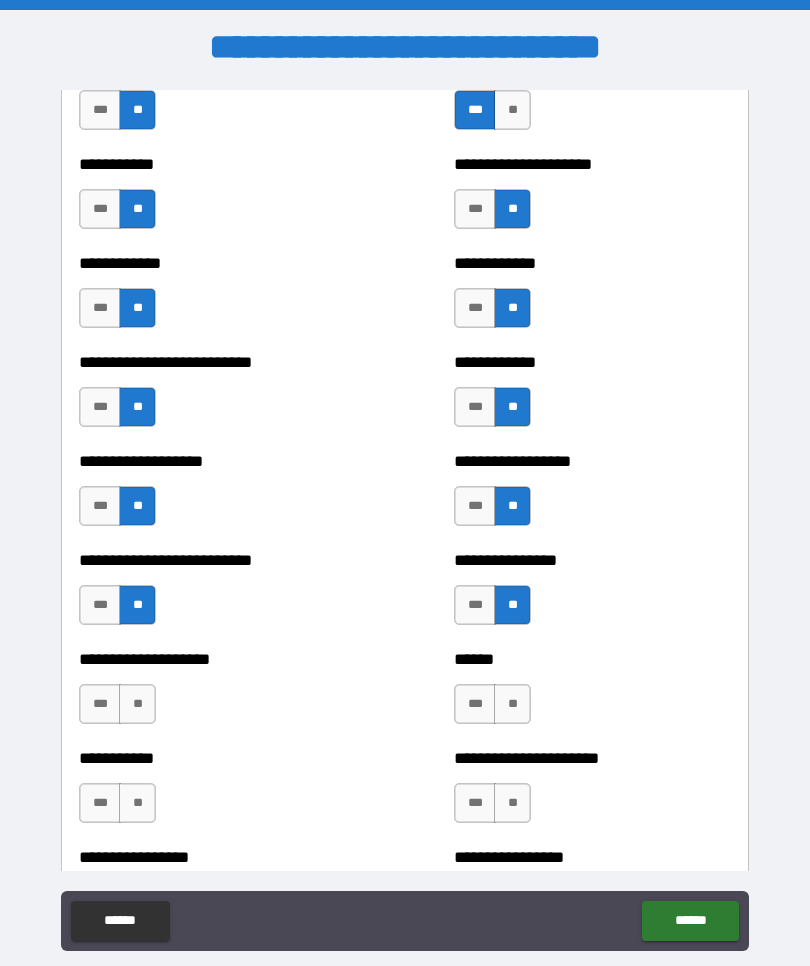 click on "**" at bounding box center (512, 704) 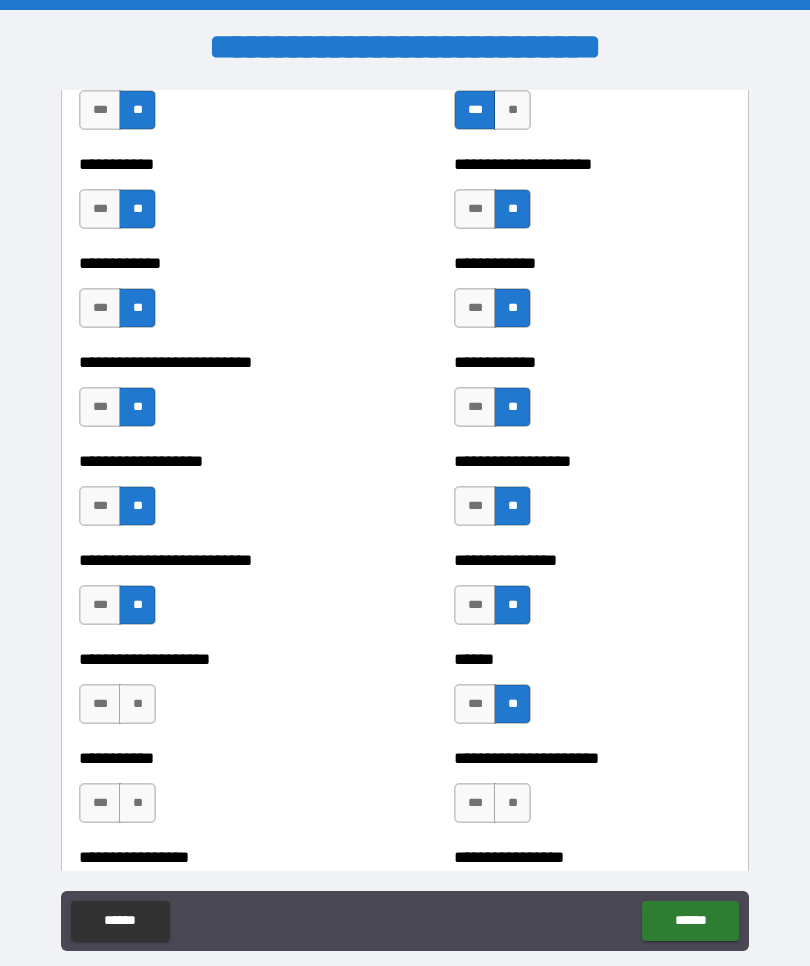 click on "**" at bounding box center [137, 704] 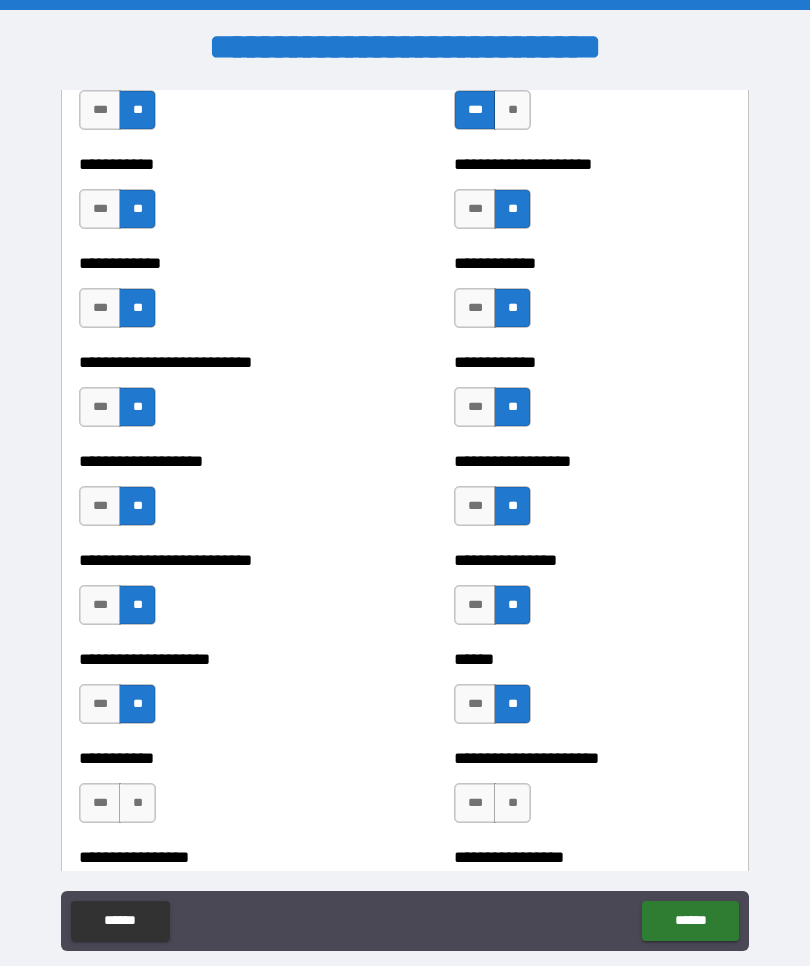 click on "**" at bounding box center [512, 803] 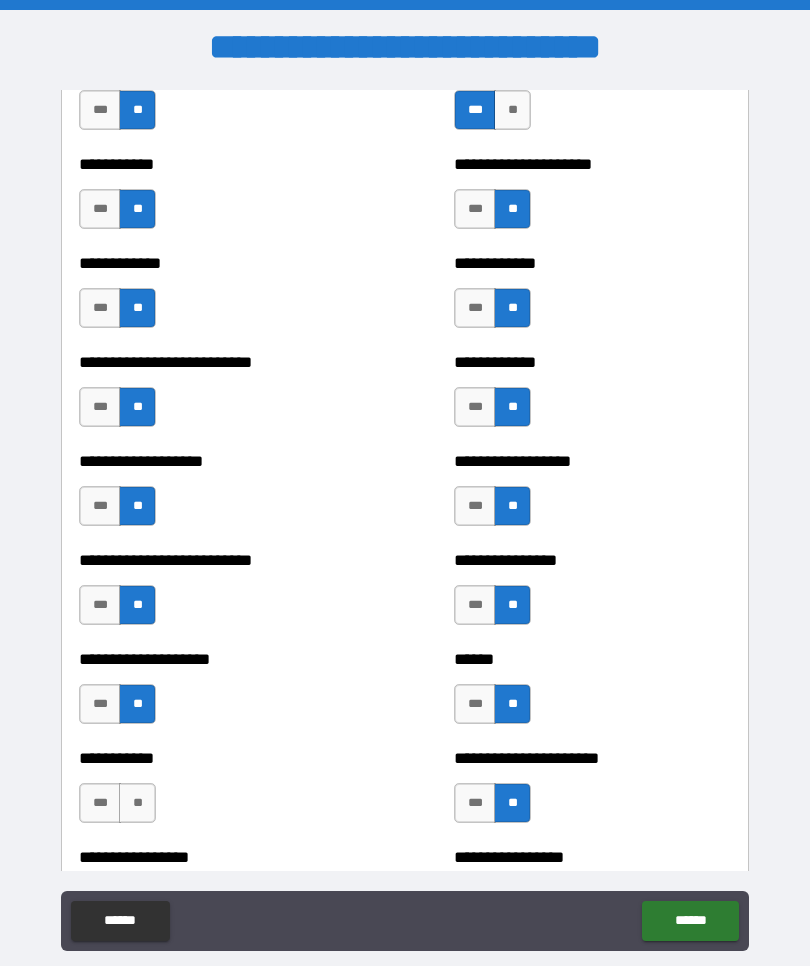 click on "**" at bounding box center (512, 803) 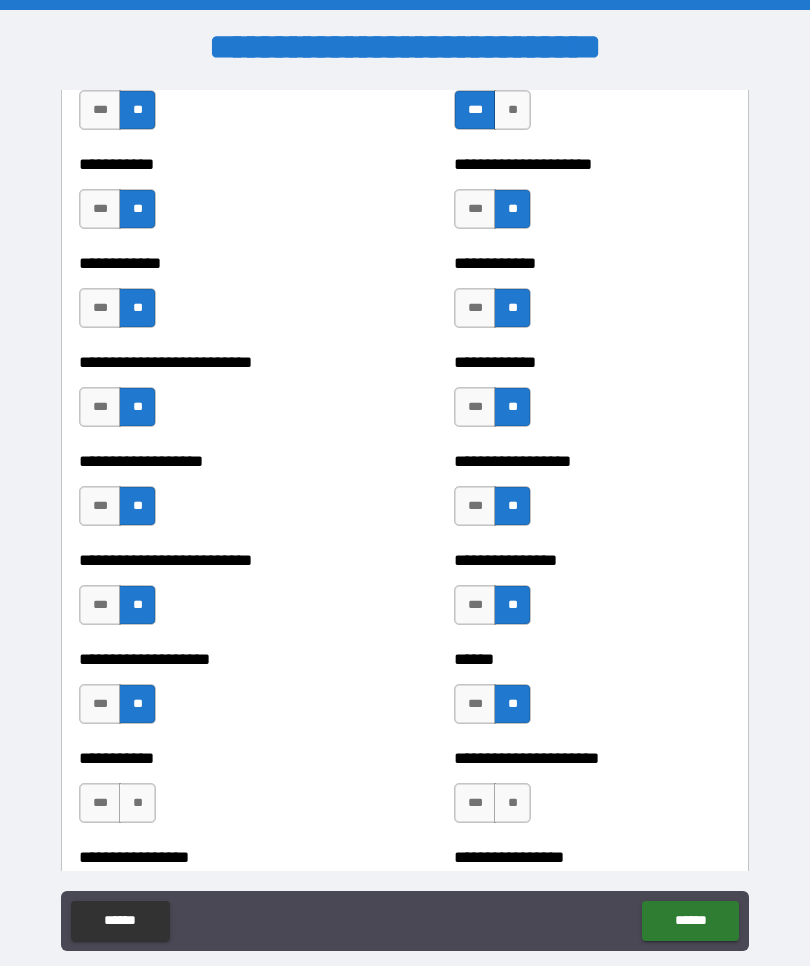 click on "**" at bounding box center [137, 803] 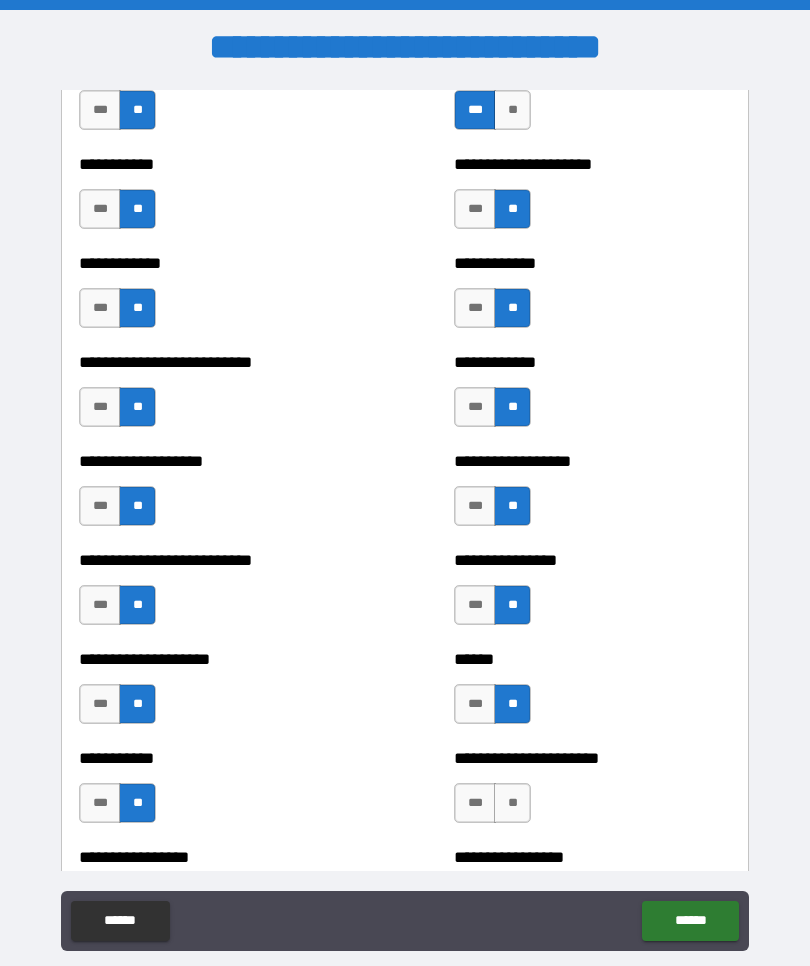 click on "**" at bounding box center (512, 803) 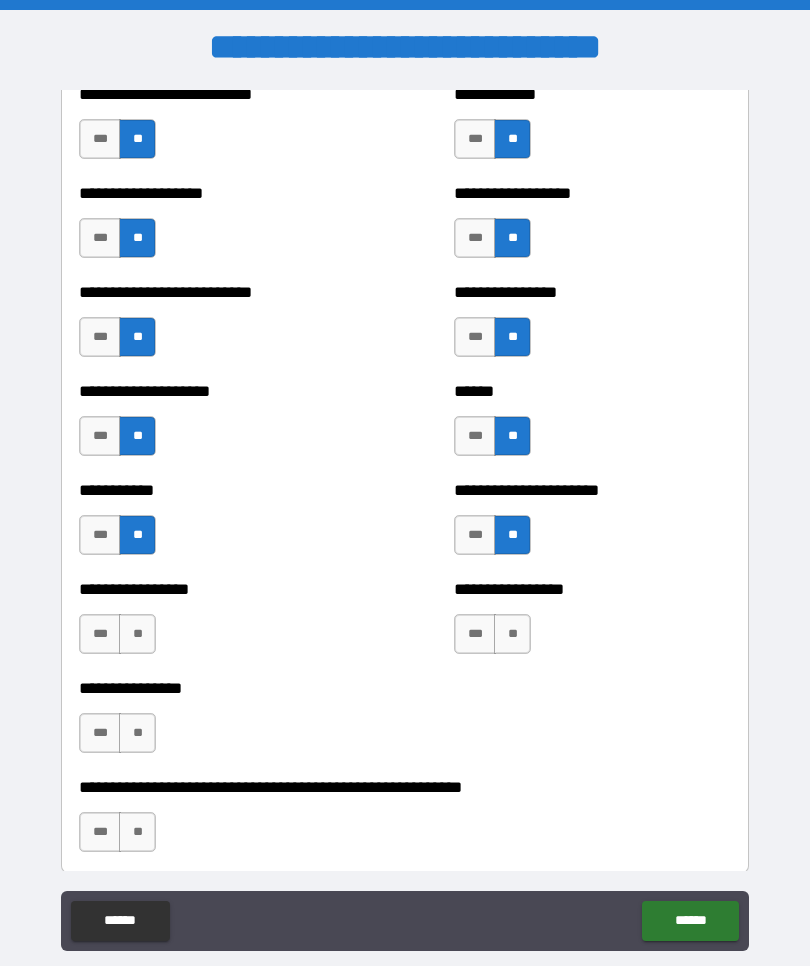 scroll, scrollTop: 5737, scrollLeft: 0, axis: vertical 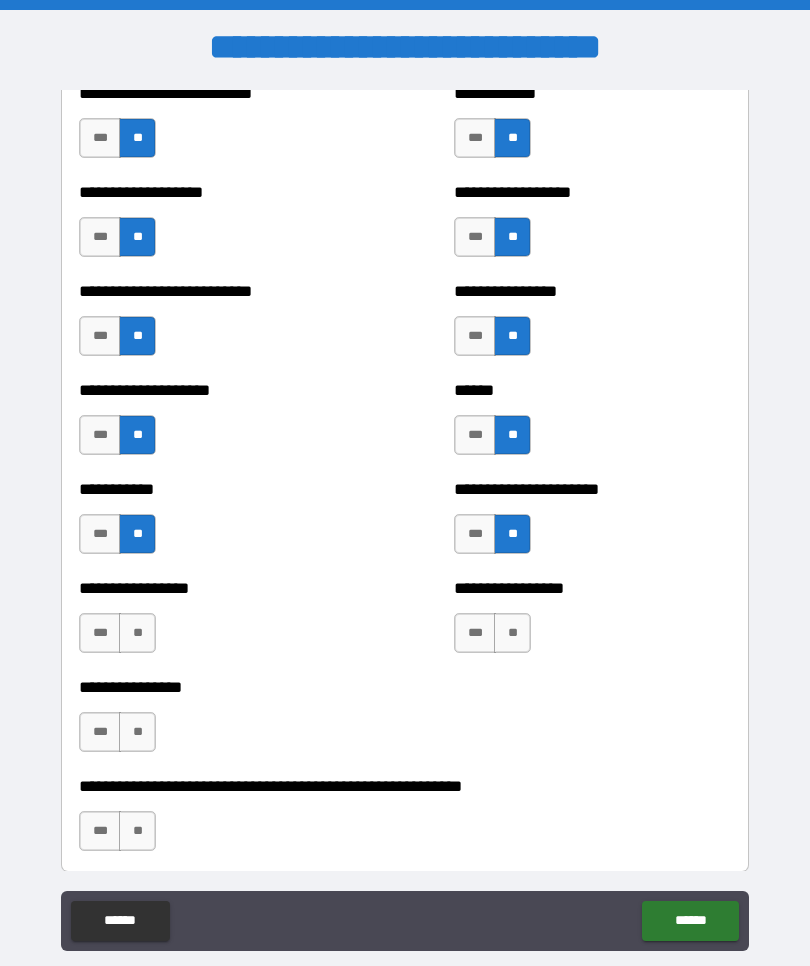 click on "**" at bounding box center (512, 633) 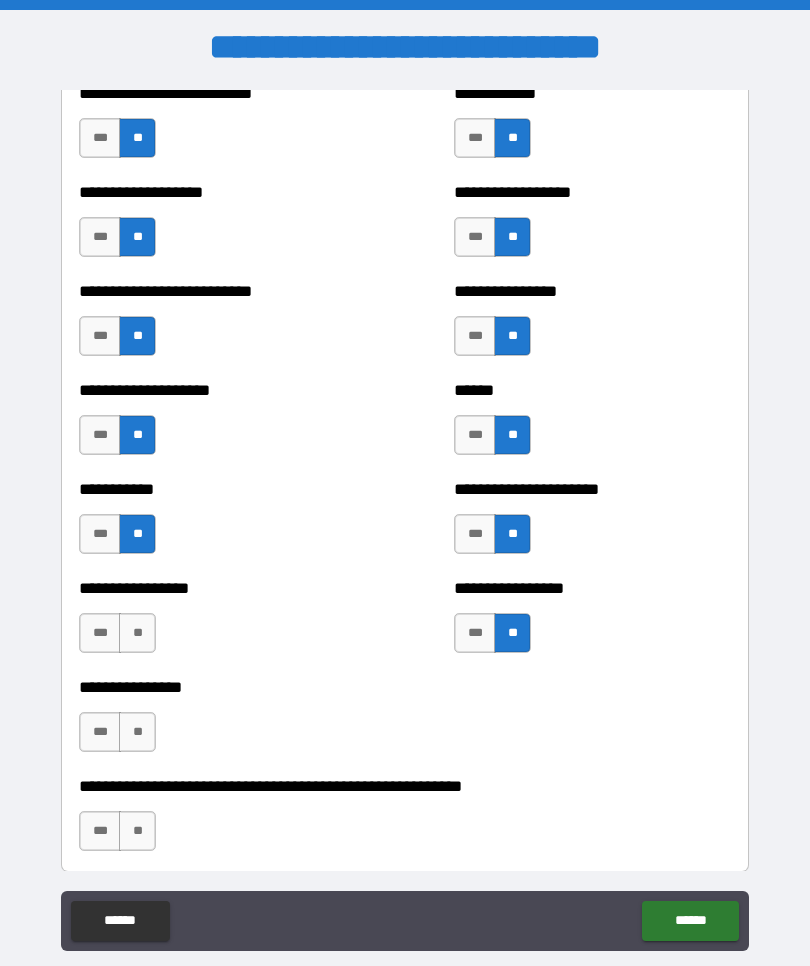 click on "**" at bounding box center [137, 633] 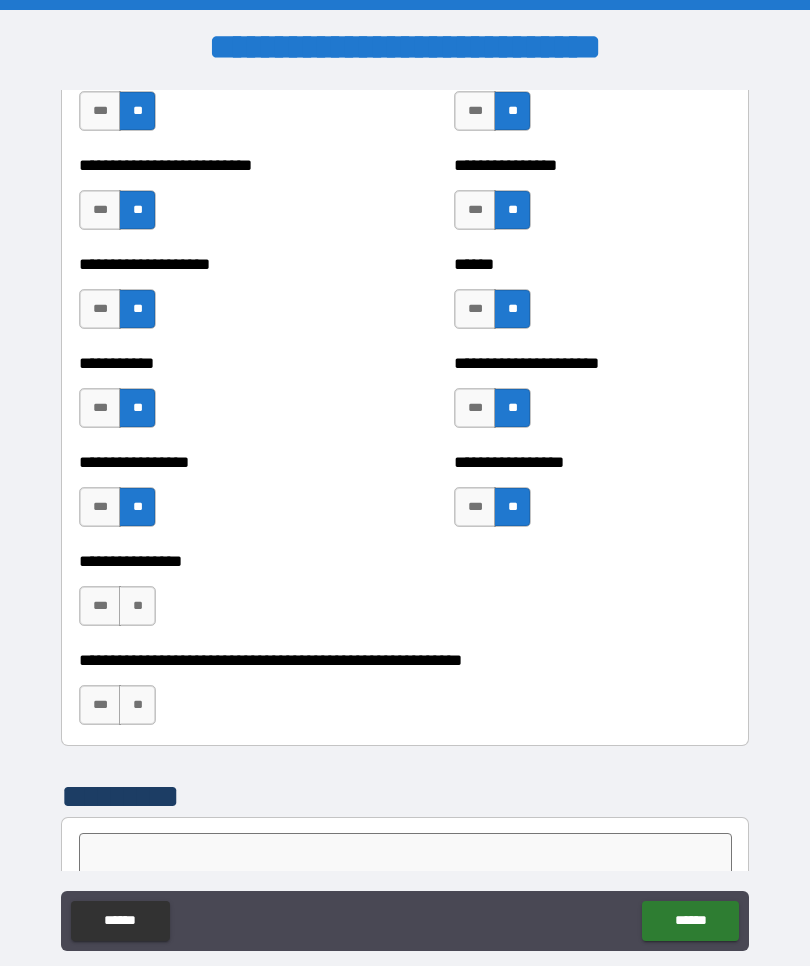 scroll, scrollTop: 5867, scrollLeft: 0, axis: vertical 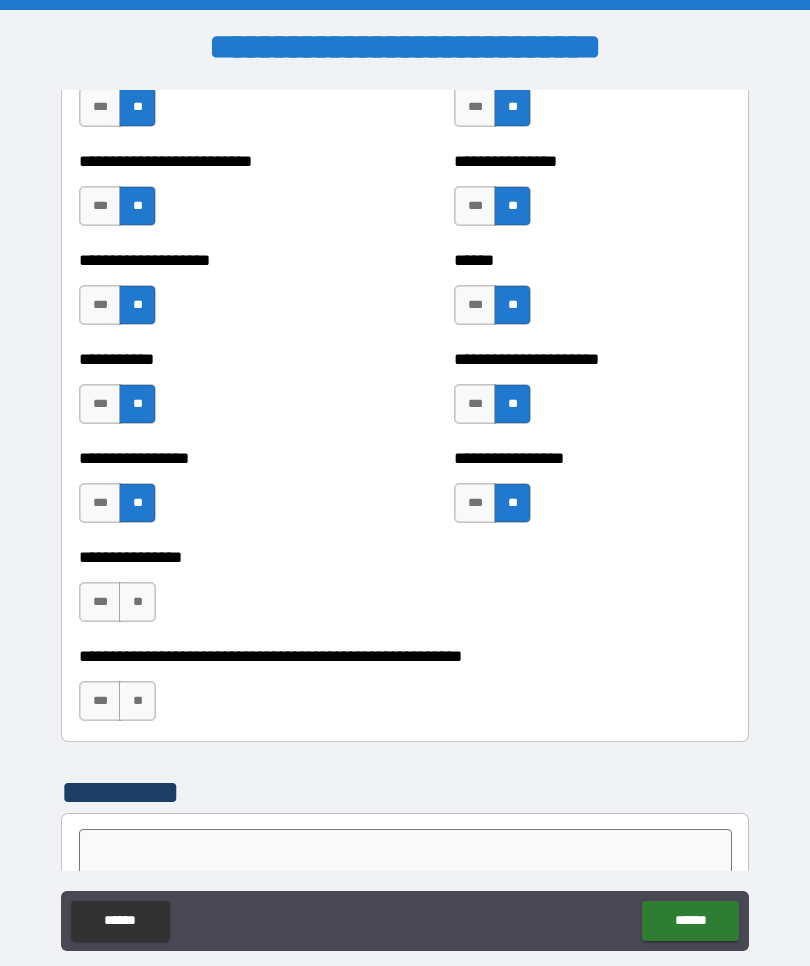 click on "**" at bounding box center [137, 602] 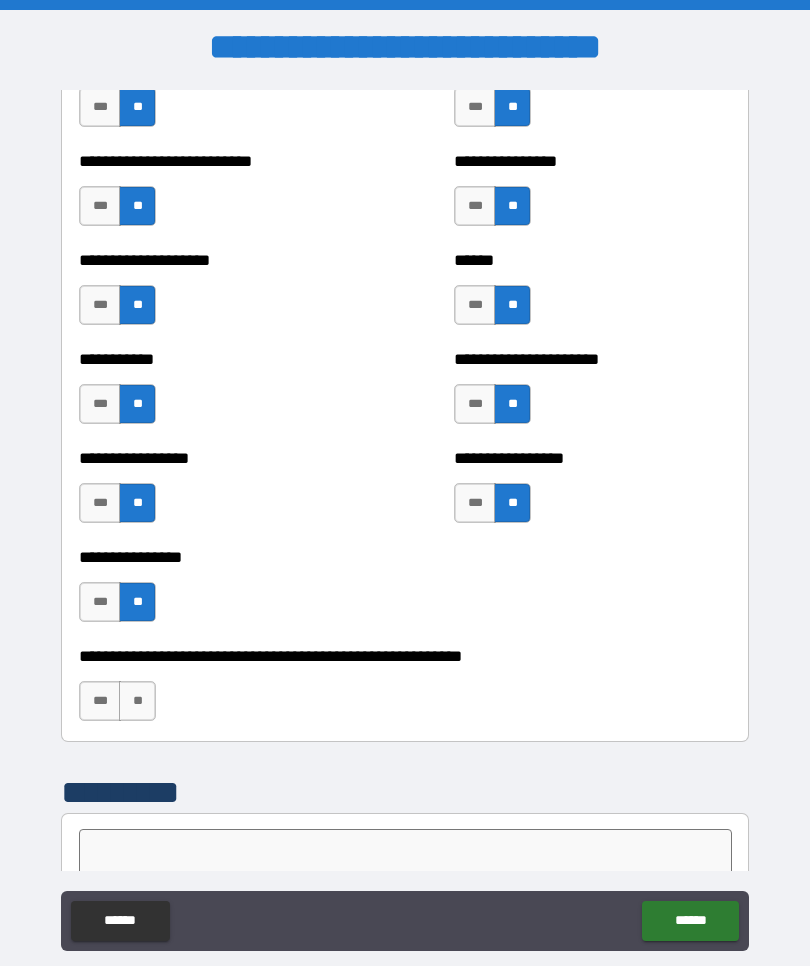 click on "***" at bounding box center [100, 701] 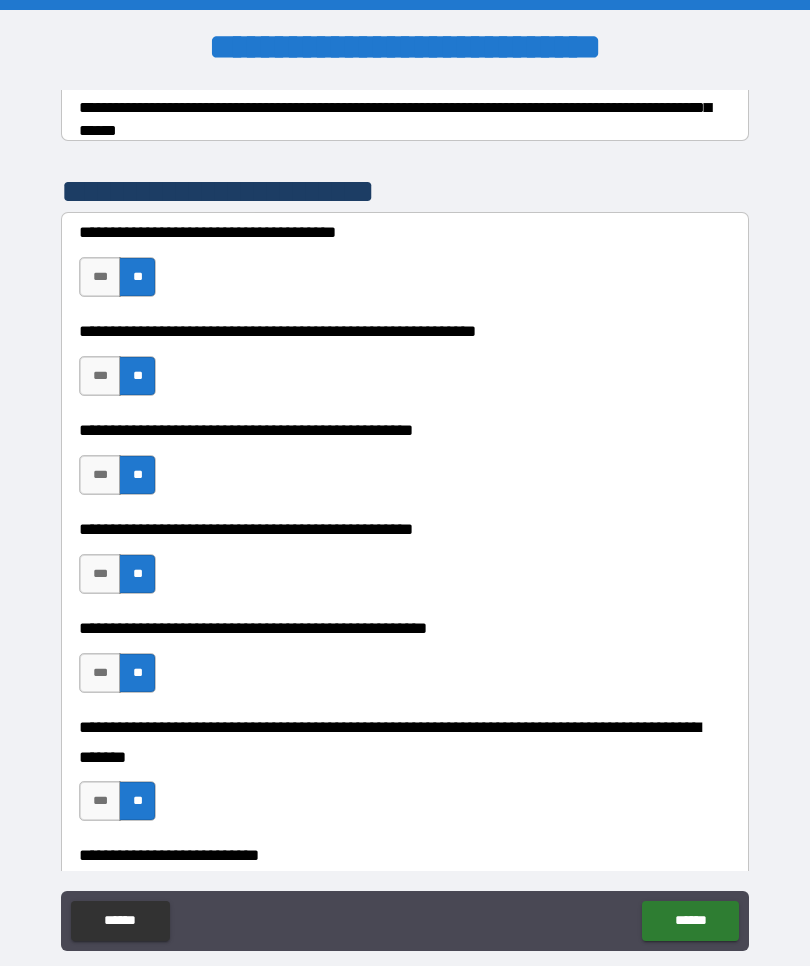 scroll, scrollTop: 368, scrollLeft: 0, axis: vertical 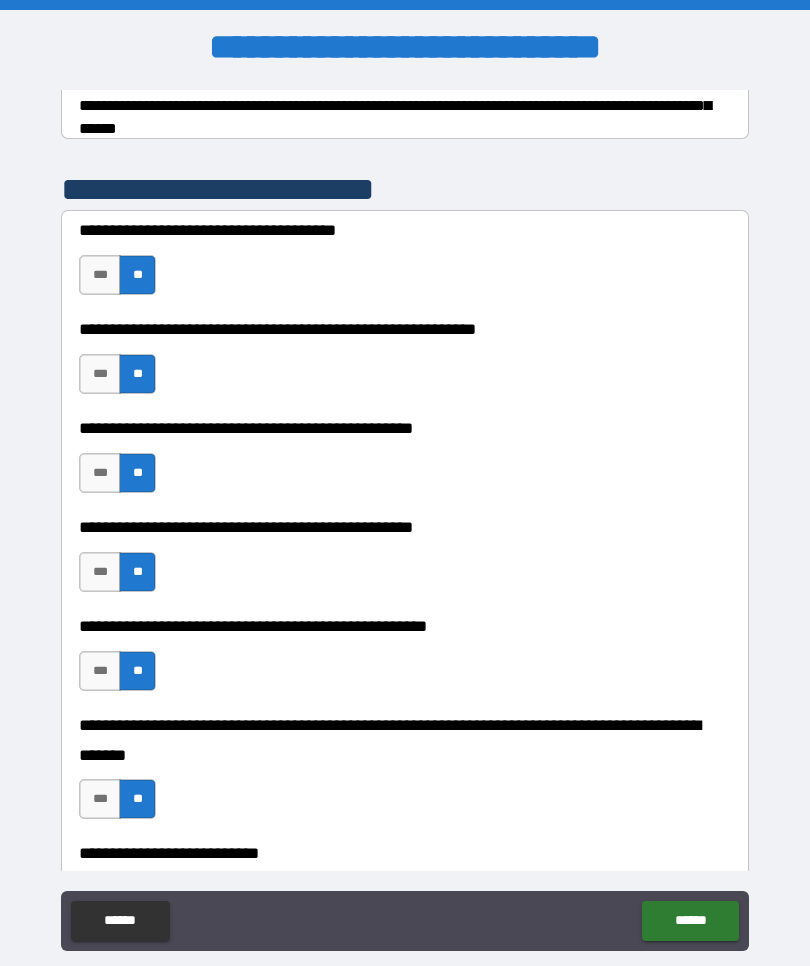 click on "***" at bounding box center [100, 374] 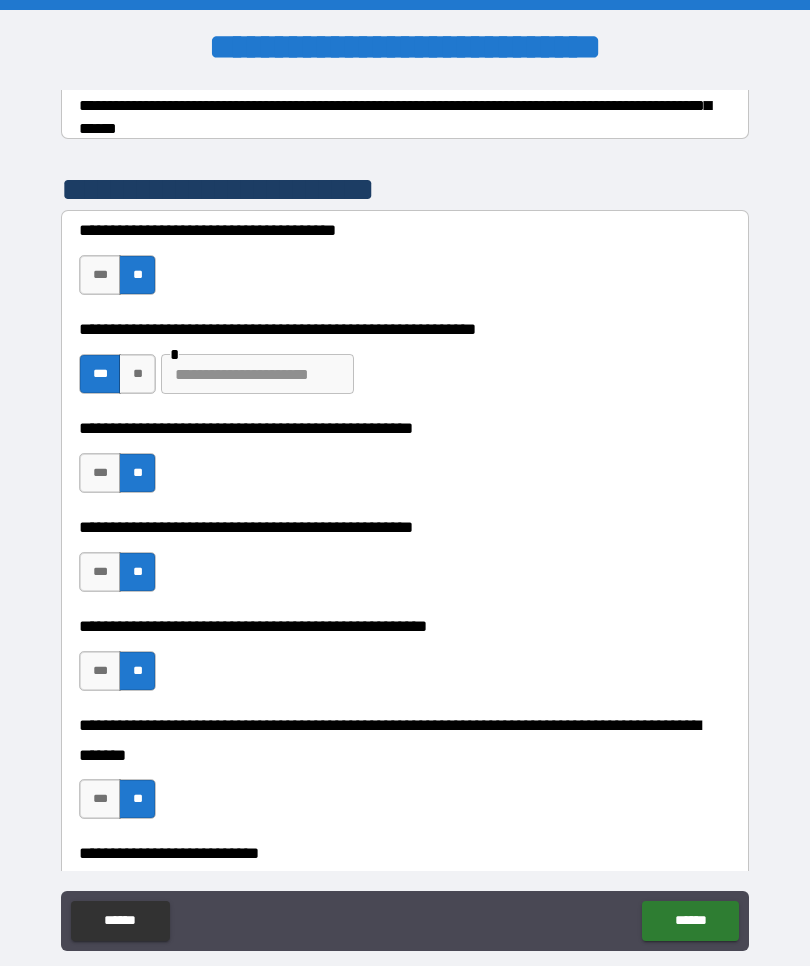 click on "**" at bounding box center (137, 374) 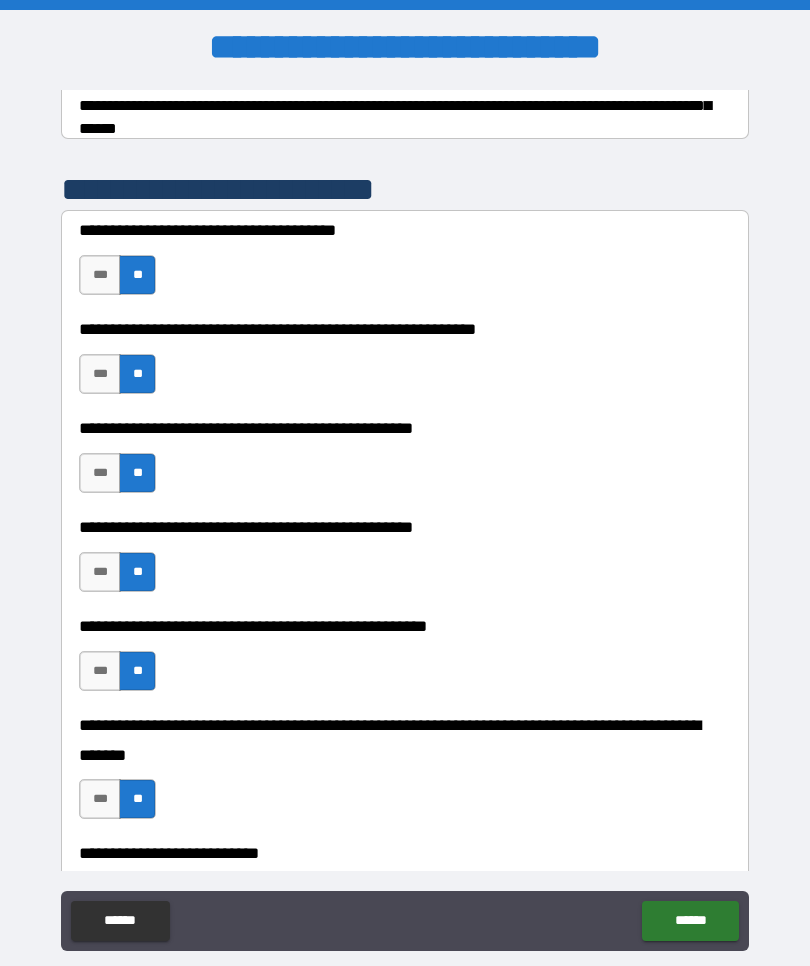 click on "***" at bounding box center [100, 374] 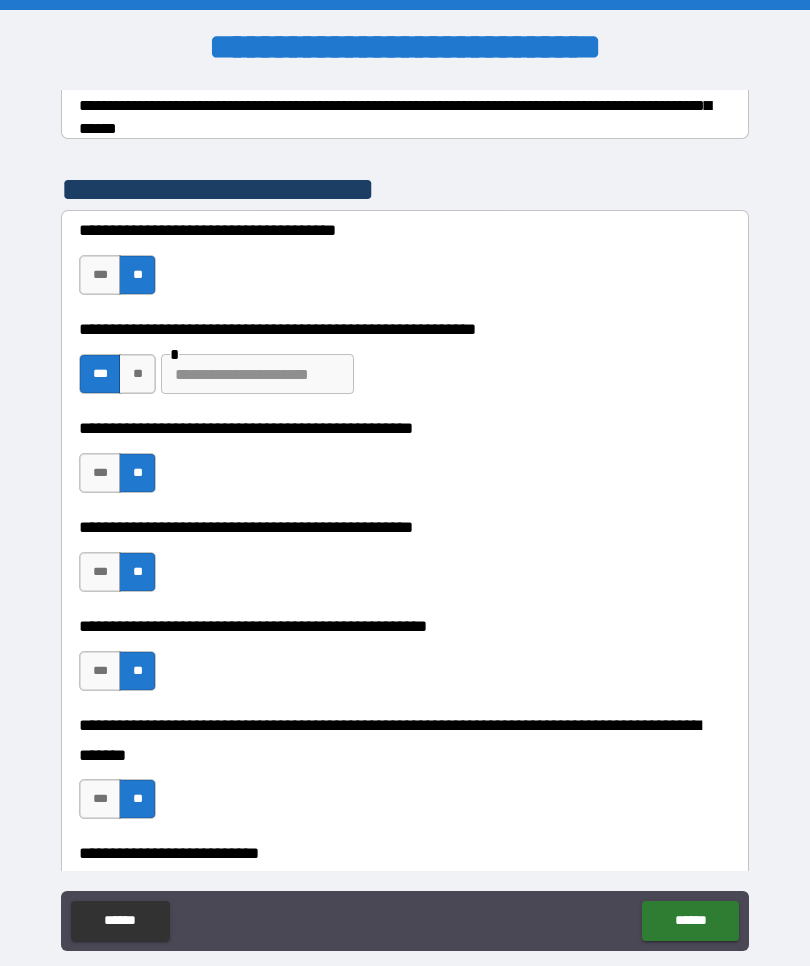 click at bounding box center (257, 374) 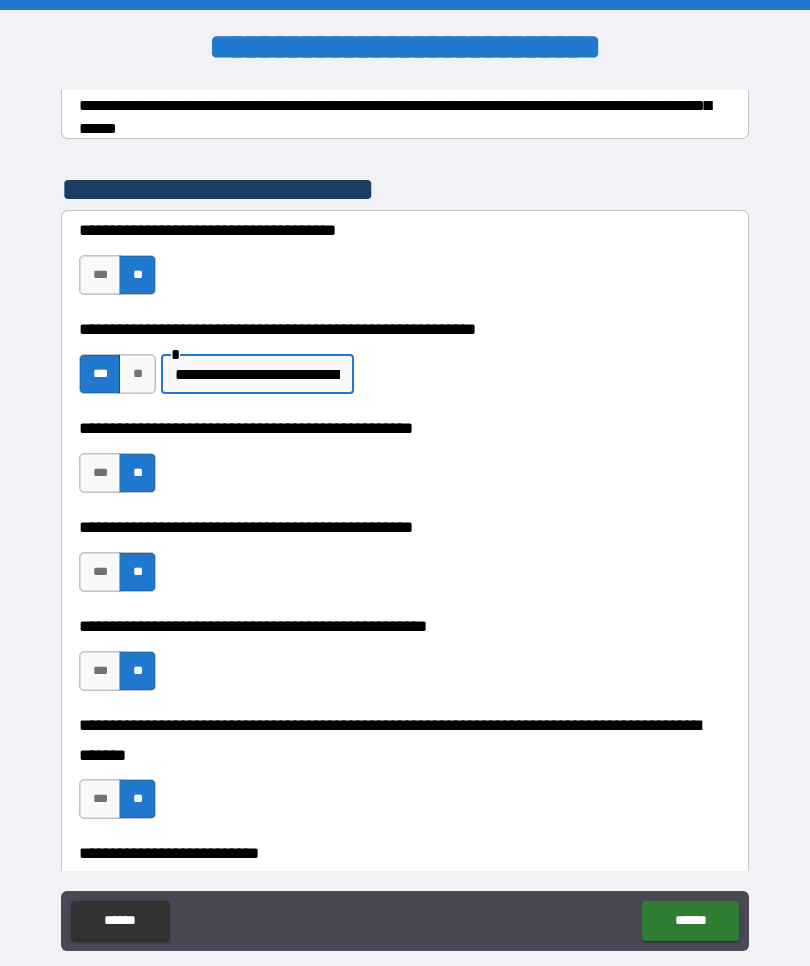 click on "**********" at bounding box center [257, 374] 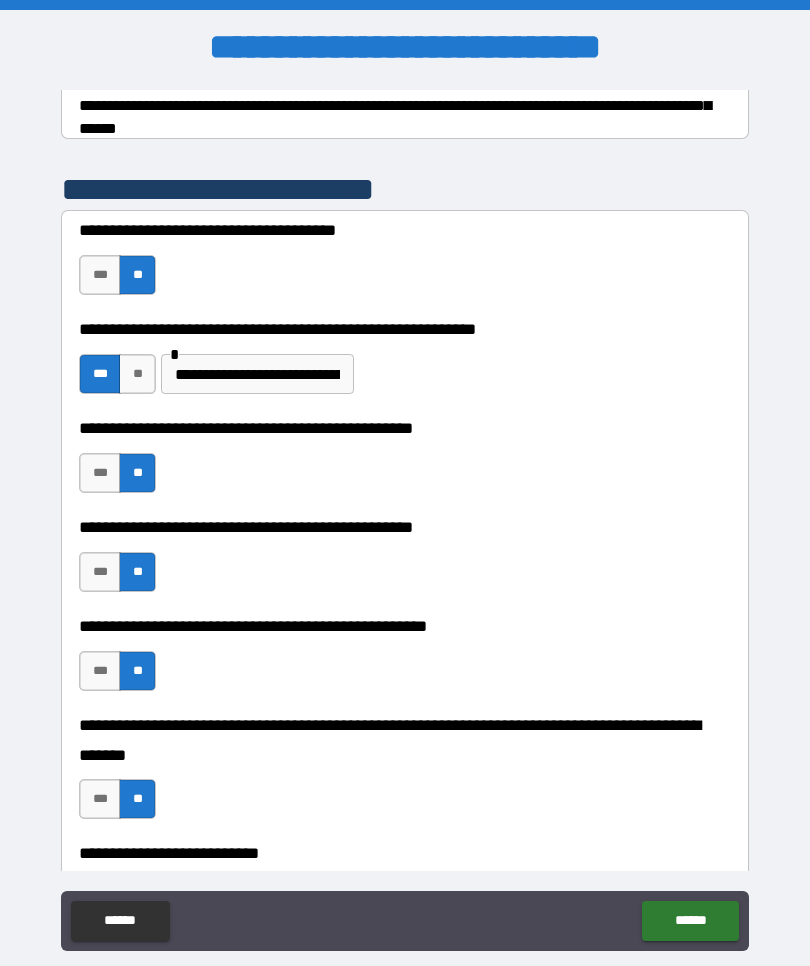 click on "**********" at bounding box center [257, 374] 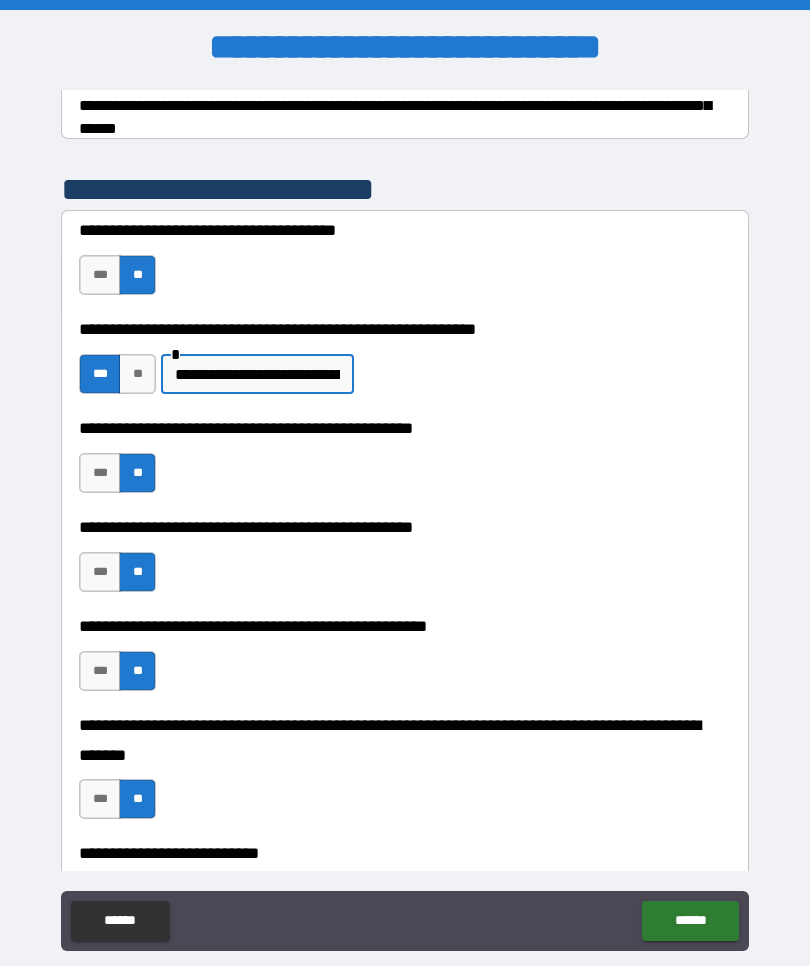 click on "**********" at bounding box center (257, 374) 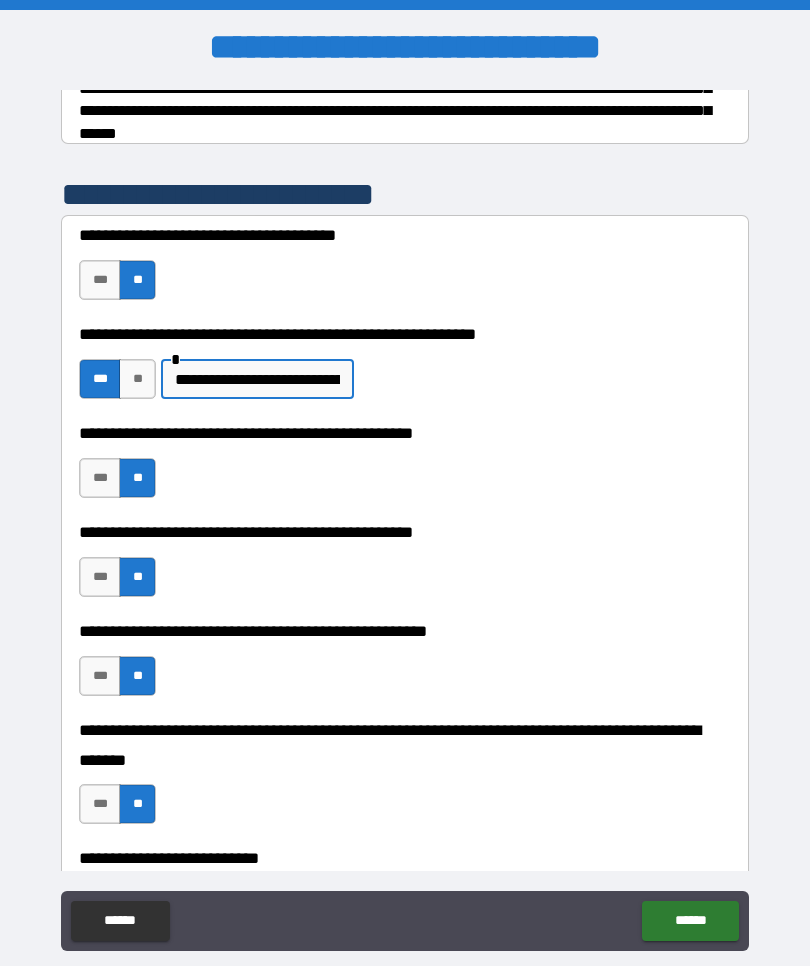 click on "**********" at bounding box center [257, 379] 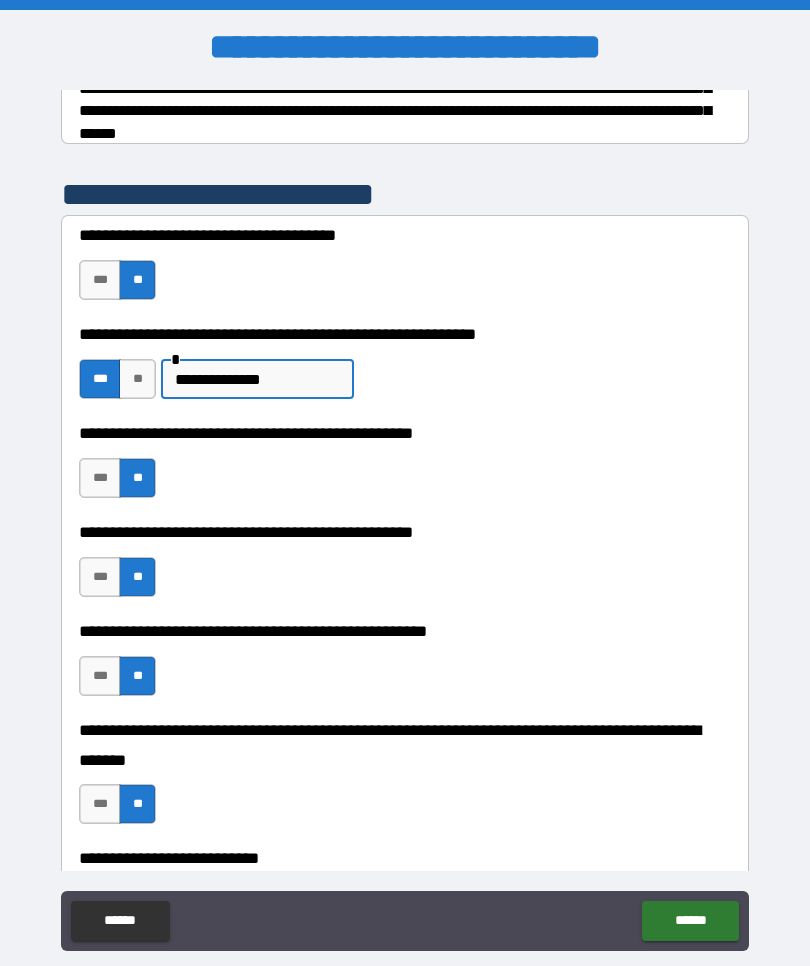 click on "**********" at bounding box center [405, 567] 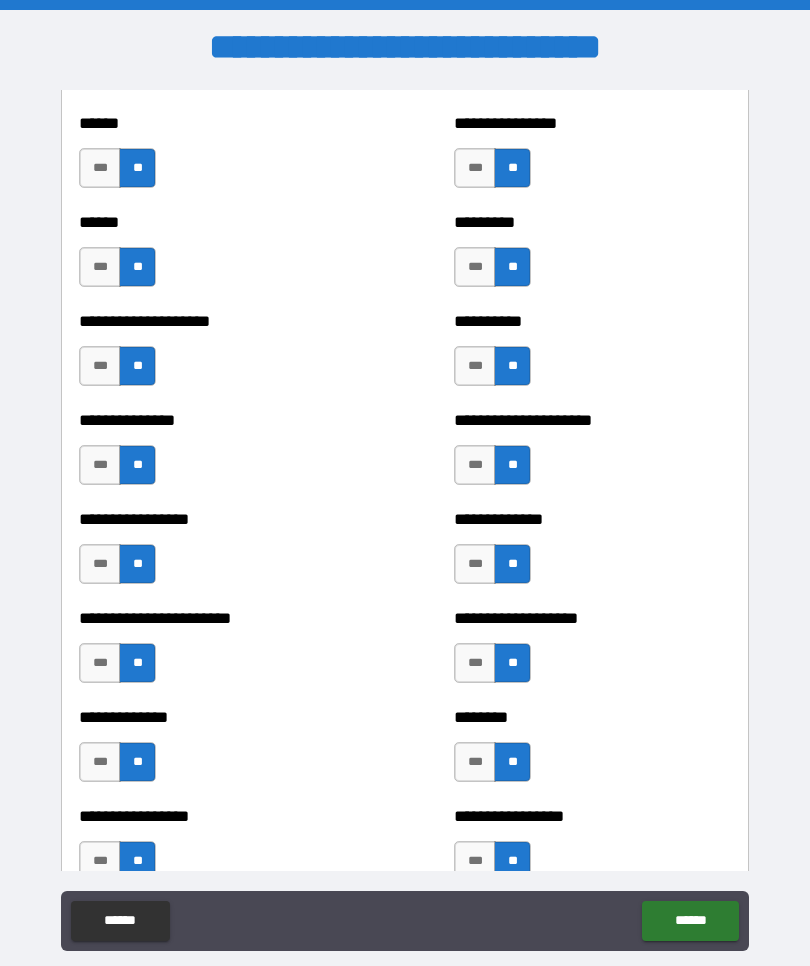 click on "******" at bounding box center [690, 921] 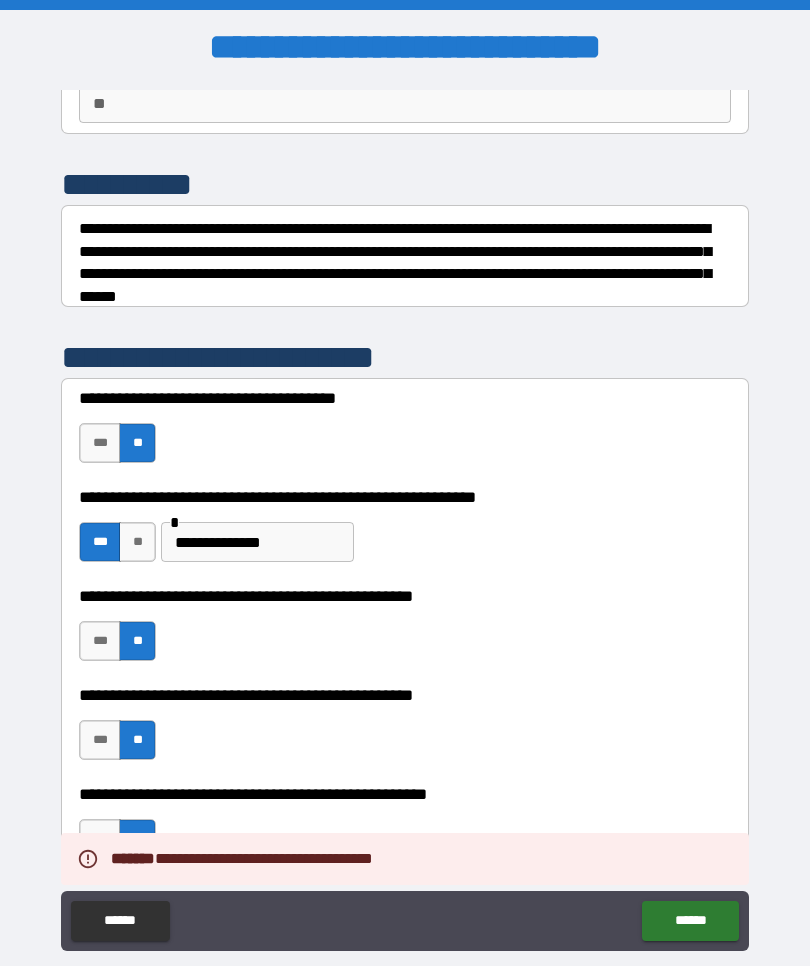 scroll, scrollTop: 261, scrollLeft: 0, axis: vertical 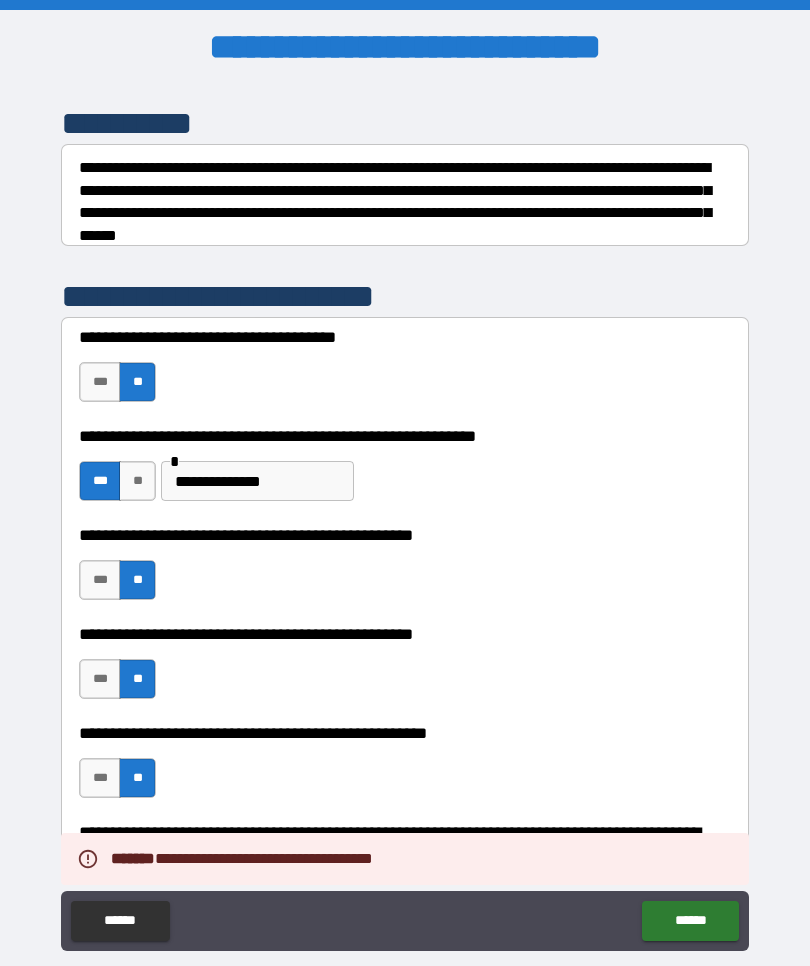 click on "**********" at bounding box center [257, 481] 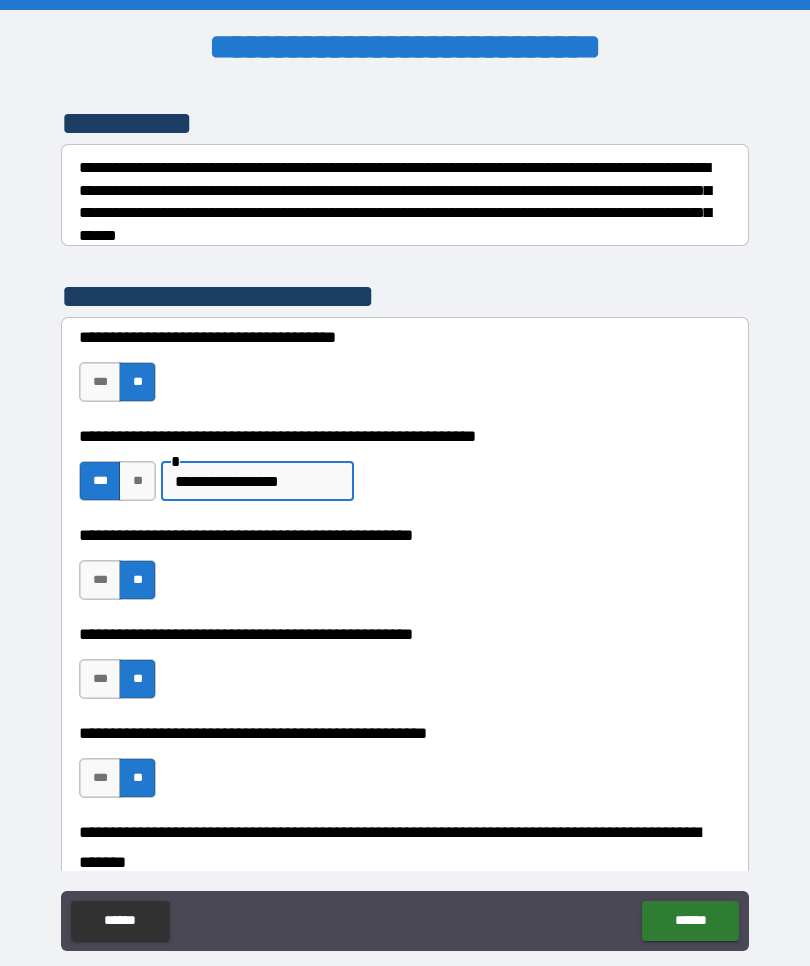 click on "**********" at bounding box center [257, 481] 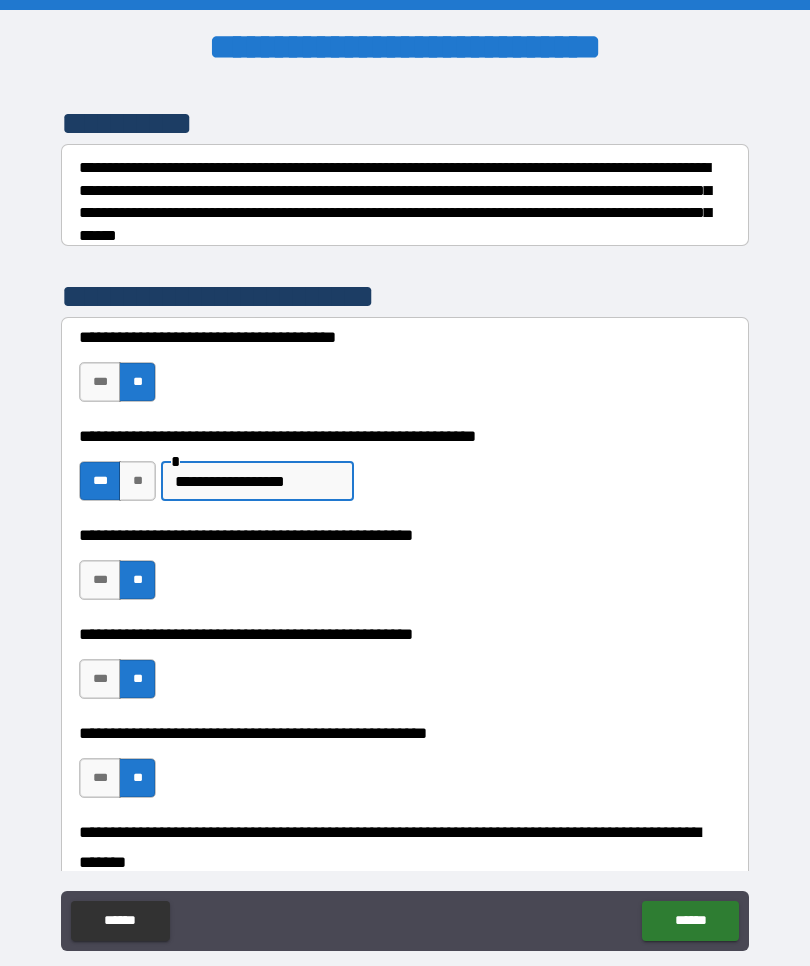 click on "**********" at bounding box center (257, 481) 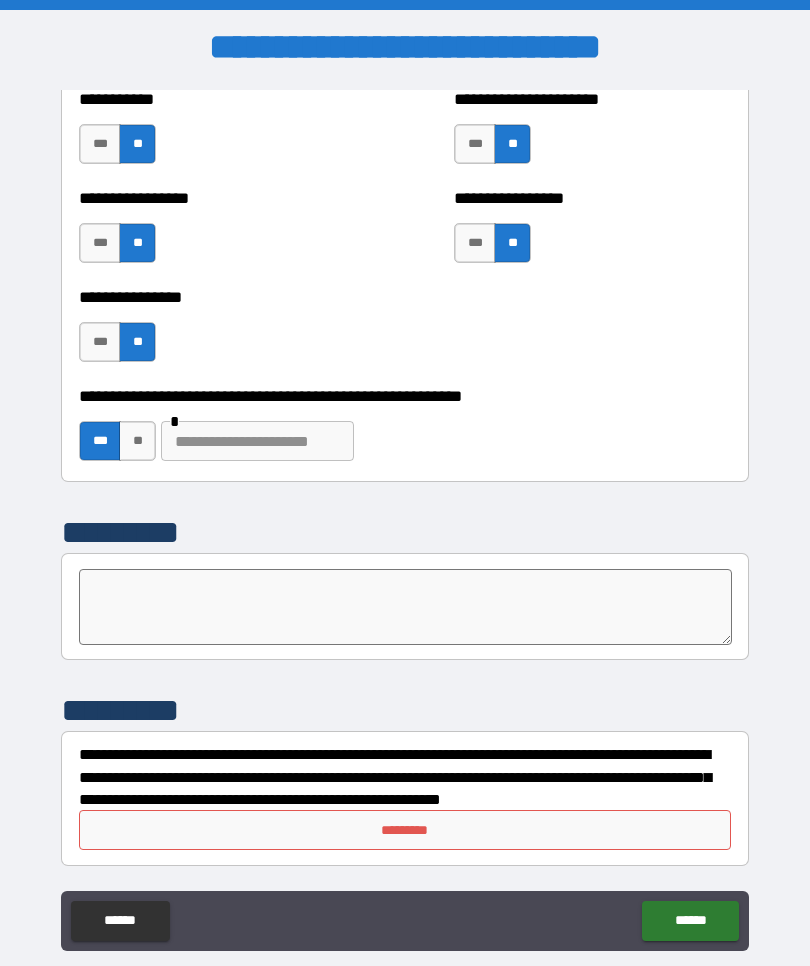 scroll, scrollTop: 6127, scrollLeft: 0, axis: vertical 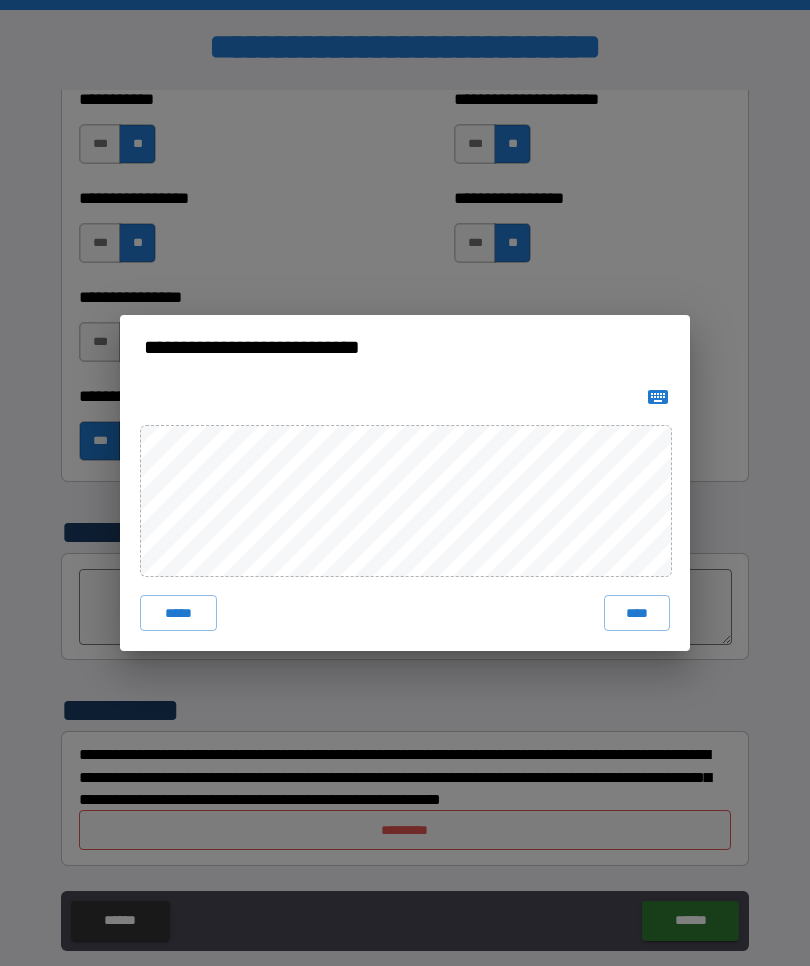 click on "****" at bounding box center [637, 613] 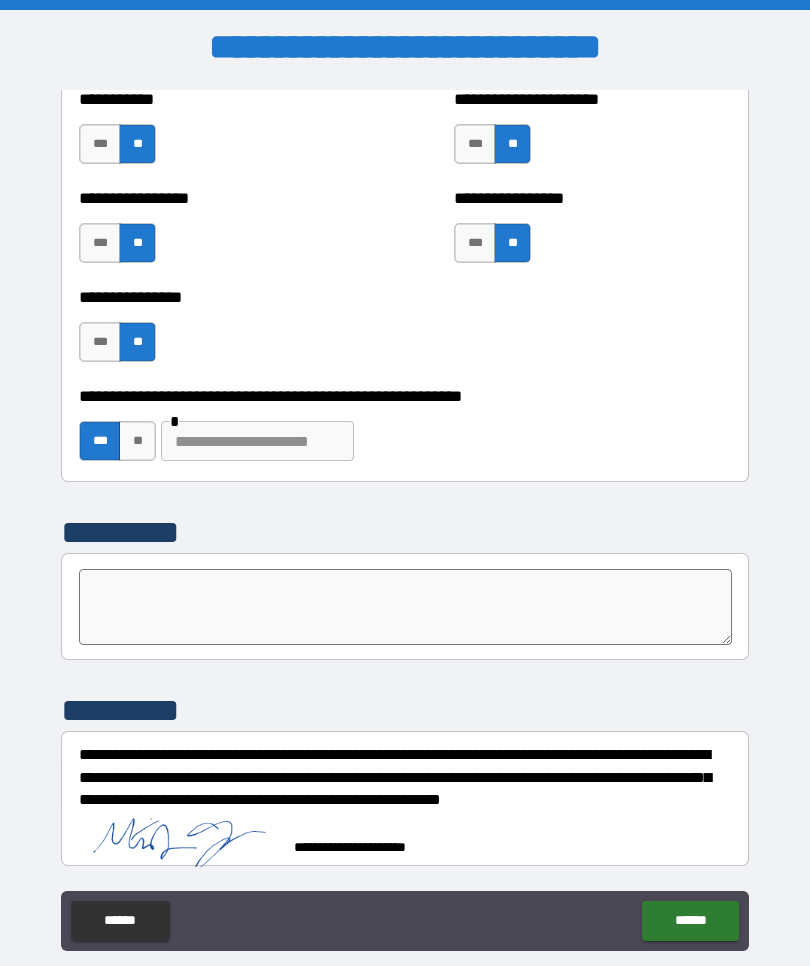scroll, scrollTop: 6117, scrollLeft: 0, axis: vertical 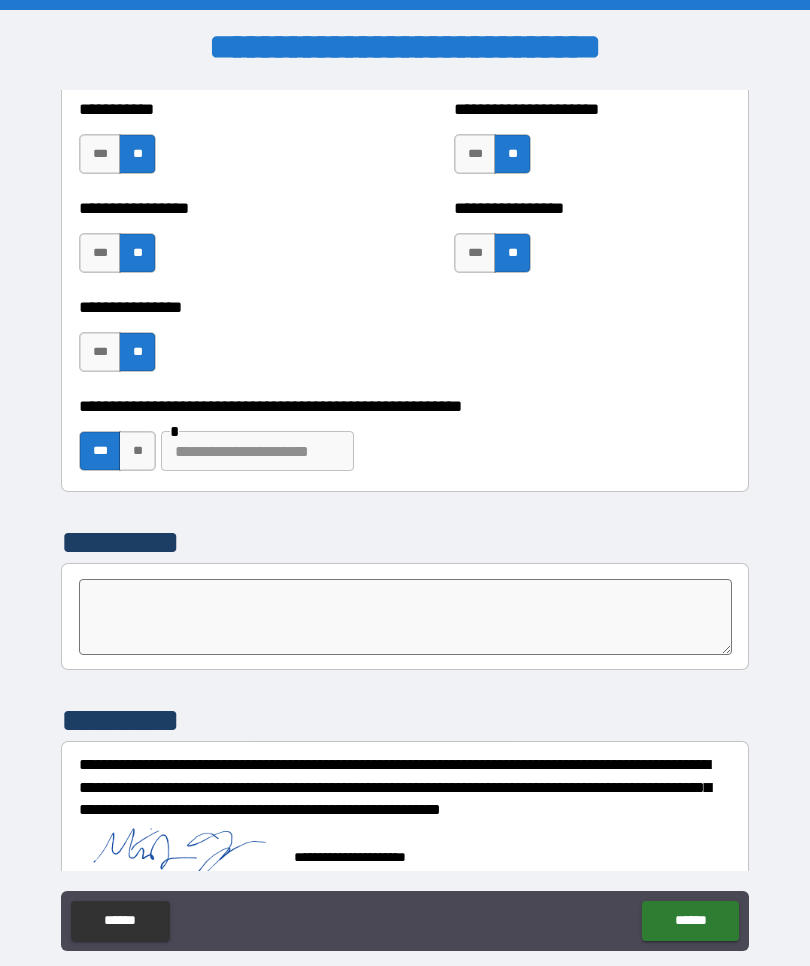 click on "******" at bounding box center (690, 921) 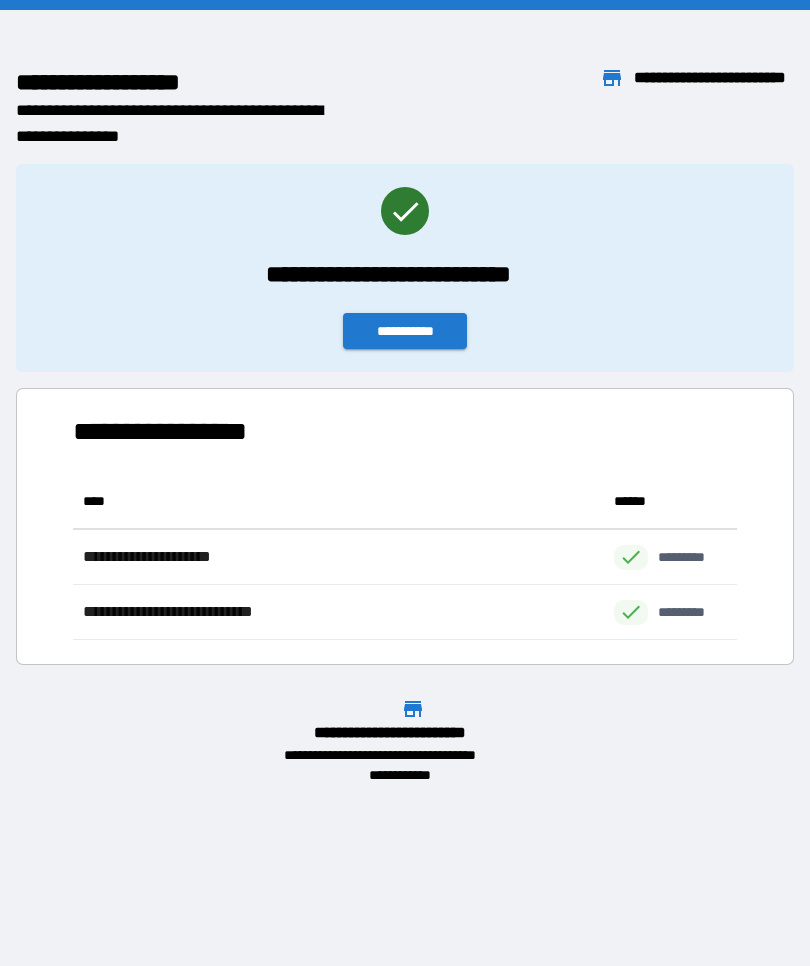 scroll, scrollTop: 166, scrollLeft: 664, axis: both 